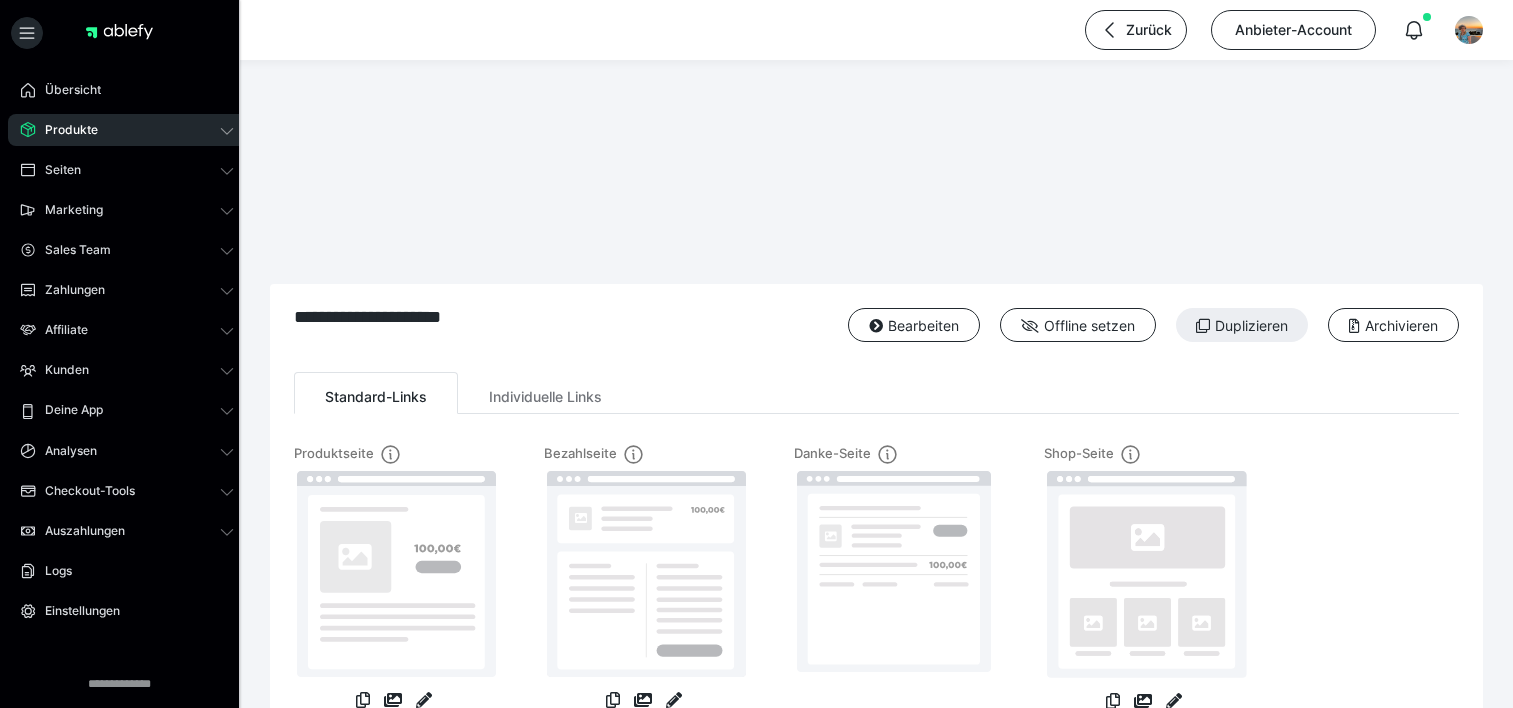scroll, scrollTop: 0, scrollLeft: 0, axis: both 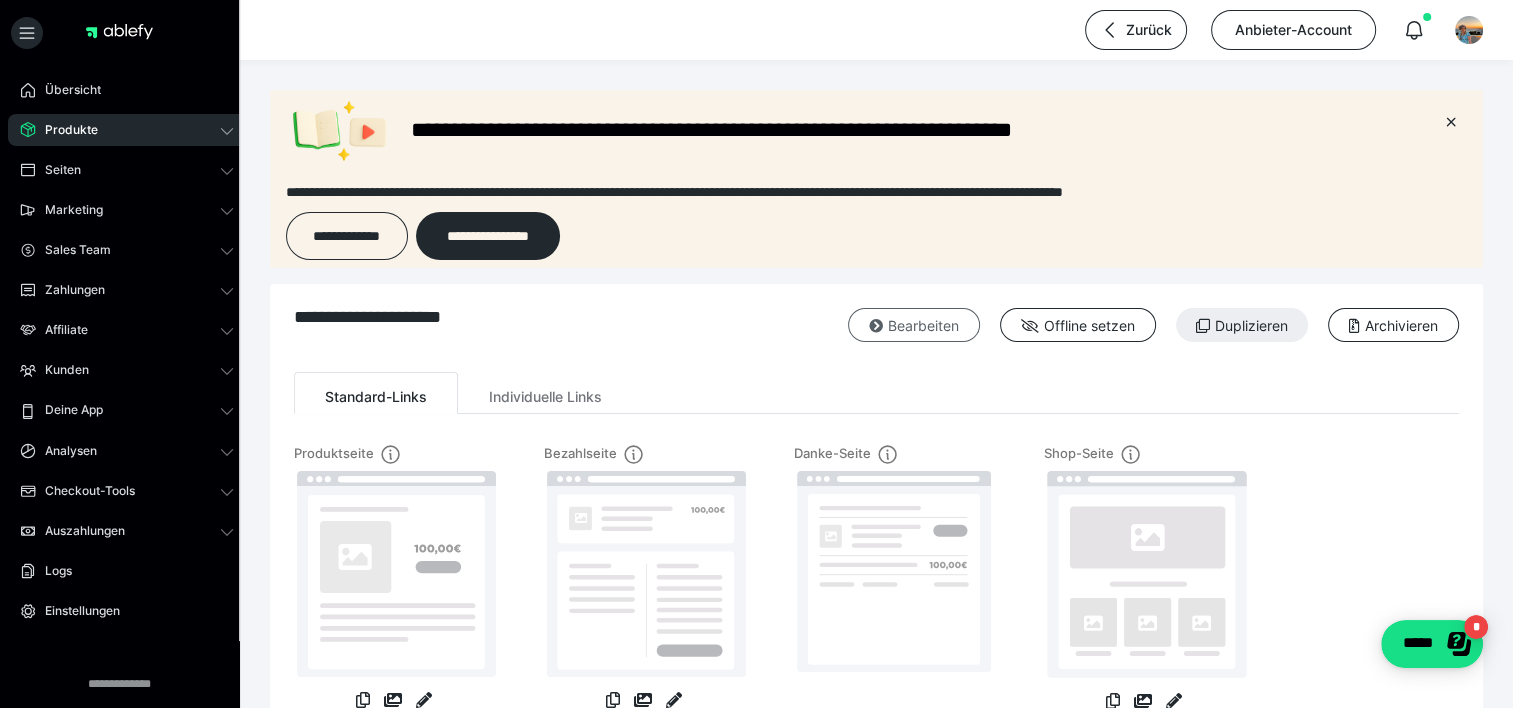 click on "Bearbeiten" at bounding box center (914, 325) 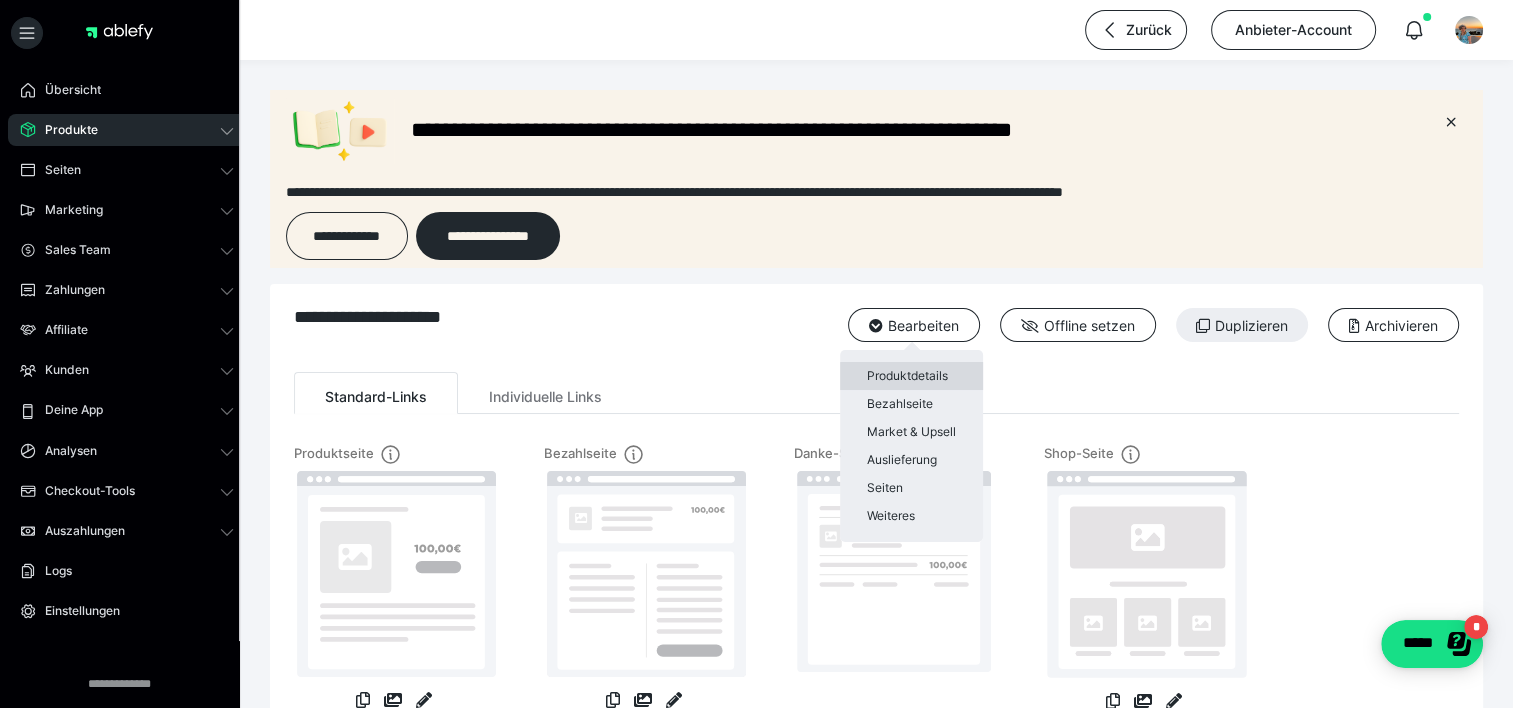 click on "Produktdetails" at bounding box center (911, 376) 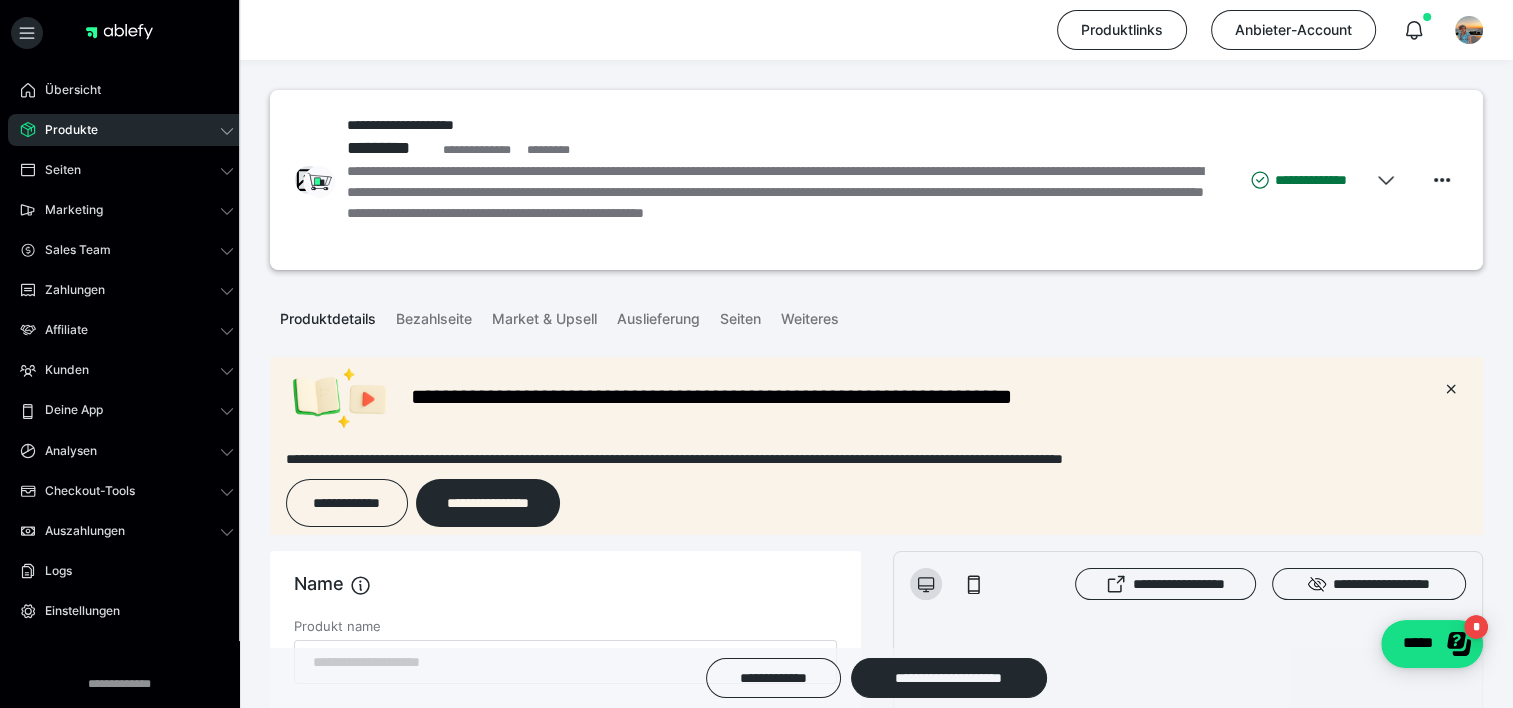 scroll, scrollTop: 0, scrollLeft: 0, axis: both 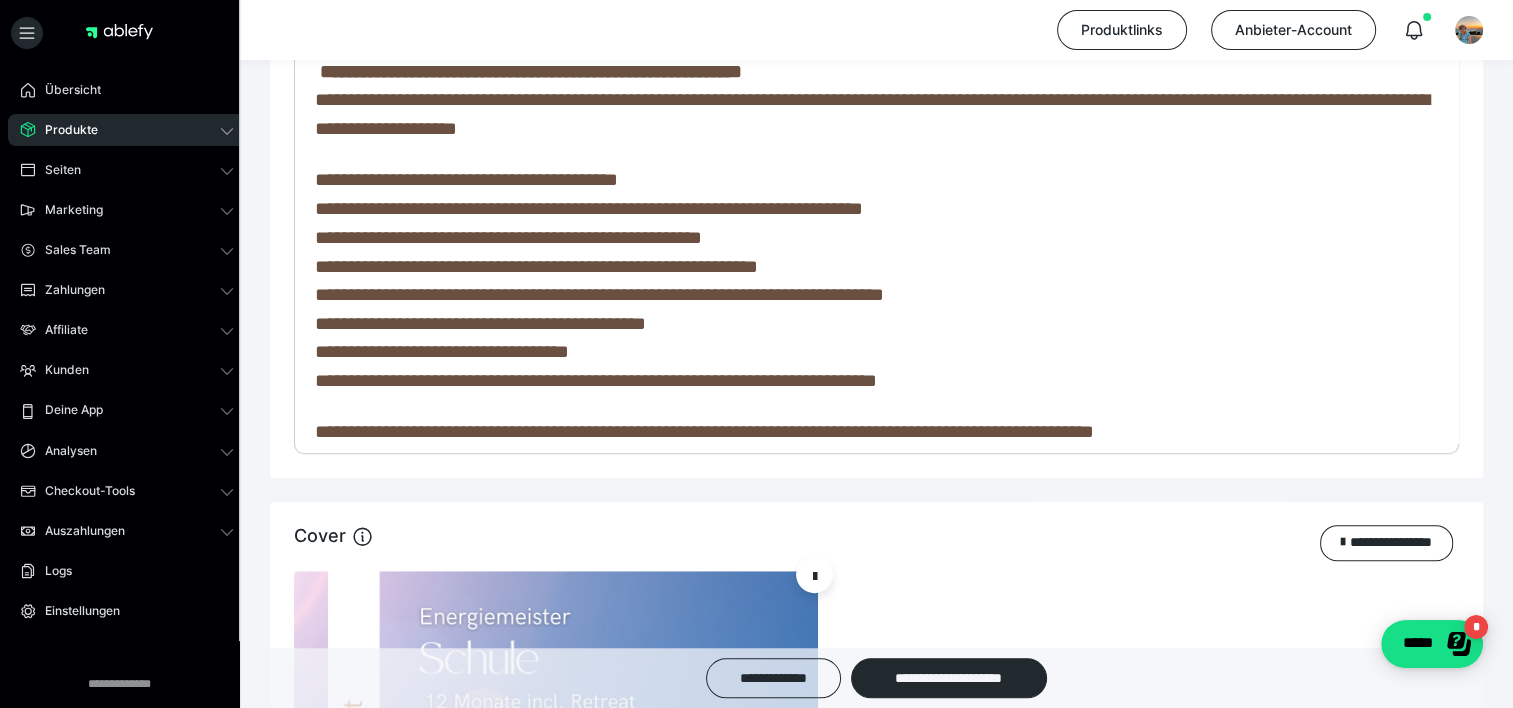 click on "**********" 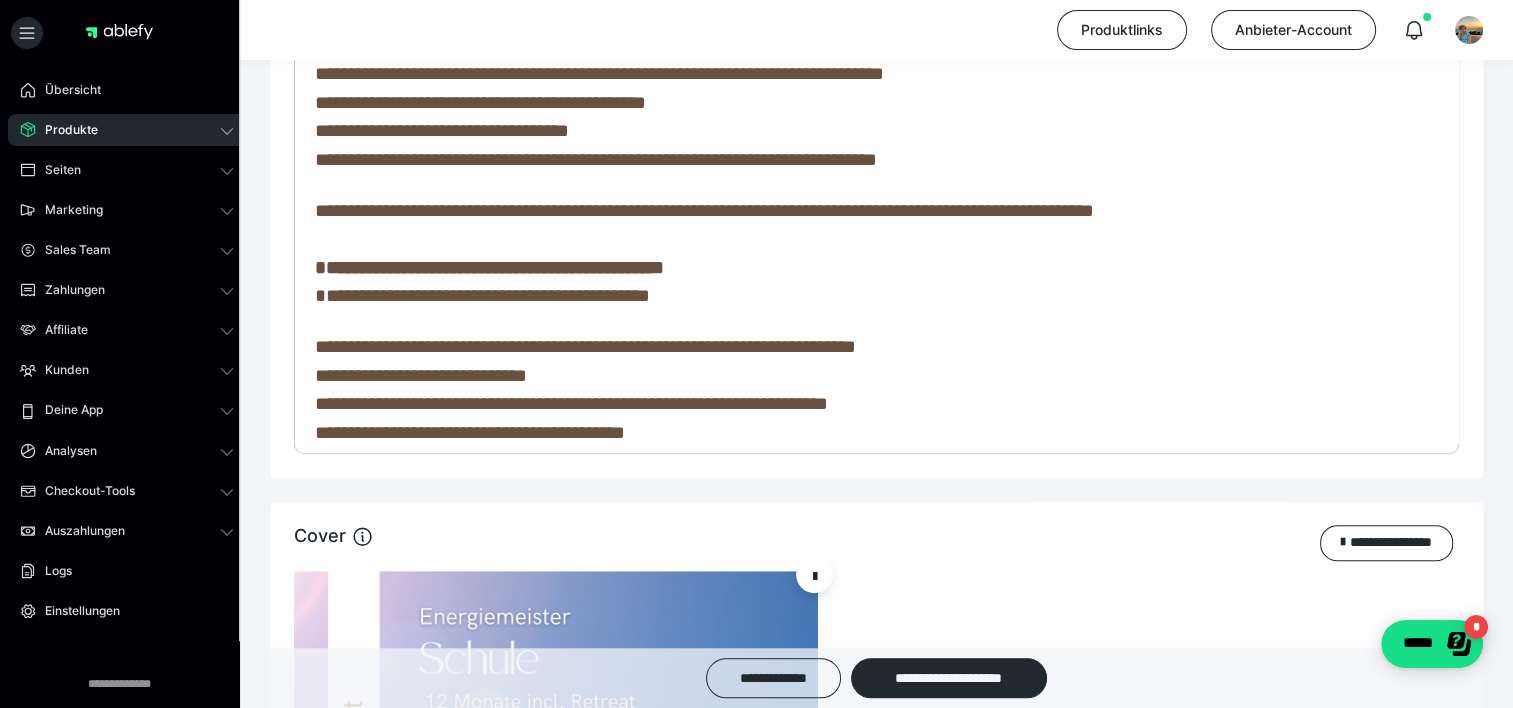scroll, scrollTop: 827, scrollLeft: 0, axis: vertical 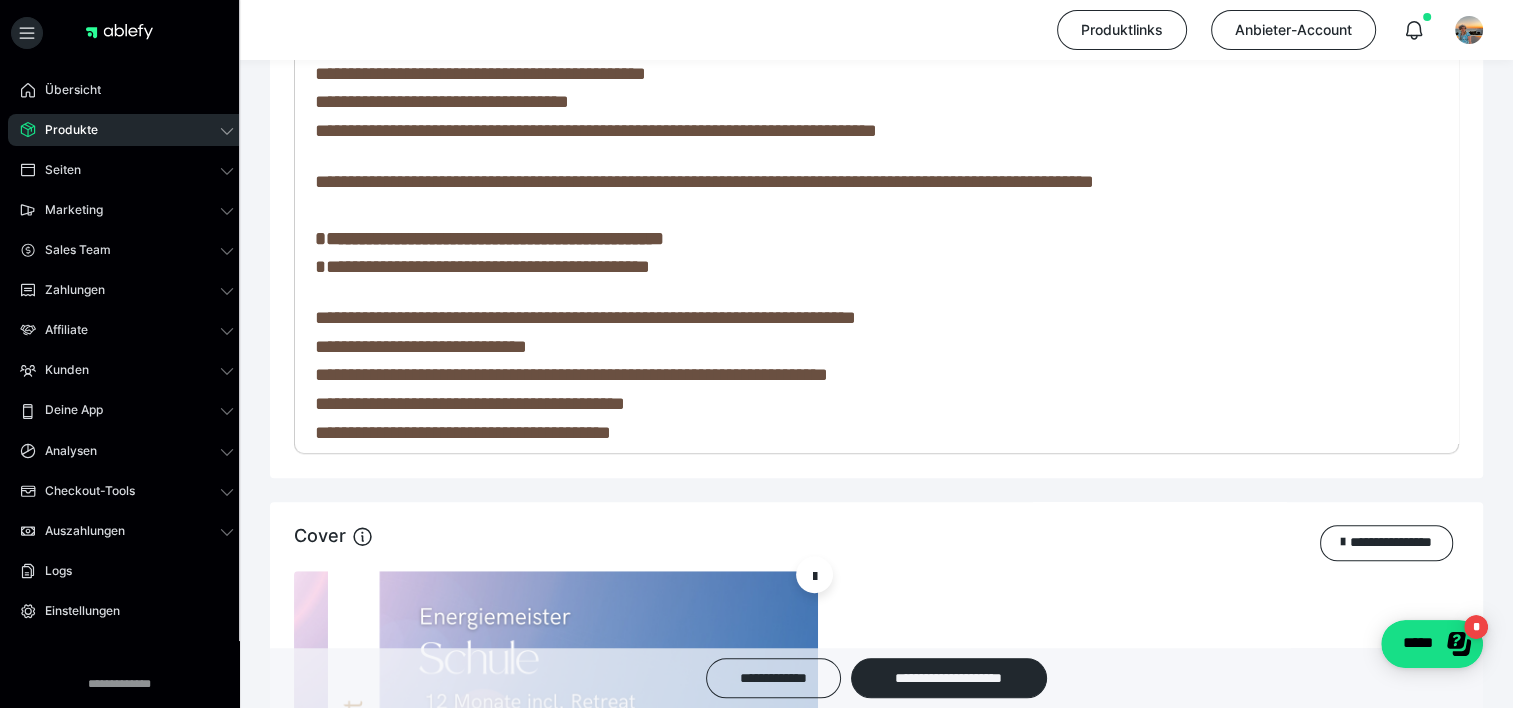 click on "**********" at bounding box center (482, 266) 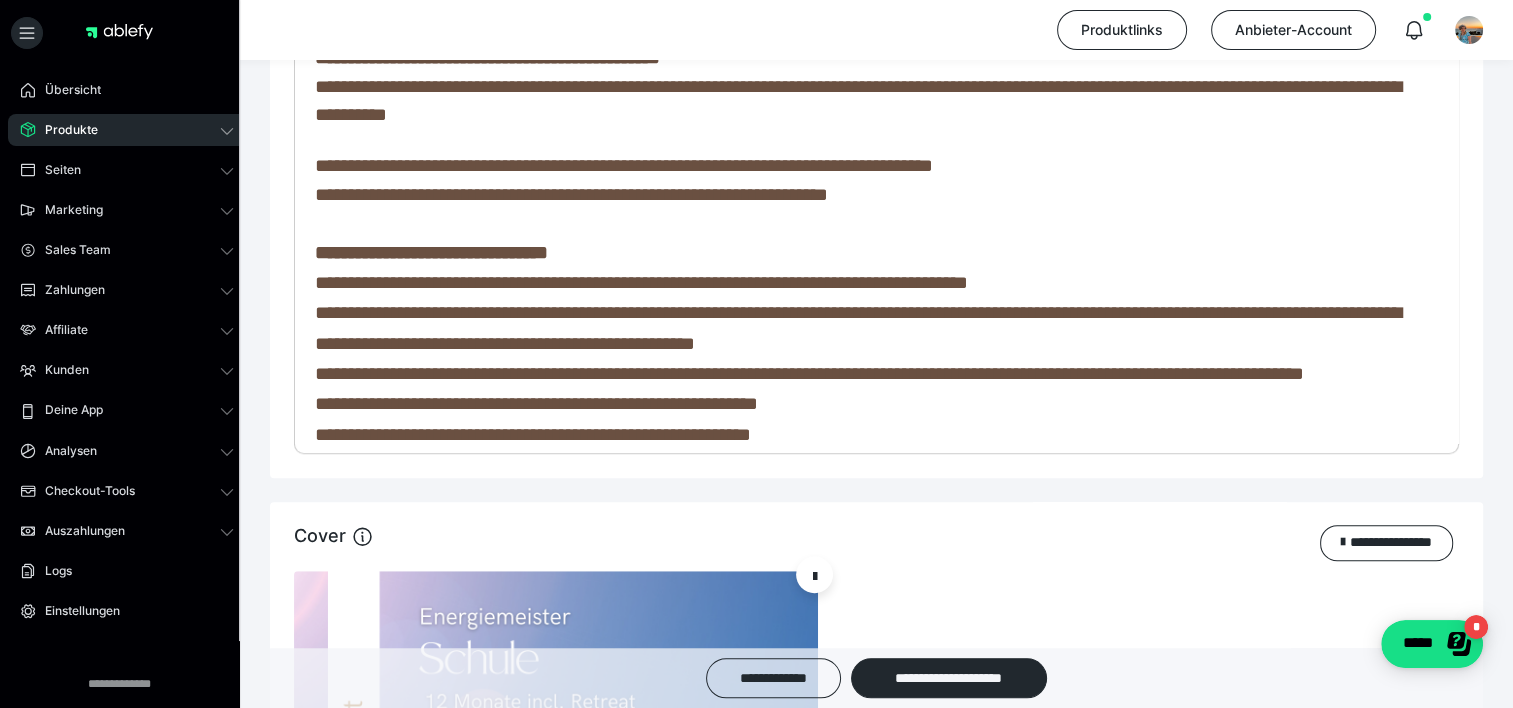 scroll, scrollTop: 1788, scrollLeft: 0, axis: vertical 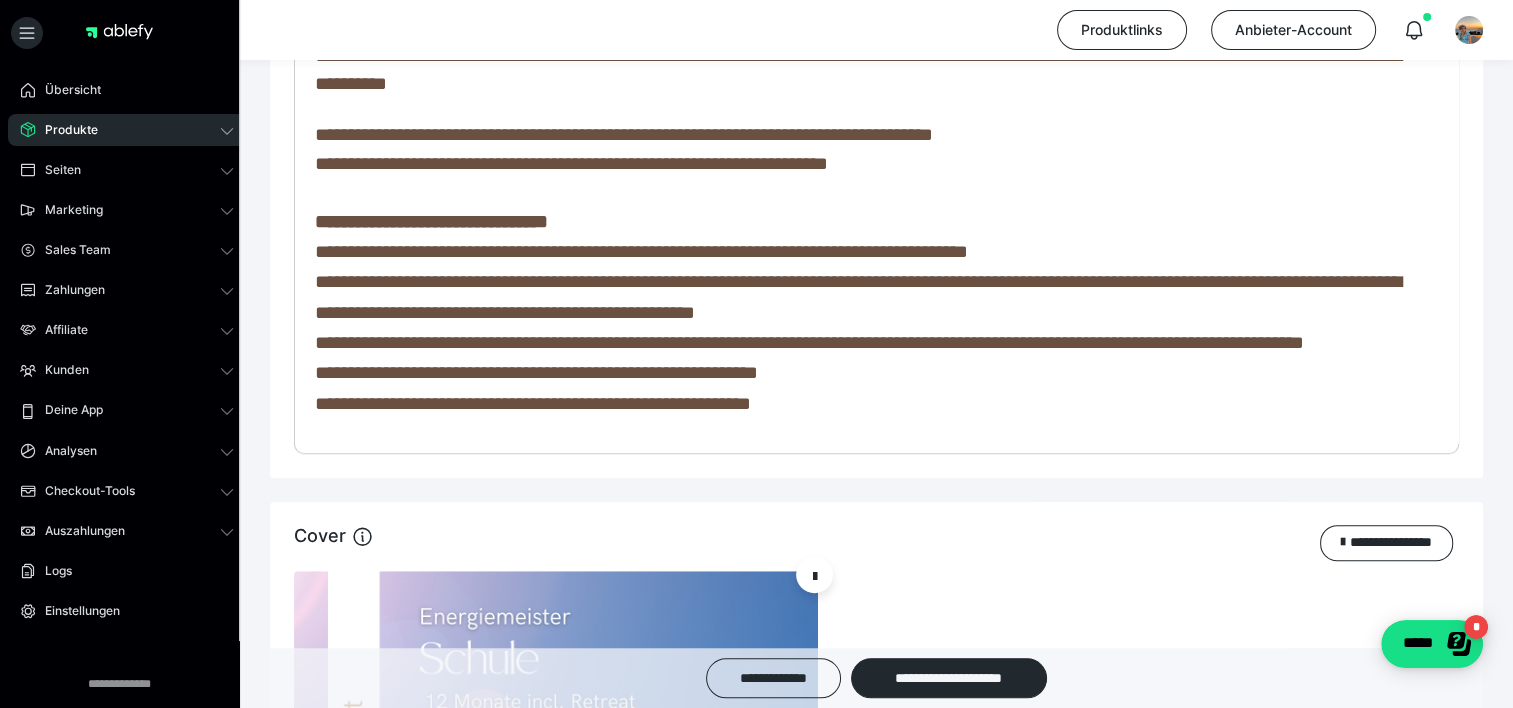click on "**********" at bounding box center [641, 251] 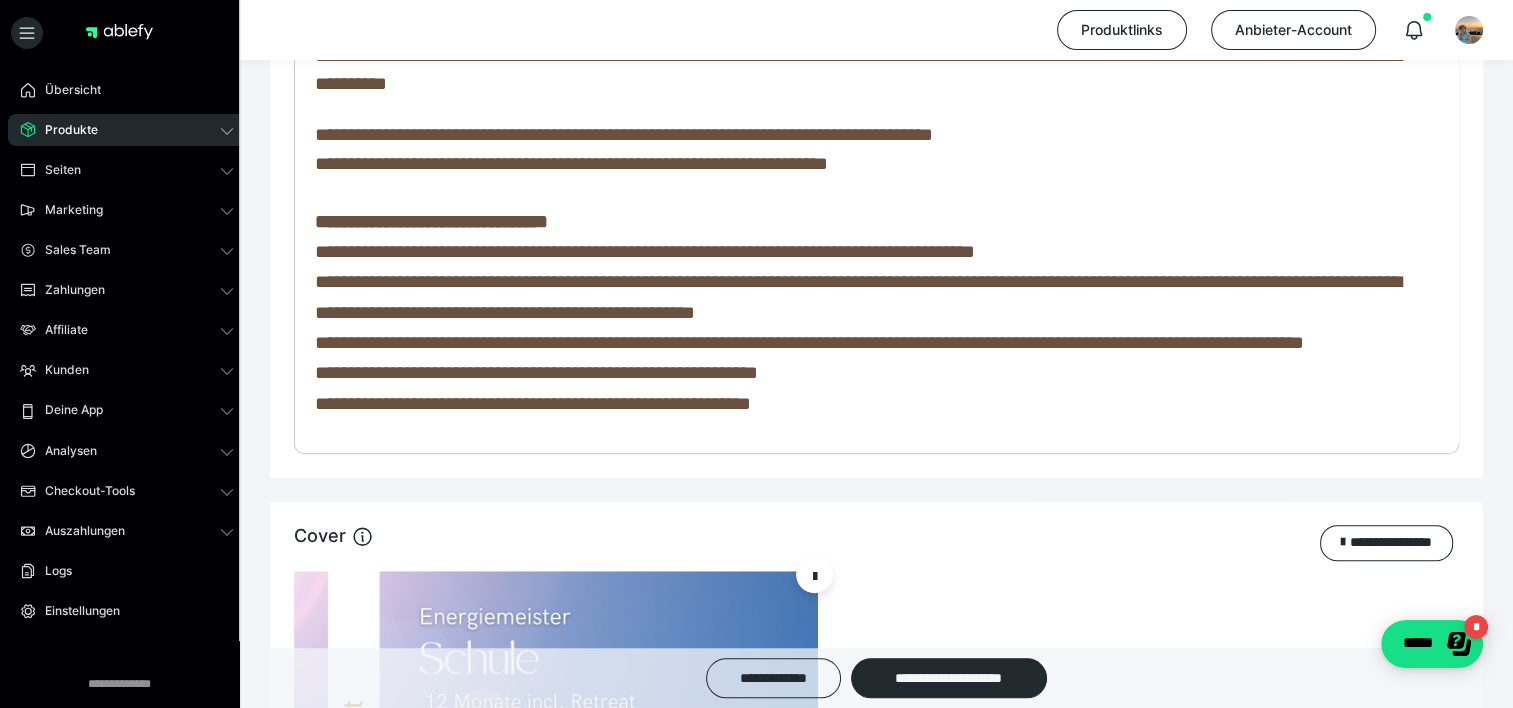 click on "**********" at bounding box center (858, 296) 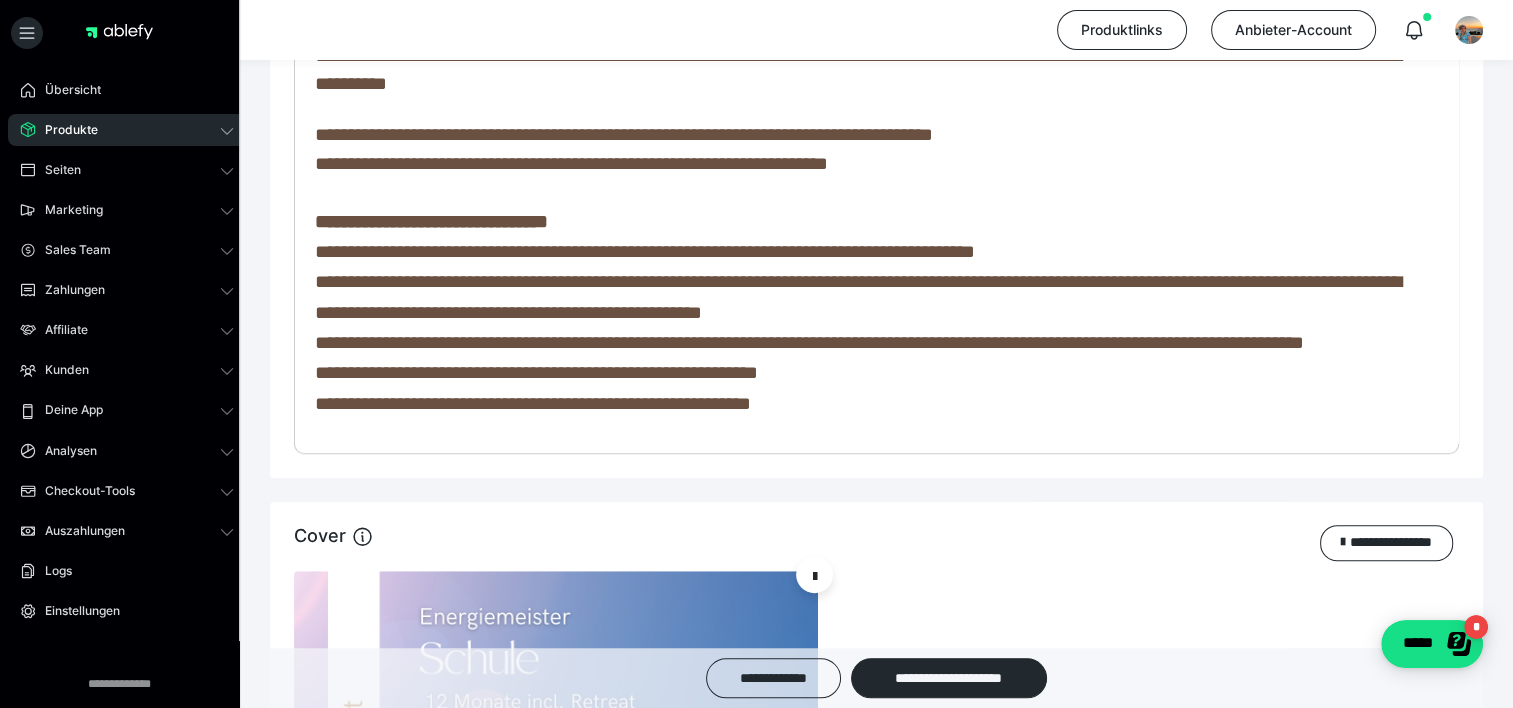 click on "**********" at bounding box center [858, 296] 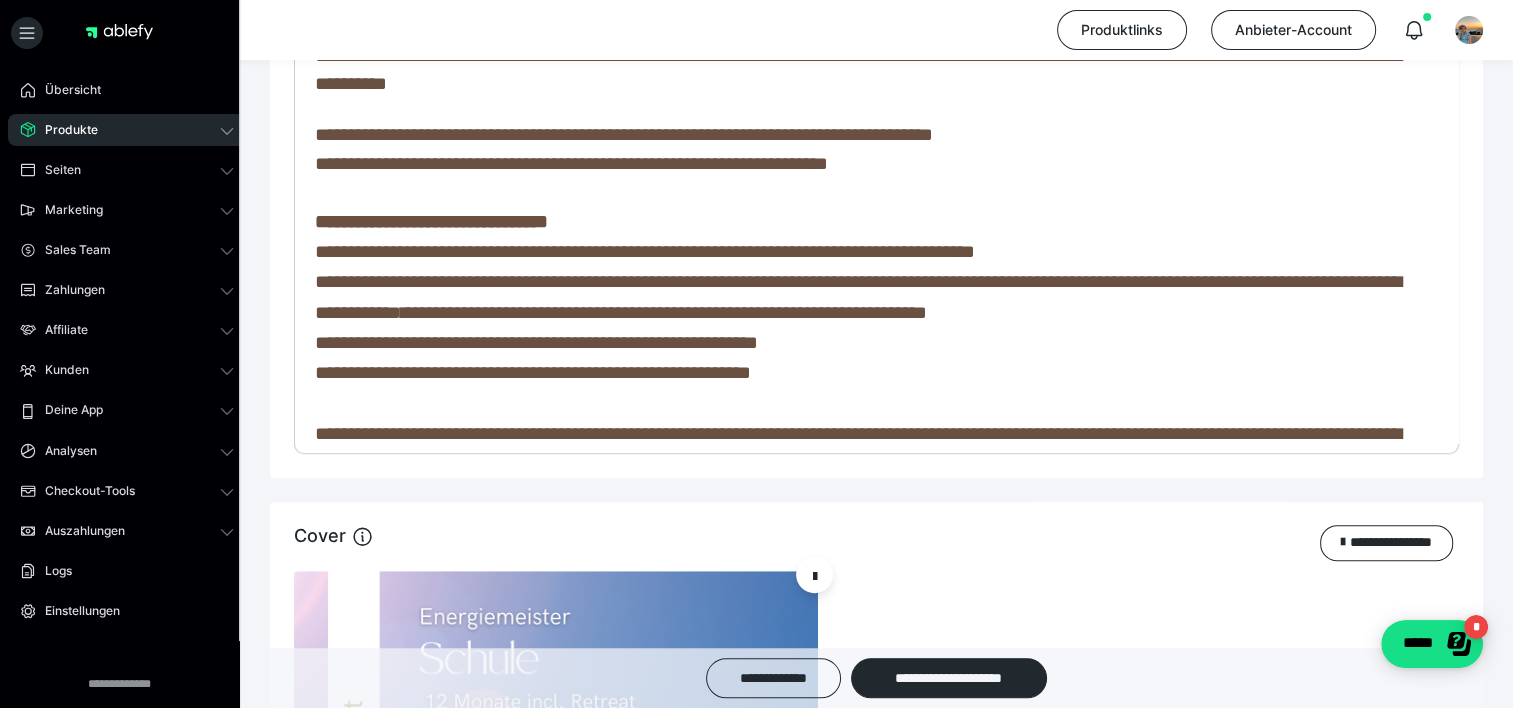 scroll, scrollTop: 527, scrollLeft: 0, axis: vertical 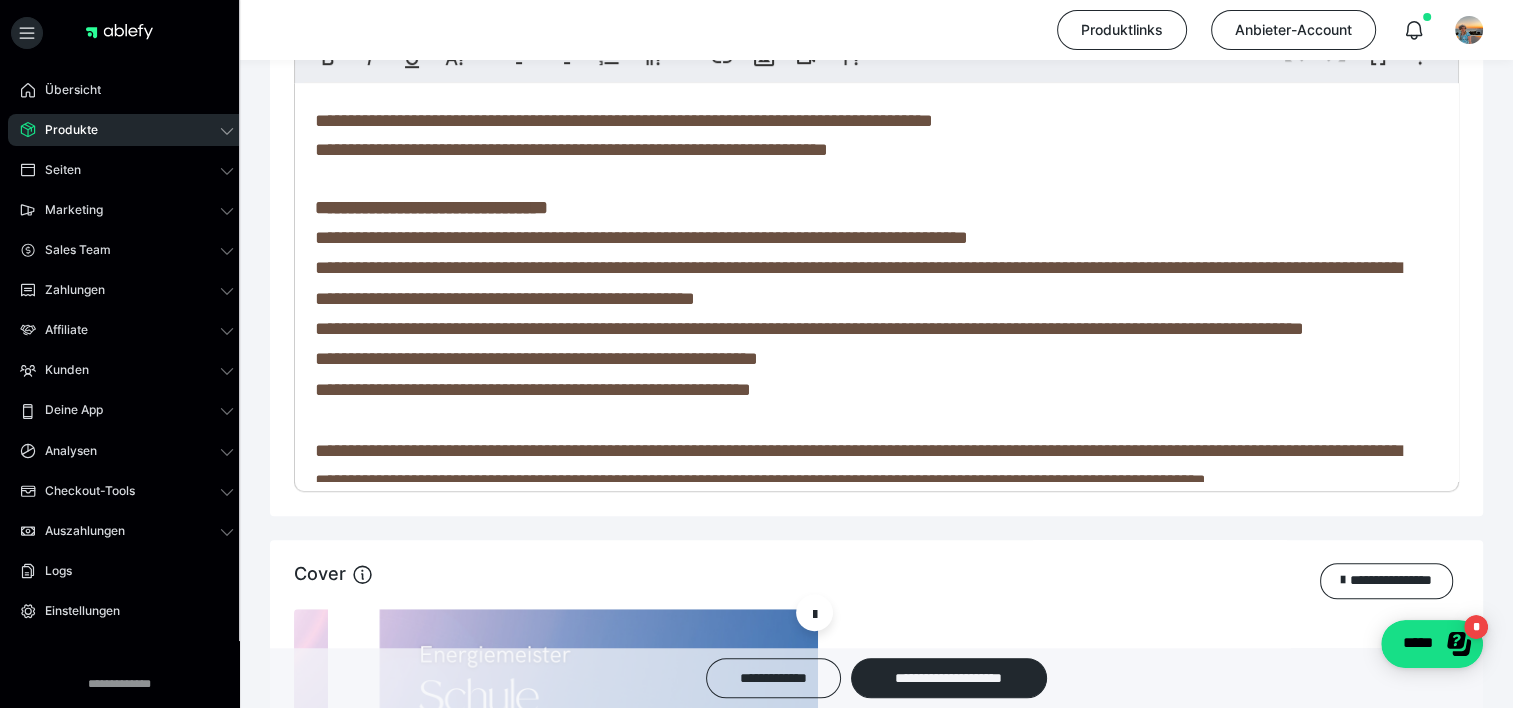 click on "**********" at bounding box center (858, 282) 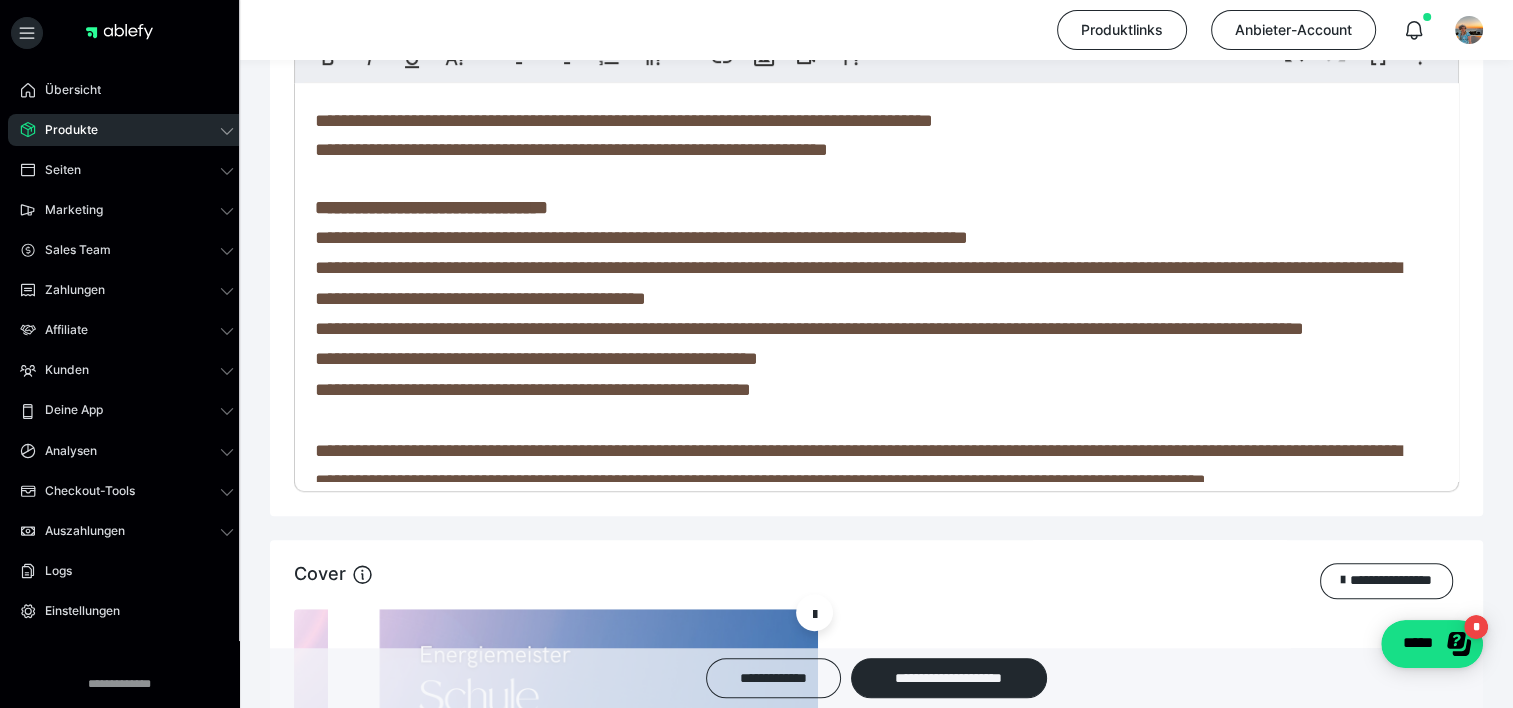 type 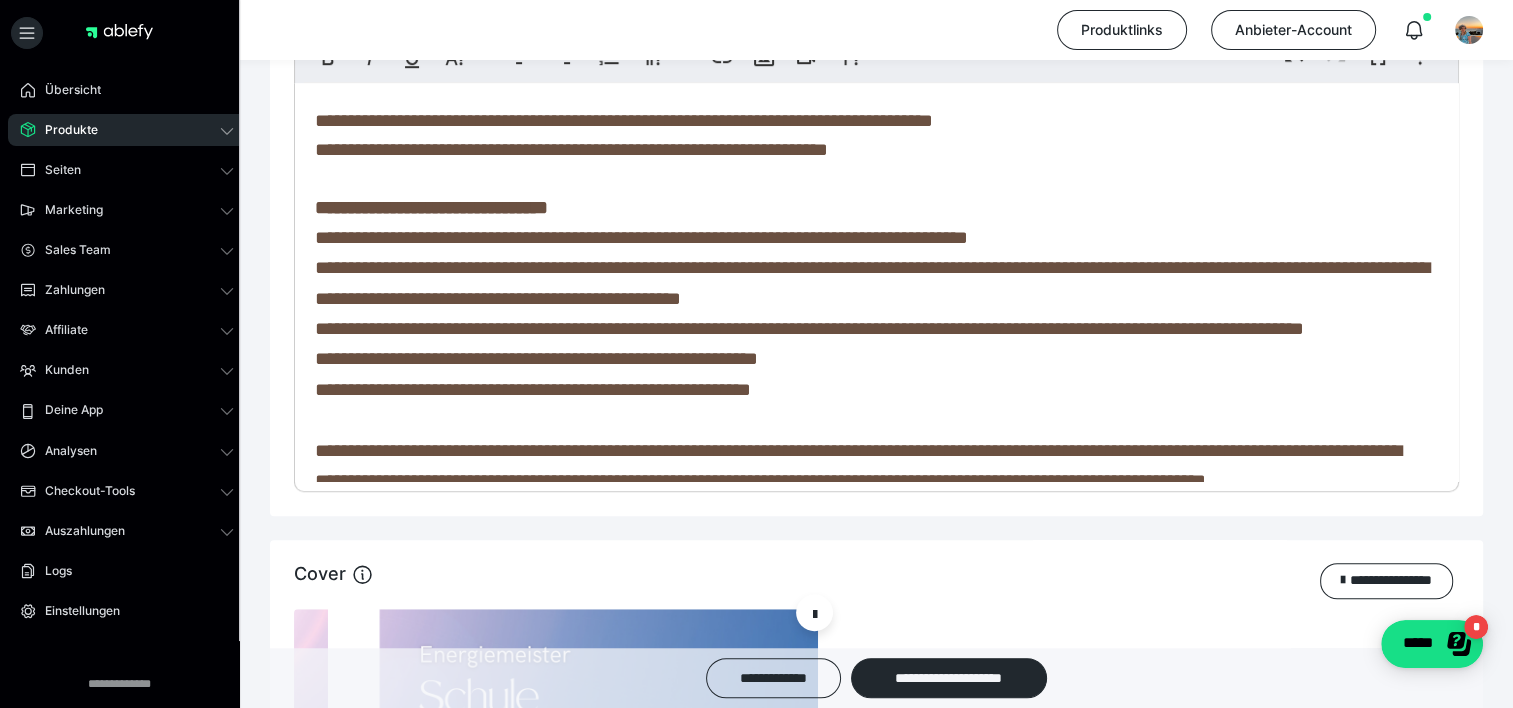 click on "**********" at bounding box center [872, 282] 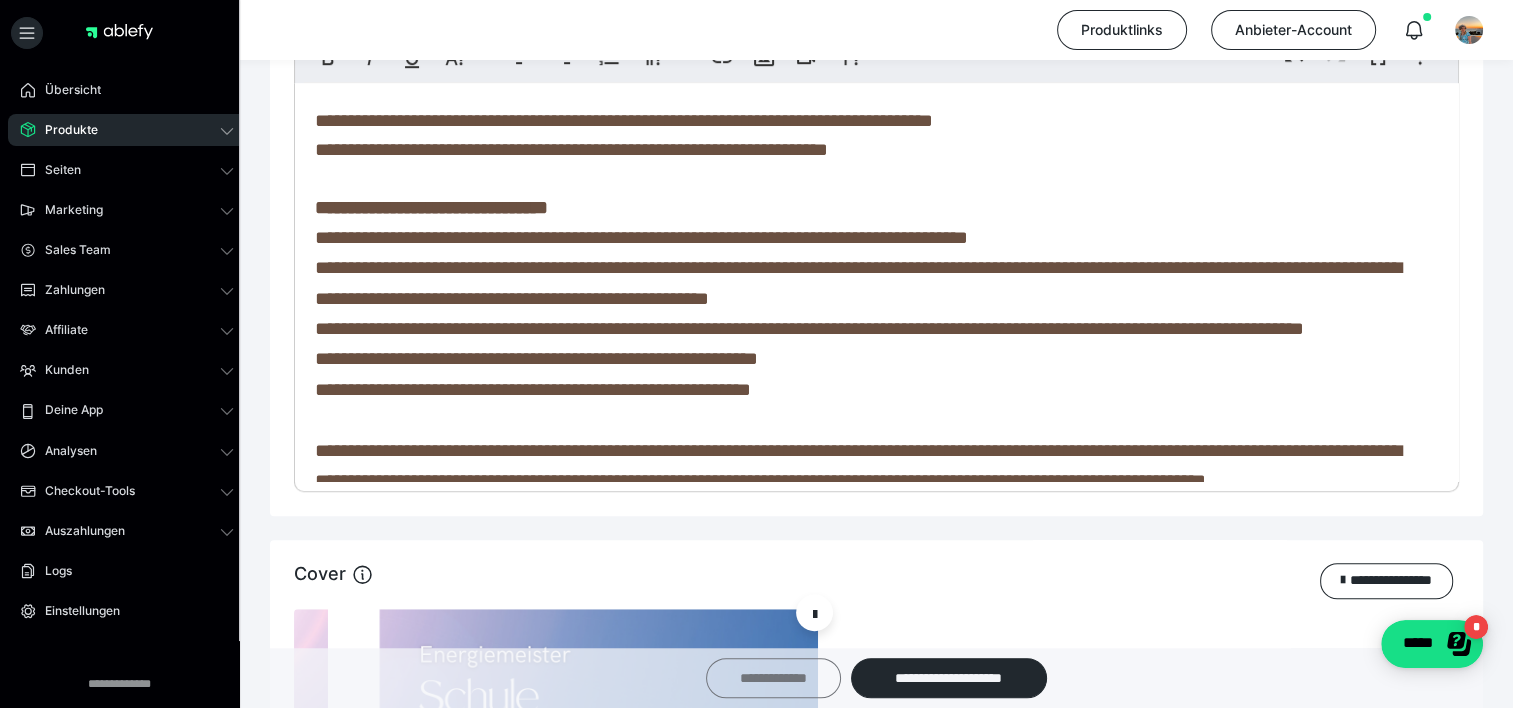 click on "**********" at bounding box center (773, 678) 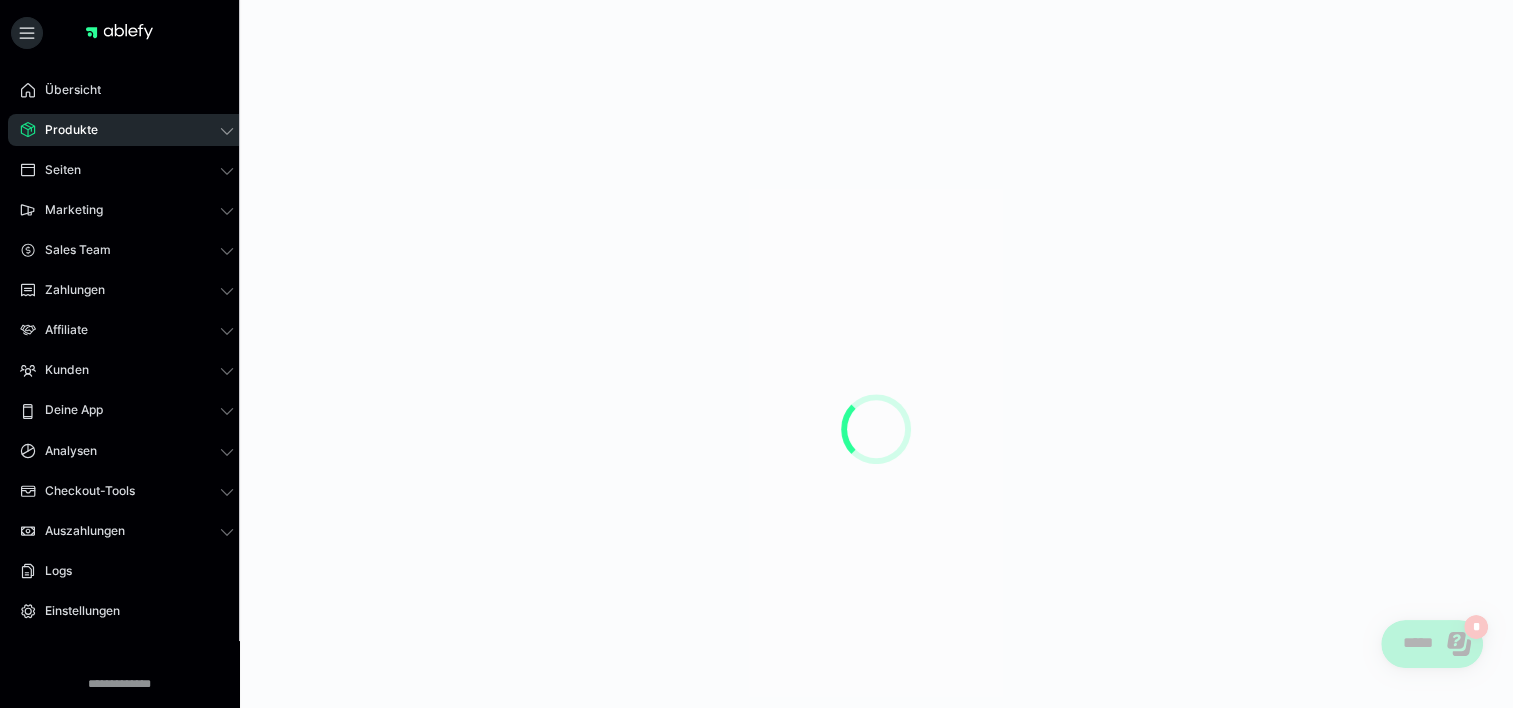 scroll, scrollTop: 0, scrollLeft: 0, axis: both 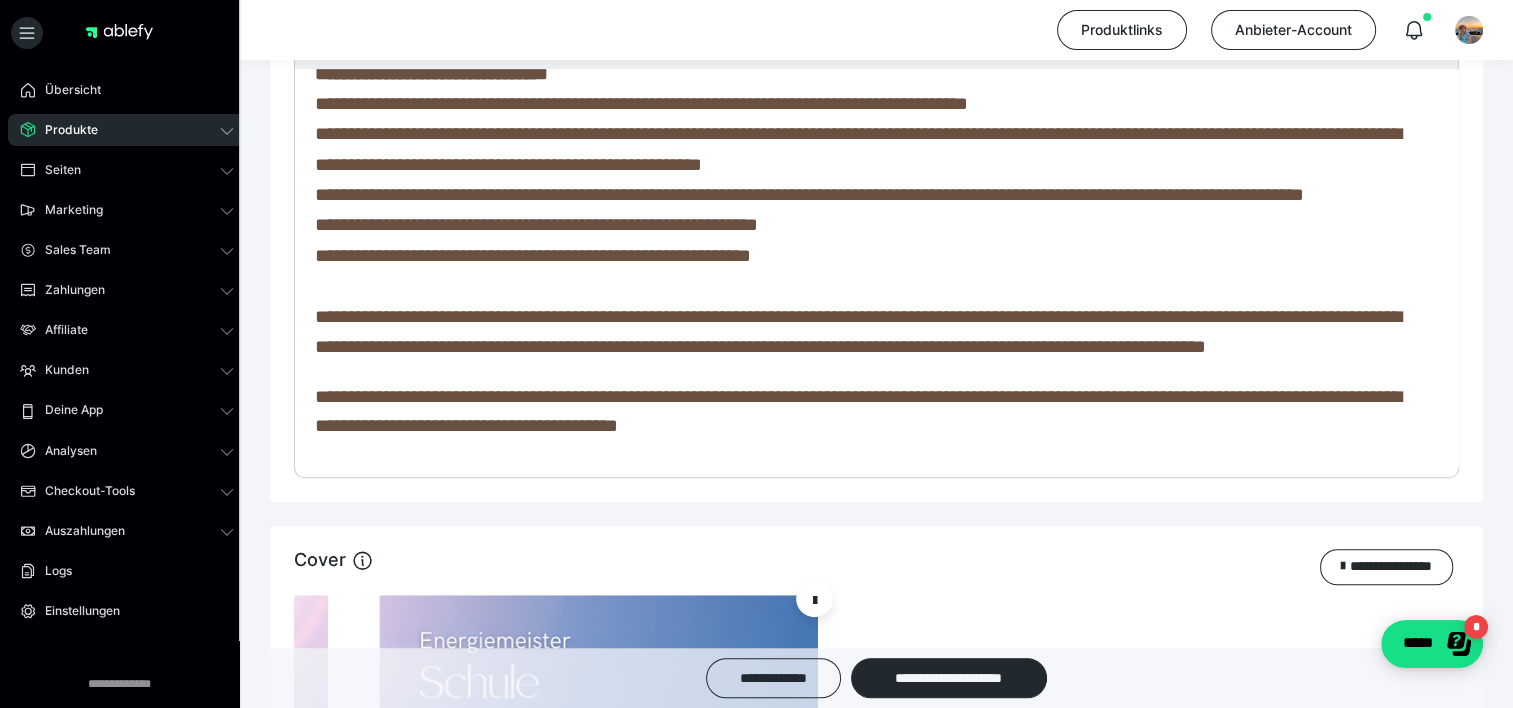 click on "**********" at bounding box center (858, 148) 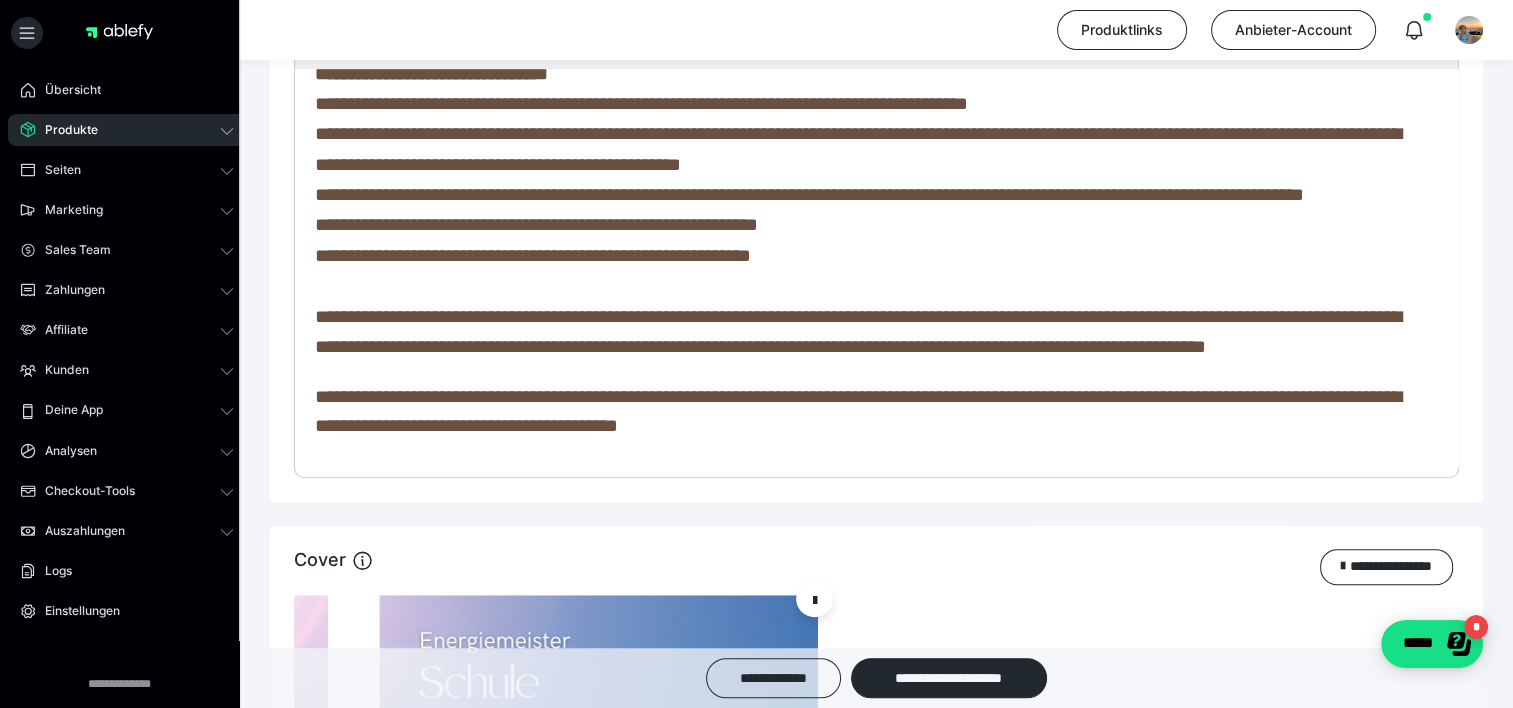 type 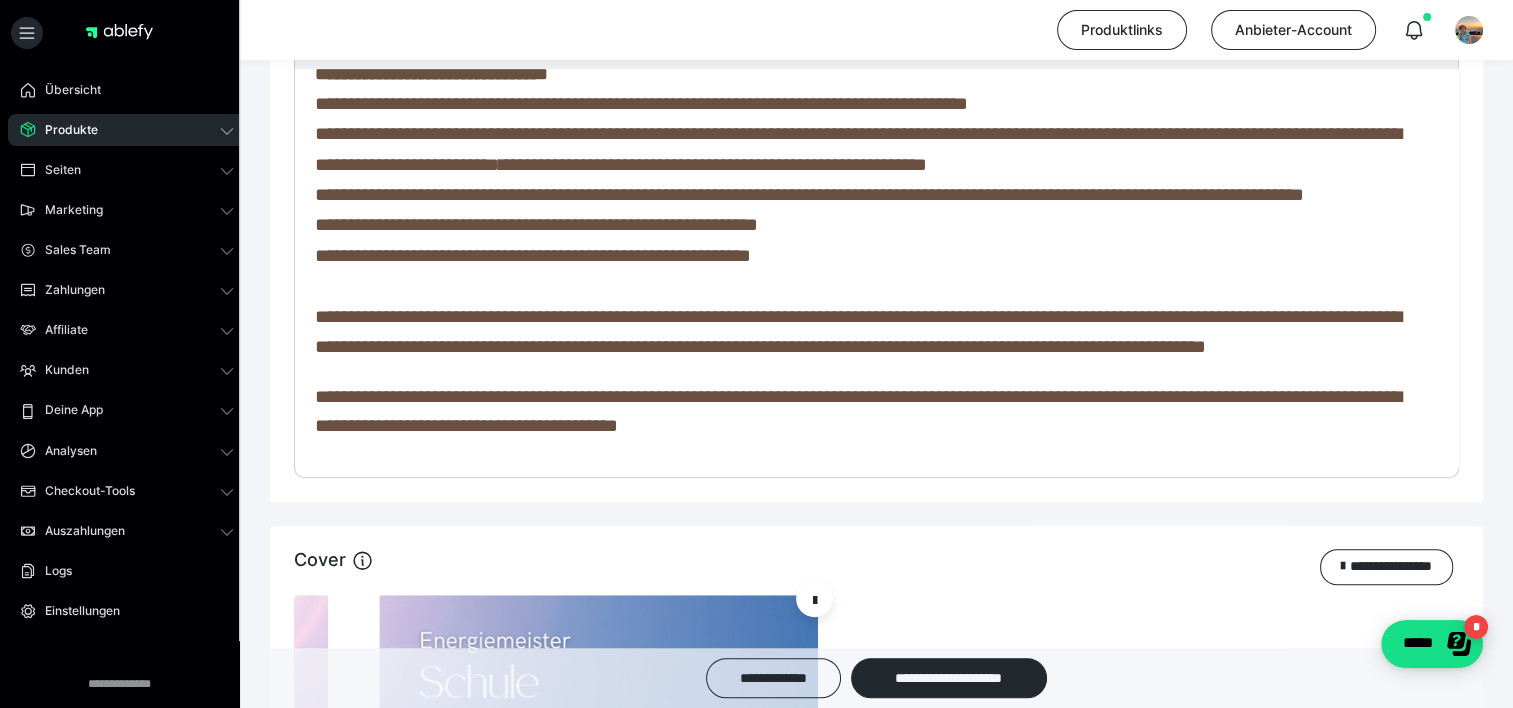 click on "**********" at bounding box center [858, 148] 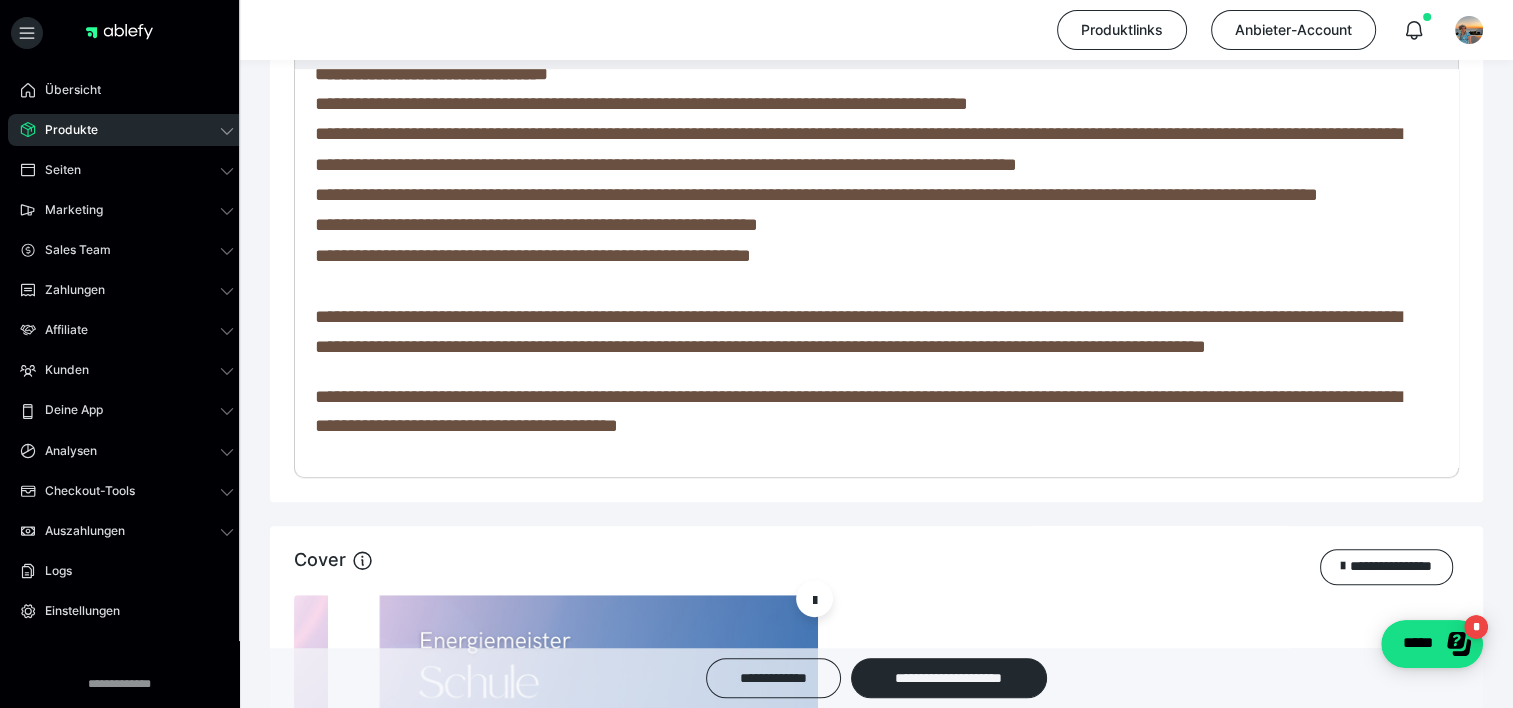 click on "**********" at bounding box center (816, 194) 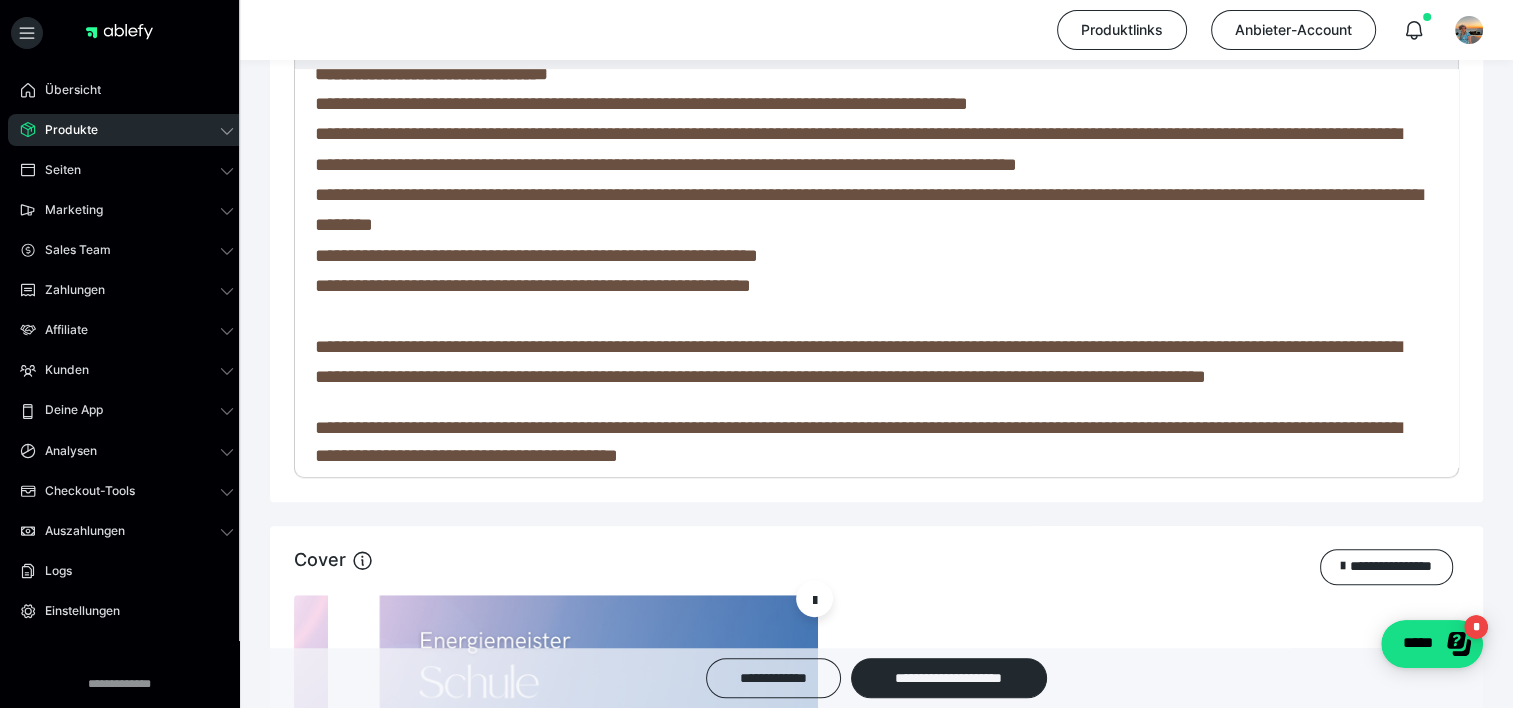 click on "**********" at bounding box center [868, 209] 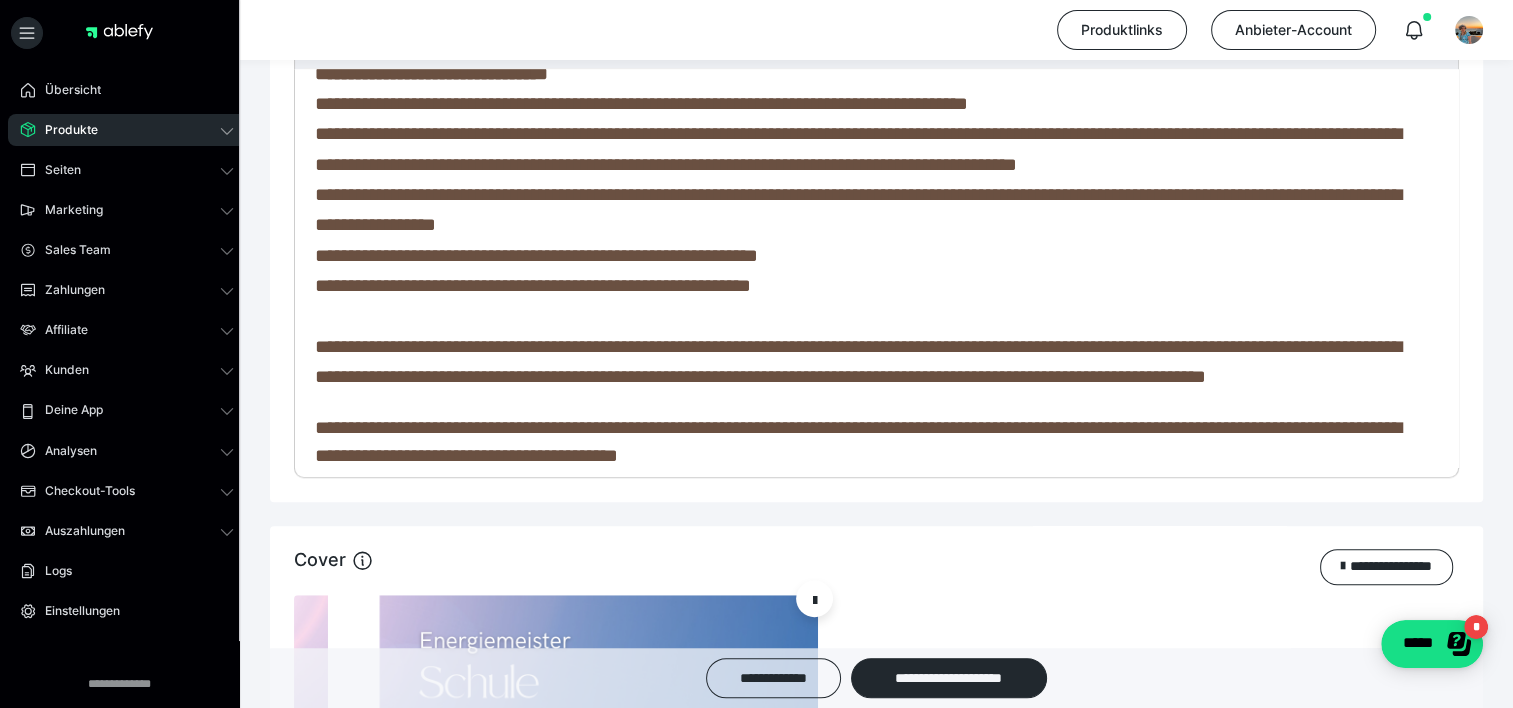 click on "**********" at bounding box center (858, 209) 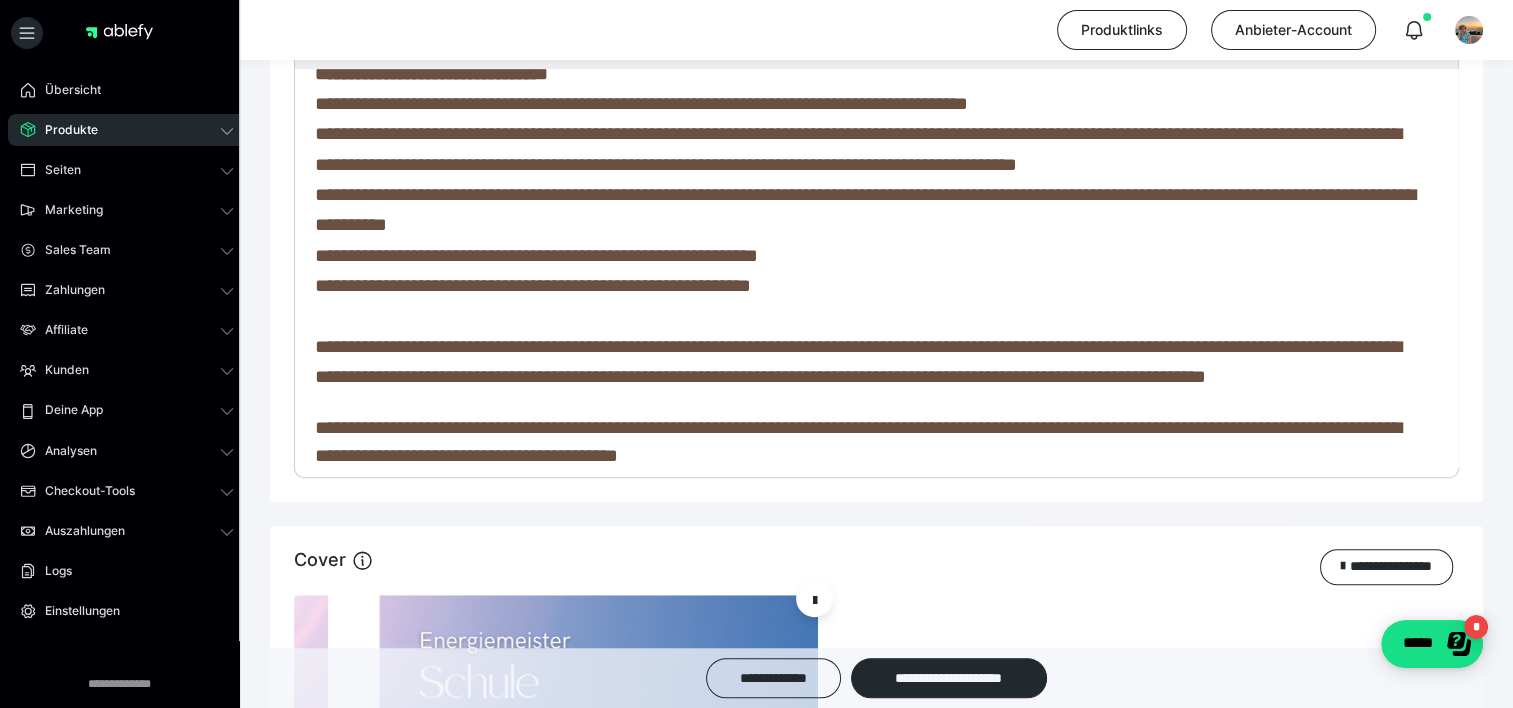 click on "**********" at bounding box center [536, 270] 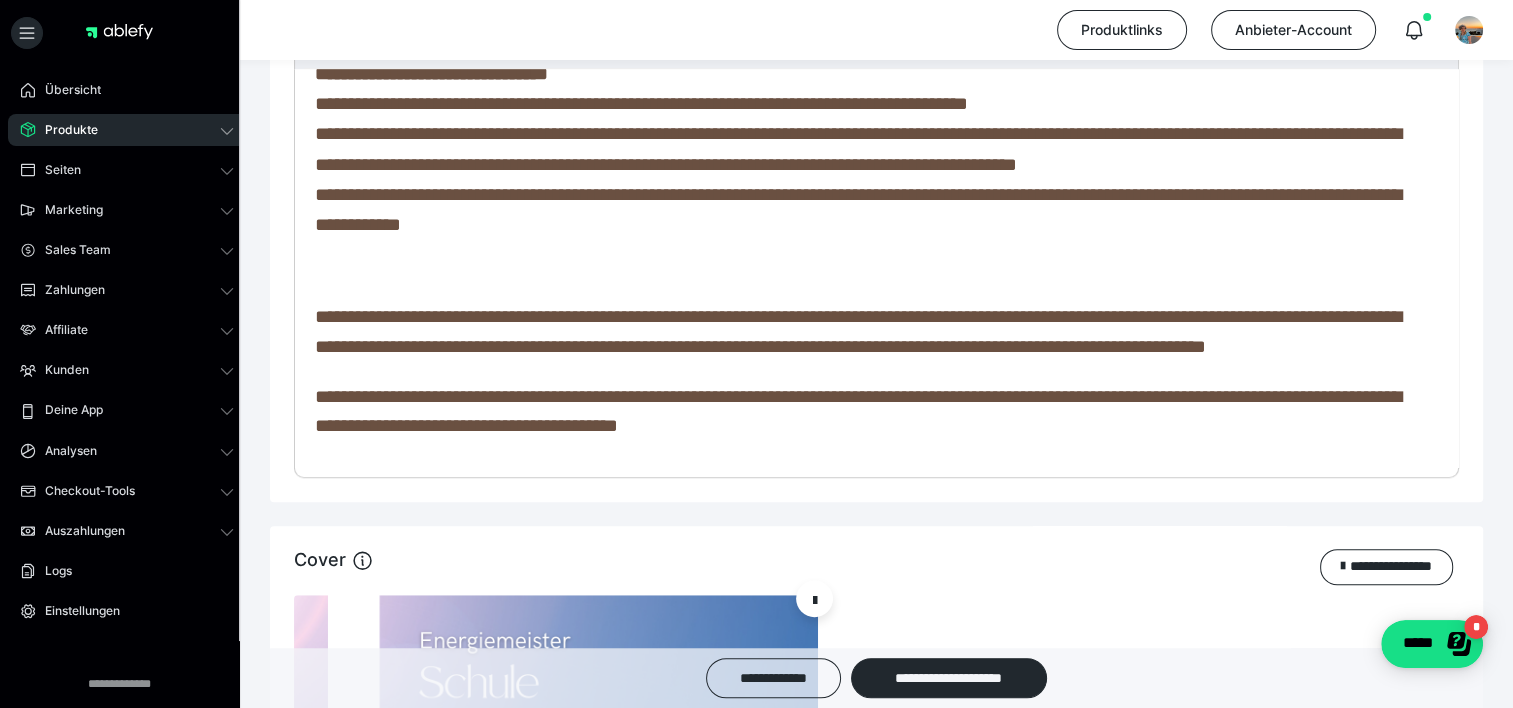 click on "**********" at bounding box center [858, 148] 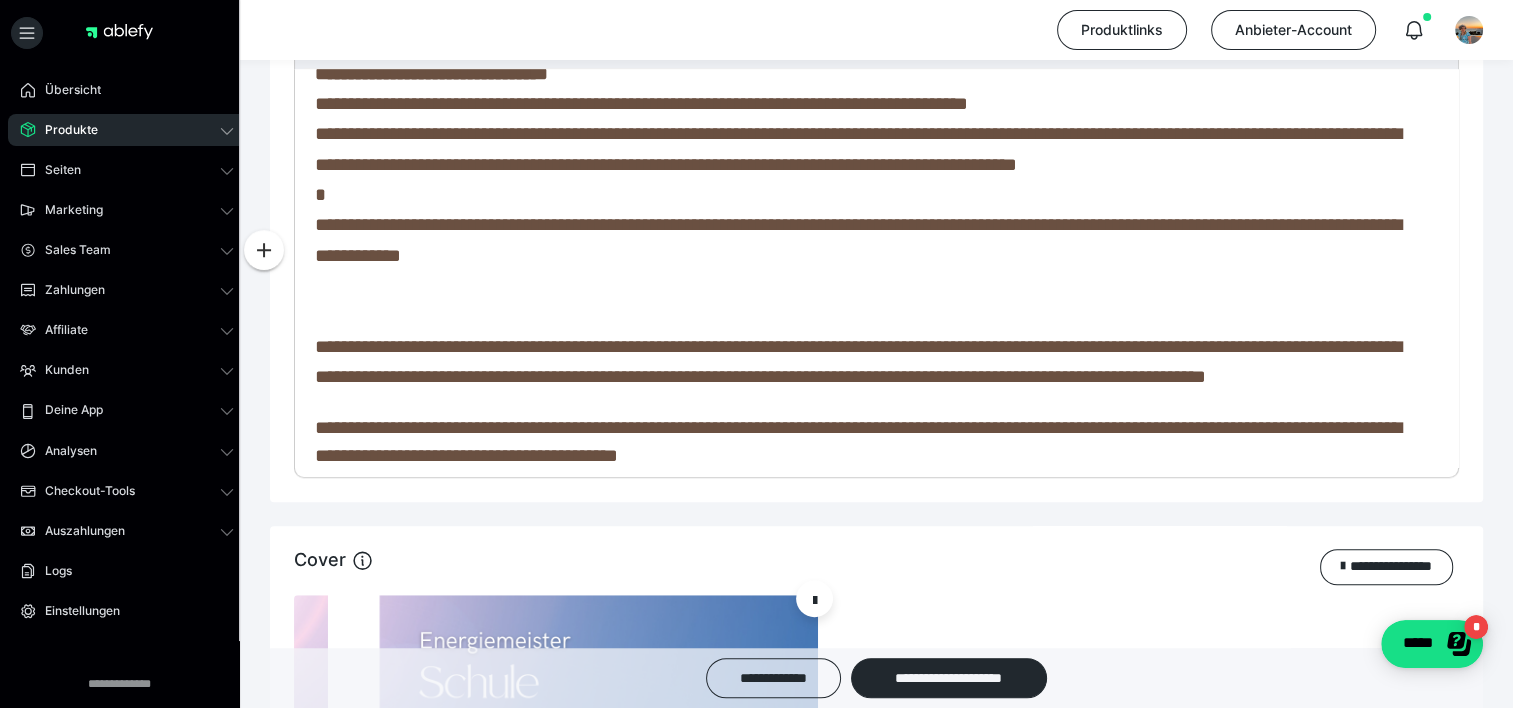 click on "**********" at bounding box center (858, 239) 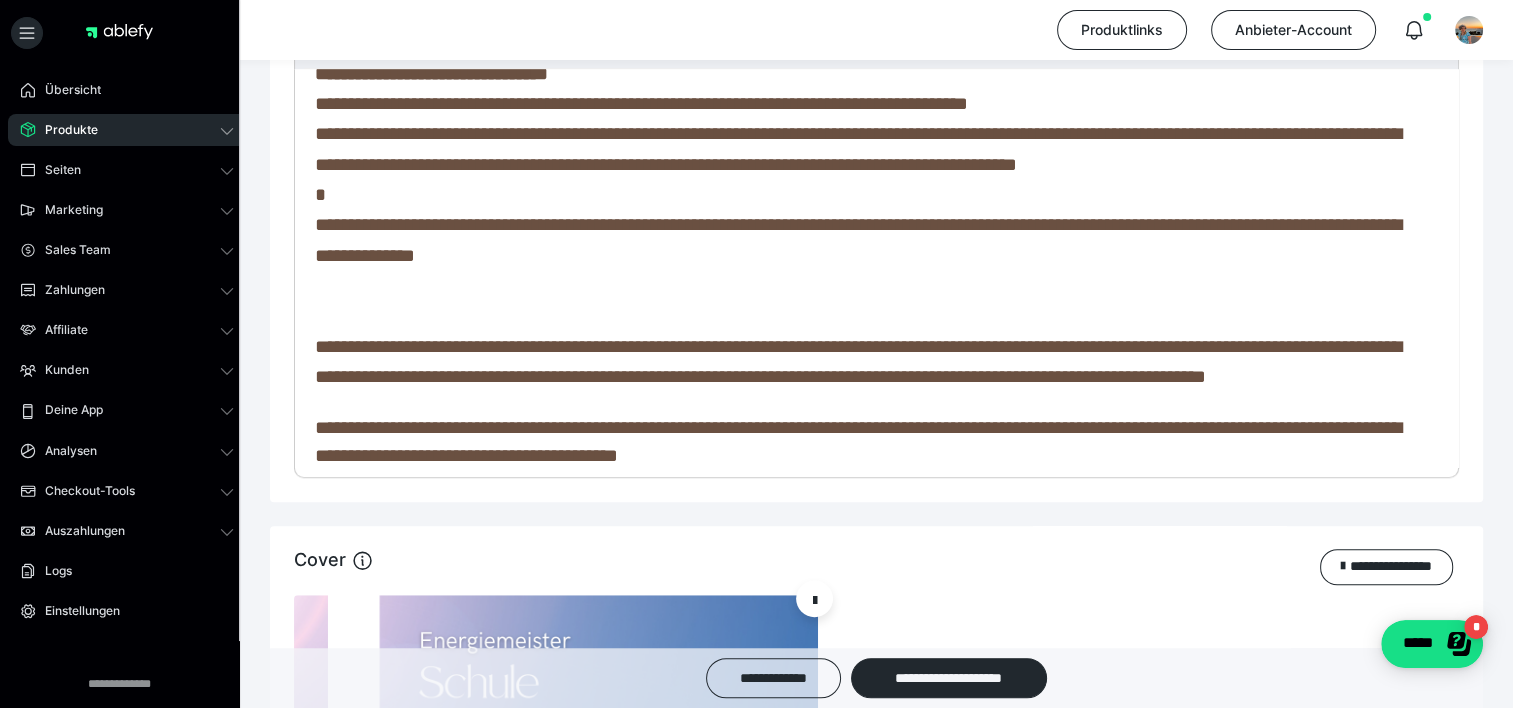 click at bounding box center [317, 285] 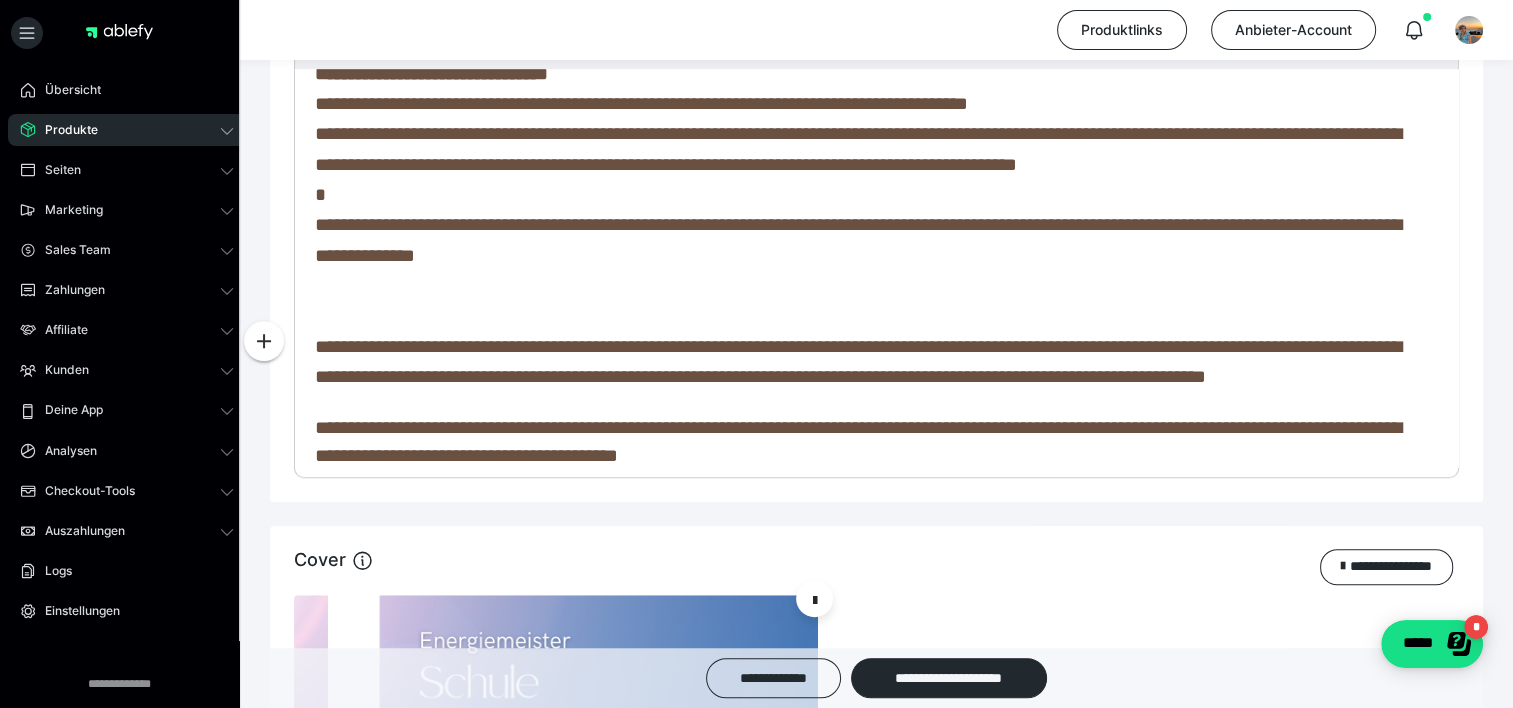 click on "**********" at bounding box center [858, 239] 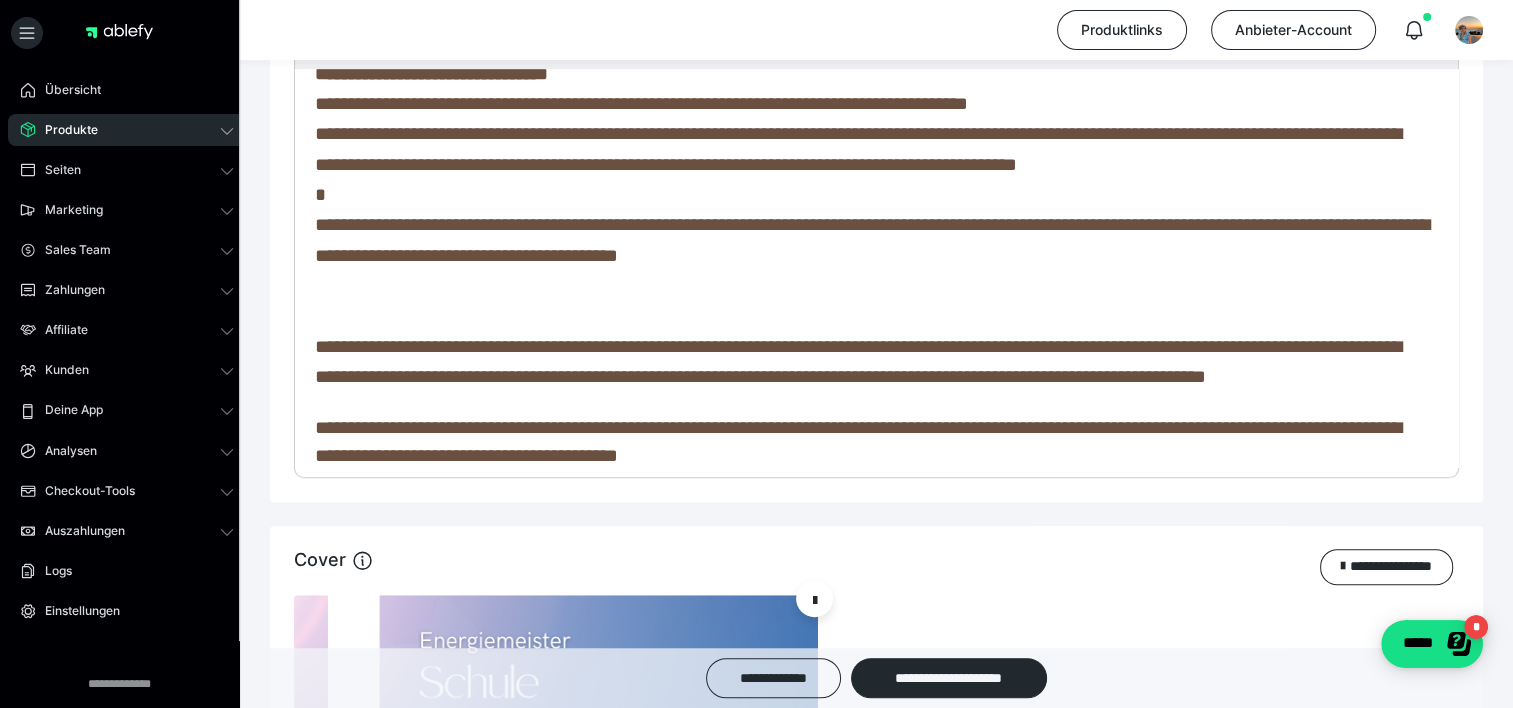 click on "**********" at bounding box center (872, 239) 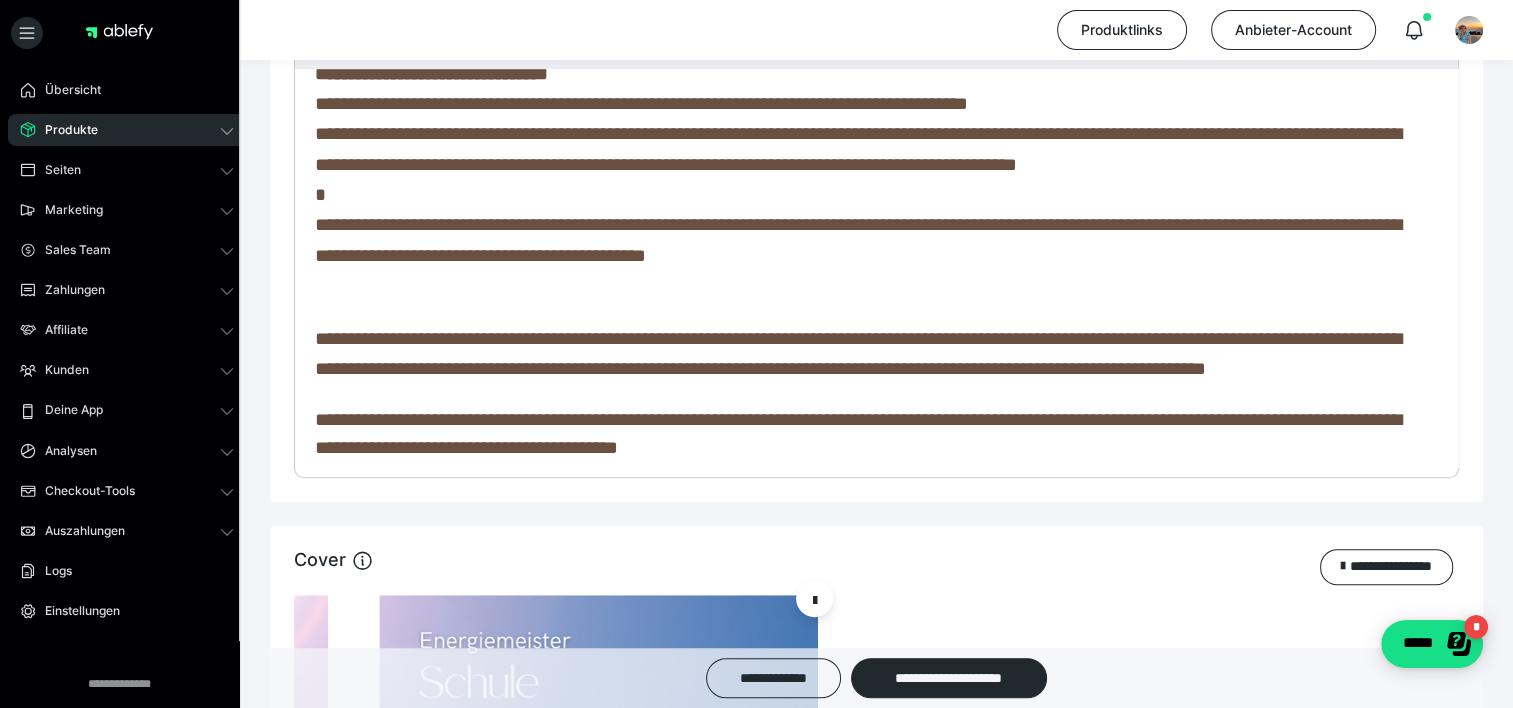 click on "**********" at bounding box center (858, 239) 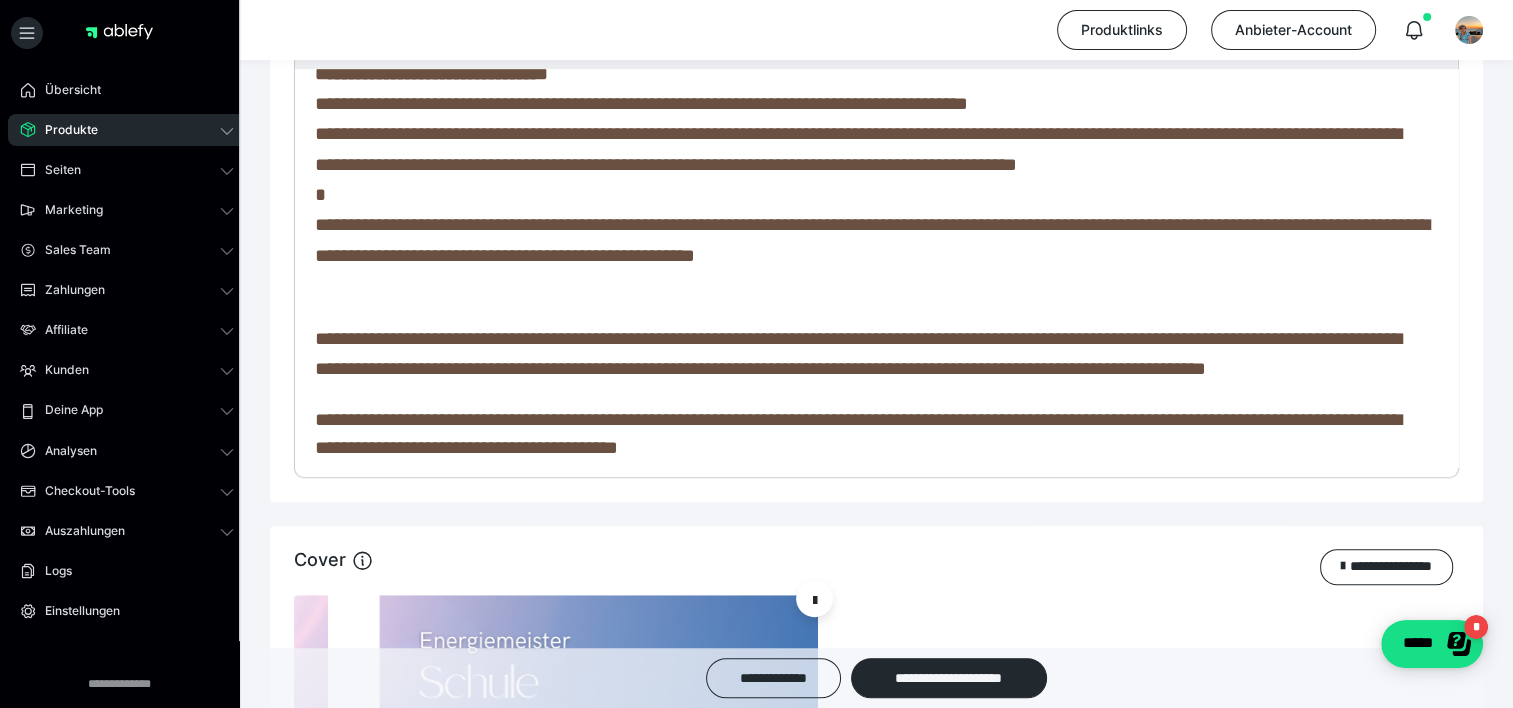 click on "**********" at bounding box center (869, 245) 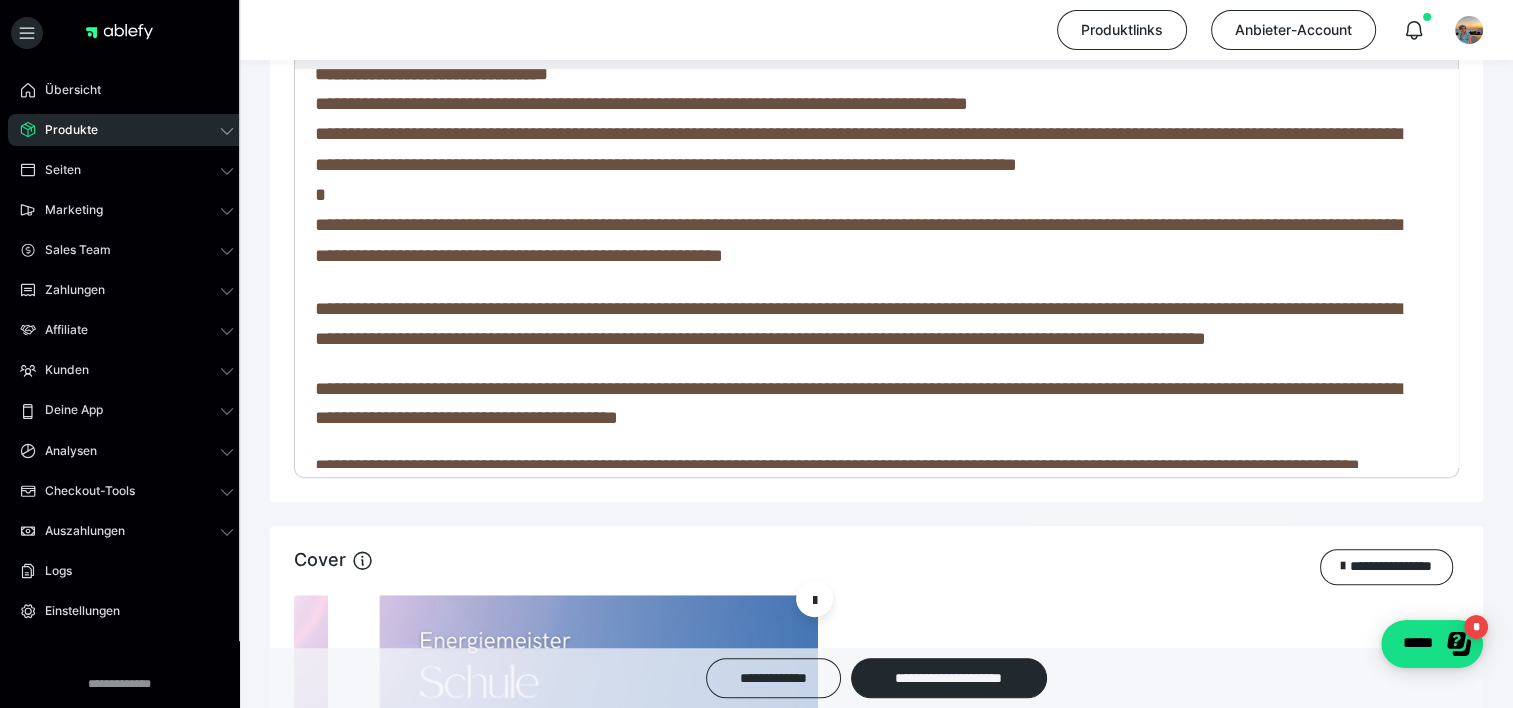 click on "**********" at bounding box center (858, 323) 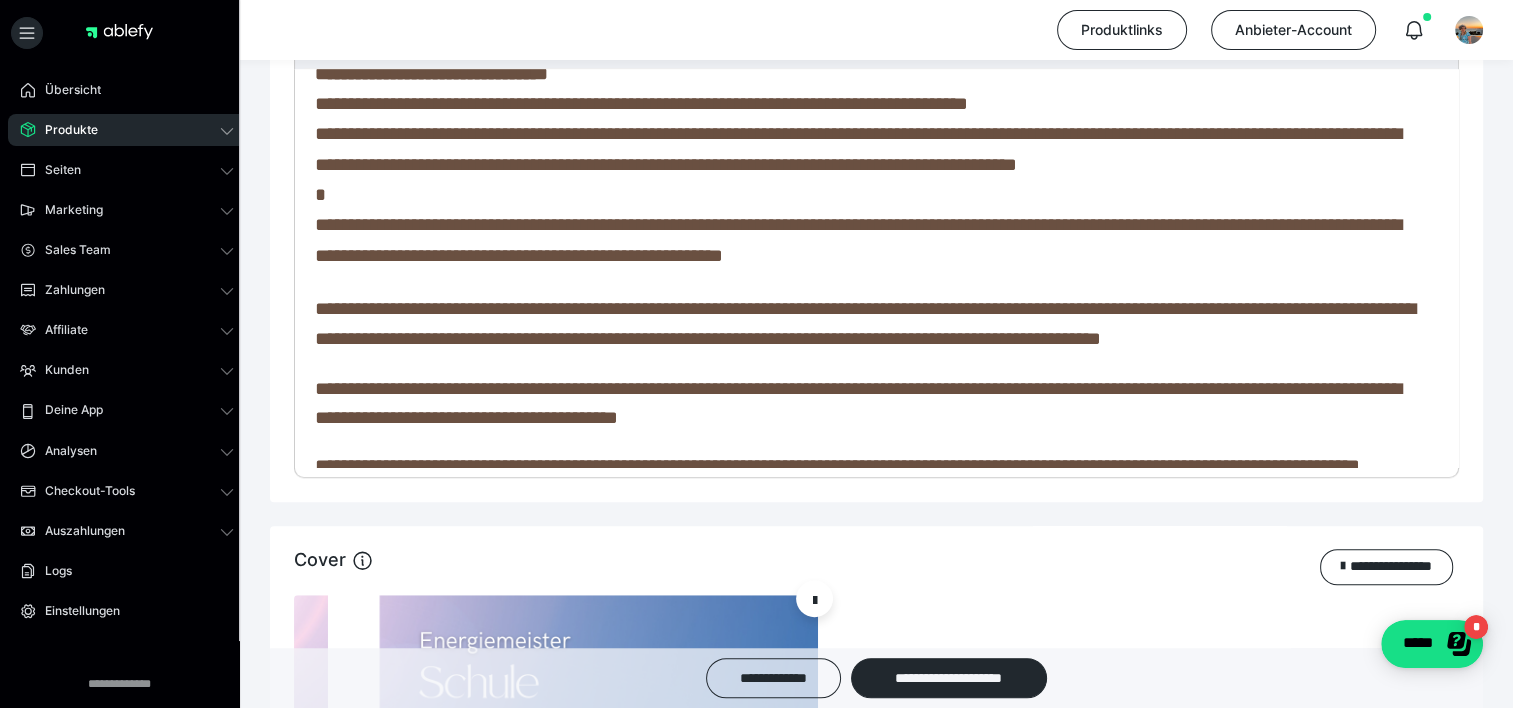 click on "**********" at bounding box center [865, 323] 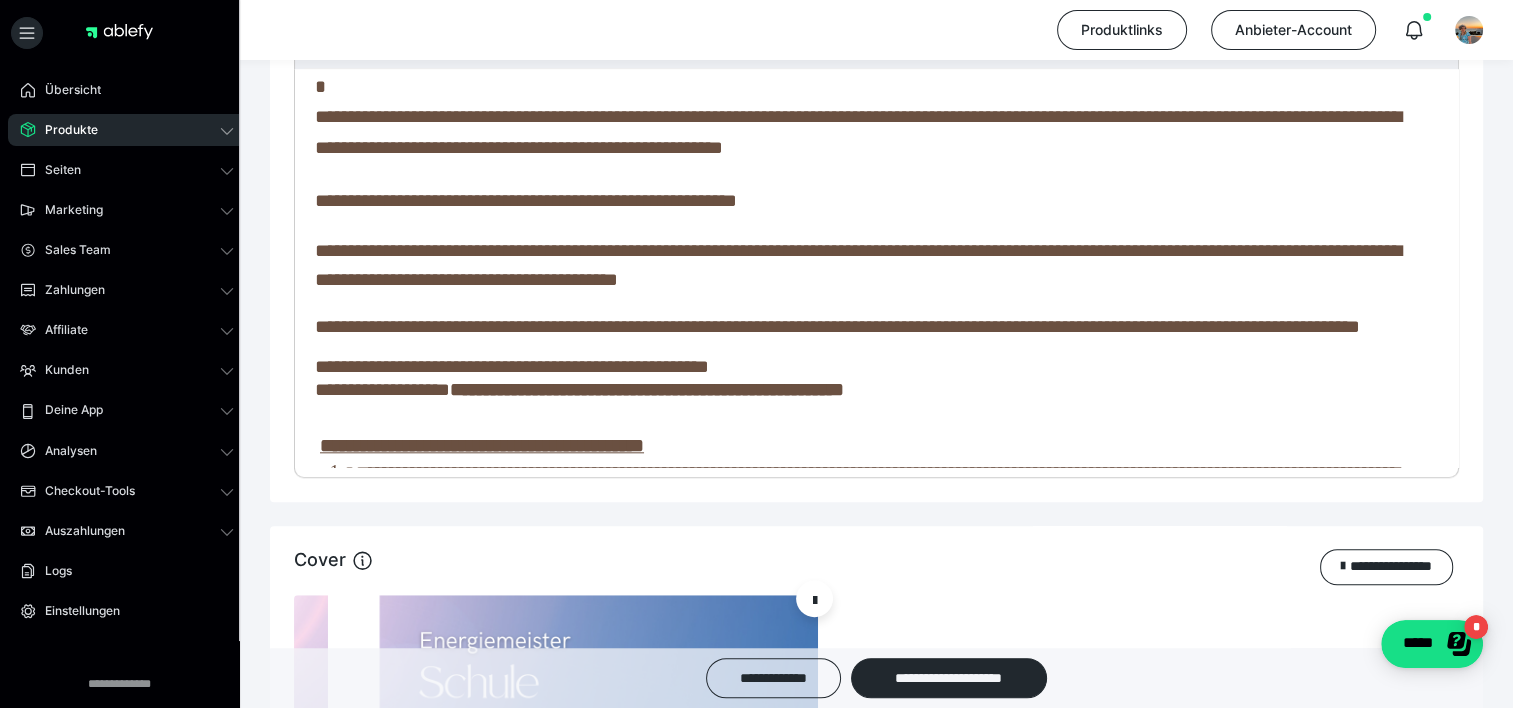 scroll, scrollTop: 2080, scrollLeft: 0, axis: vertical 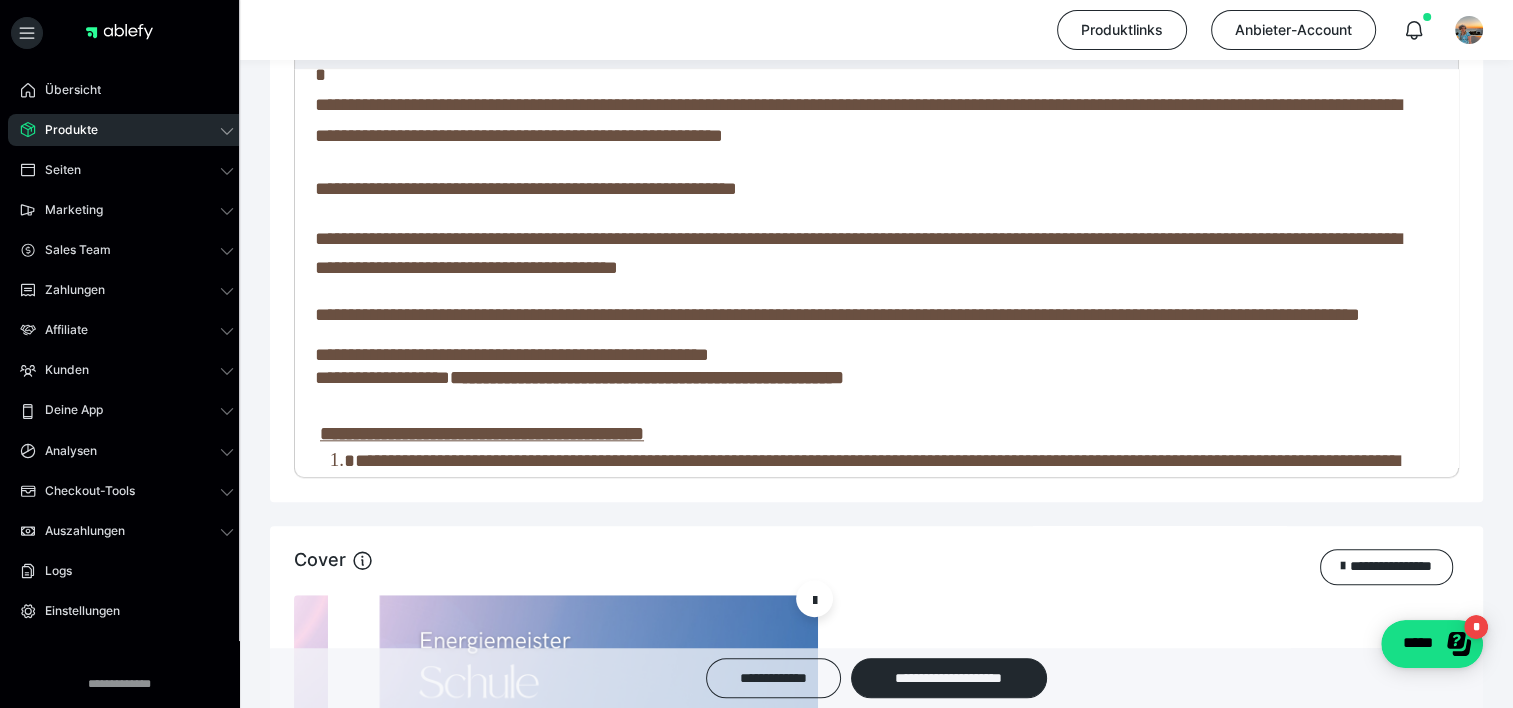 click on "**********" at bounding box center (858, 253) 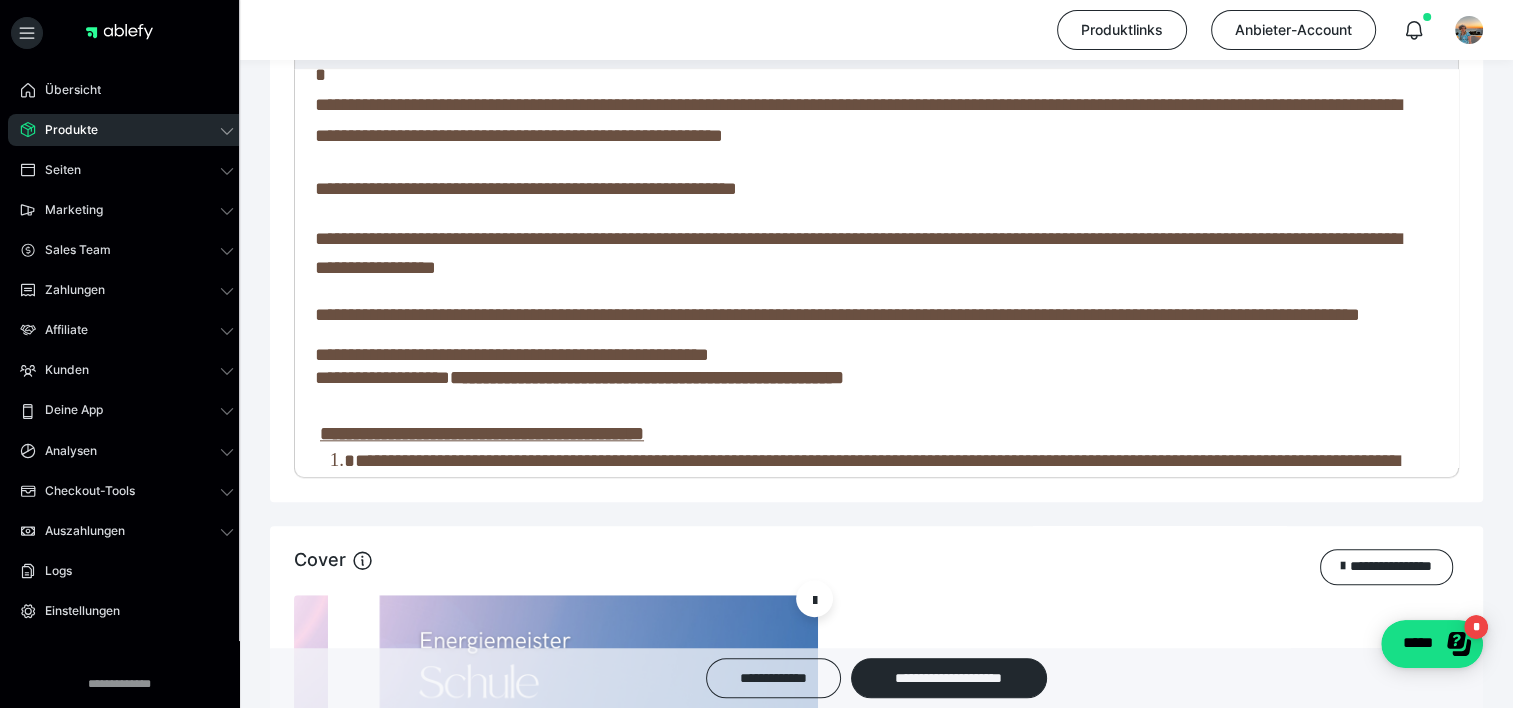 click on "**********" at bounding box center (837, 314) 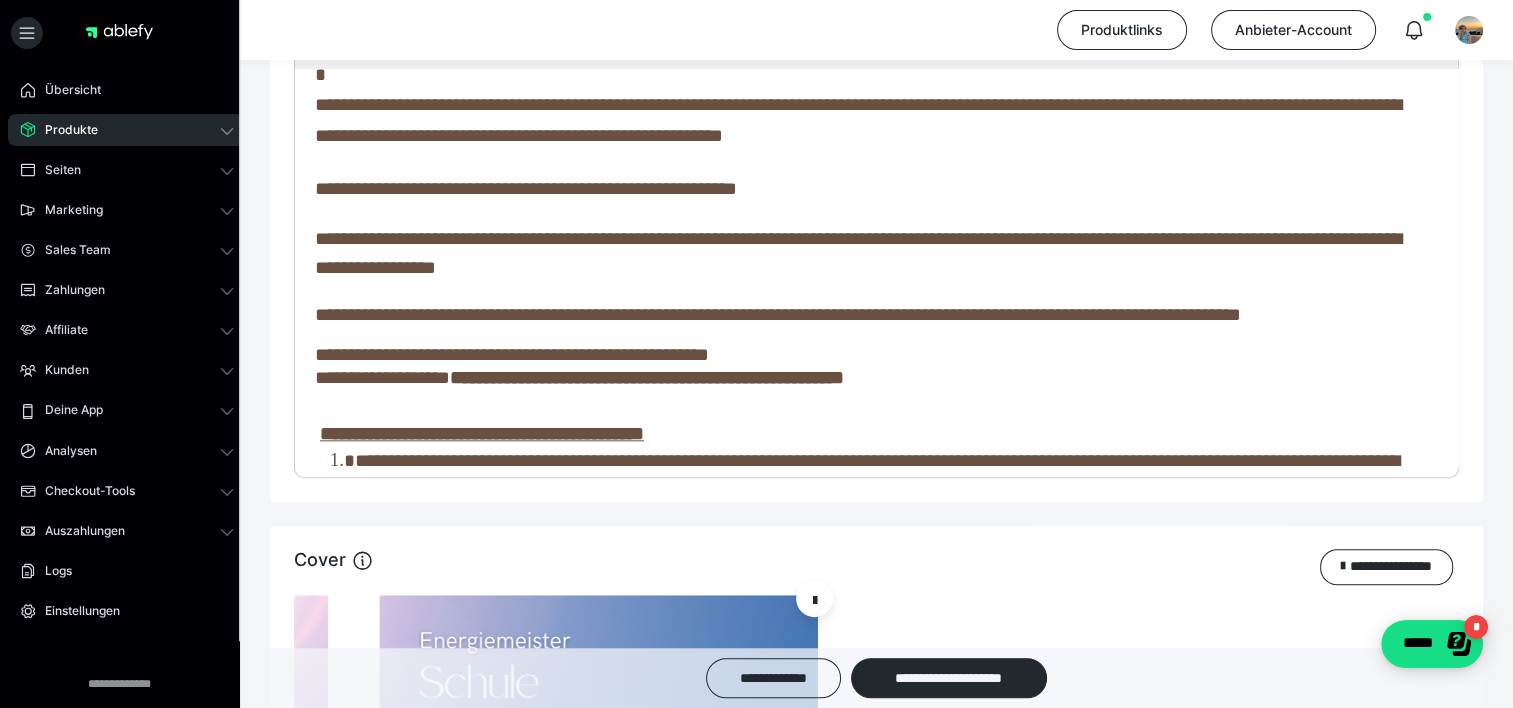 click on "**********" at bounding box center [778, 314] 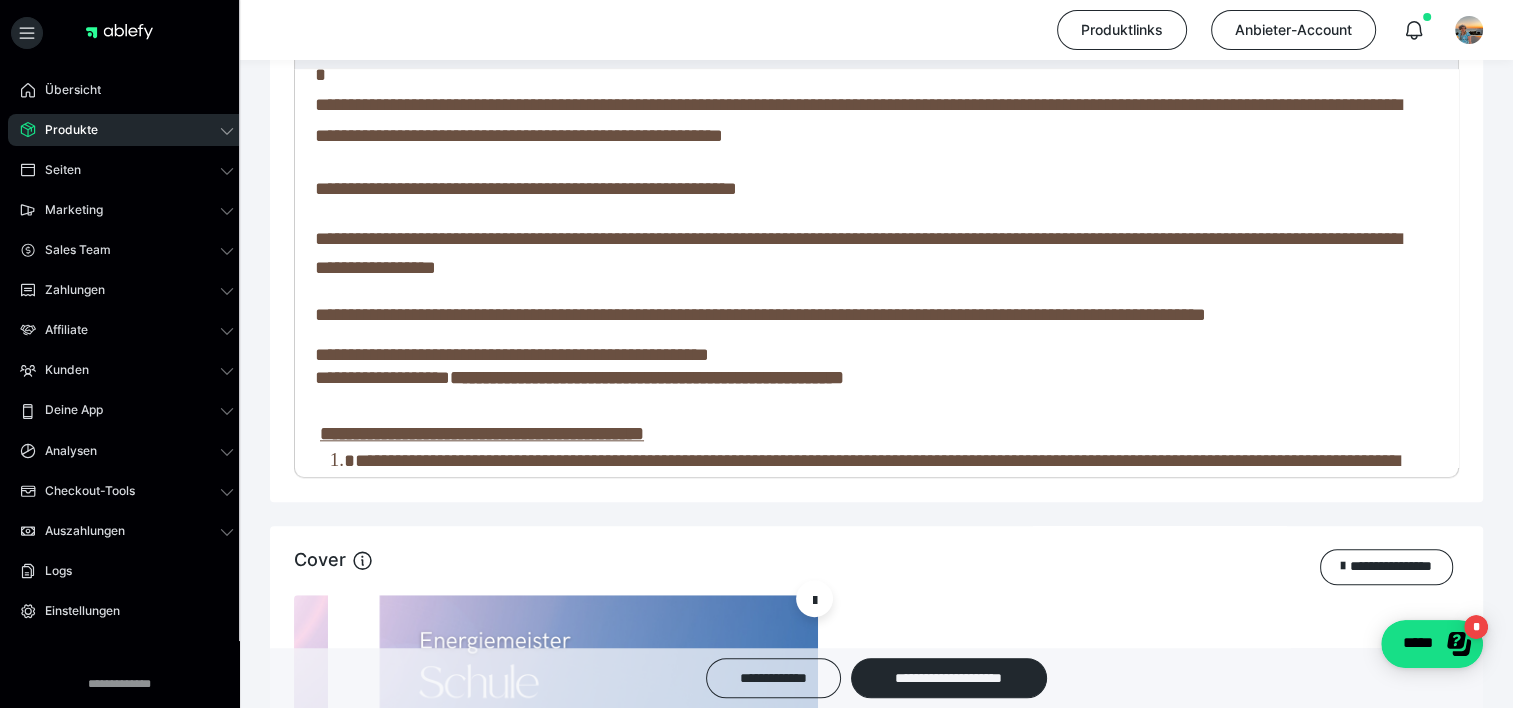 click on "**********" at bounding box center (760, 314) 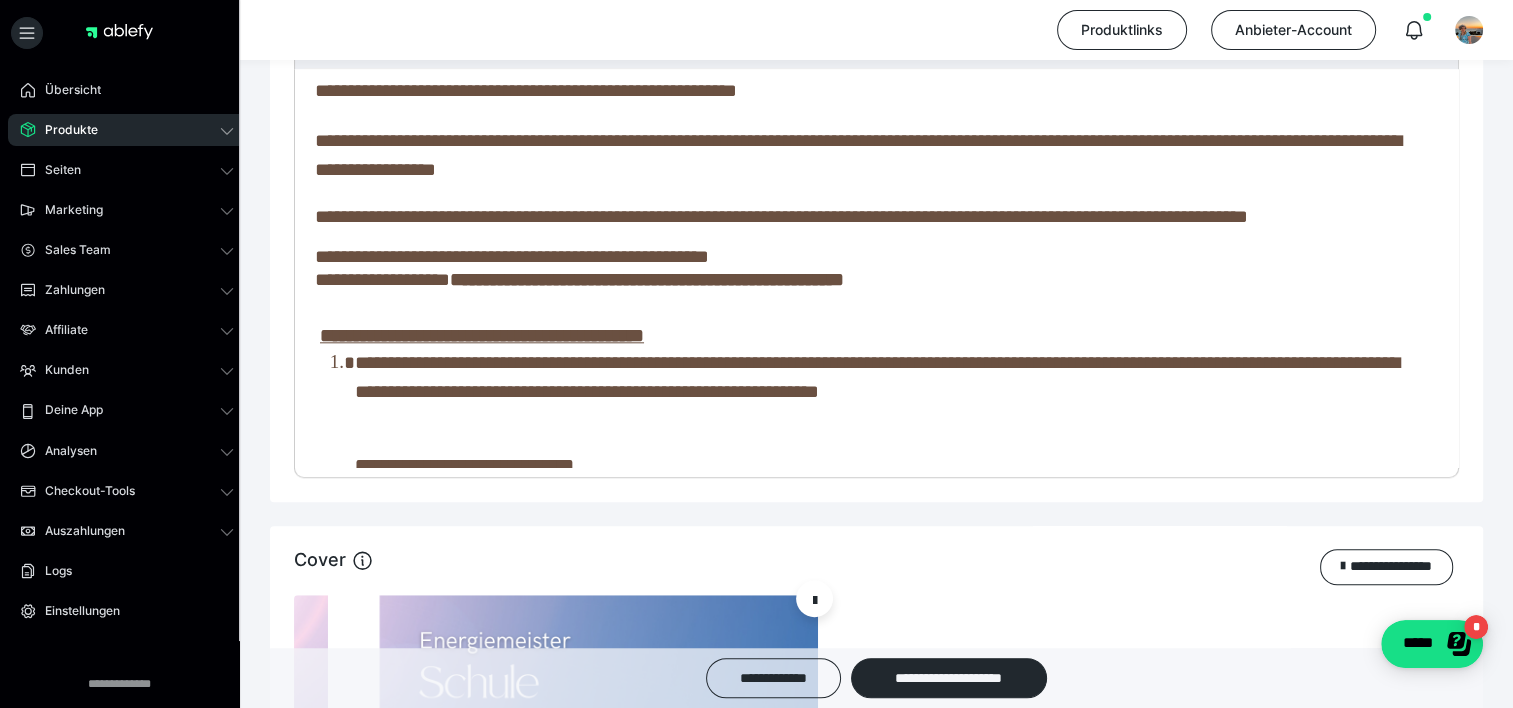scroll, scrollTop: 2200, scrollLeft: 0, axis: vertical 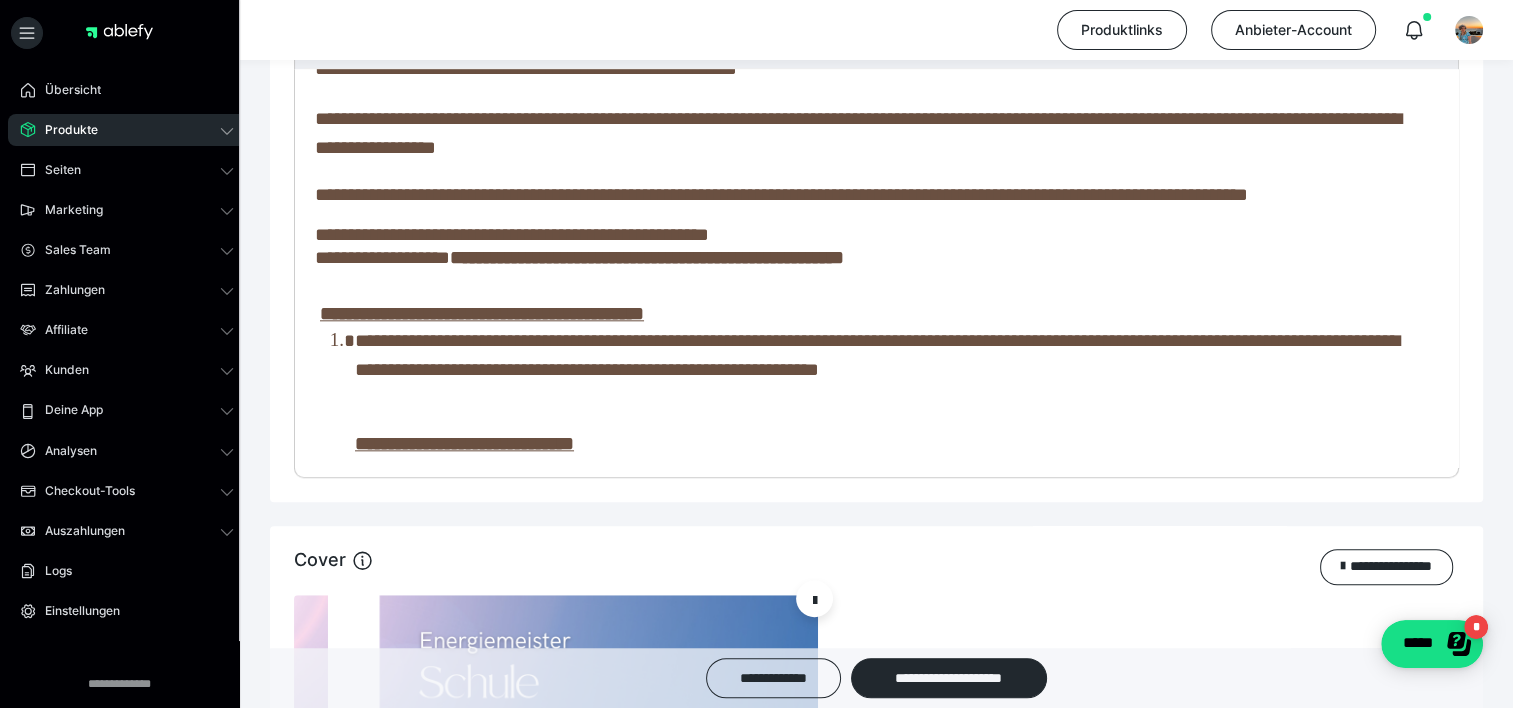 click on "**********" at bounding box center (519, 234) 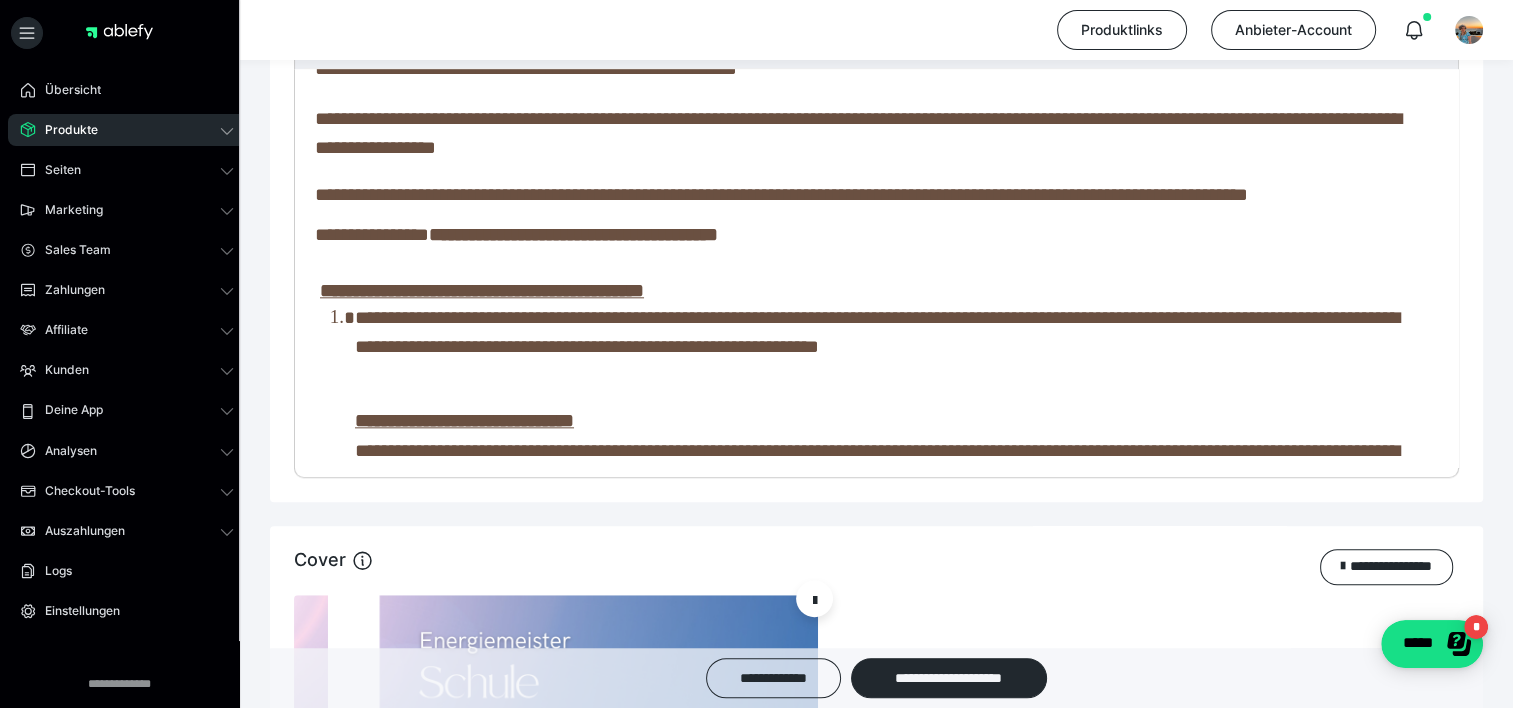 click on "**********" at bounding box center [573, 234] 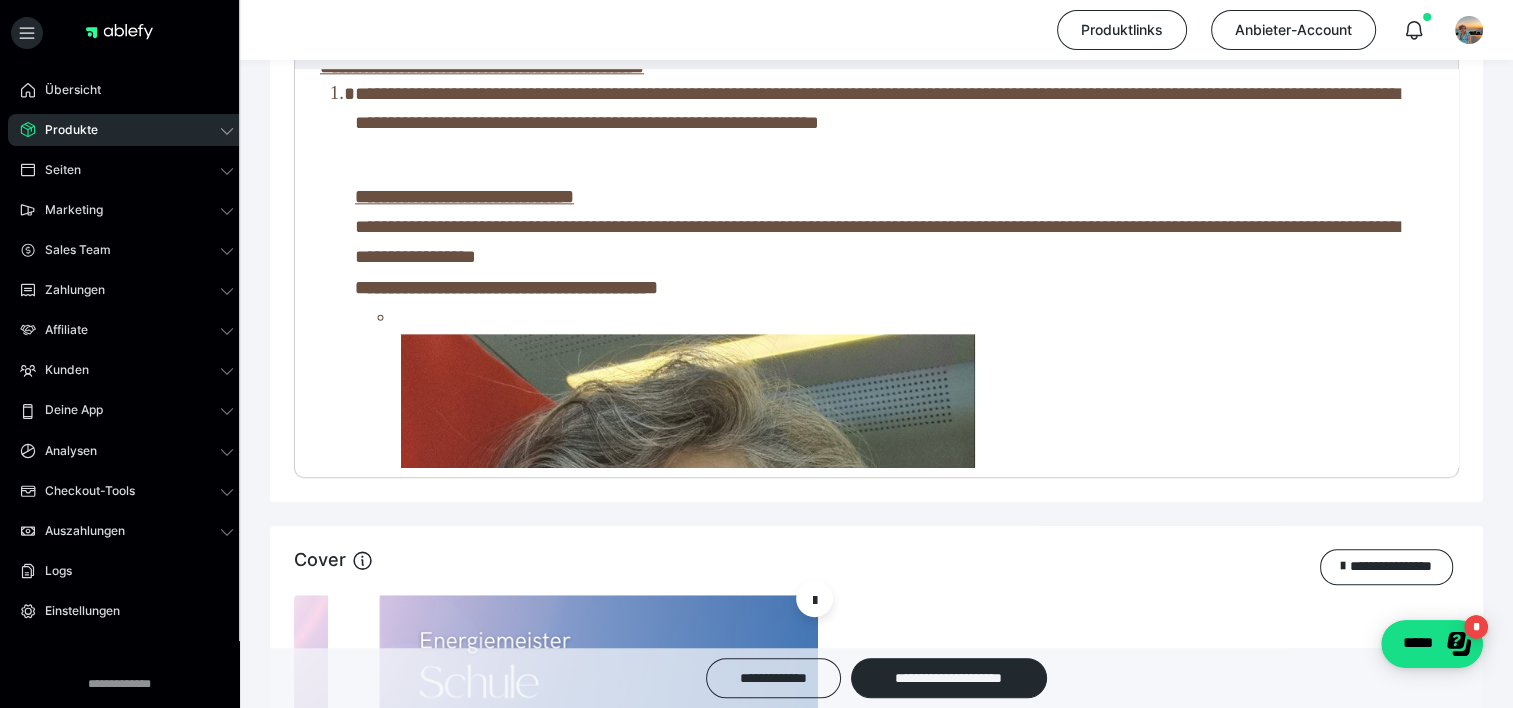 scroll, scrollTop: 2427, scrollLeft: 0, axis: vertical 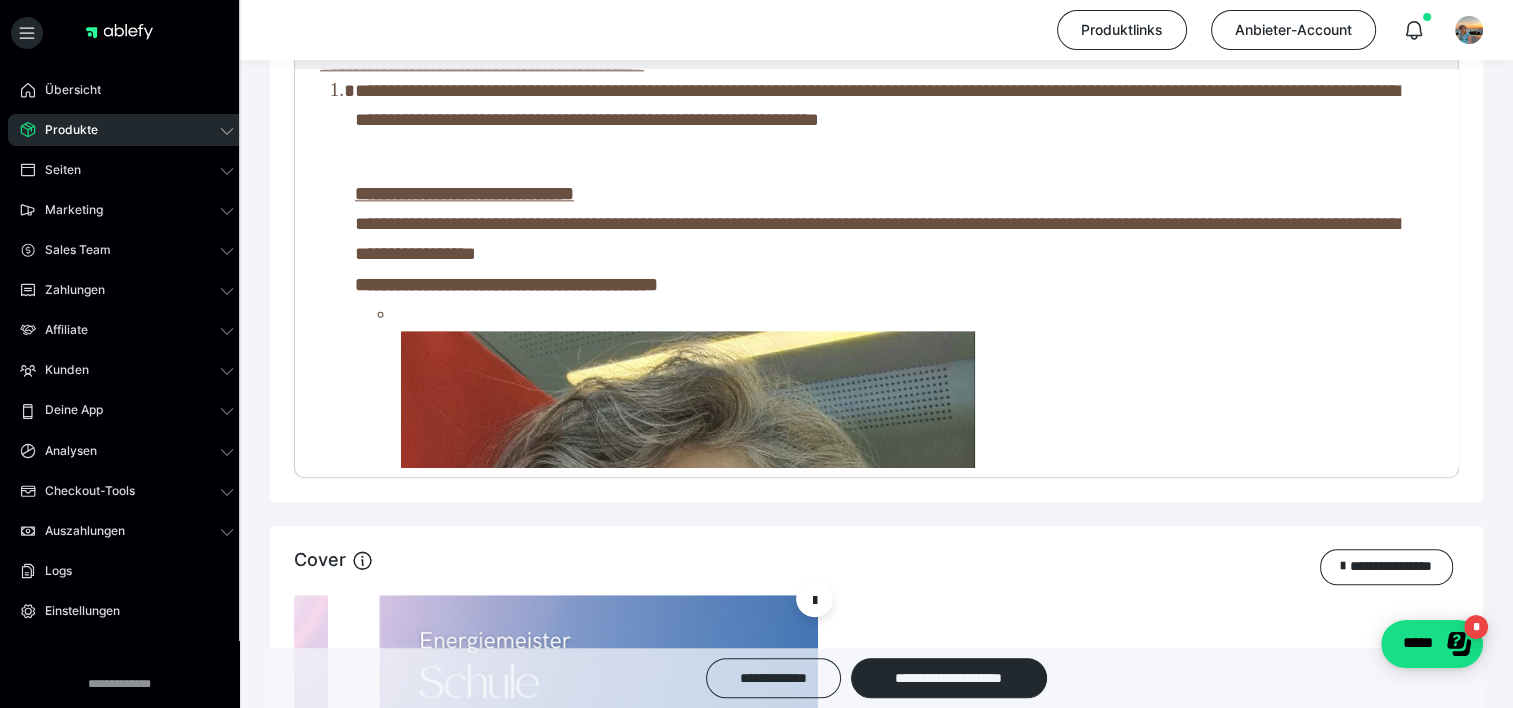 click on "**********" at bounding box center (889, 665) 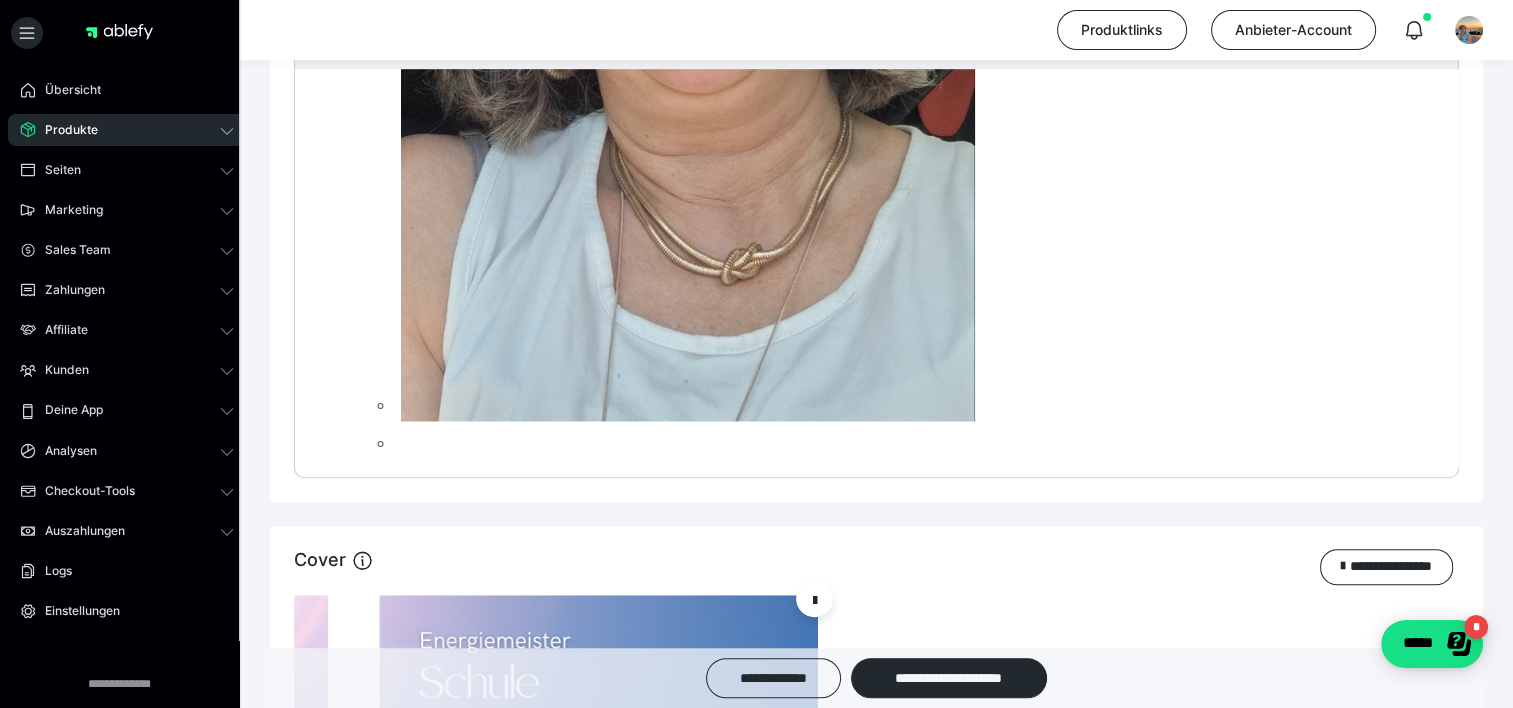 scroll, scrollTop: 3160, scrollLeft: 0, axis: vertical 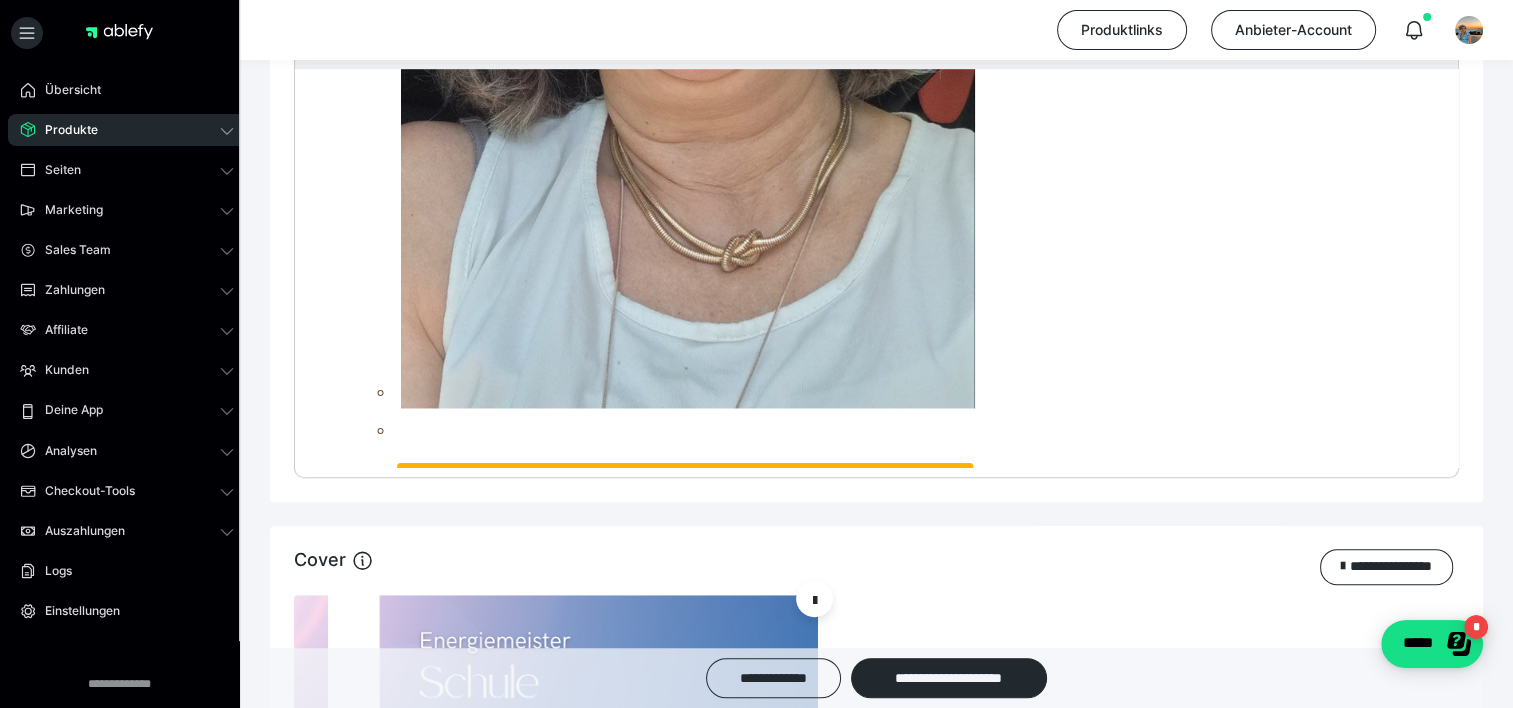 drag, startPoint x: 755, startPoint y: 356, endPoint x: 628, endPoint y: 364, distance: 127.25172 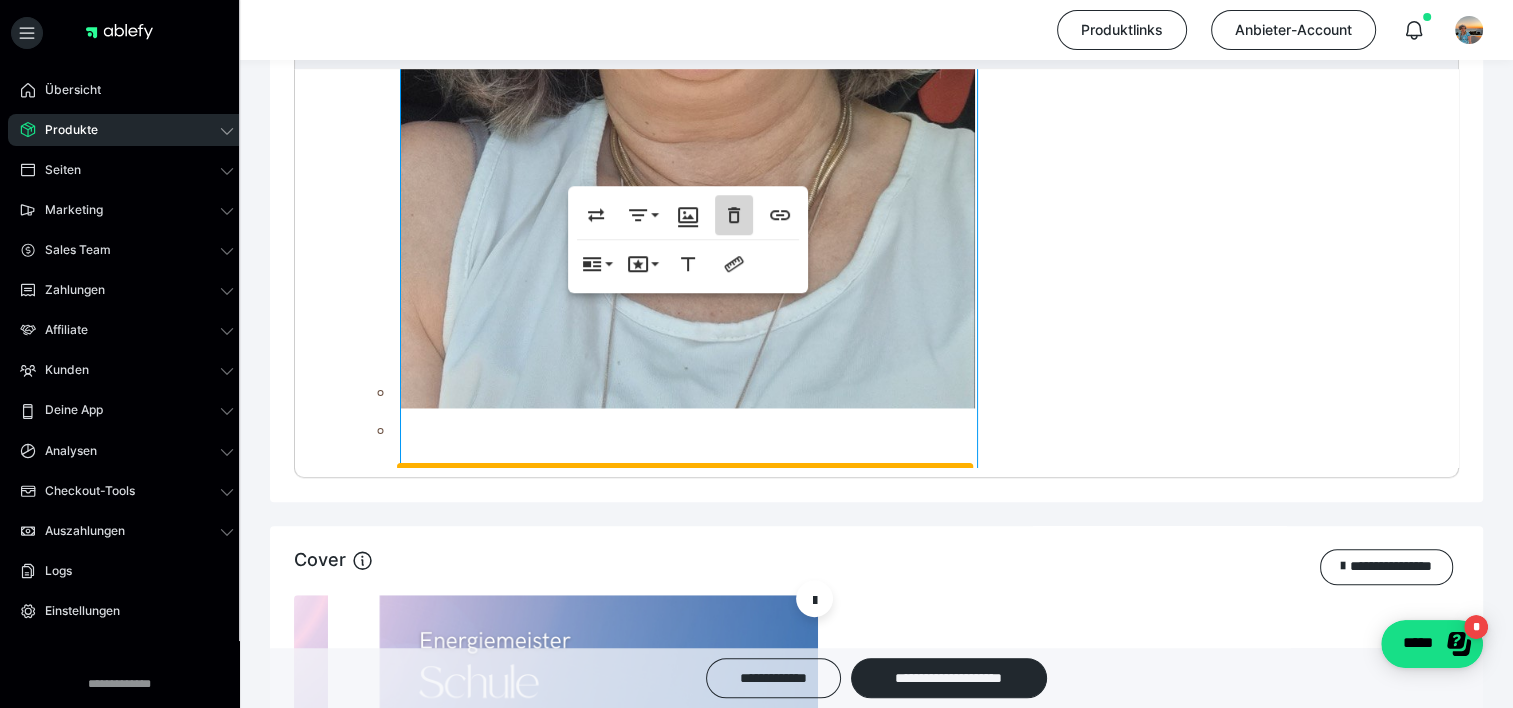 click 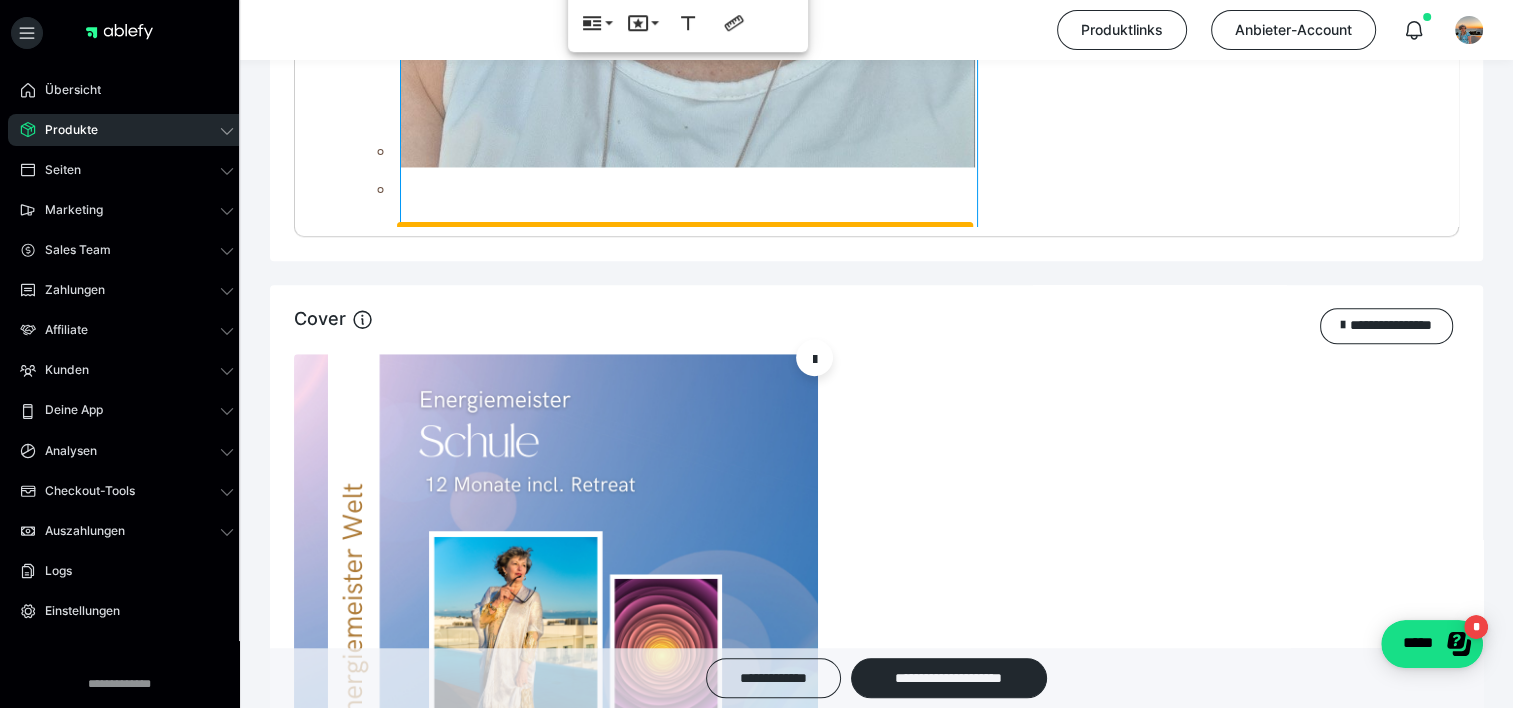 scroll, scrollTop: 2919, scrollLeft: 0, axis: vertical 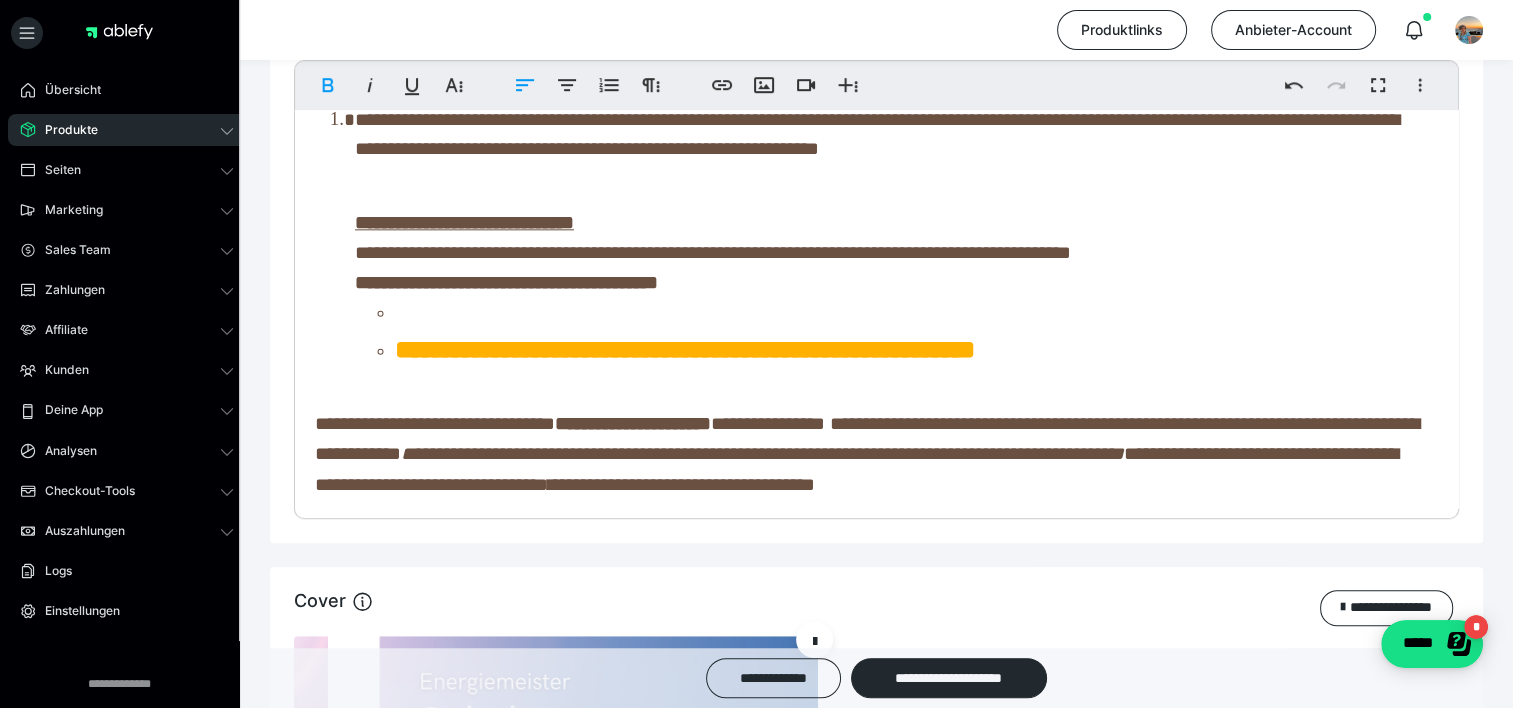 click on "**********" at bounding box center [685, 349] 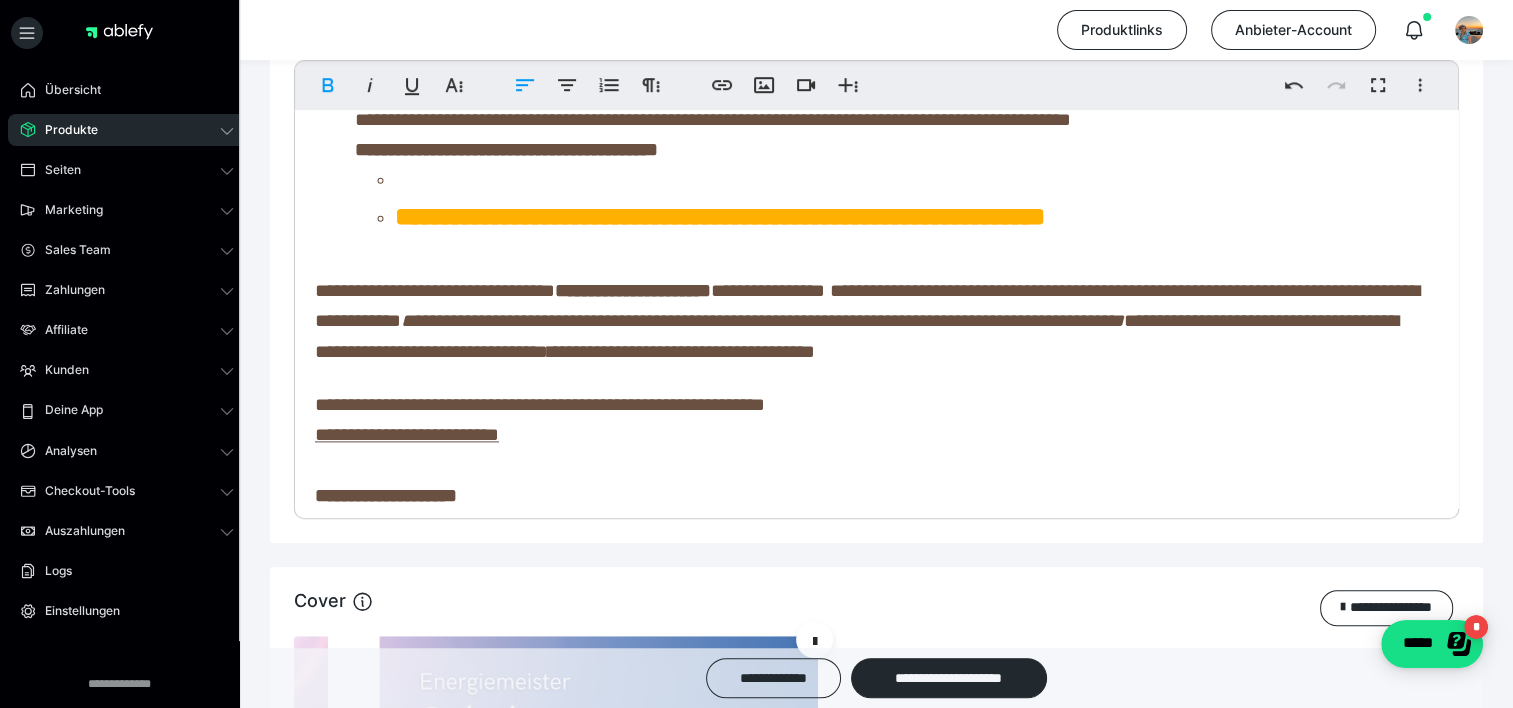 scroll, scrollTop: 2586, scrollLeft: 0, axis: vertical 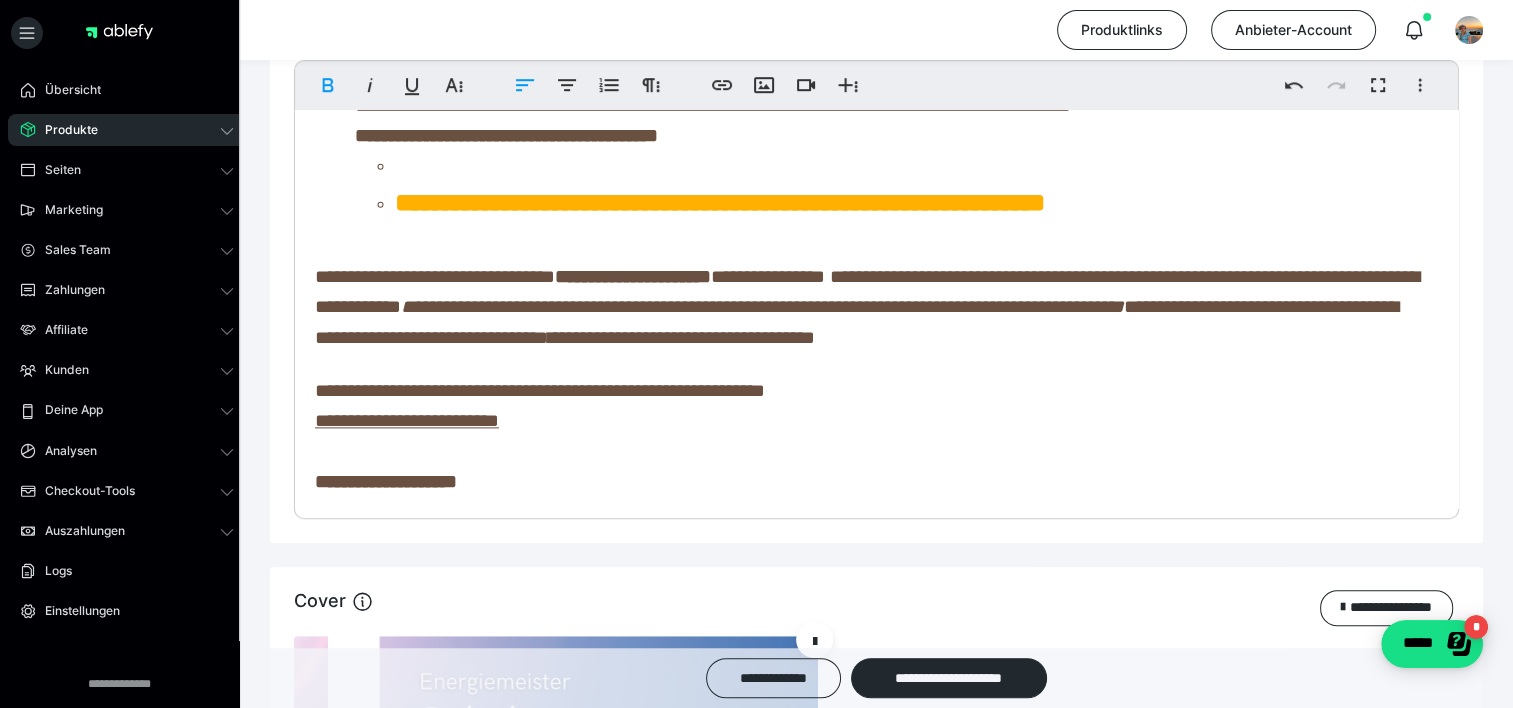 click on "**********" at bounding box center (867, 291) 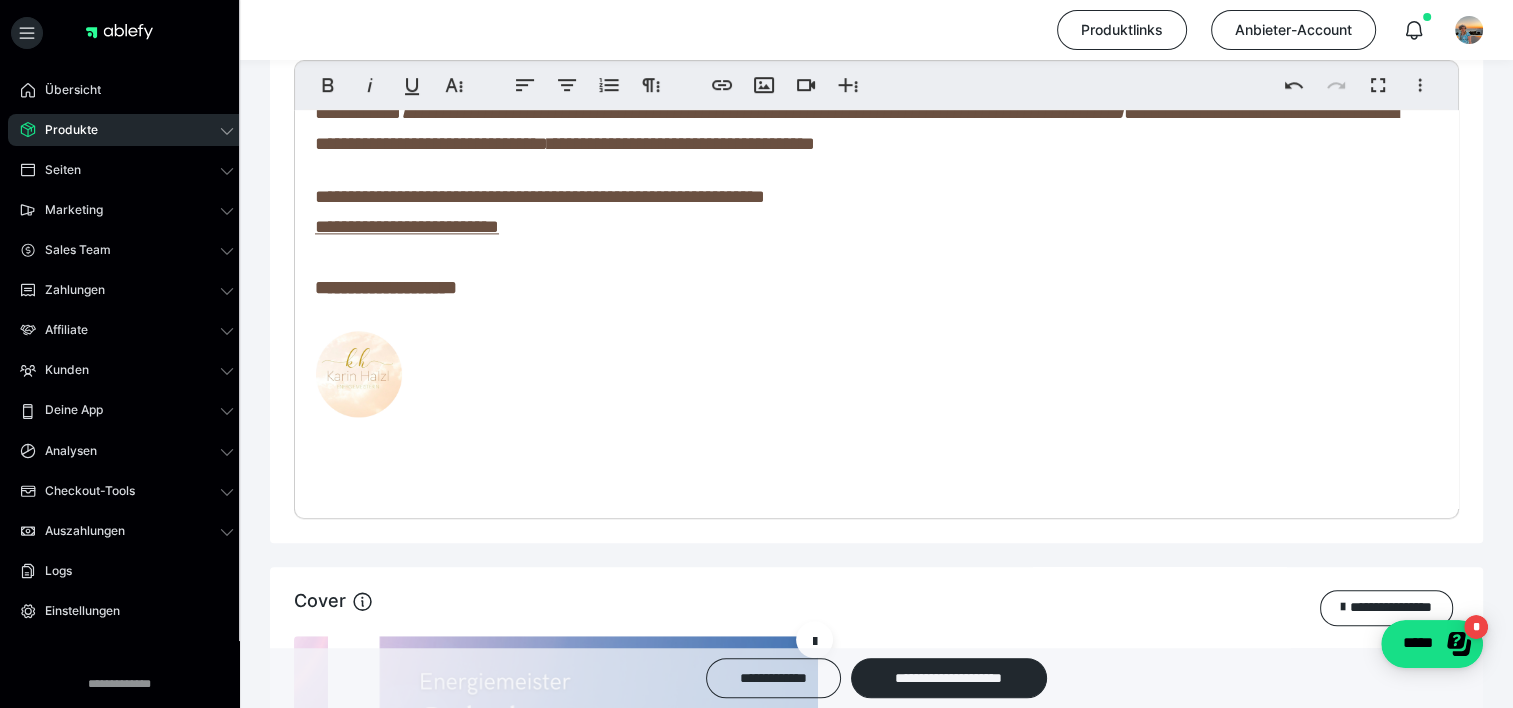 scroll, scrollTop: 2786, scrollLeft: 0, axis: vertical 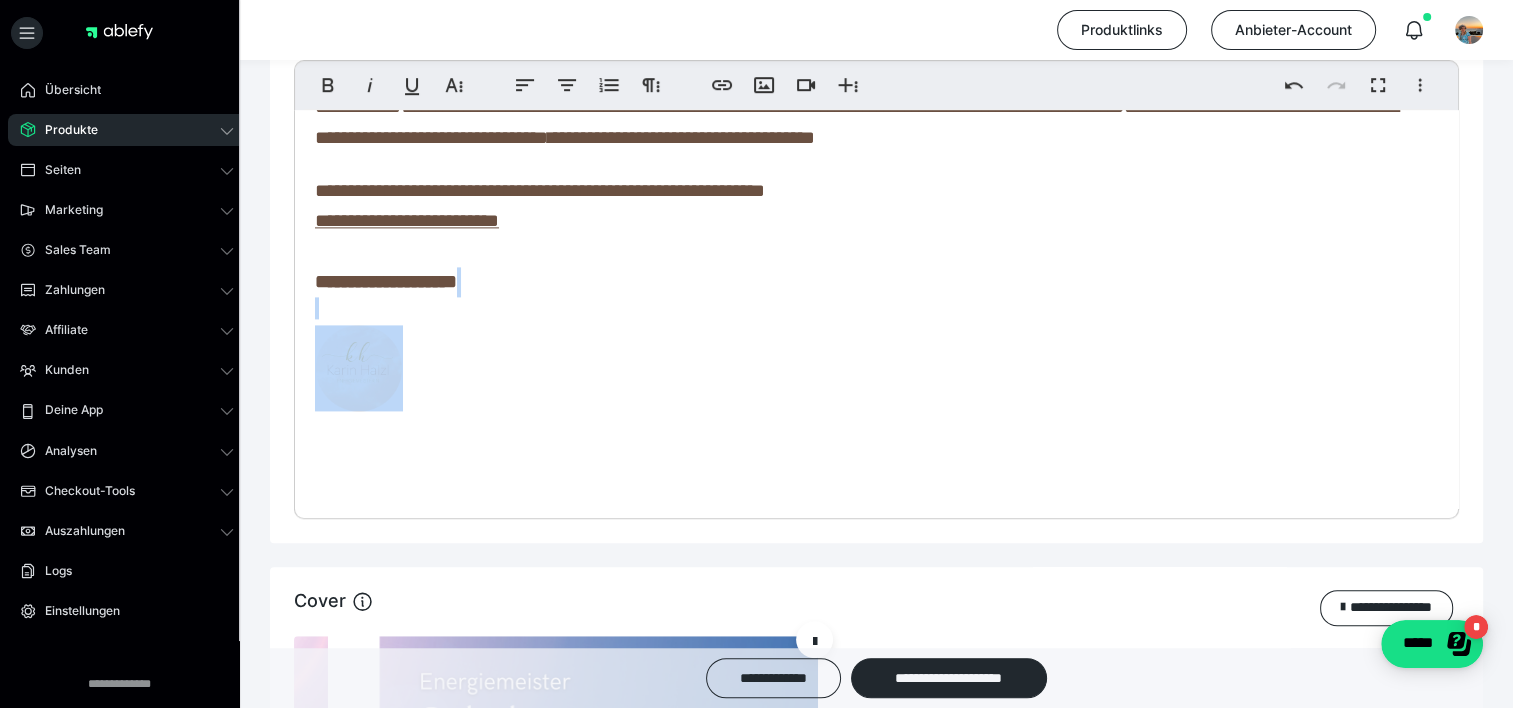 drag, startPoint x: 349, startPoint y: 470, endPoint x: 907, endPoint y: 432, distance: 559.2924 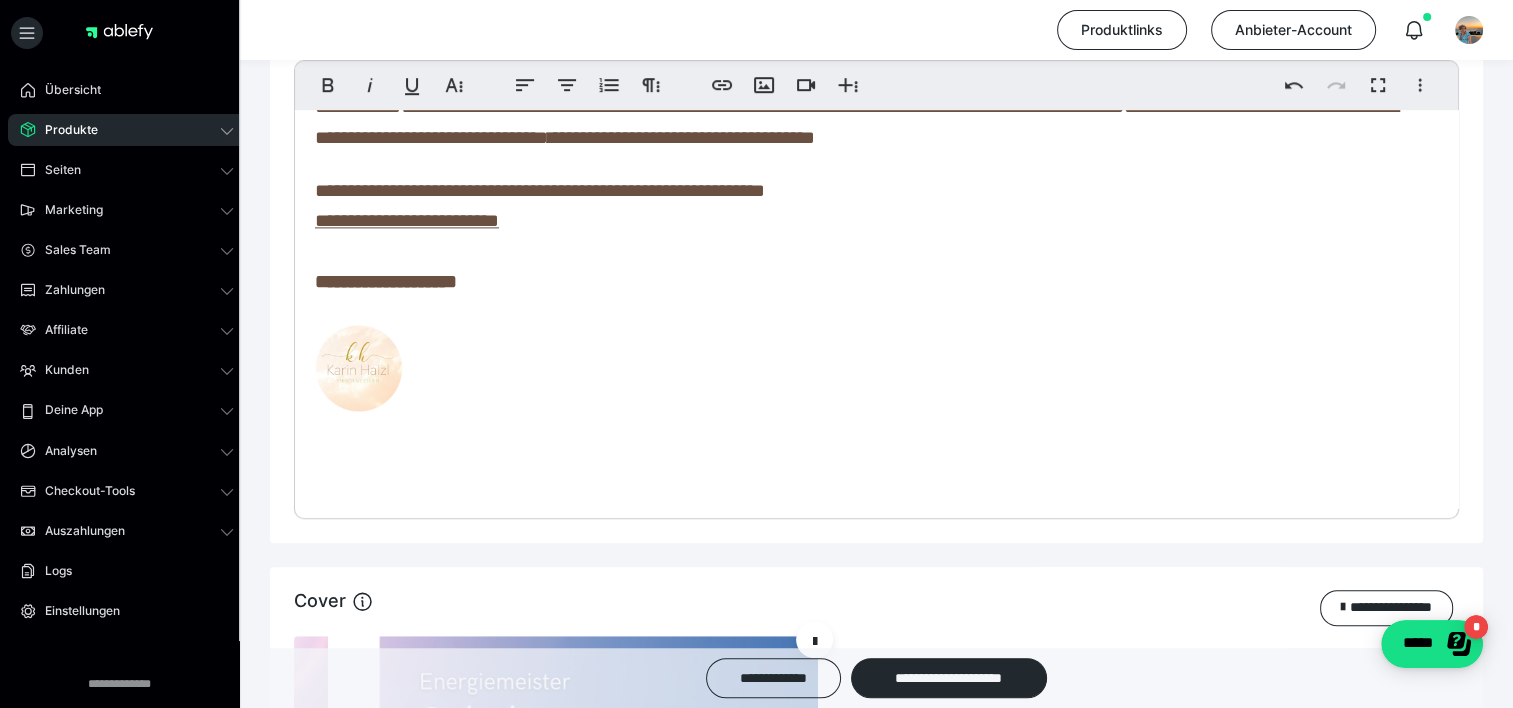 click at bounding box center [359, 368] 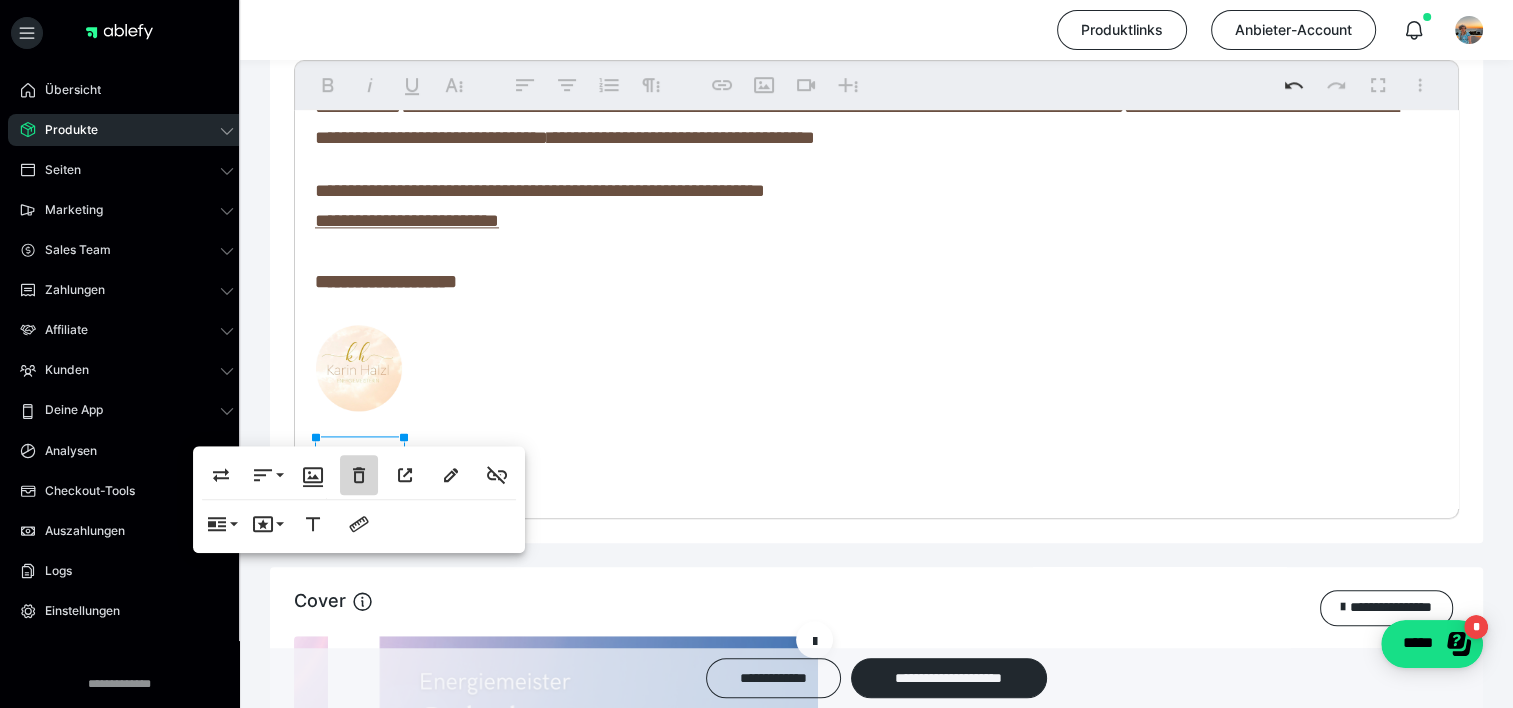 click 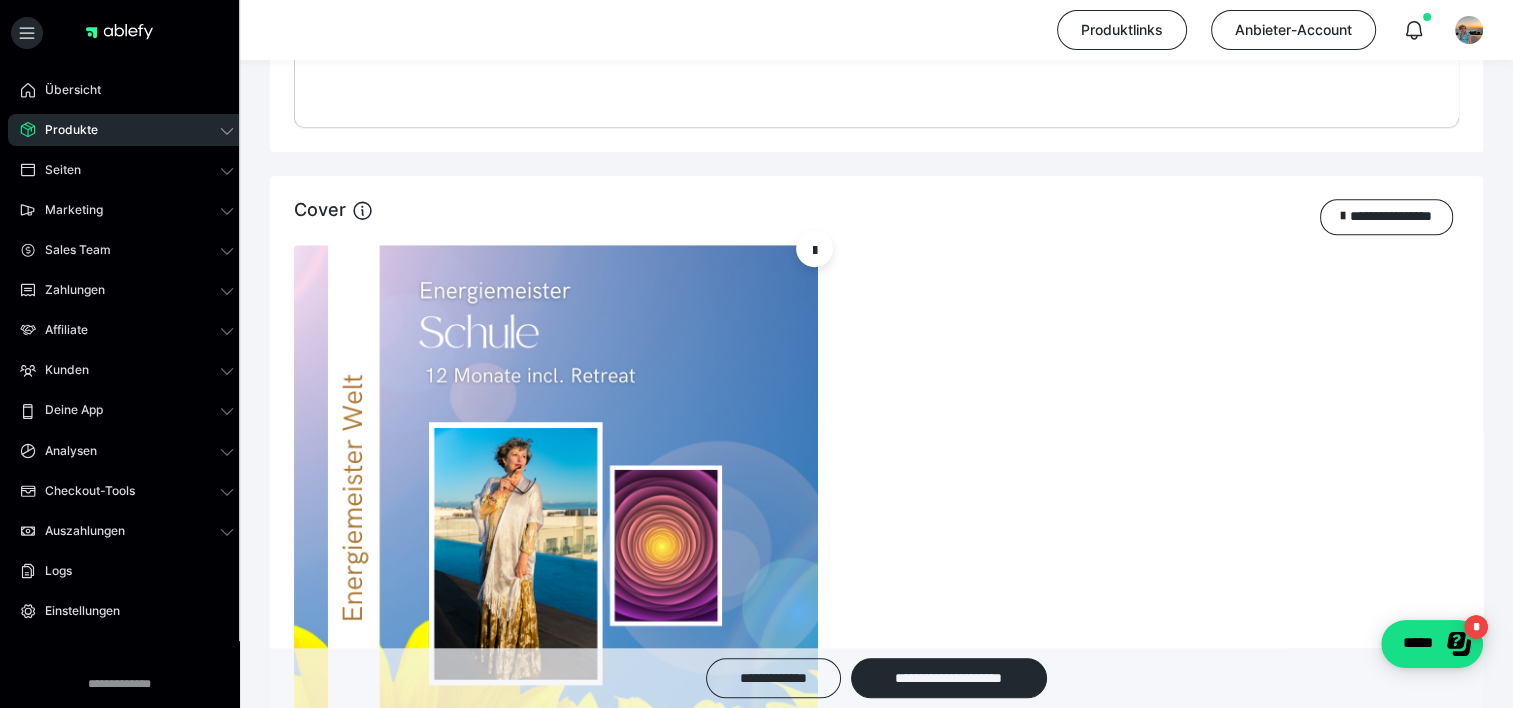 scroll, scrollTop: 1704, scrollLeft: 0, axis: vertical 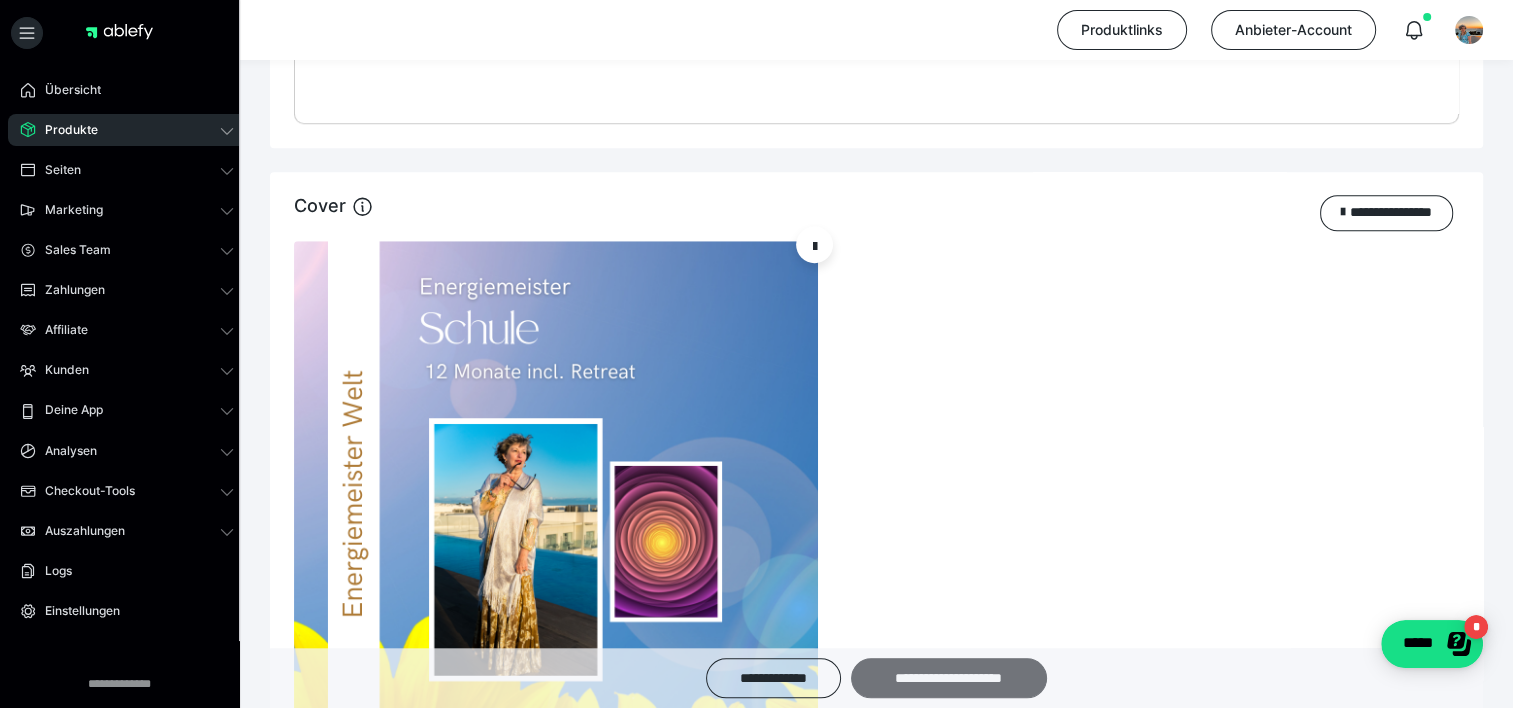 click on "**********" at bounding box center (949, 678) 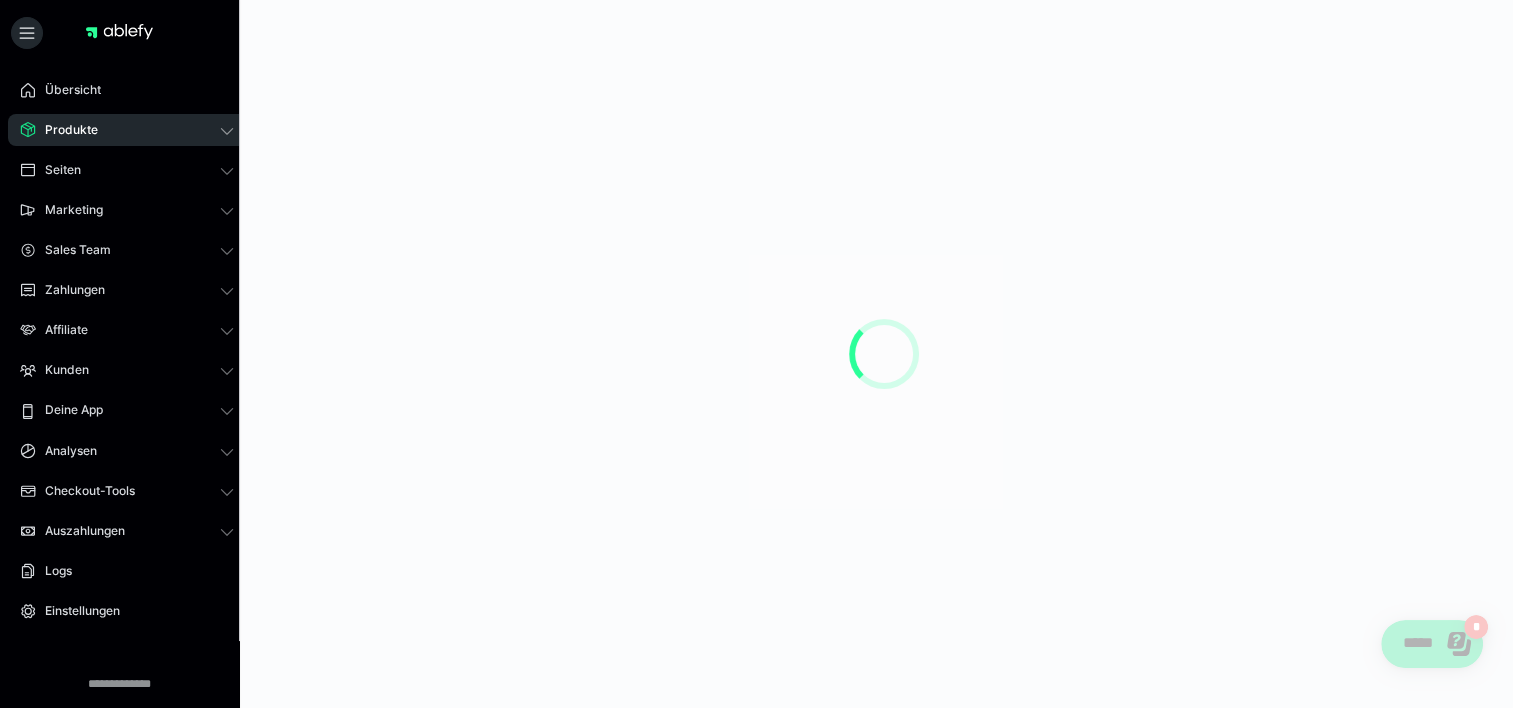 scroll, scrollTop: 0, scrollLeft: 0, axis: both 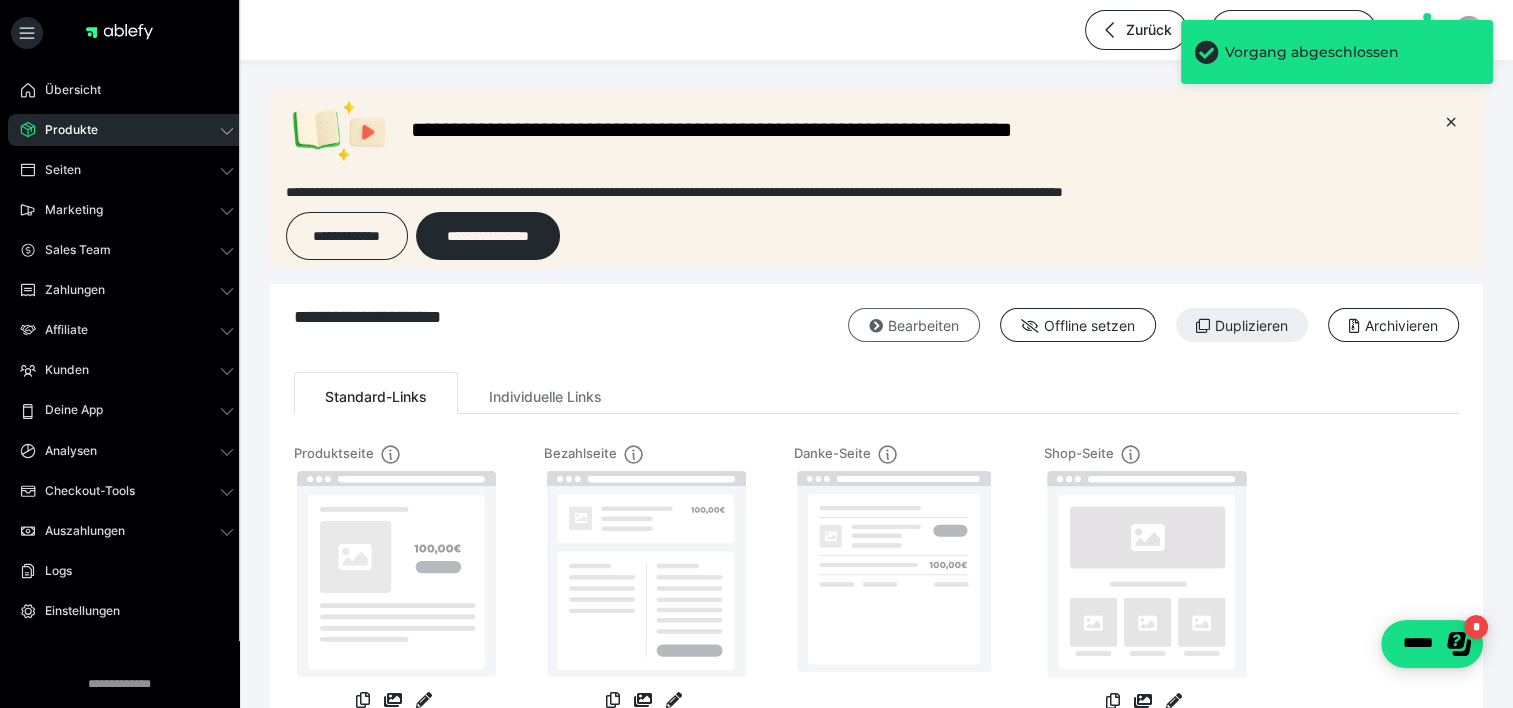 click on "Bearbeiten" at bounding box center [914, 325] 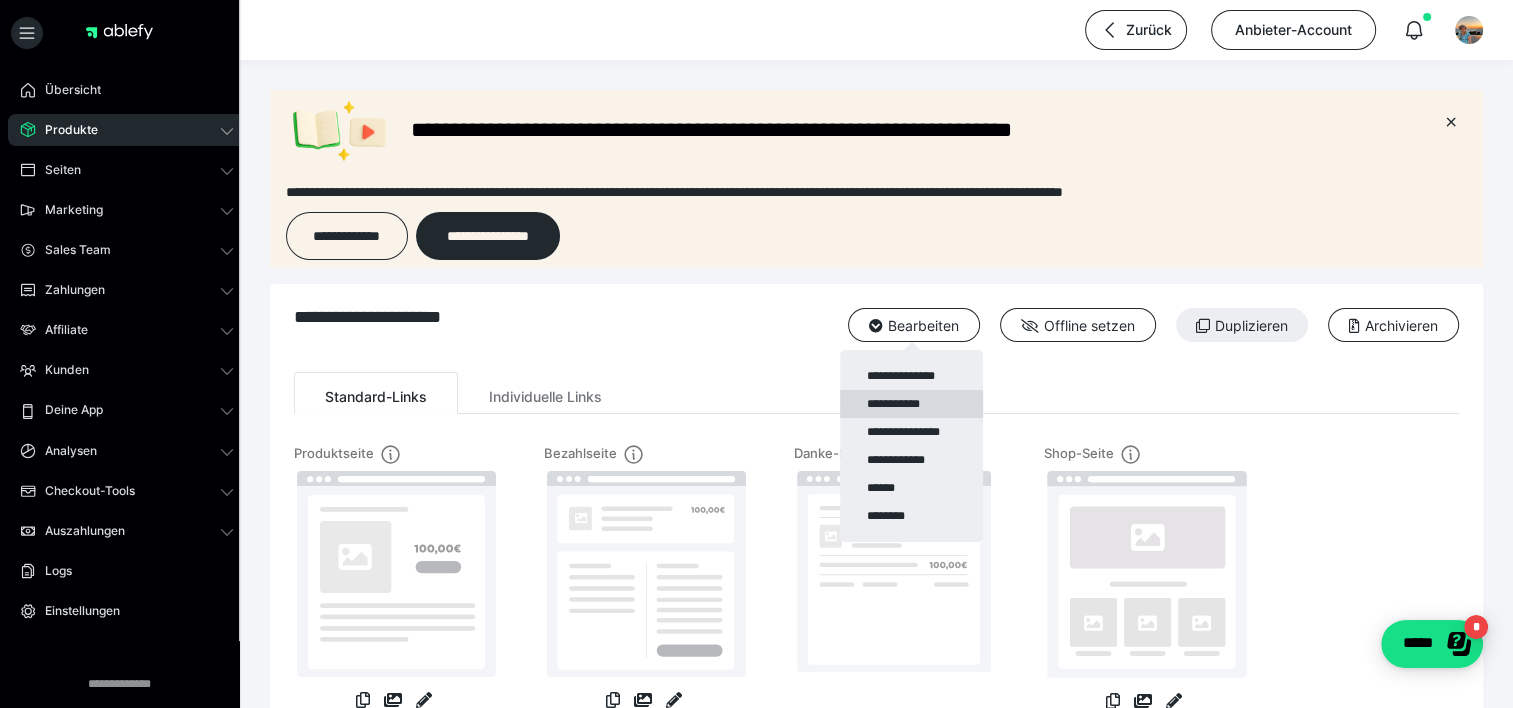 click on "**********" at bounding box center [911, 404] 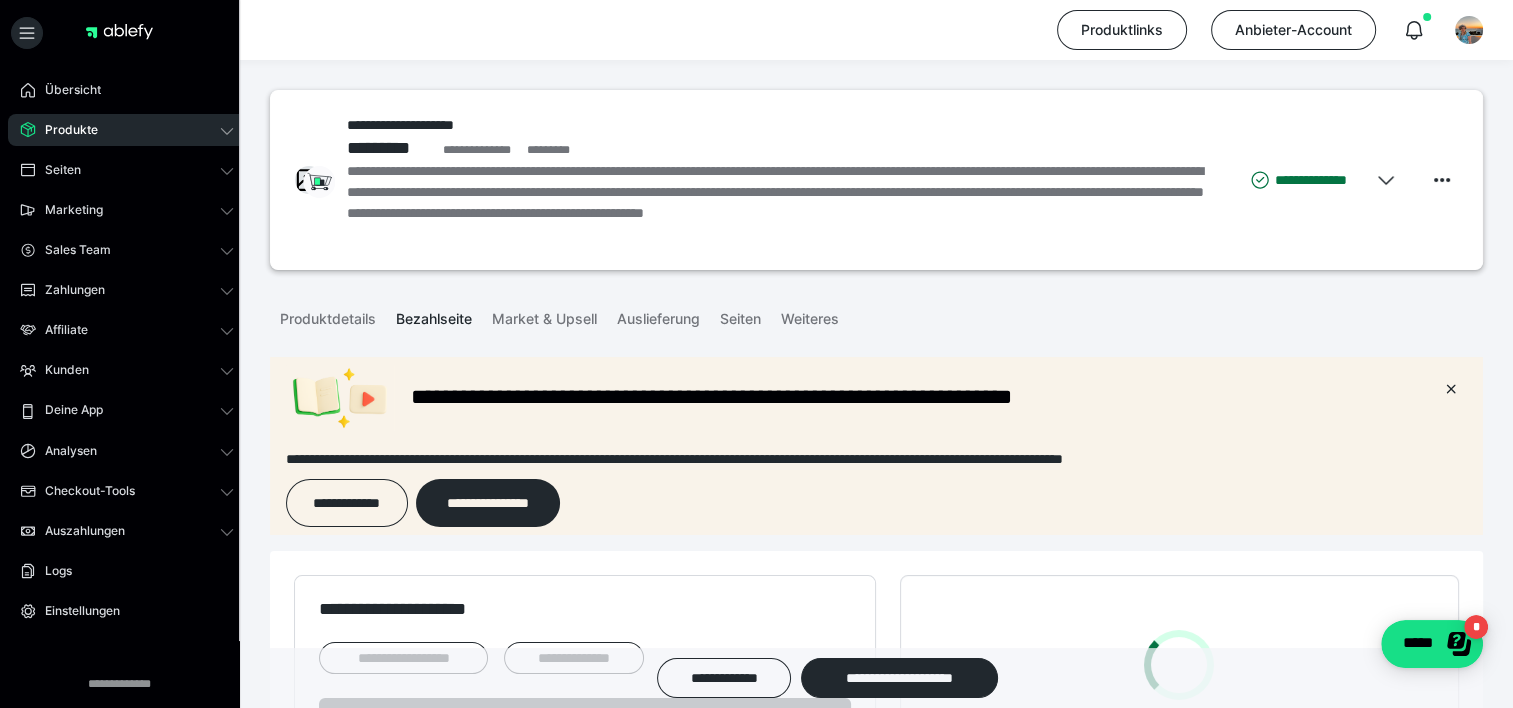 scroll, scrollTop: 0, scrollLeft: 0, axis: both 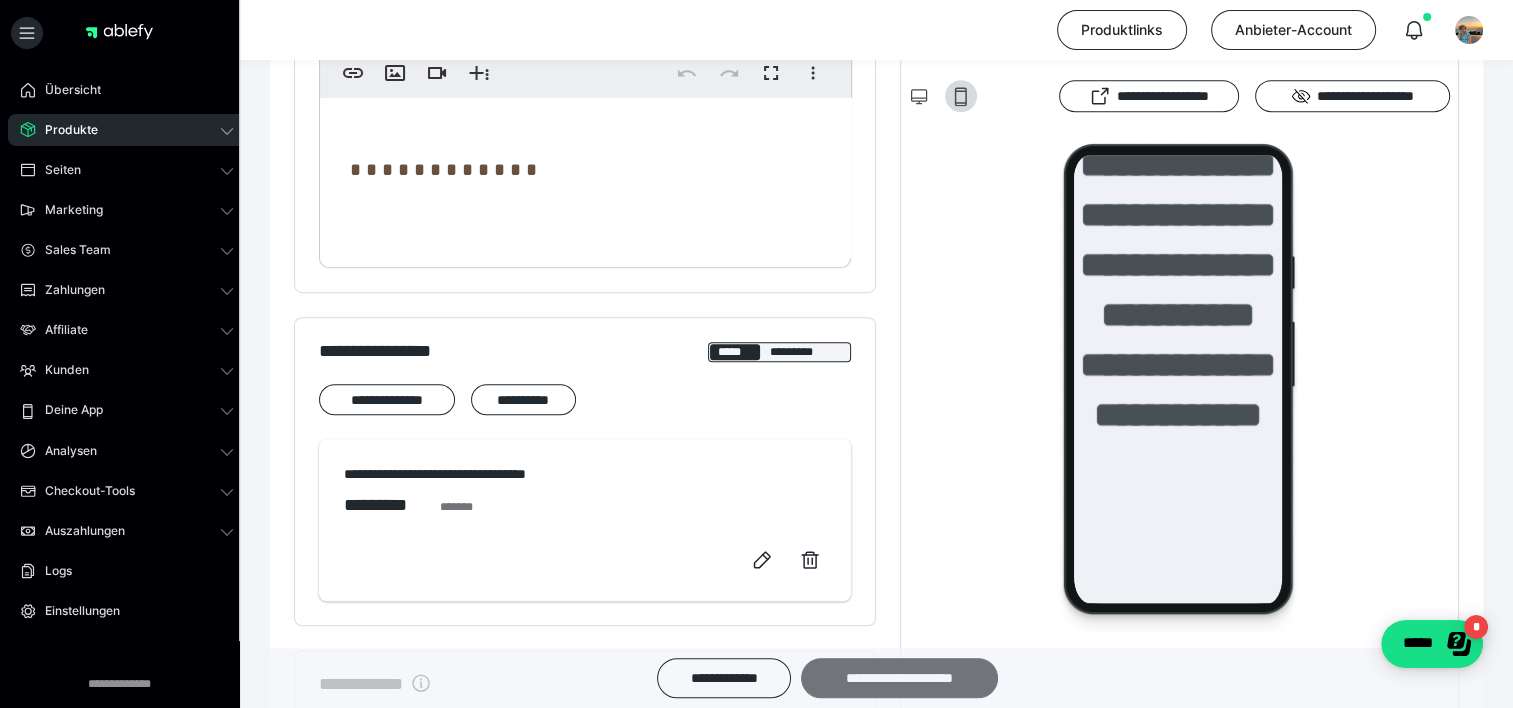 click on "**********" at bounding box center (899, 678) 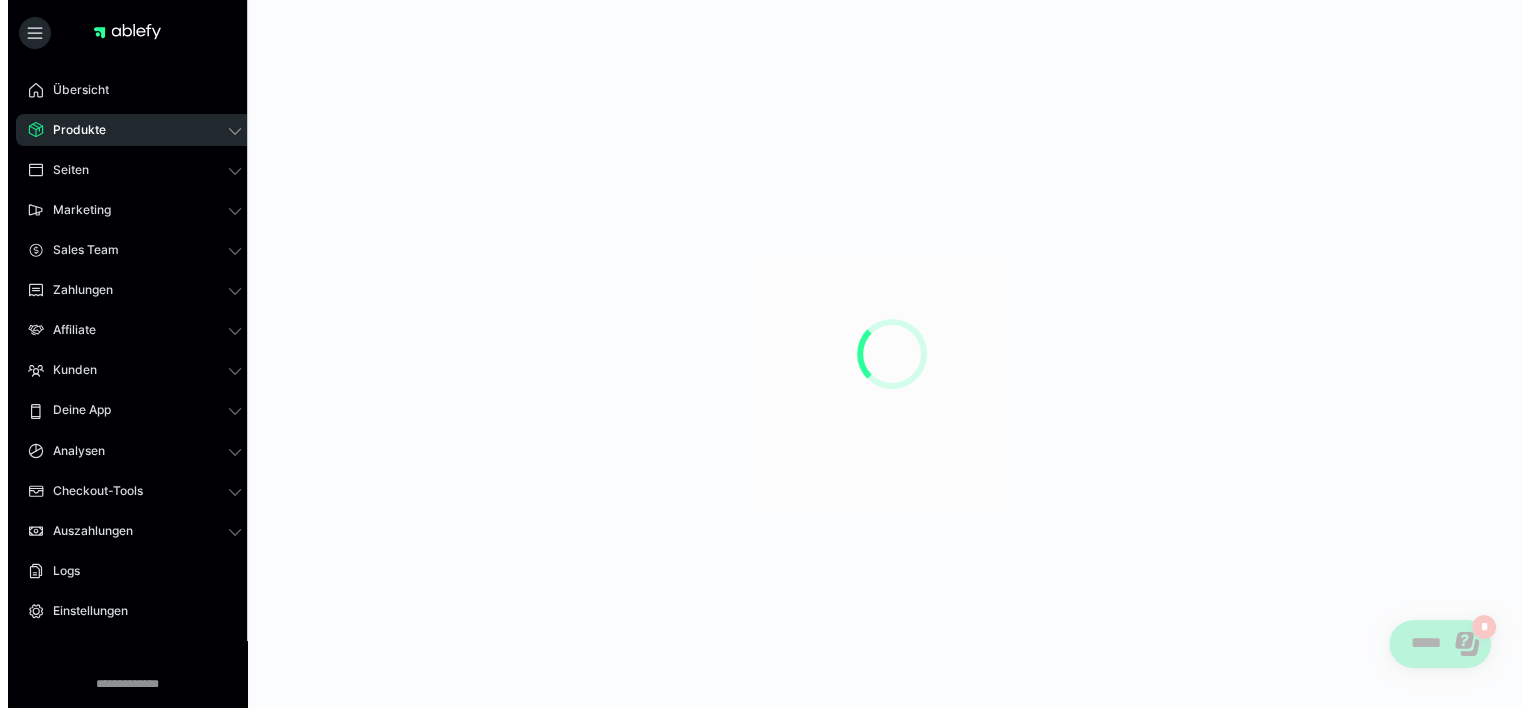 scroll, scrollTop: 0, scrollLeft: 0, axis: both 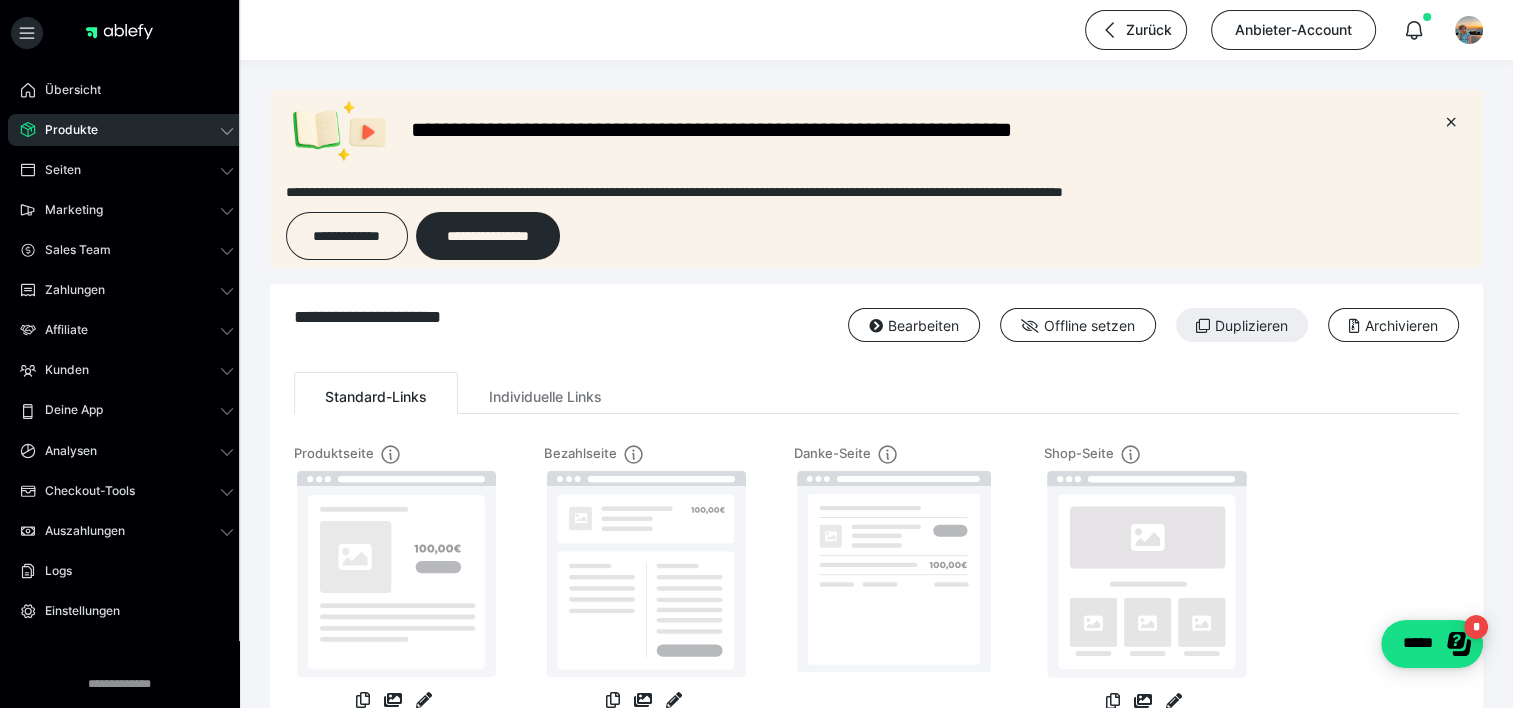 click on "Produkte" at bounding box center [127, 130] 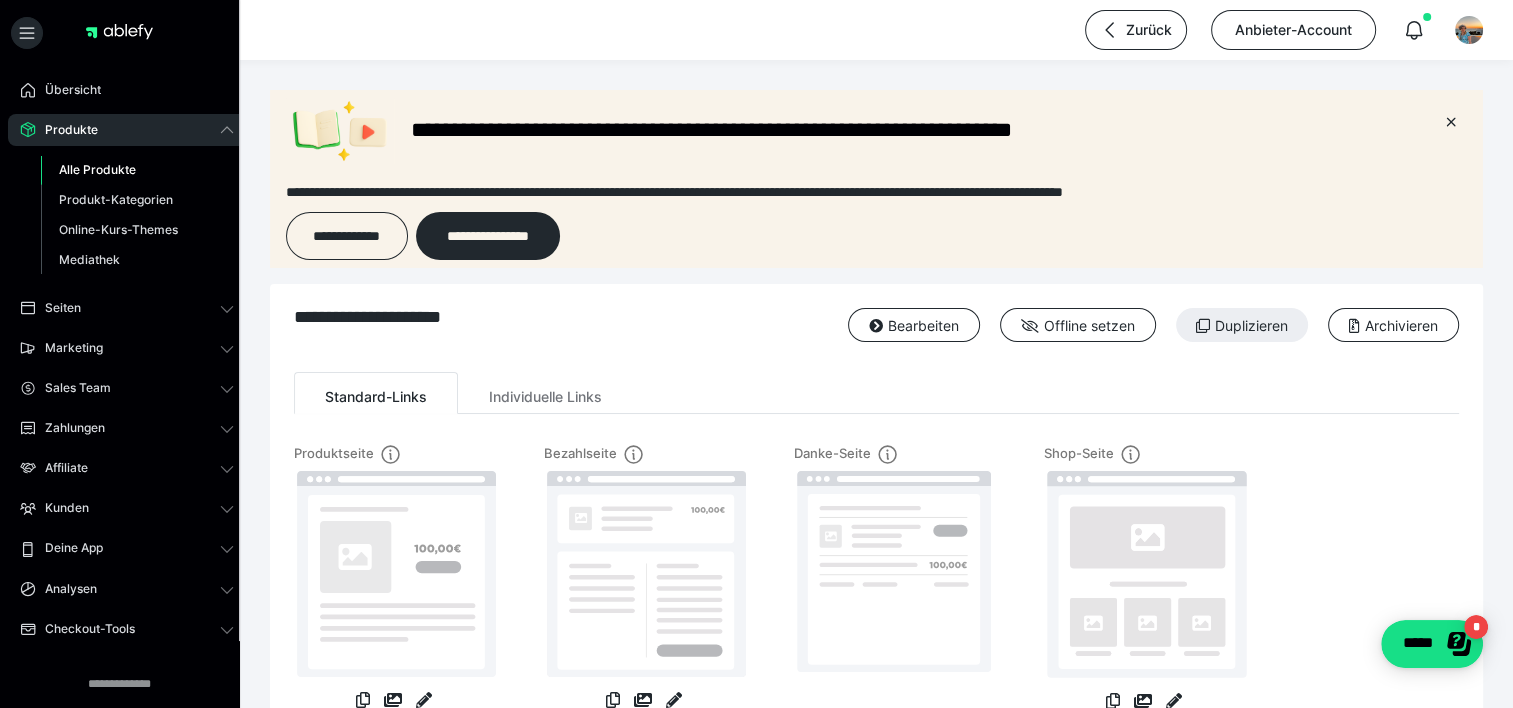click on "Alle Produkte" at bounding box center [97, 169] 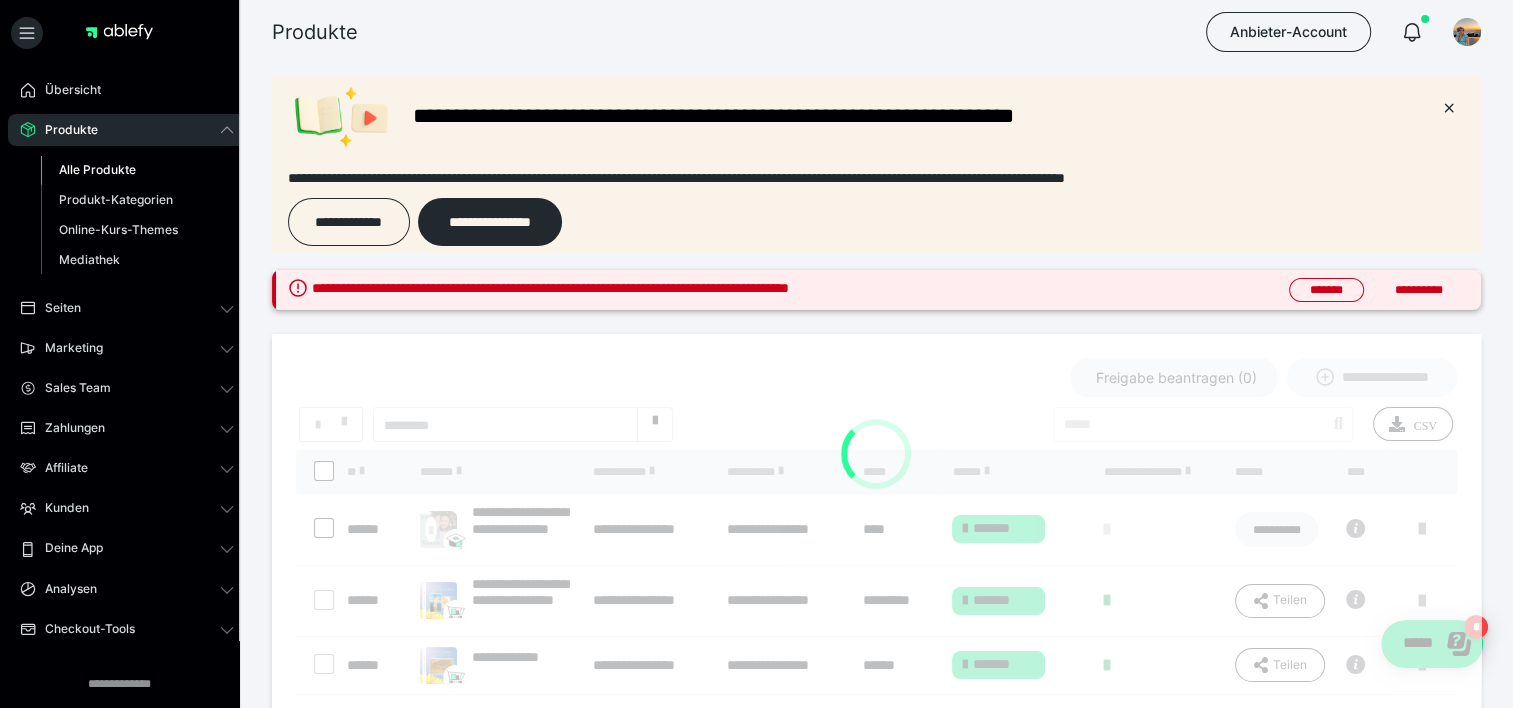 scroll, scrollTop: 0, scrollLeft: 0, axis: both 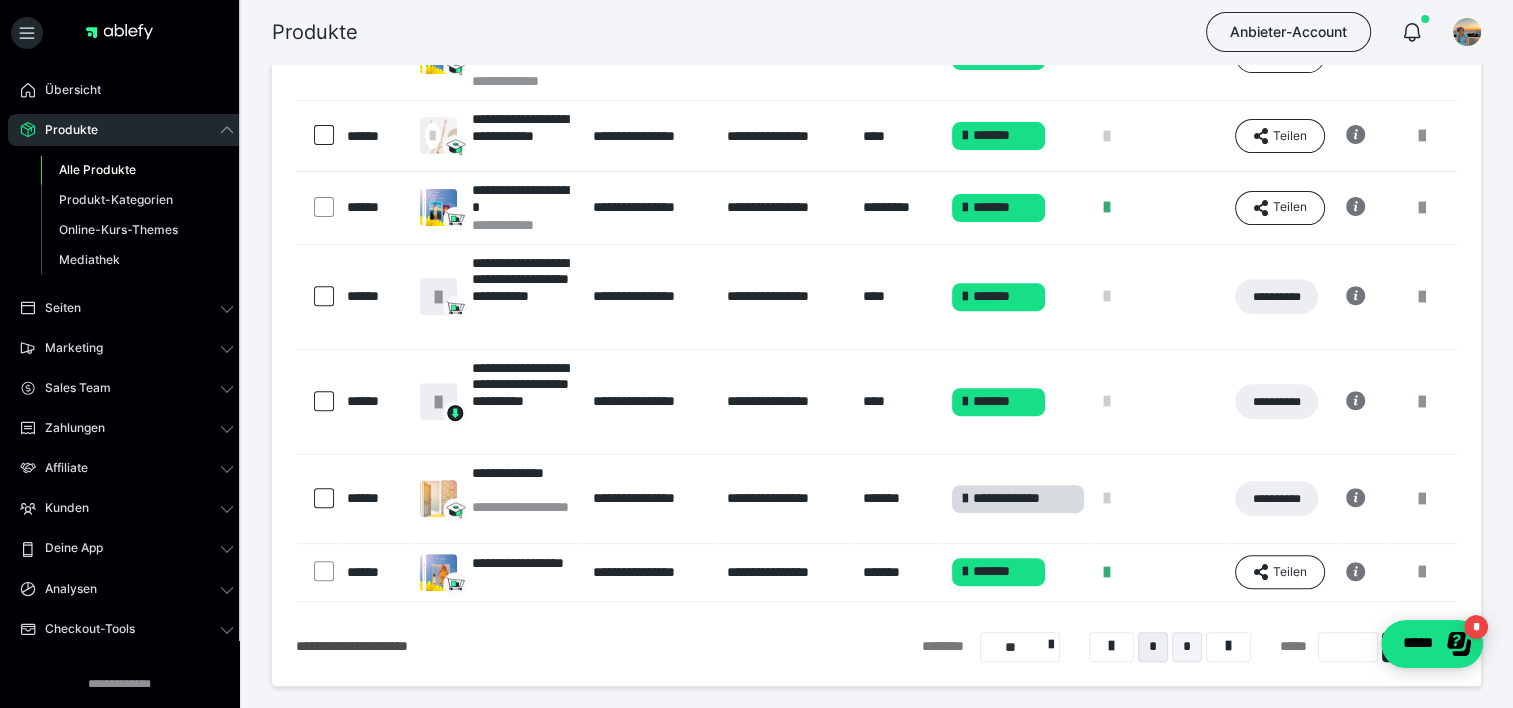click on "*" at bounding box center (1187, 647) 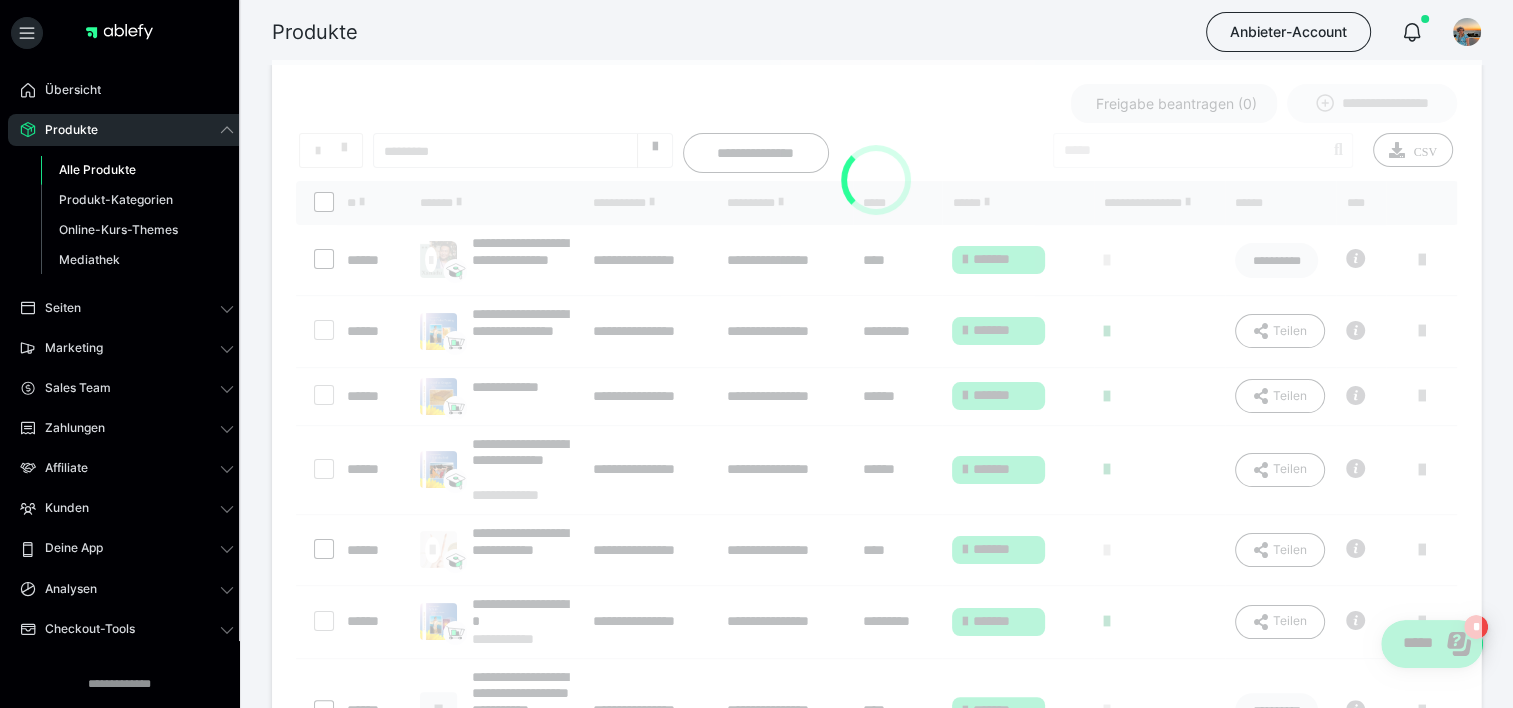 scroll, scrollTop: 128, scrollLeft: 0, axis: vertical 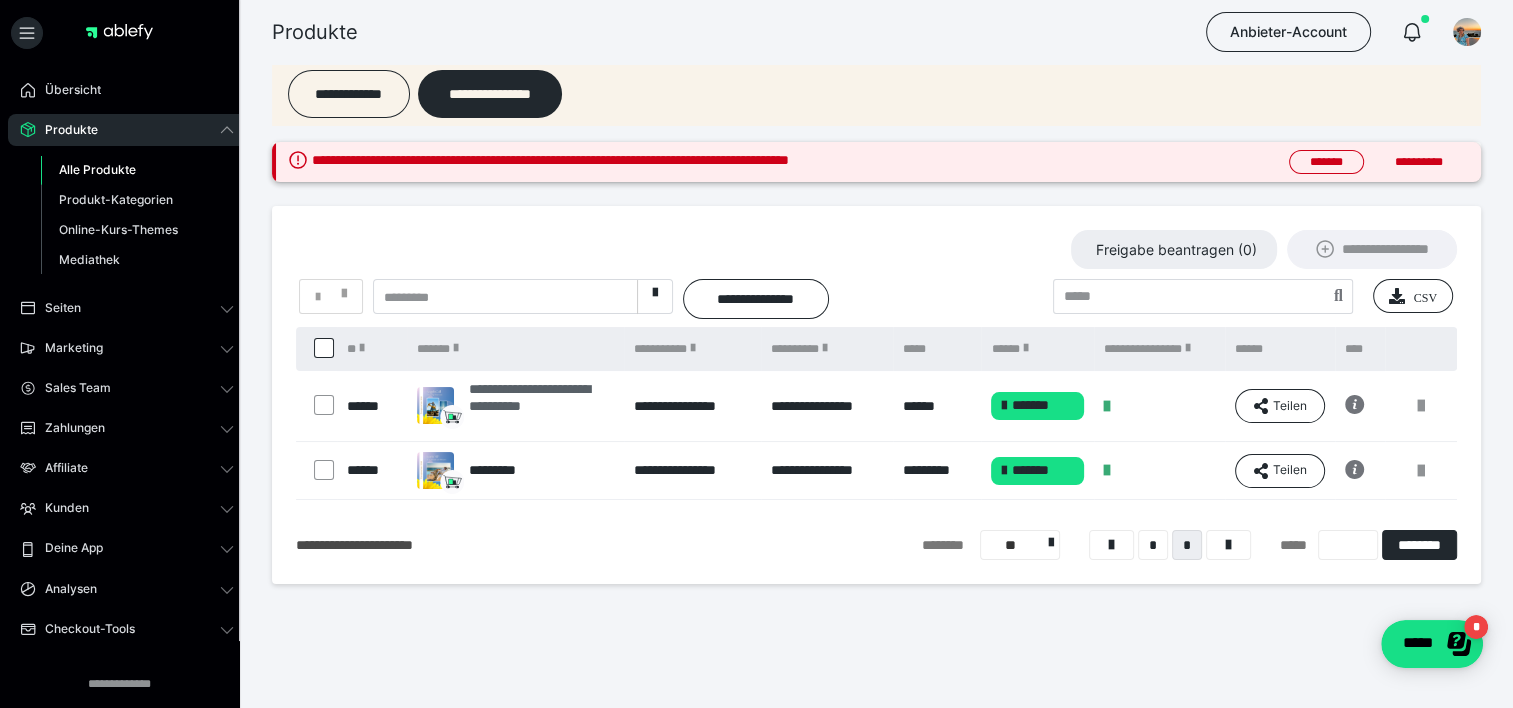click on "**********" at bounding box center [541, 406] 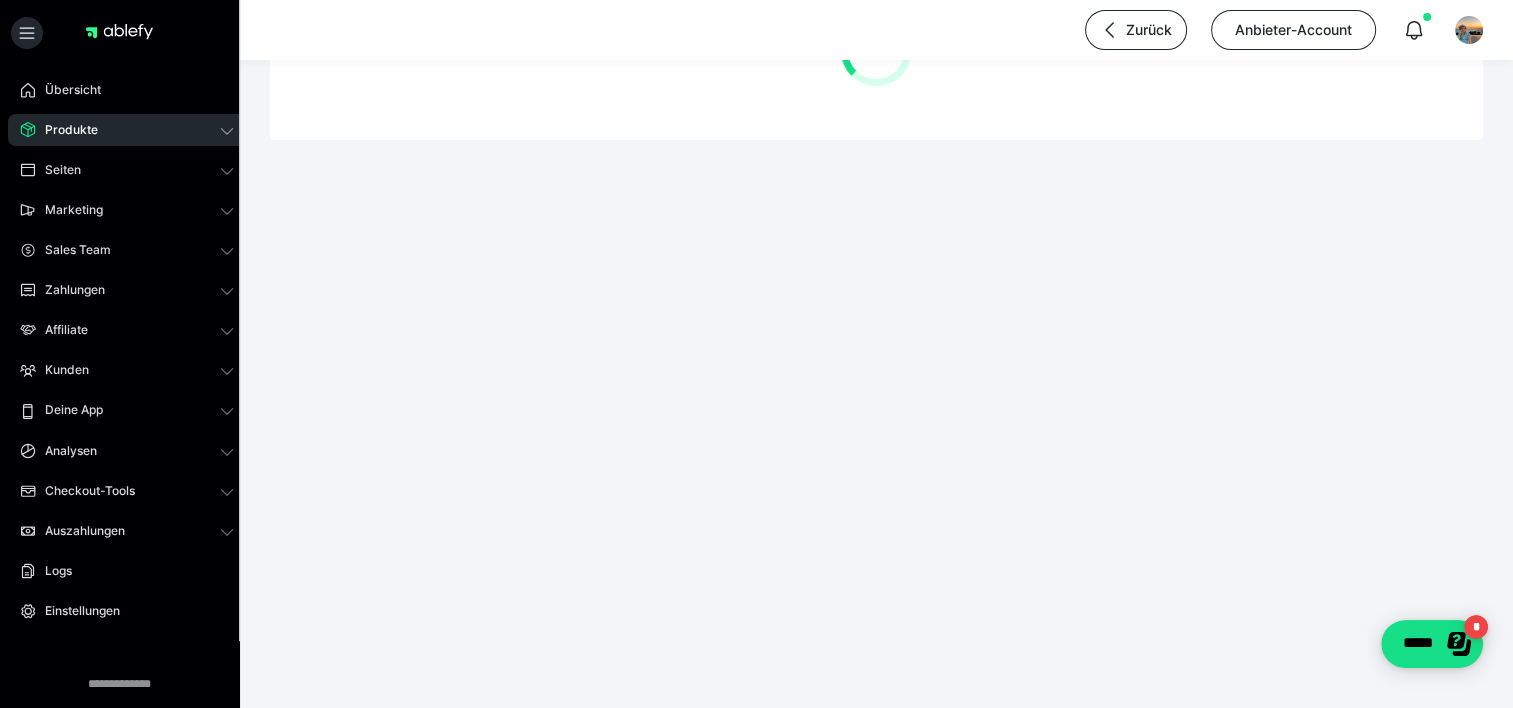 scroll, scrollTop: 0, scrollLeft: 0, axis: both 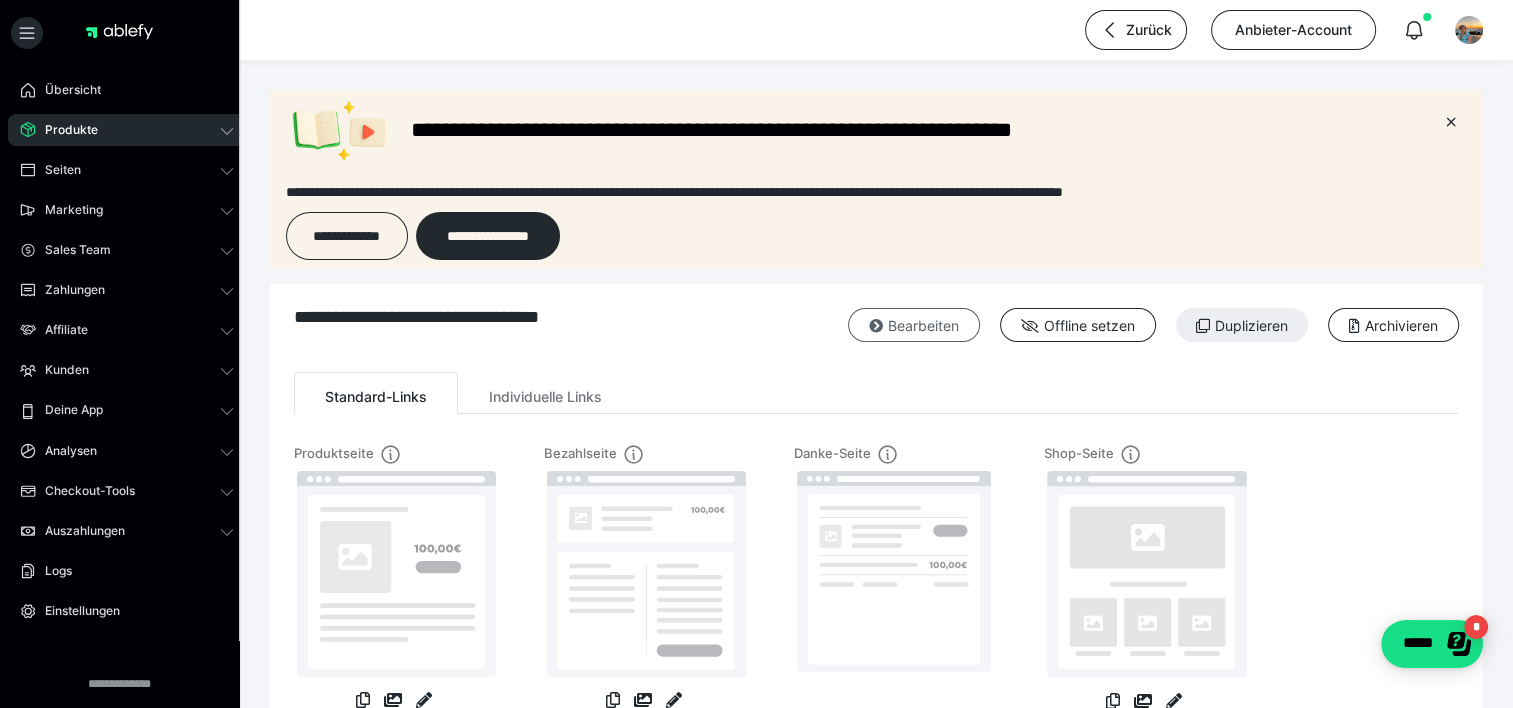 click on "Bearbeiten" at bounding box center (914, 325) 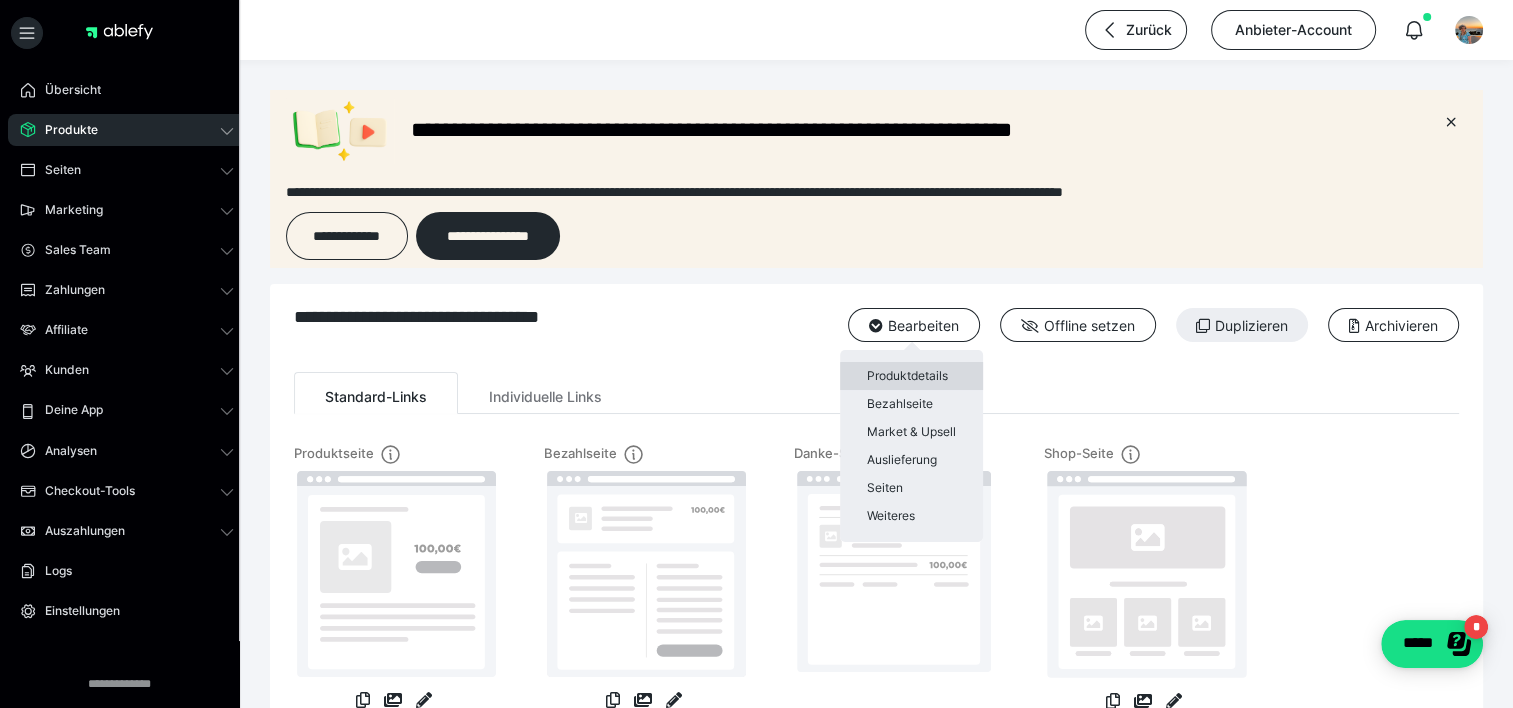 click on "Produktdetails" at bounding box center (911, 376) 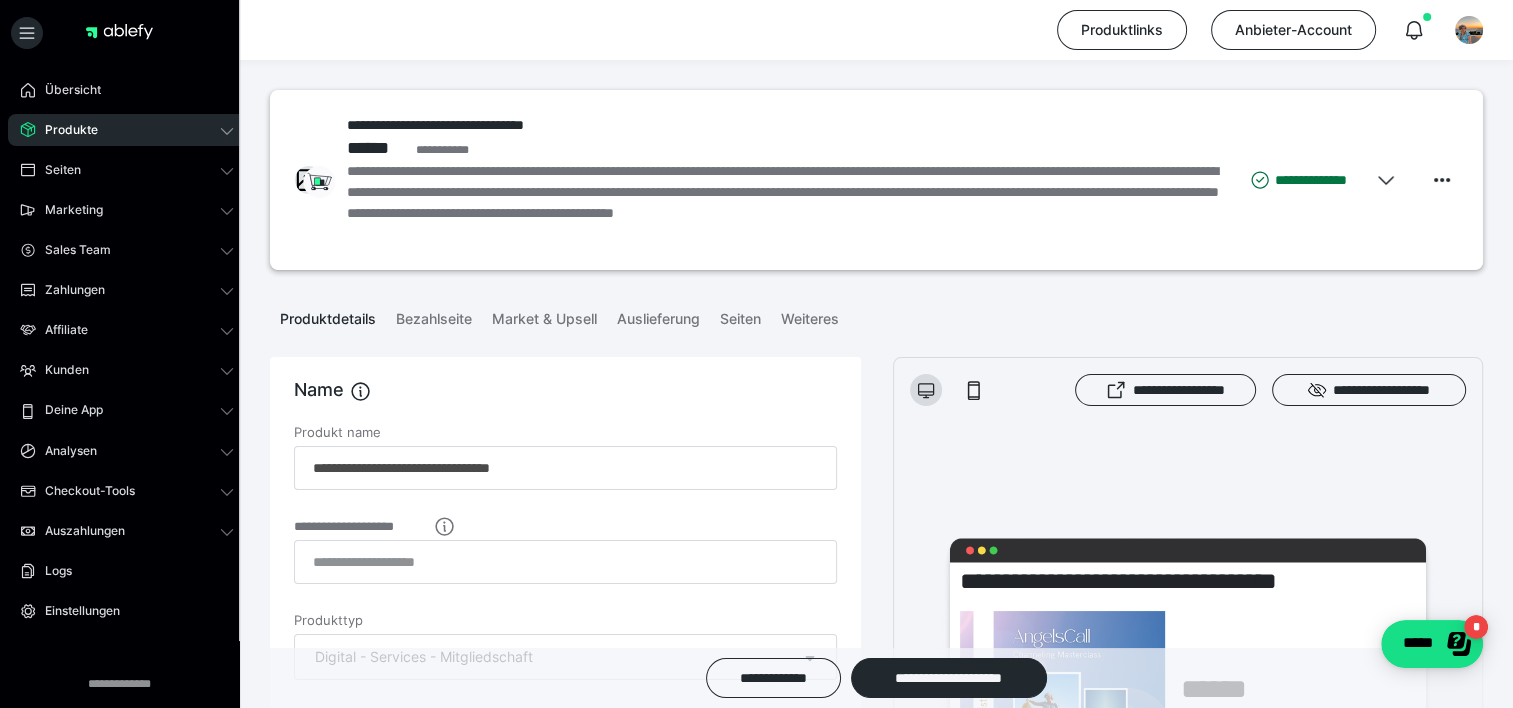 scroll, scrollTop: 0, scrollLeft: 0, axis: both 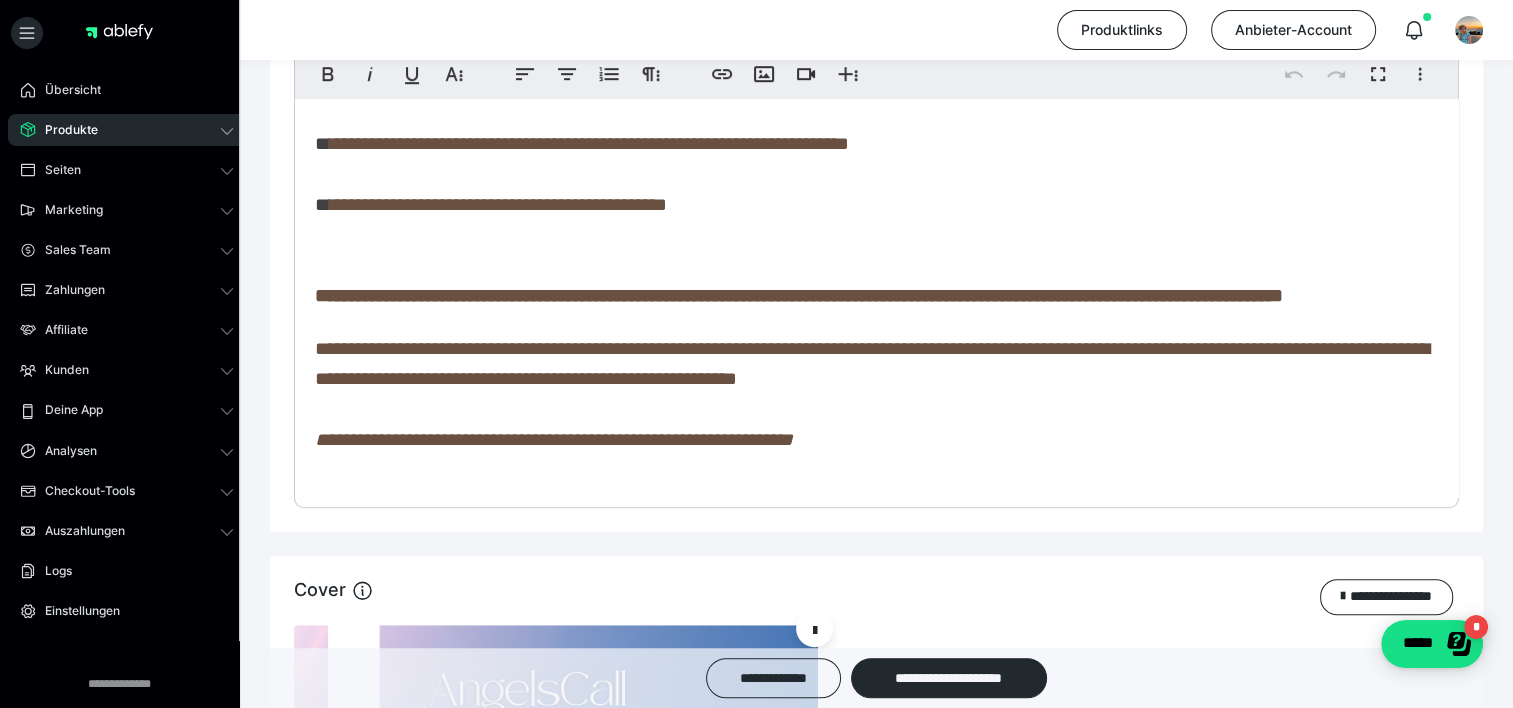 click on "**********" at bounding box center [554, 439] 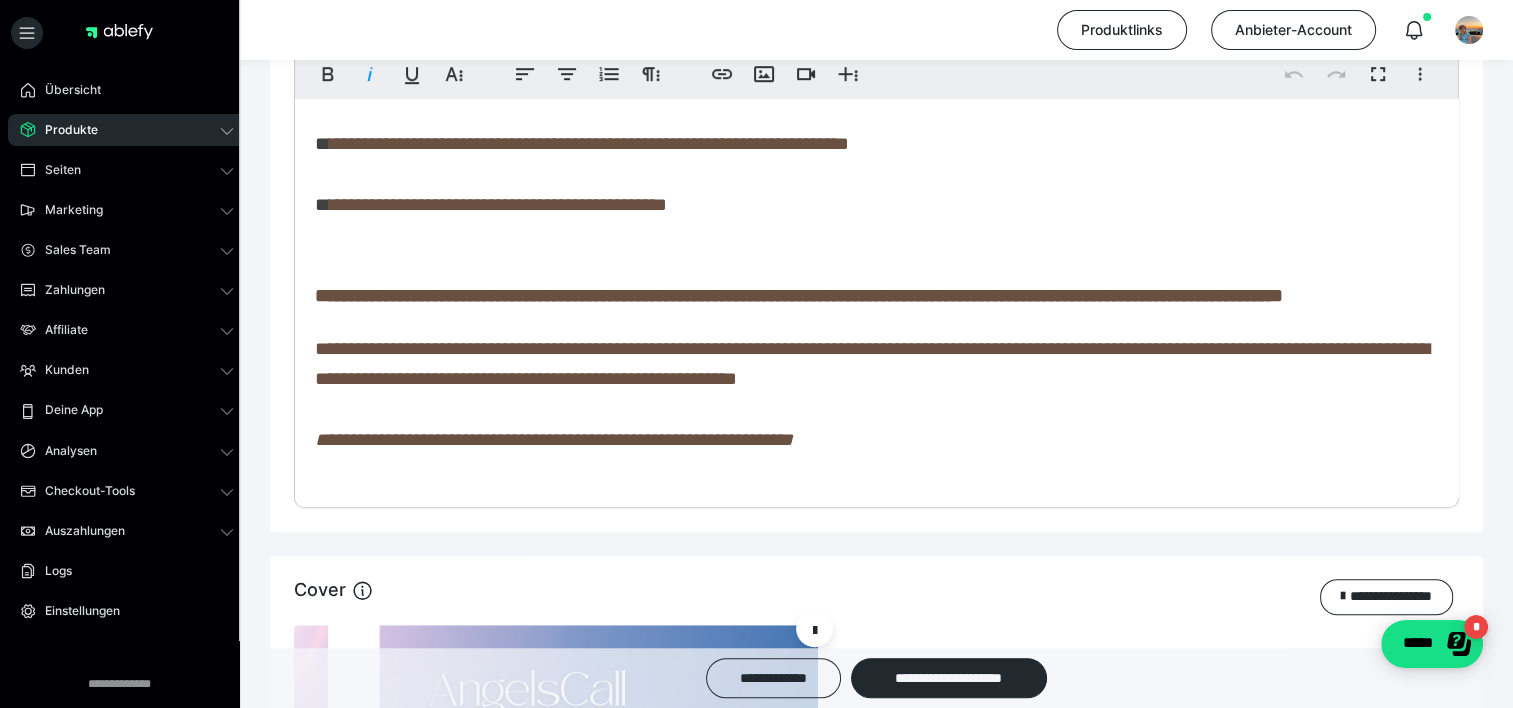 type 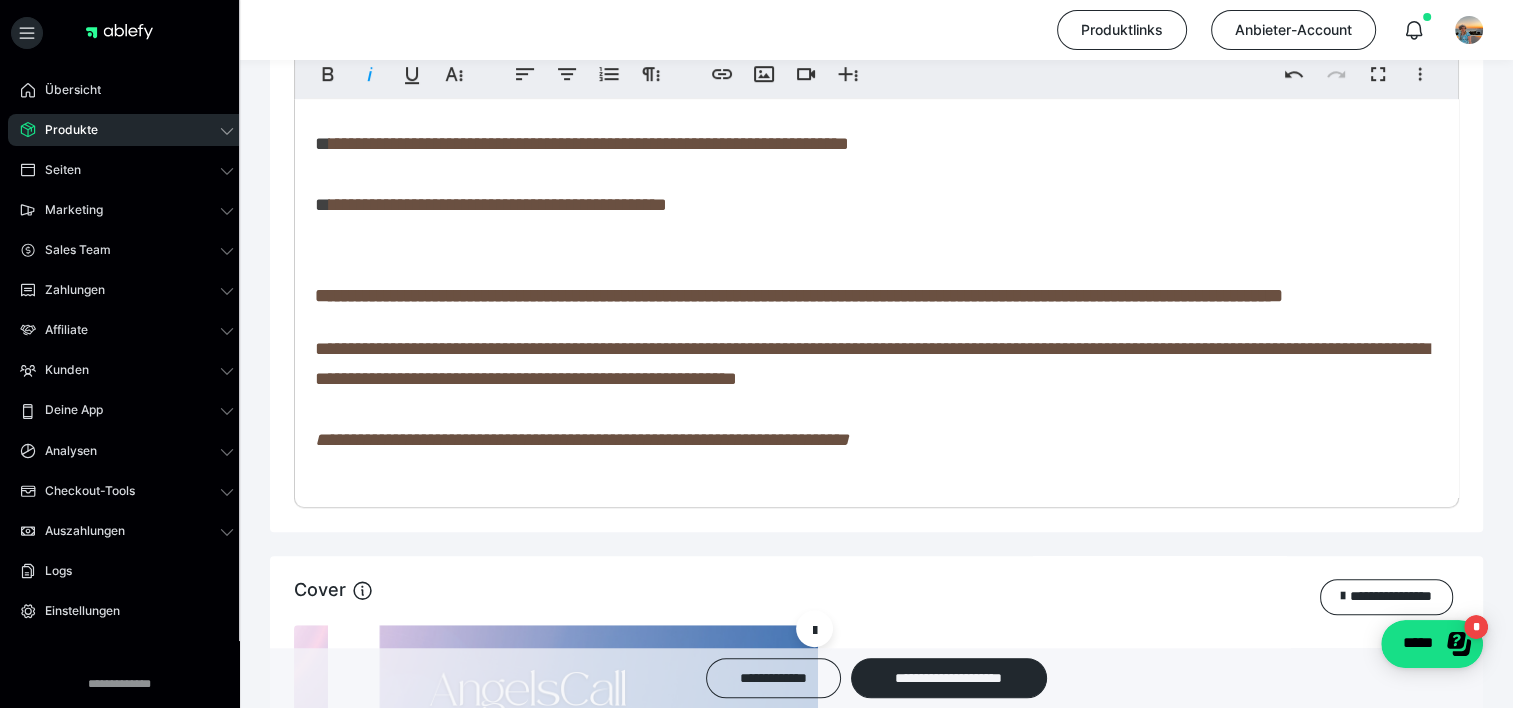 click on "**********" at bounding box center (582, 439) 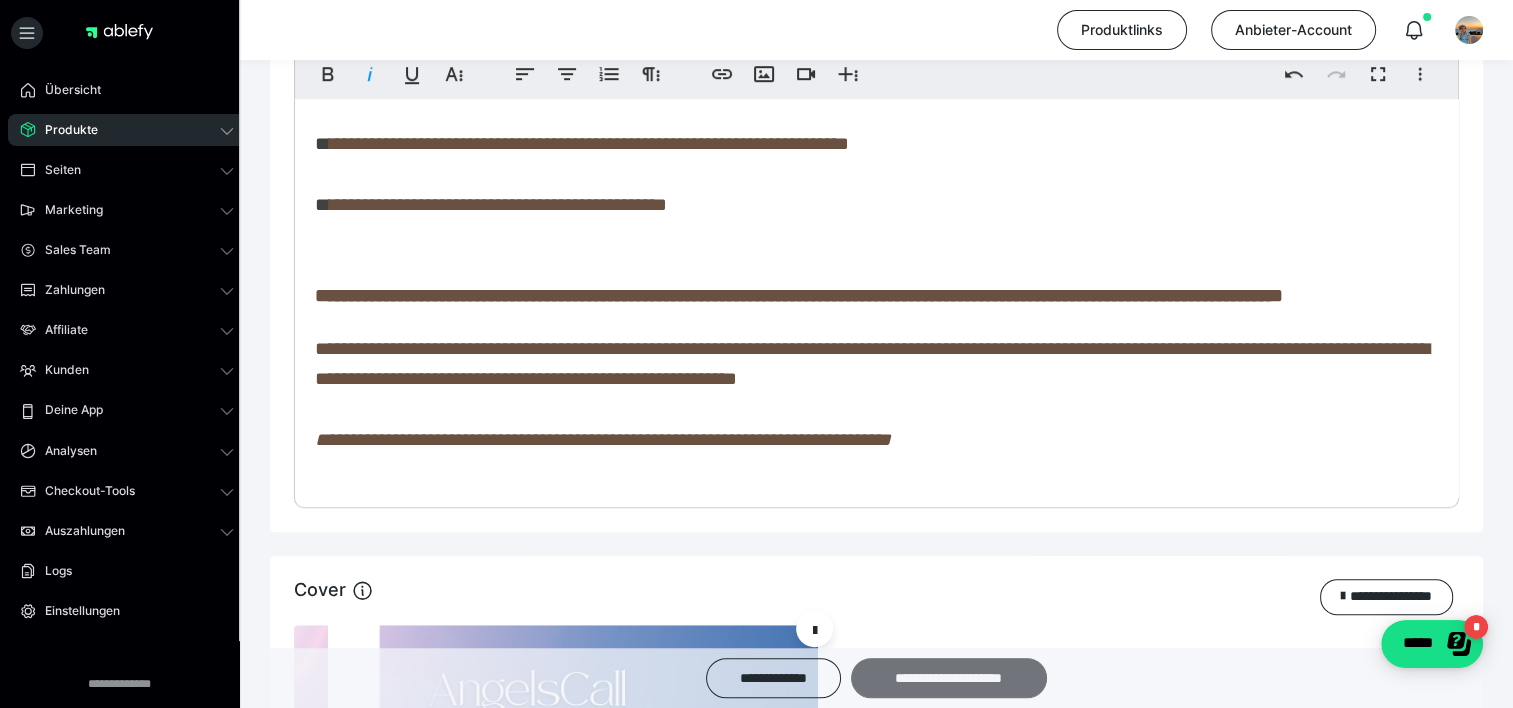 click on "**********" at bounding box center (949, 678) 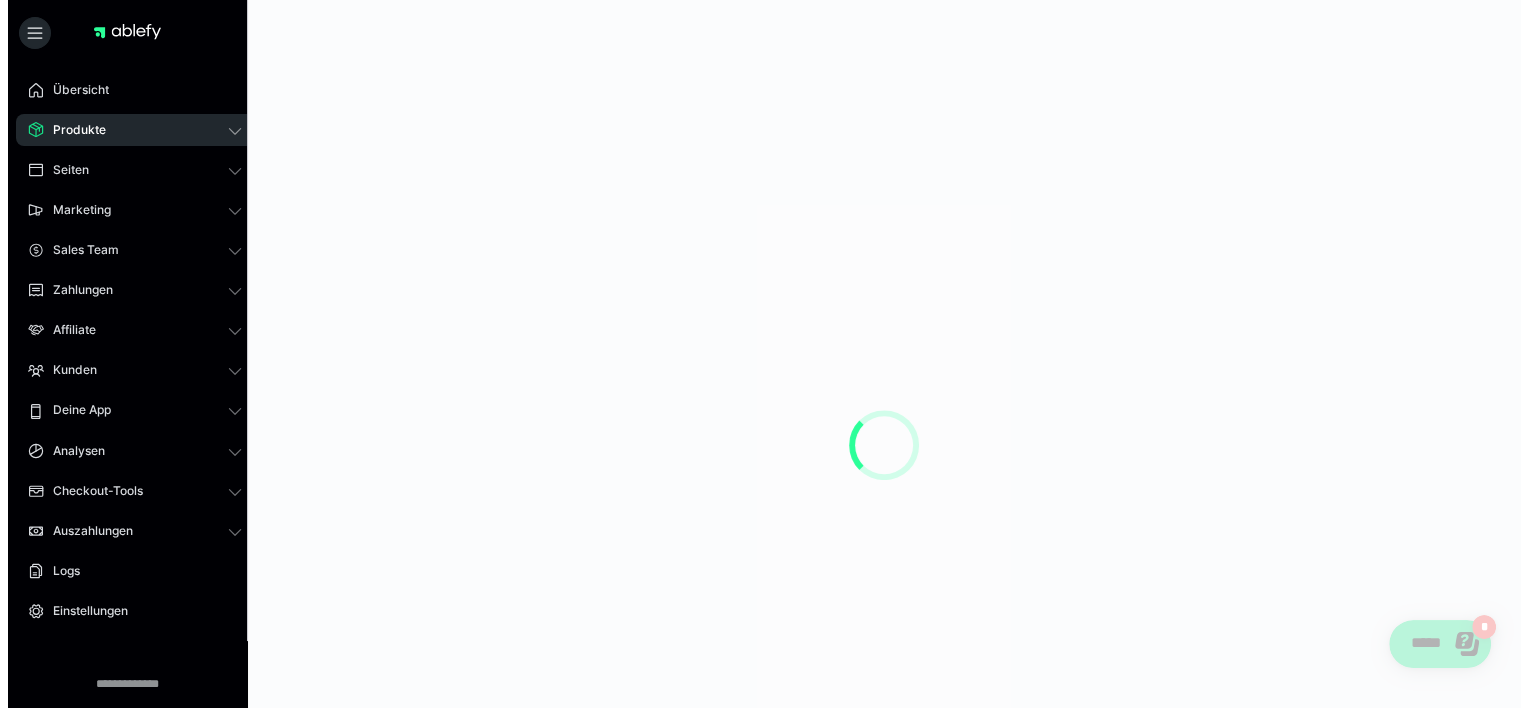 scroll, scrollTop: 0, scrollLeft: 0, axis: both 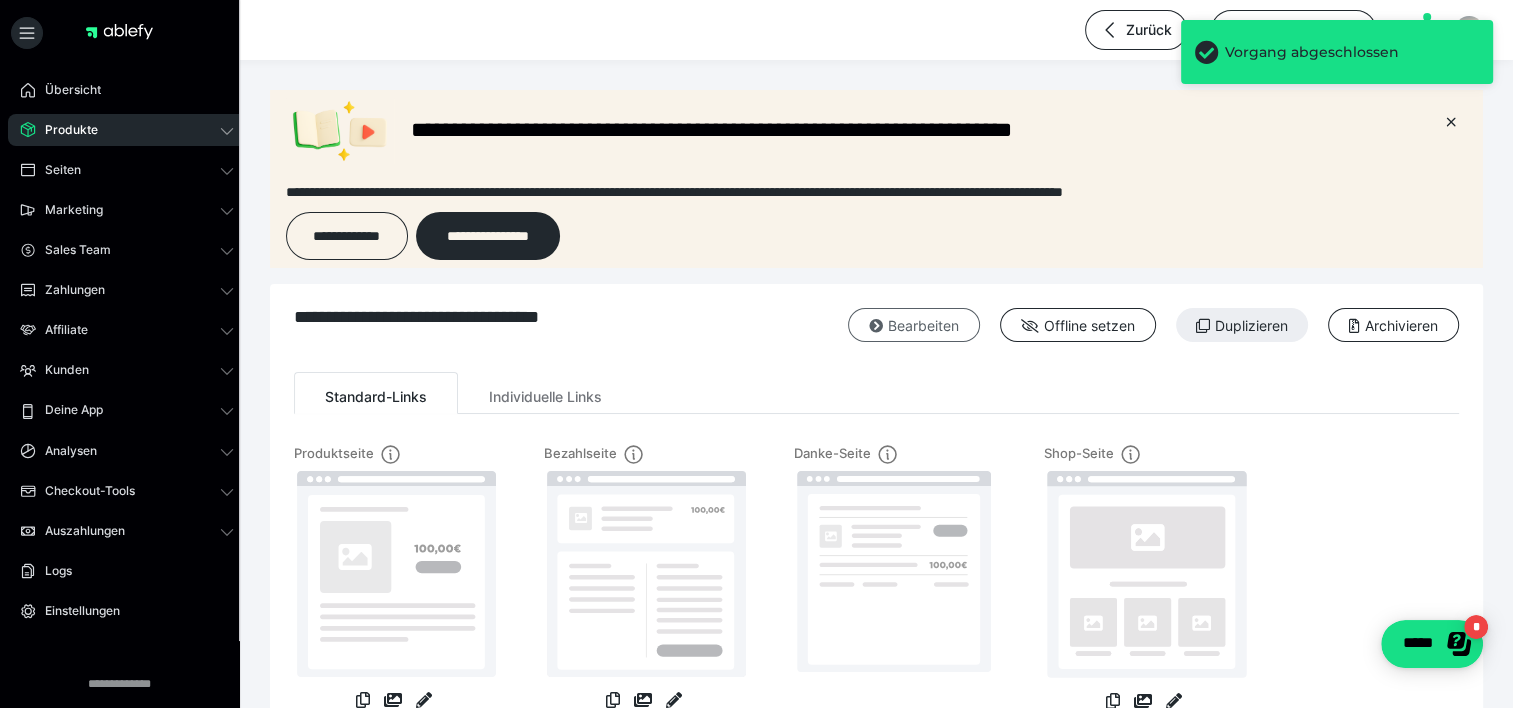 click on "Bearbeiten" at bounding box center [914, 325] 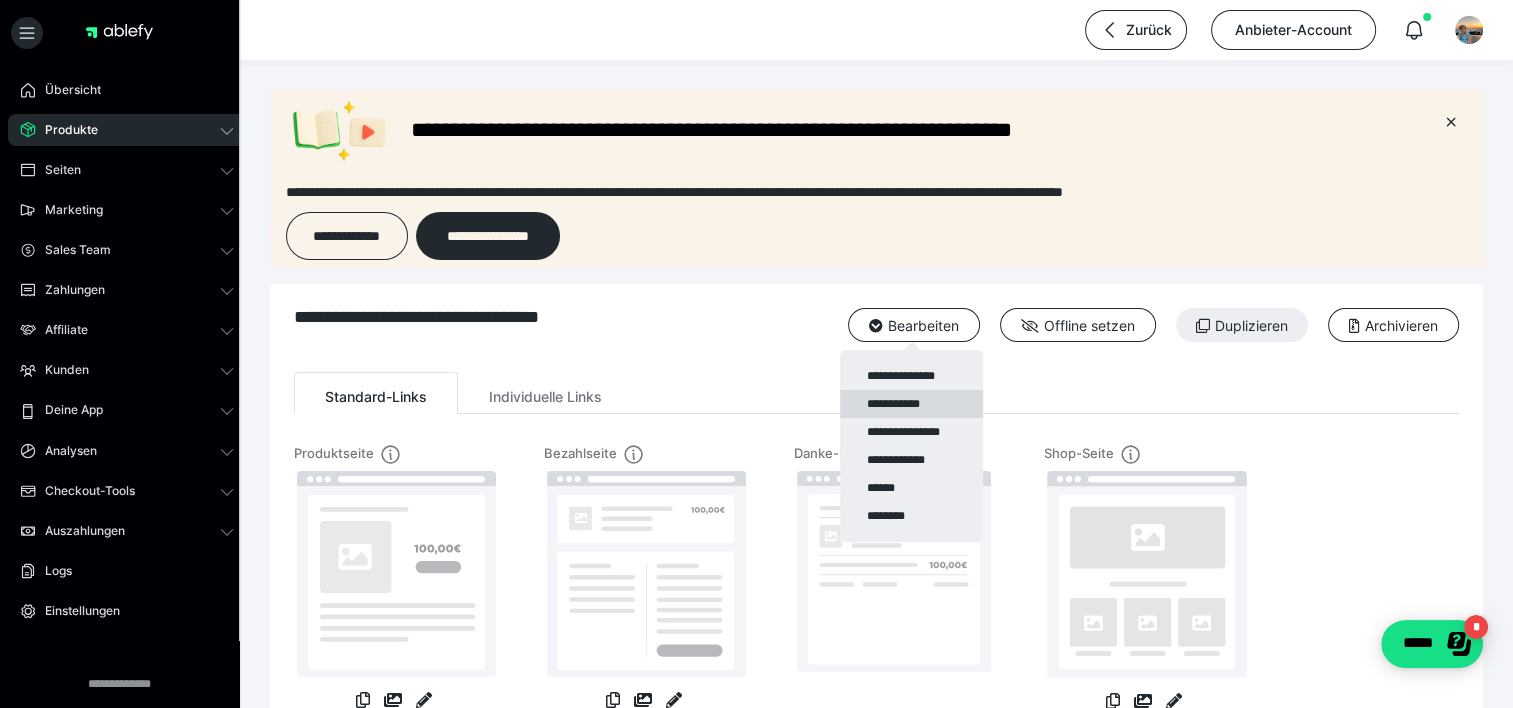 click on "**********" at bounding box center [911, 404] 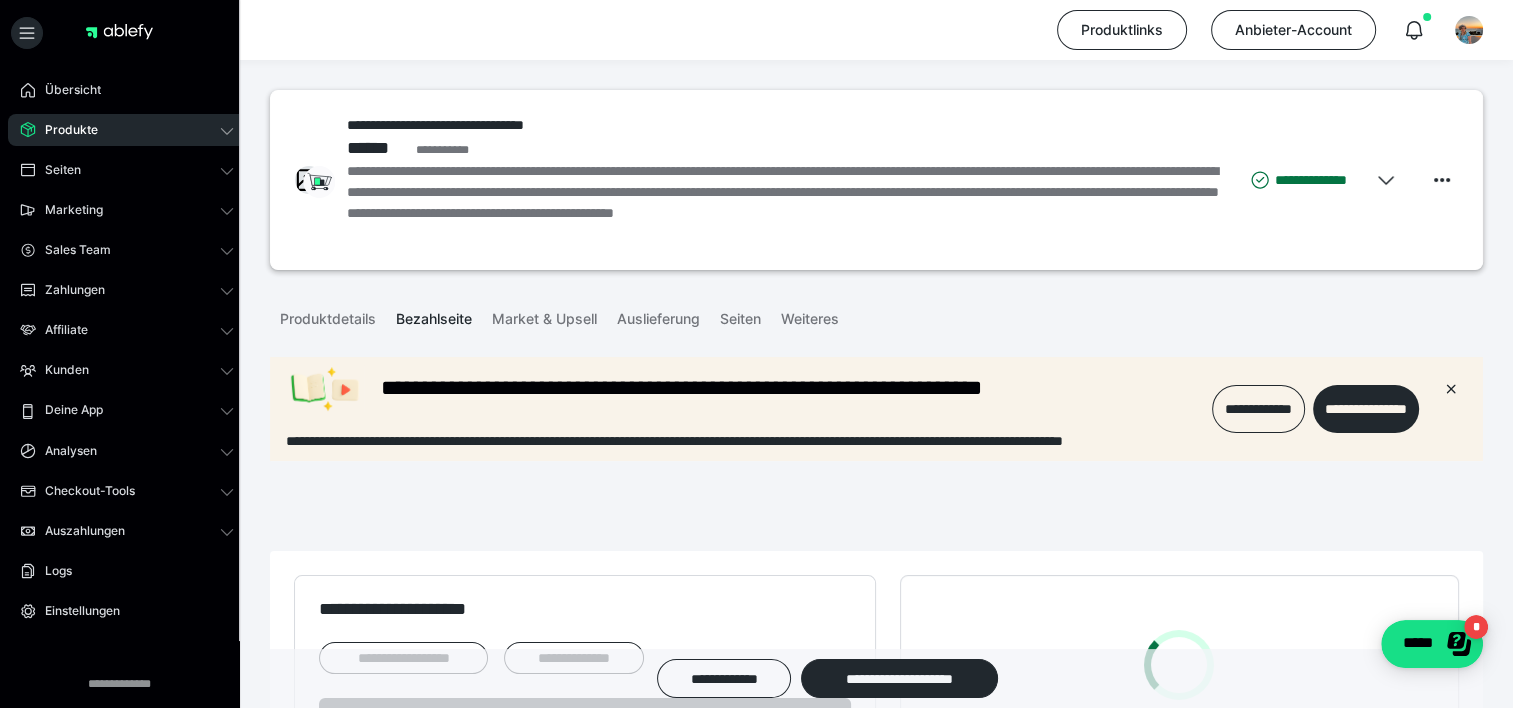 scroll, scrollTop: 0, scrollLeft: 0, axis: both 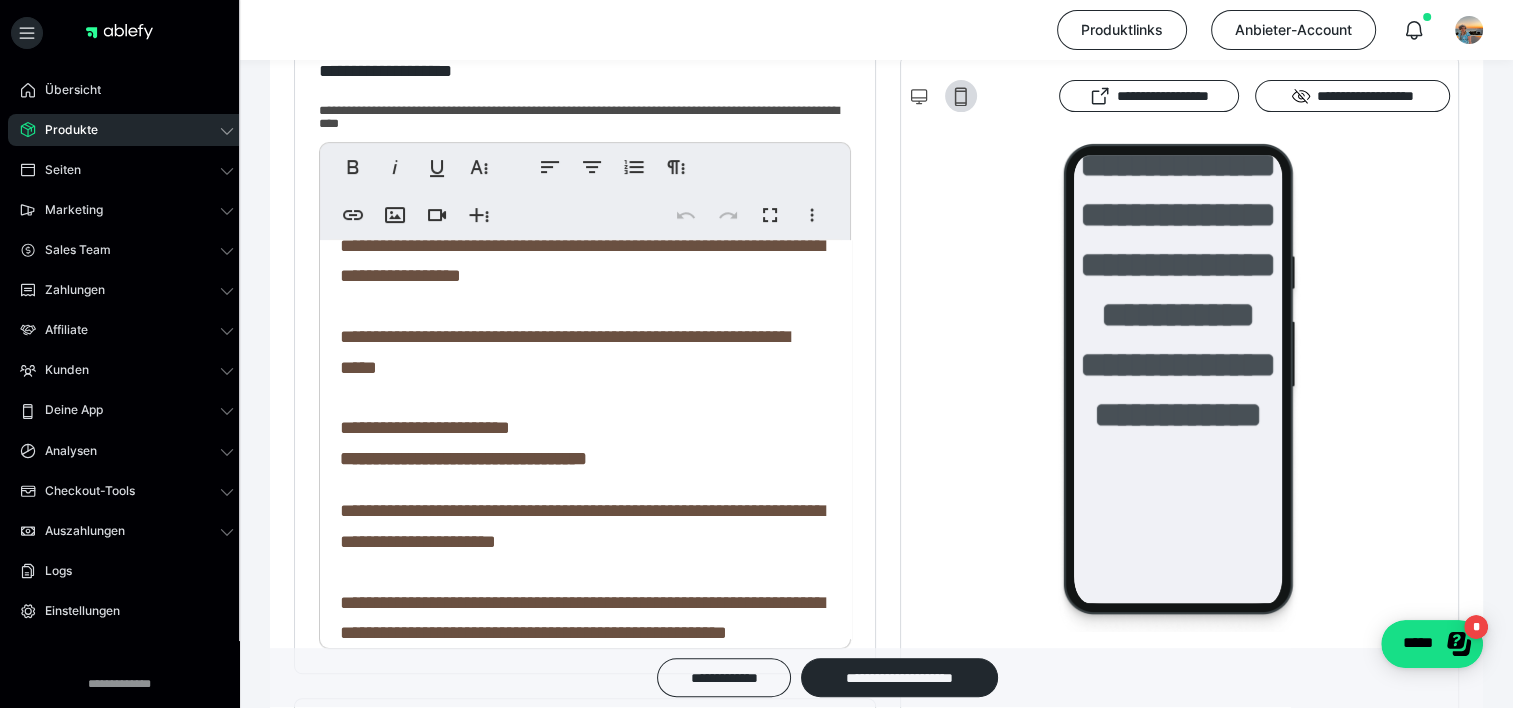 click on "**********" at bounding box center (463, 458) 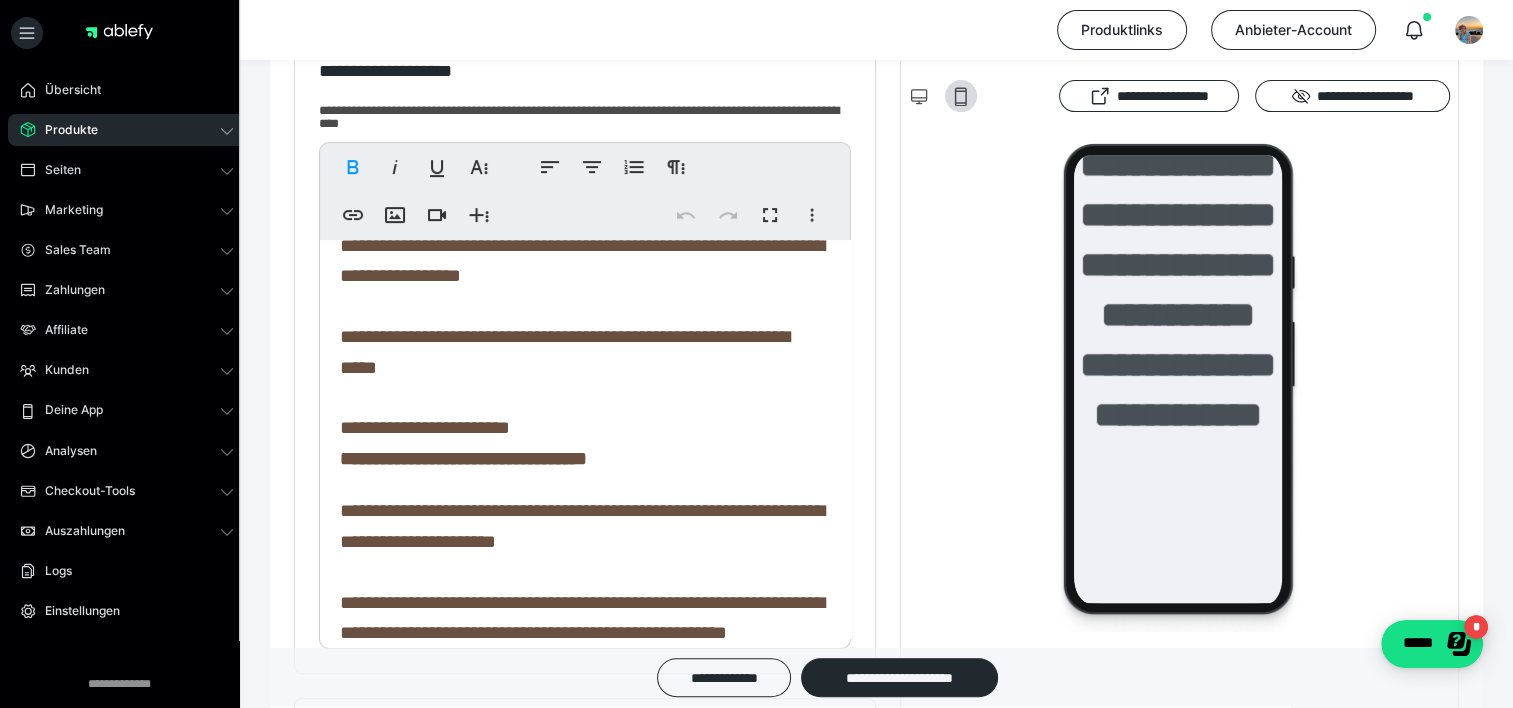 type 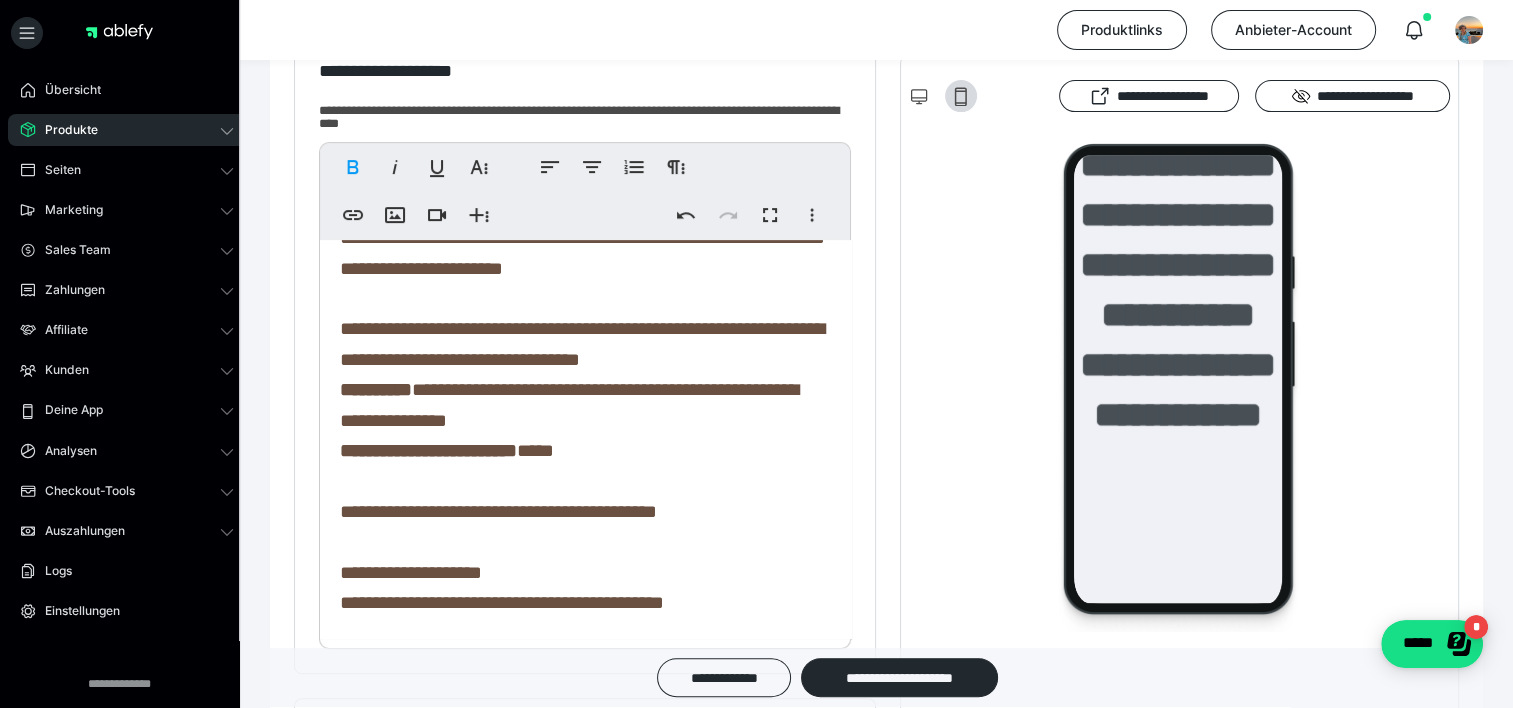 scroll, scrollTop: 720, scrollLeft: 0, axis: vertical 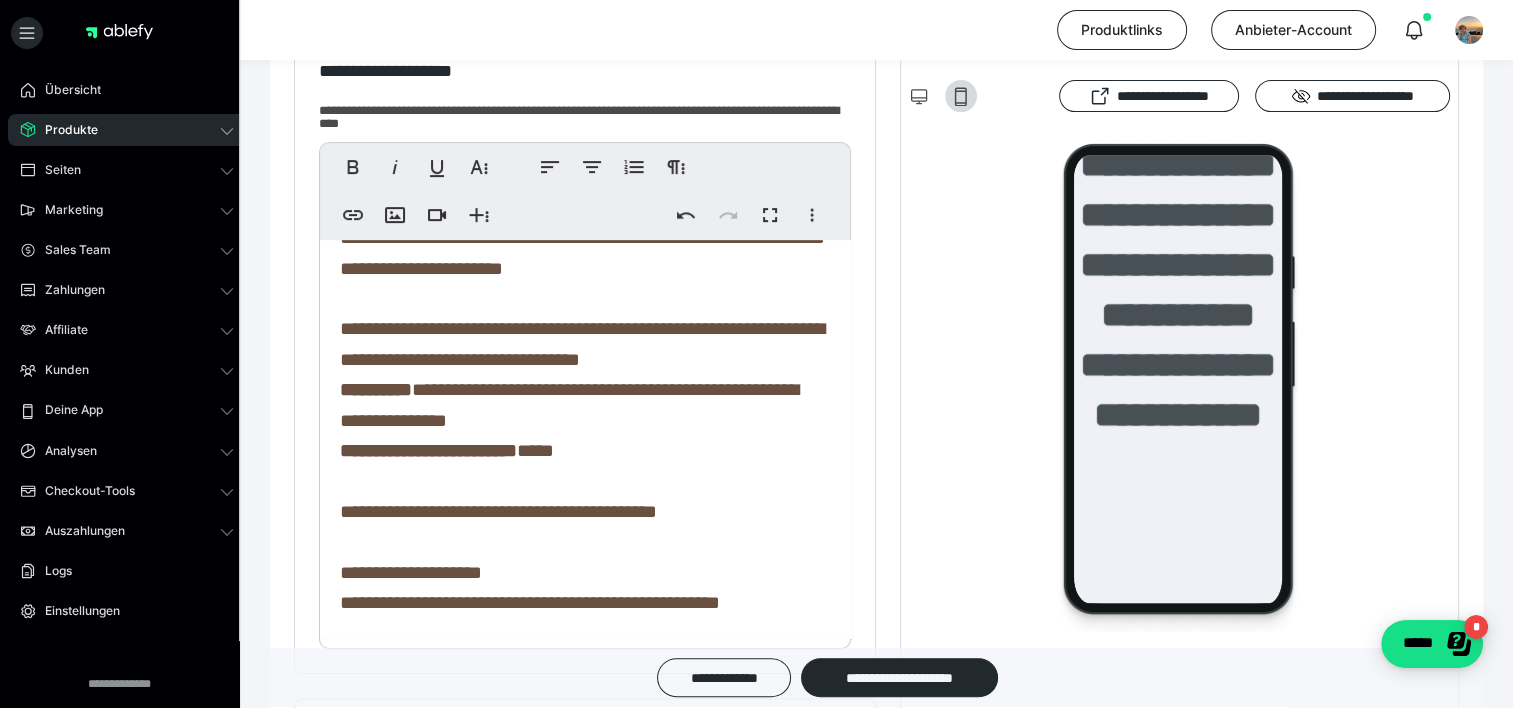 click on "**********" at bounding box center (530, 602) 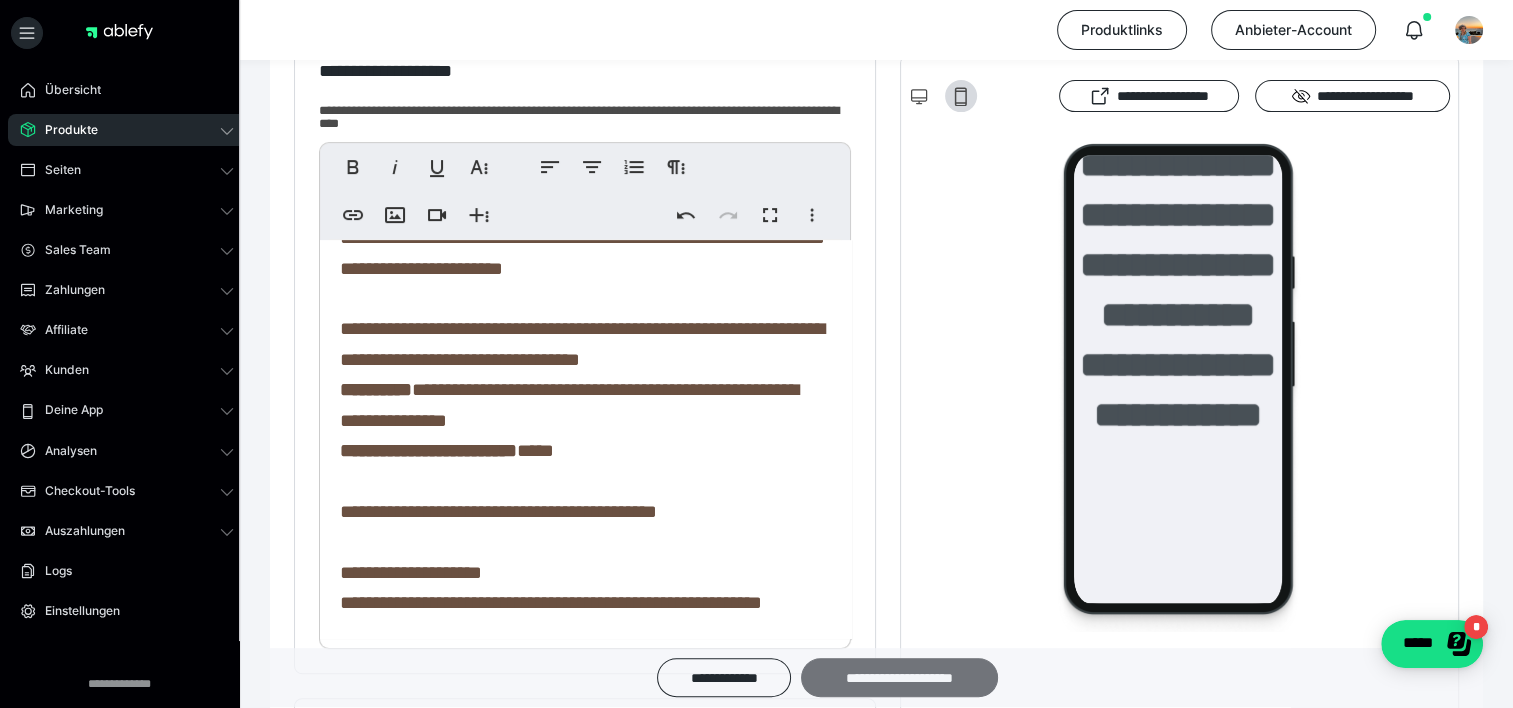 click on "**********" at bounding box center [899, 678] 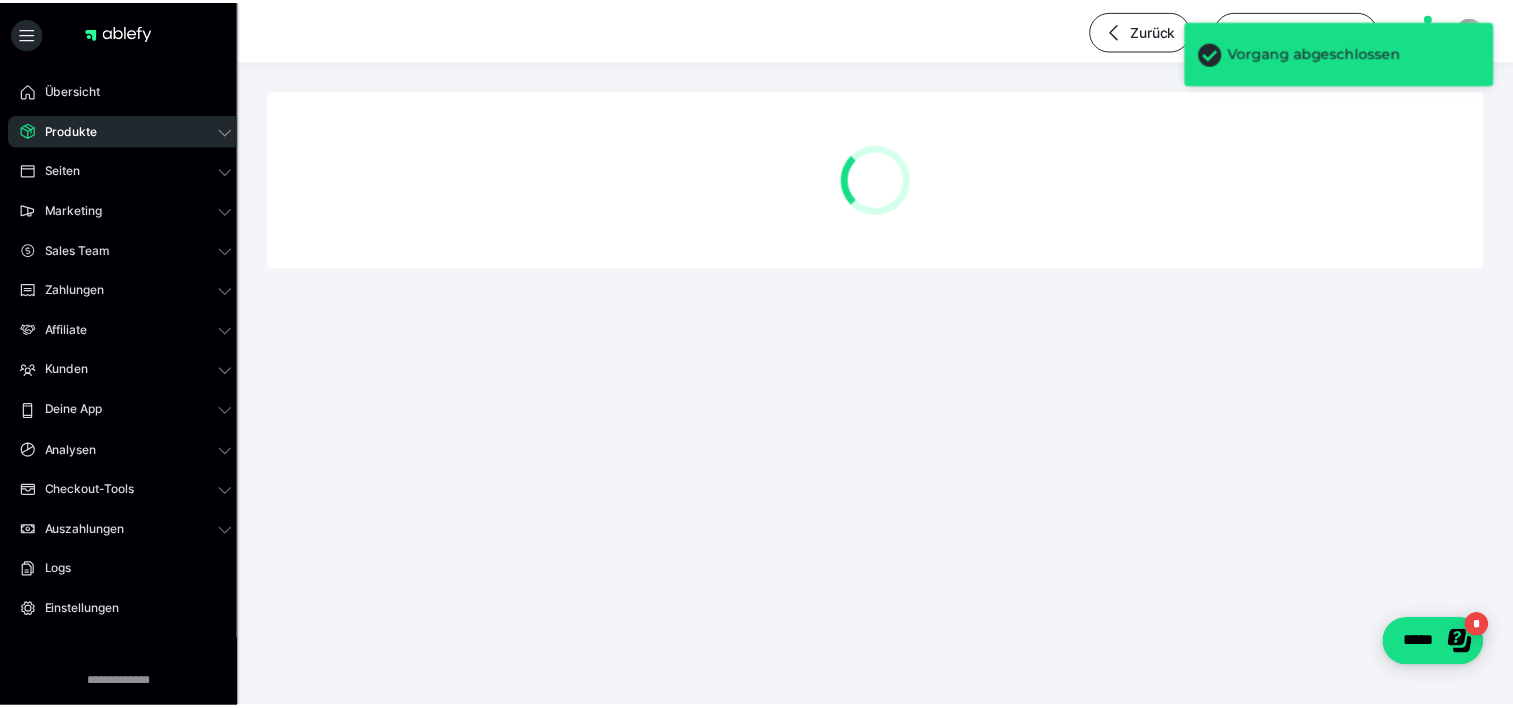 scroll, scrollTop: 0, scrollLeft: 0, axis: both 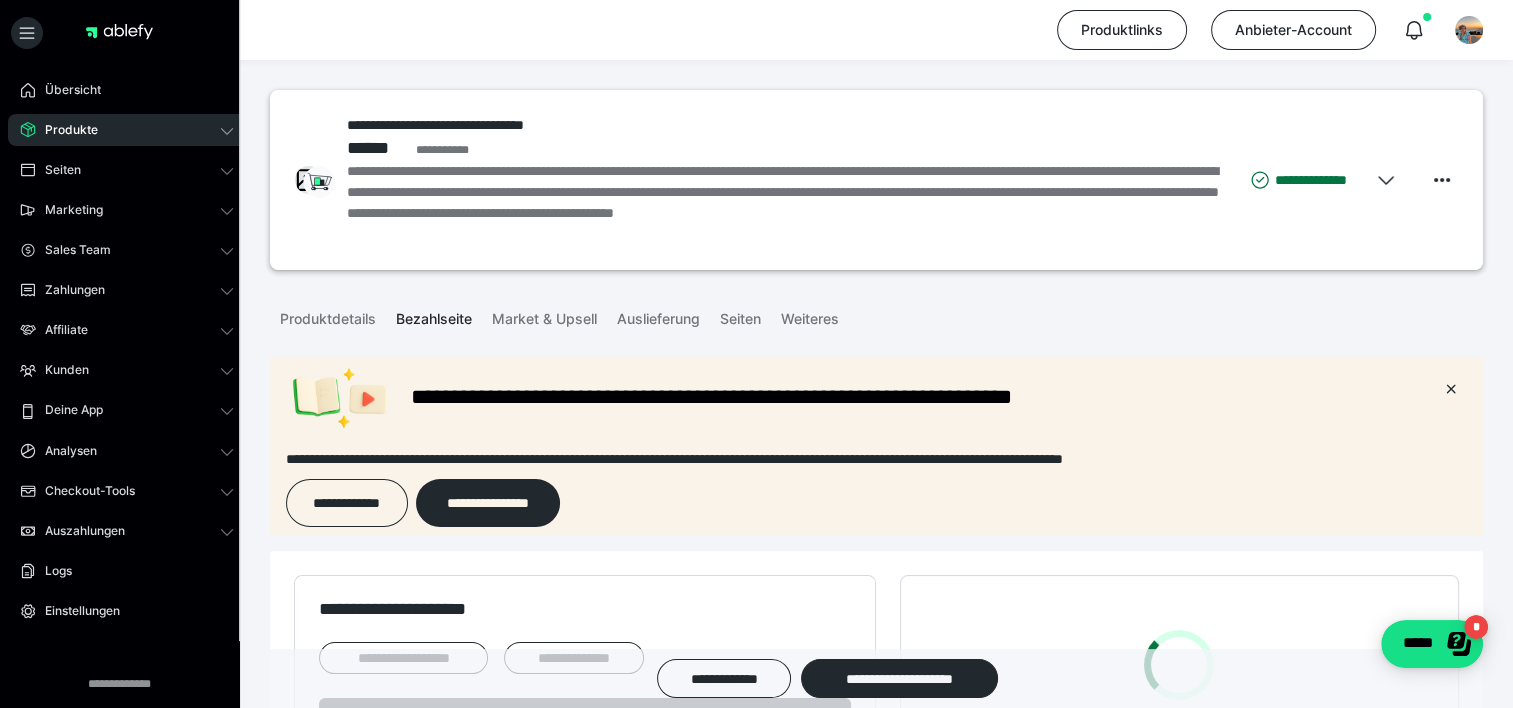 click on "Produkte" at bounding box center (127, 130) 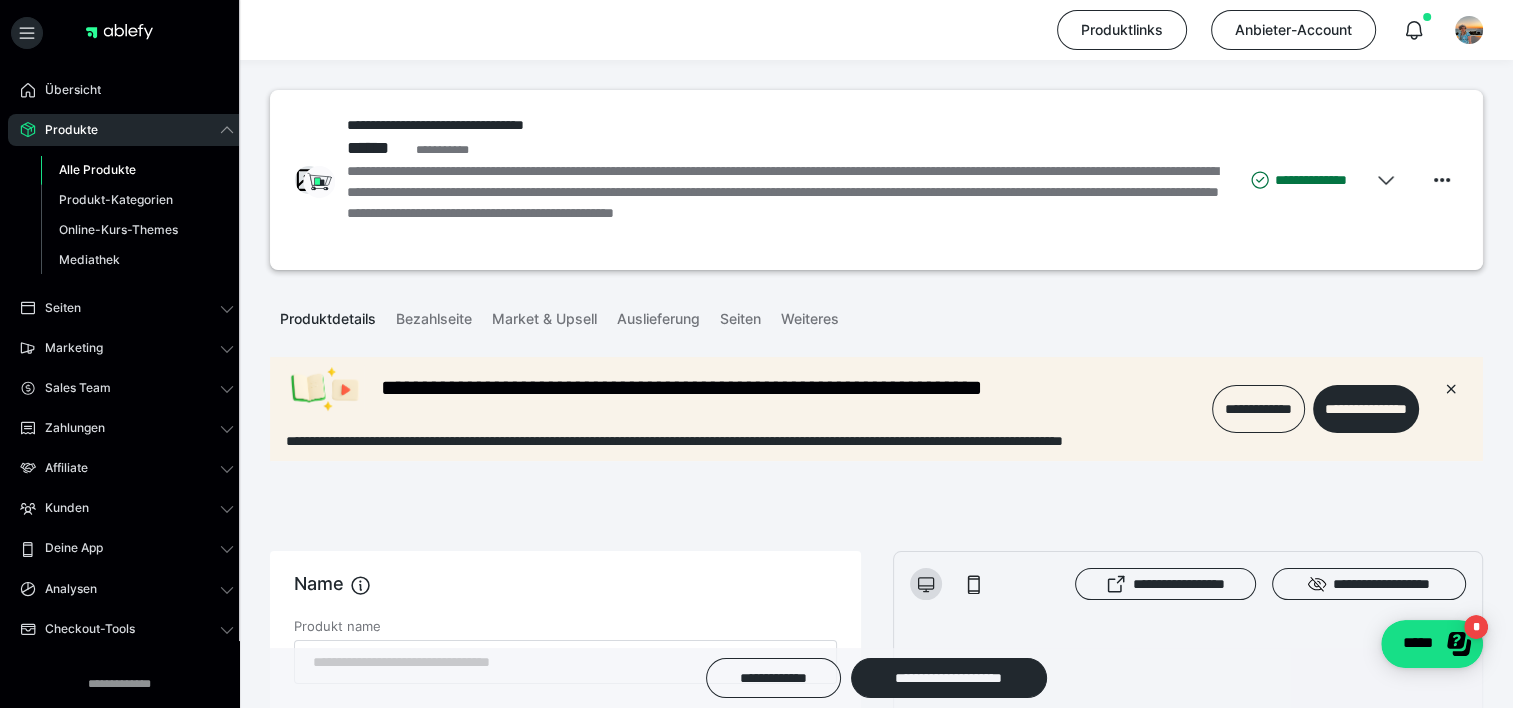 scroll, scrollTop: 0, scrollLeft: 0, axis: both 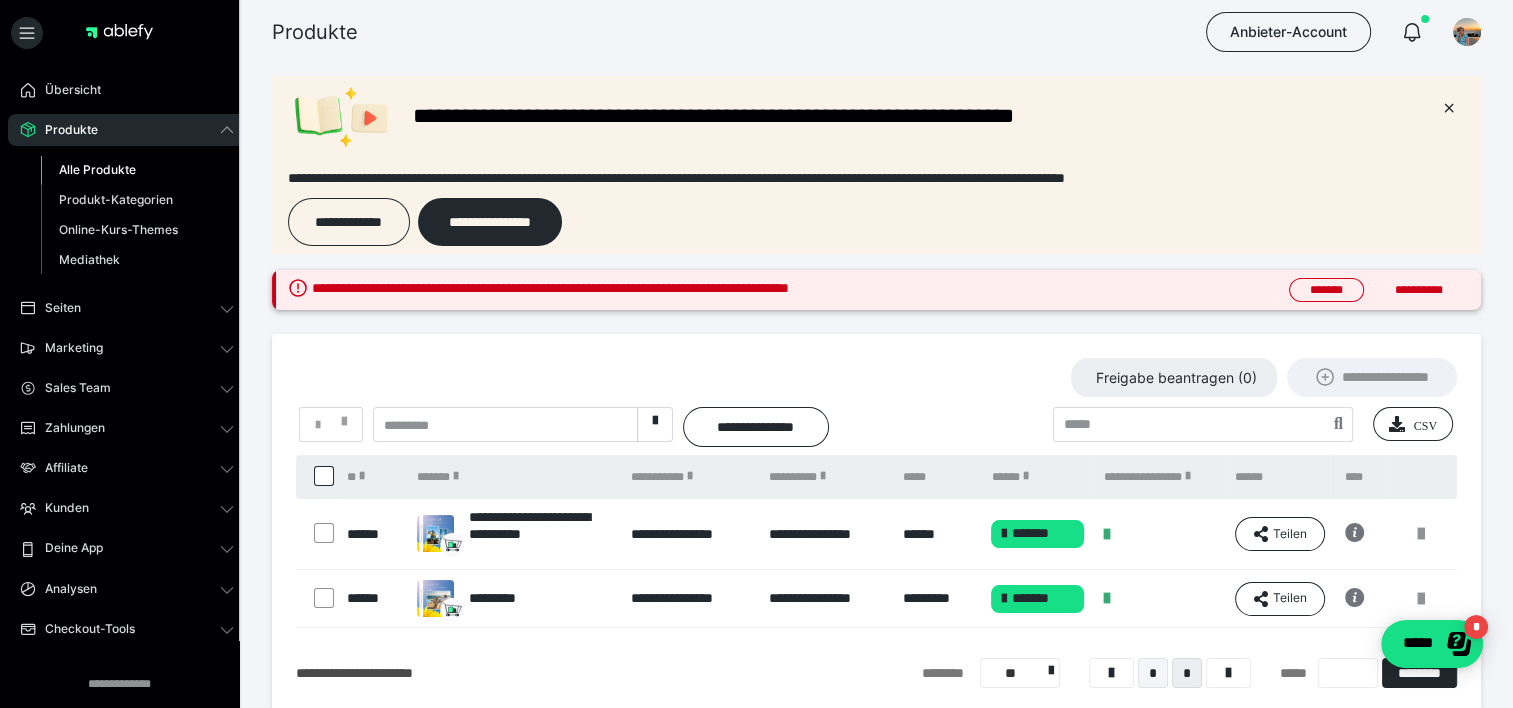 click on "*" at bounding box center (1153, 673) 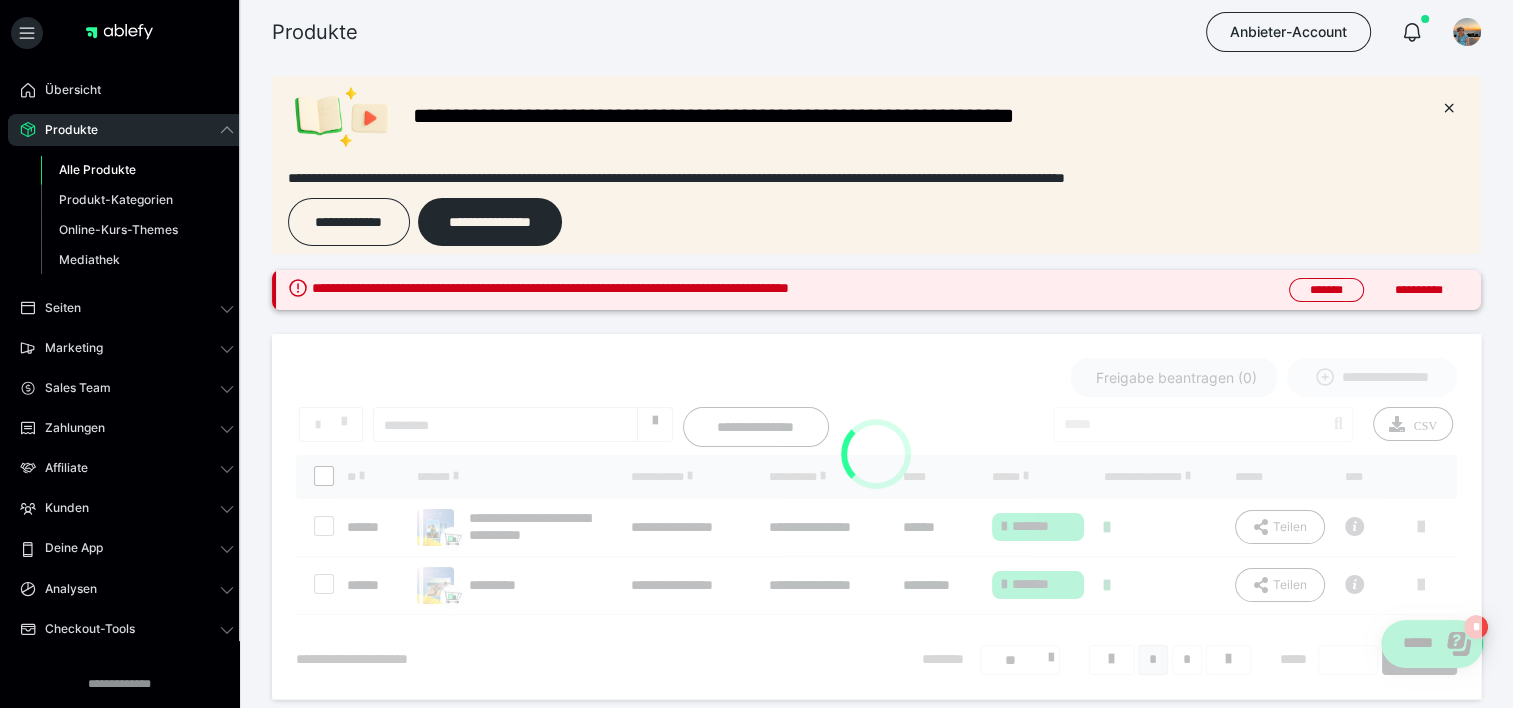 scroll, scrollTop: 128, scrollLeft: 0, axis: vertical 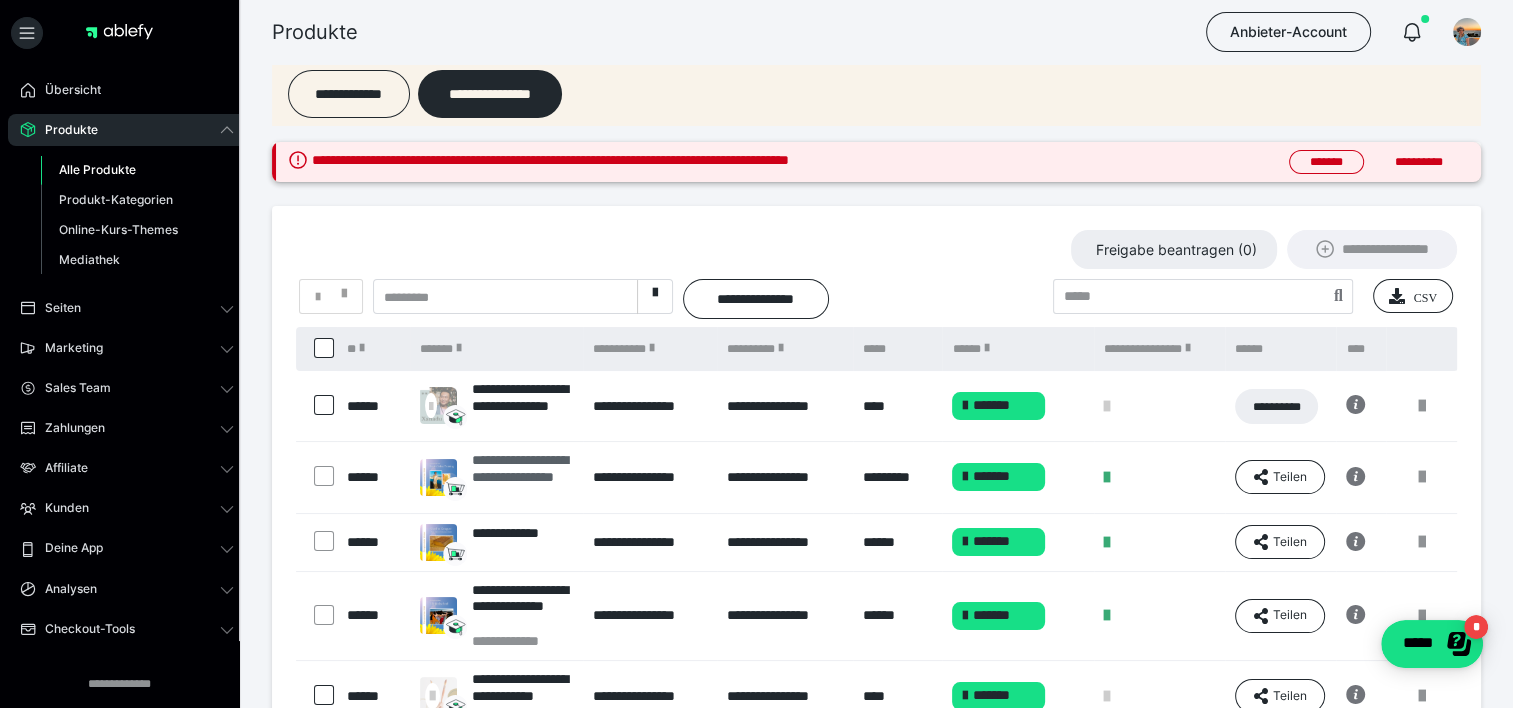 click on "**********" at bounding box center [522, 477] 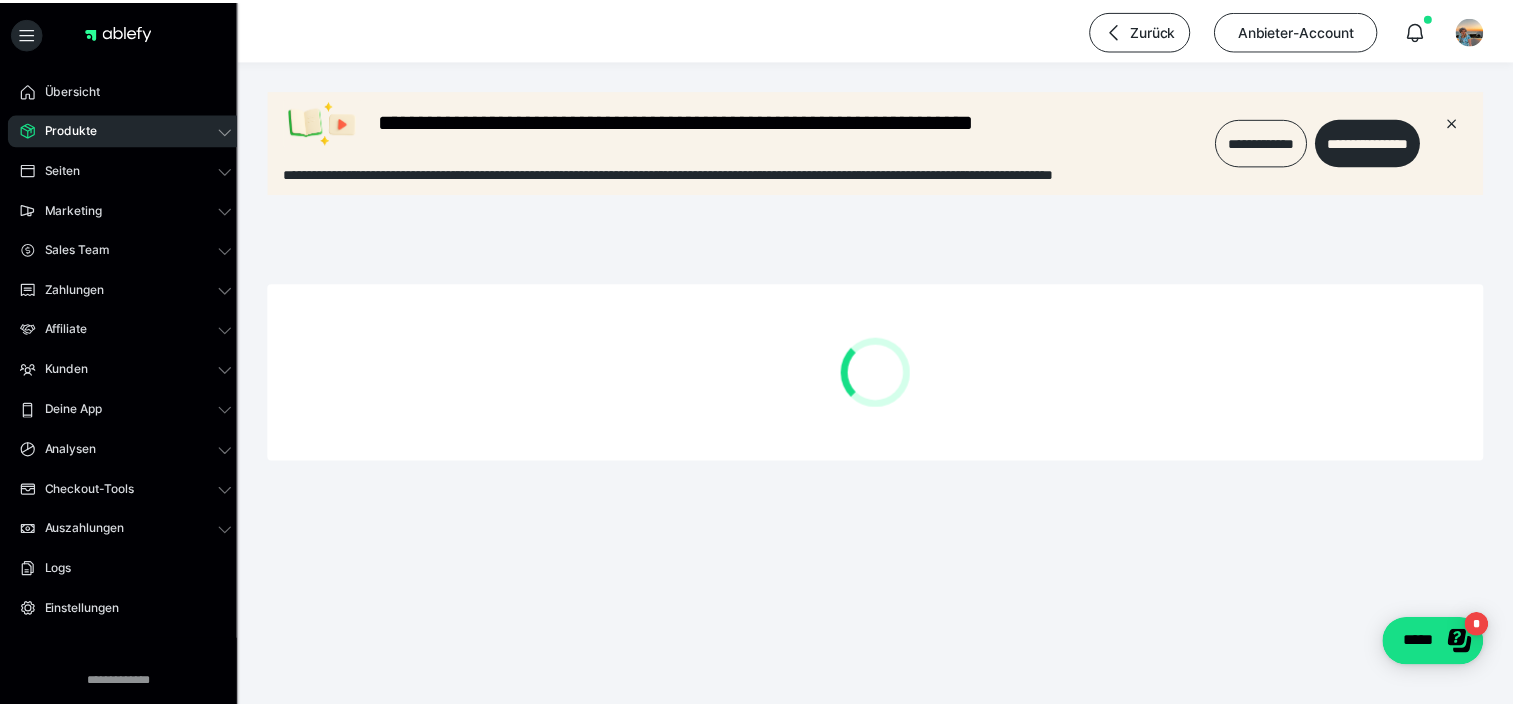 scroll, scrollTop: 0, scrollLeft: 0, axis: both 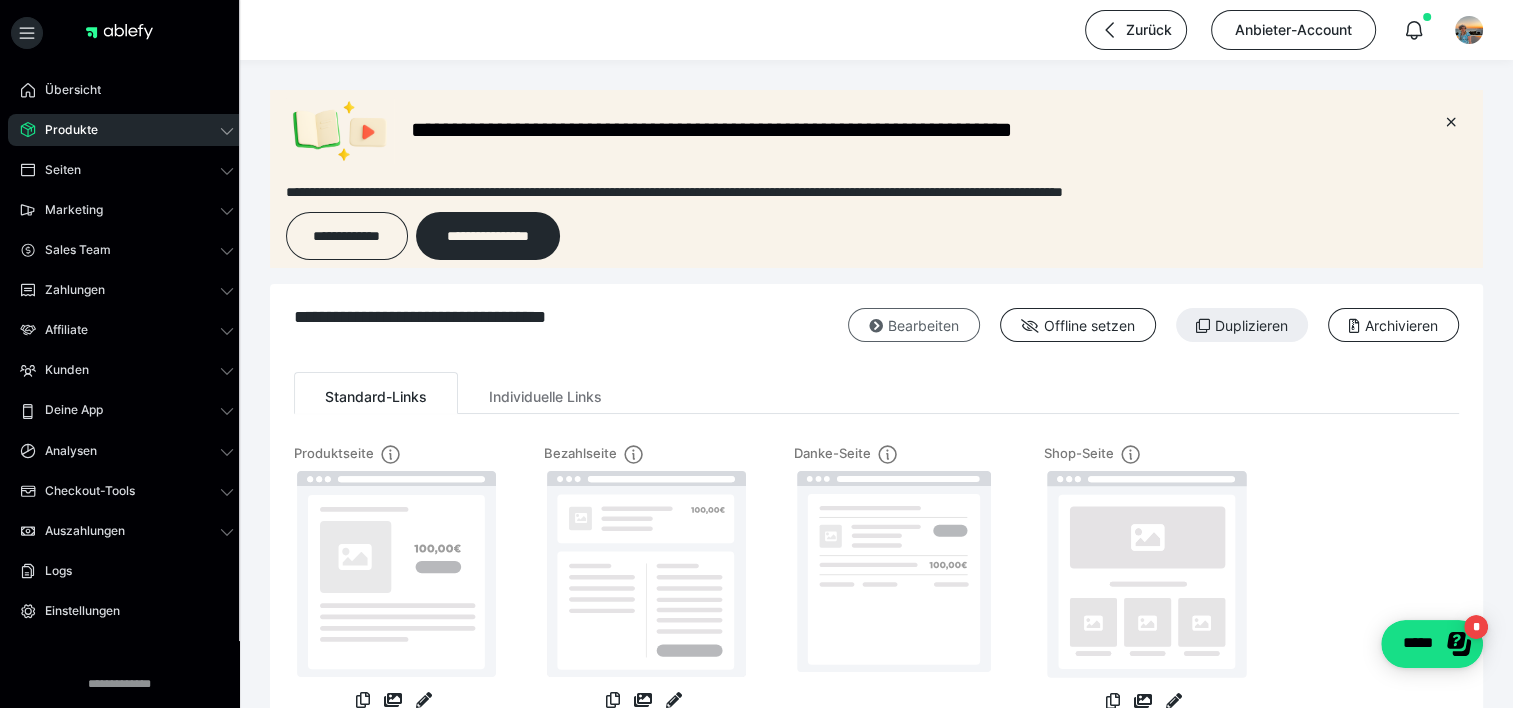 click on "Bearbeiten" at bounding box center (914, 325) 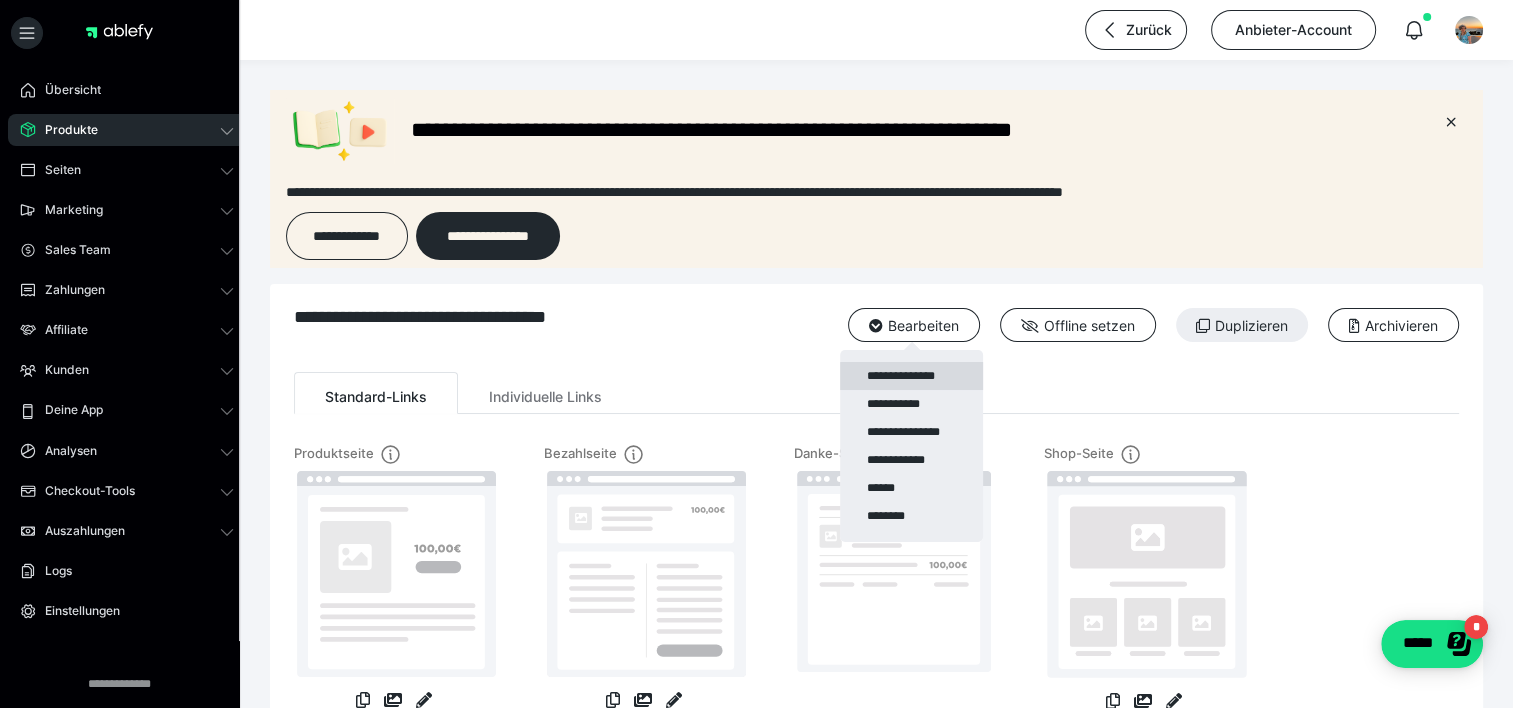 click on "**********" at bounding box center [911, 376] 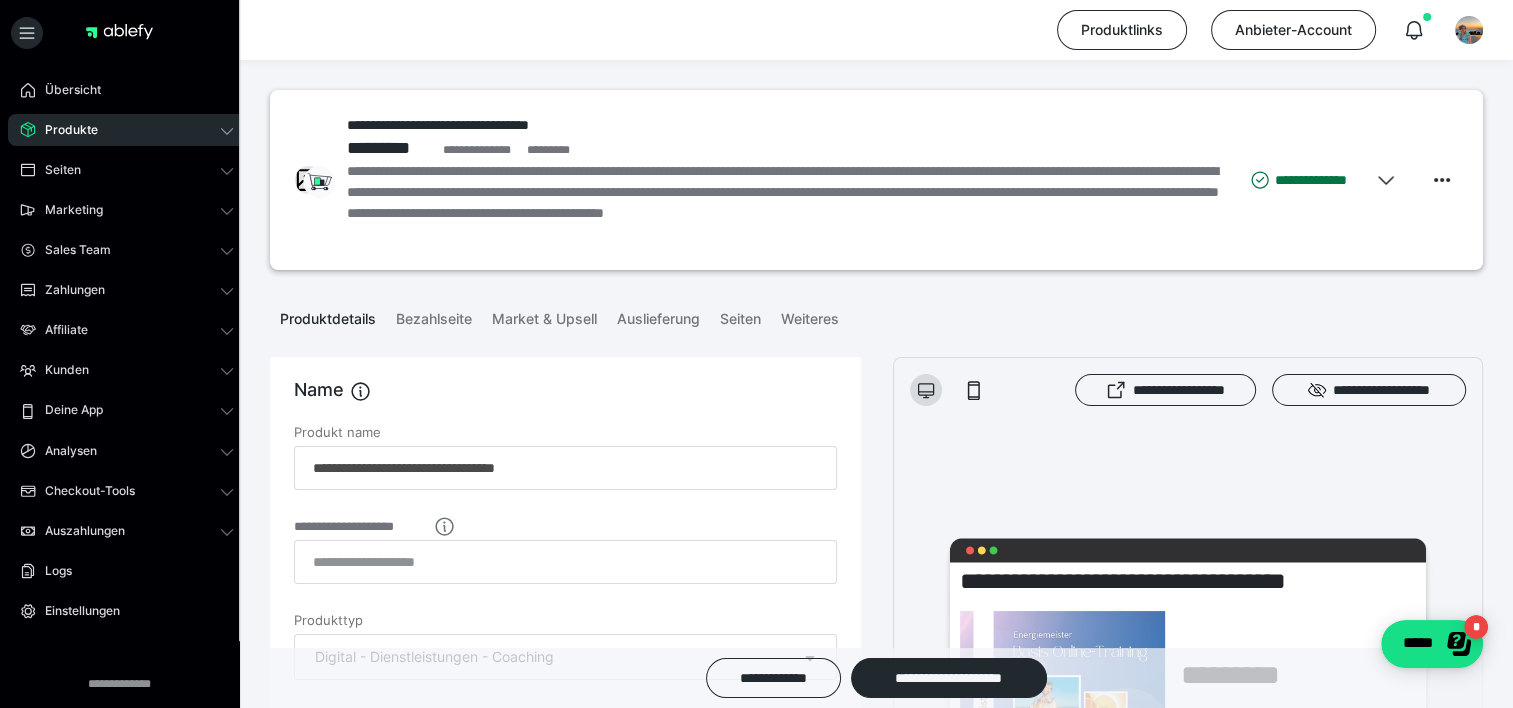 scroll, scrollTop: 0, scrollLeft: 0, axis: both 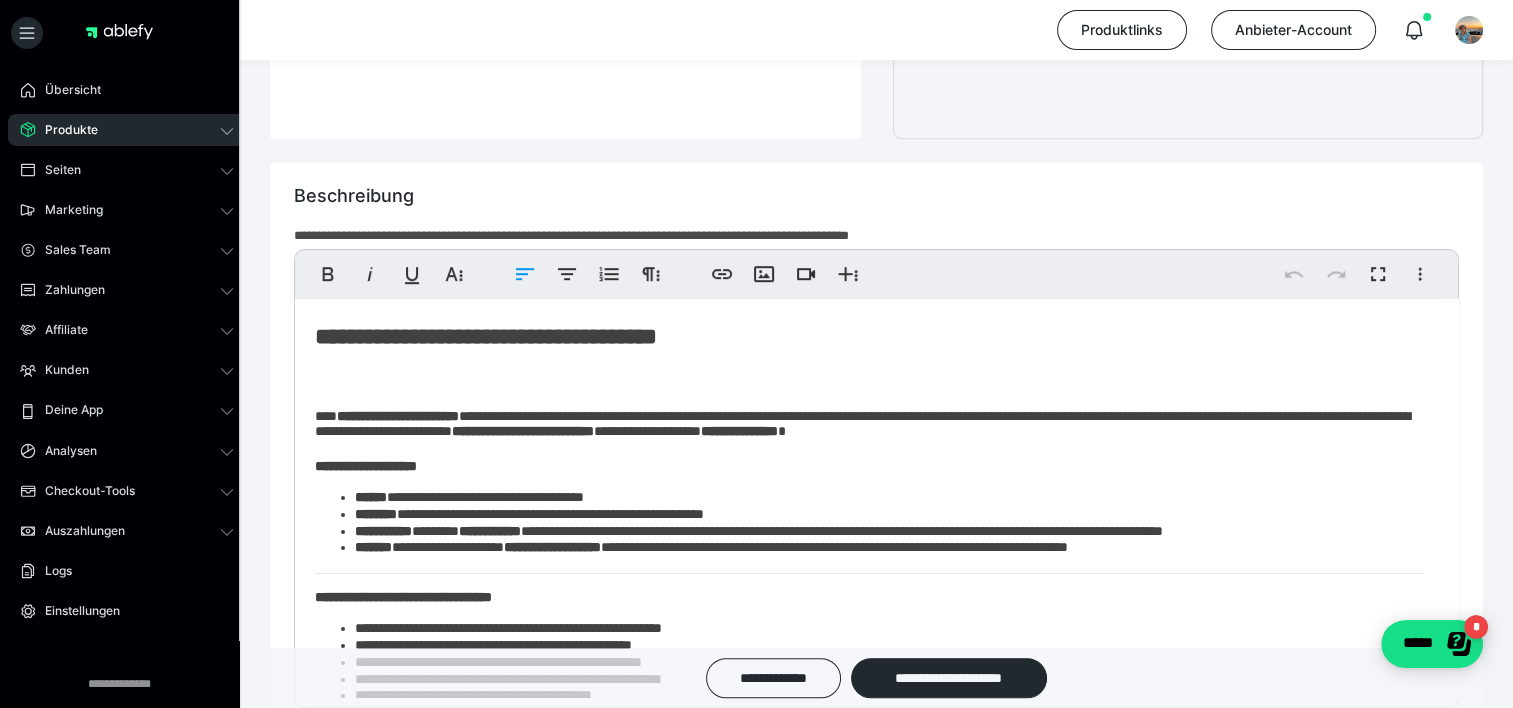 click on "**********" 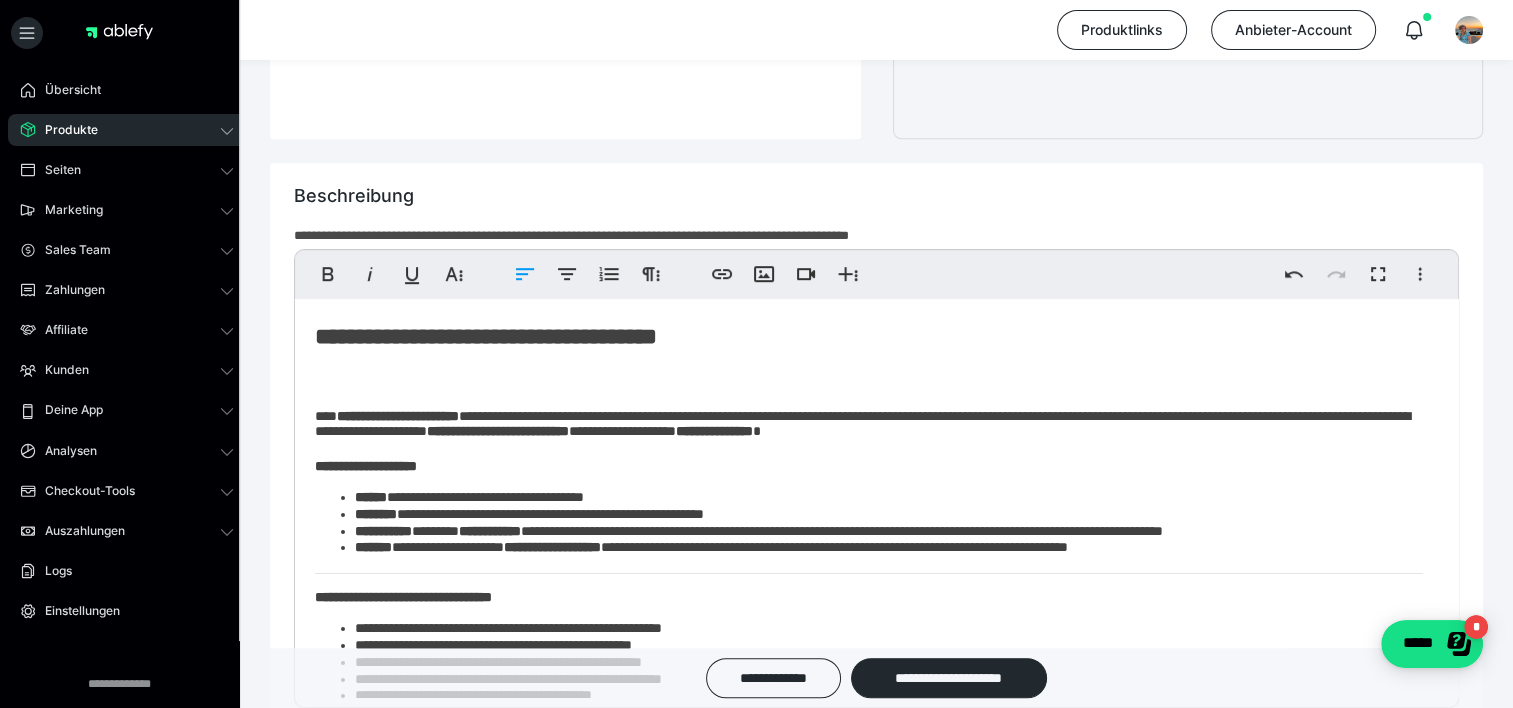 click on "**********" at bounding box center (869, 426) 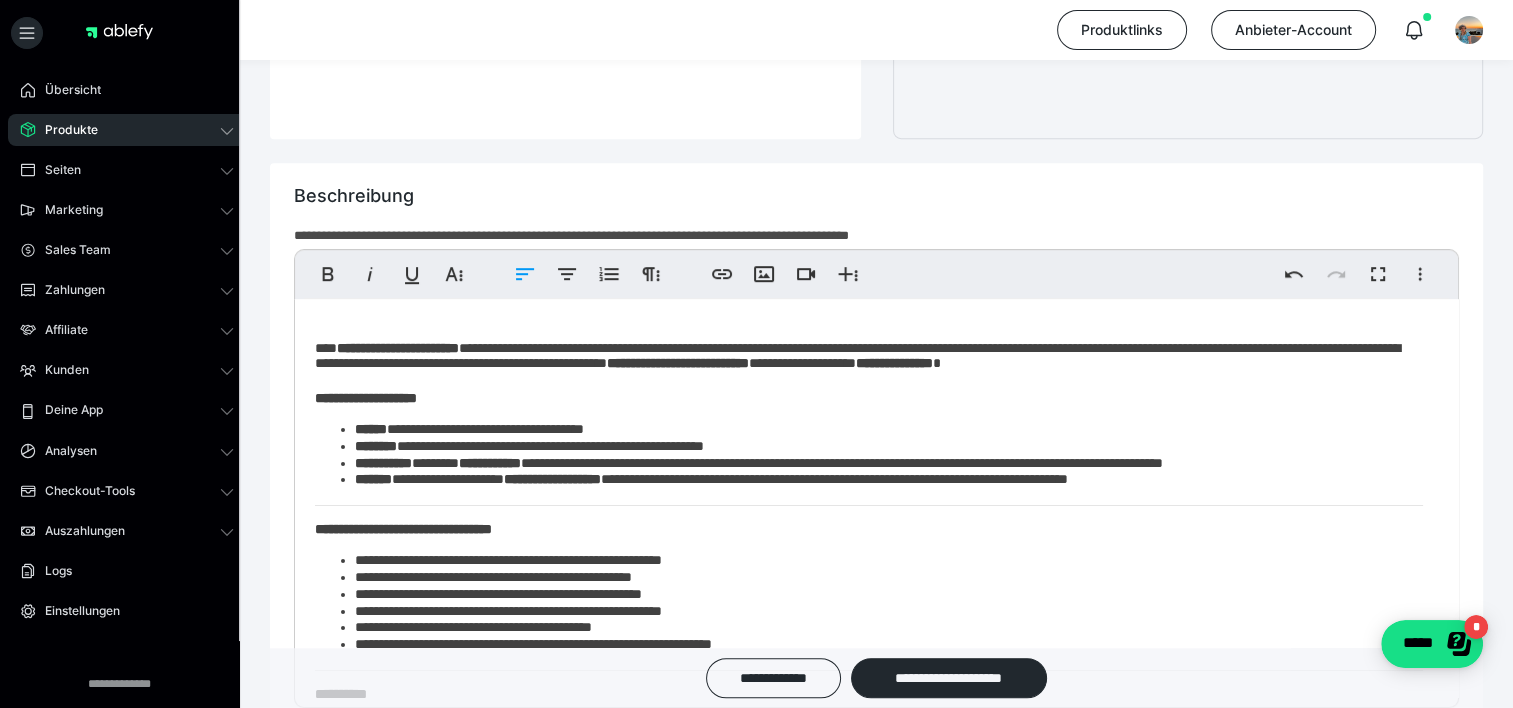 scroll, scrollTop: 72, scrollLeft: 0, axis: vertical 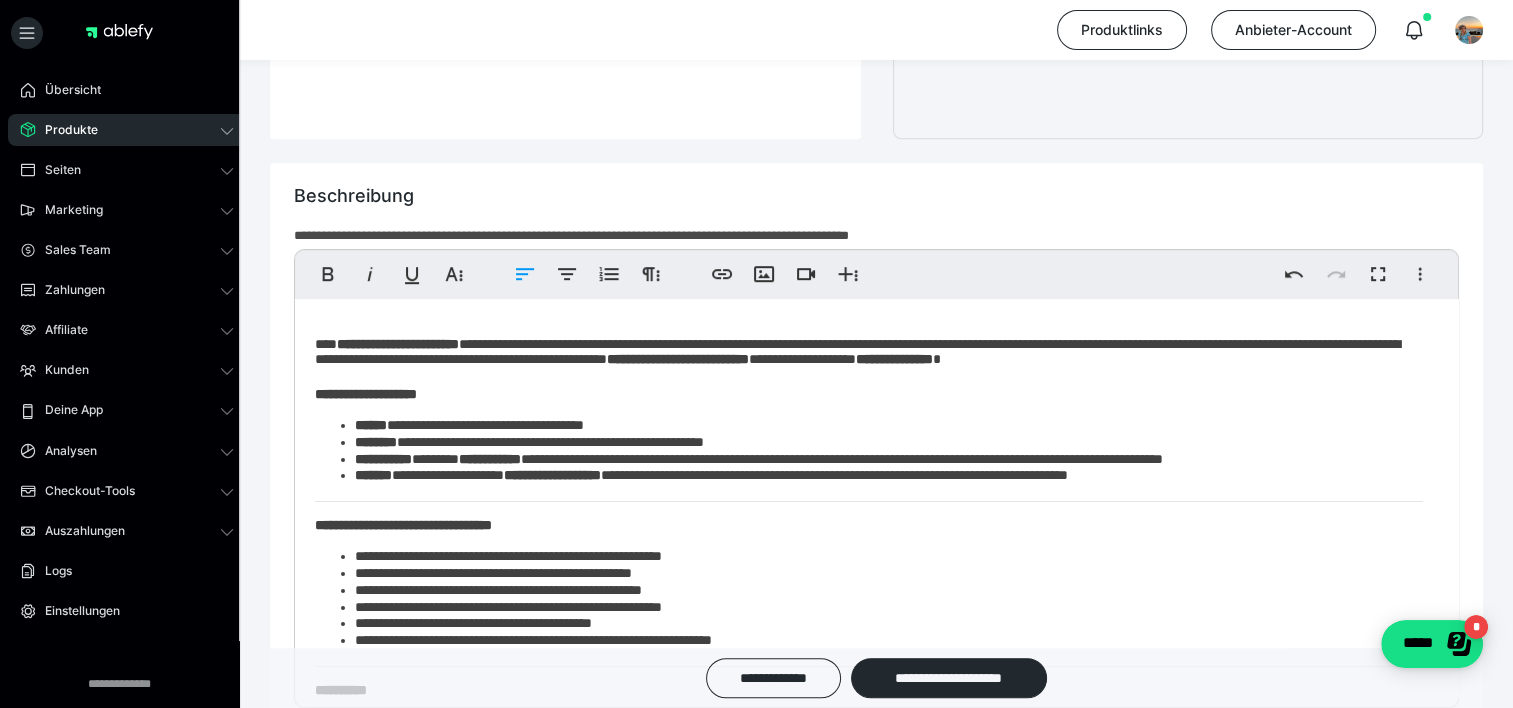click on "**********" at bounding box center (889, 476) 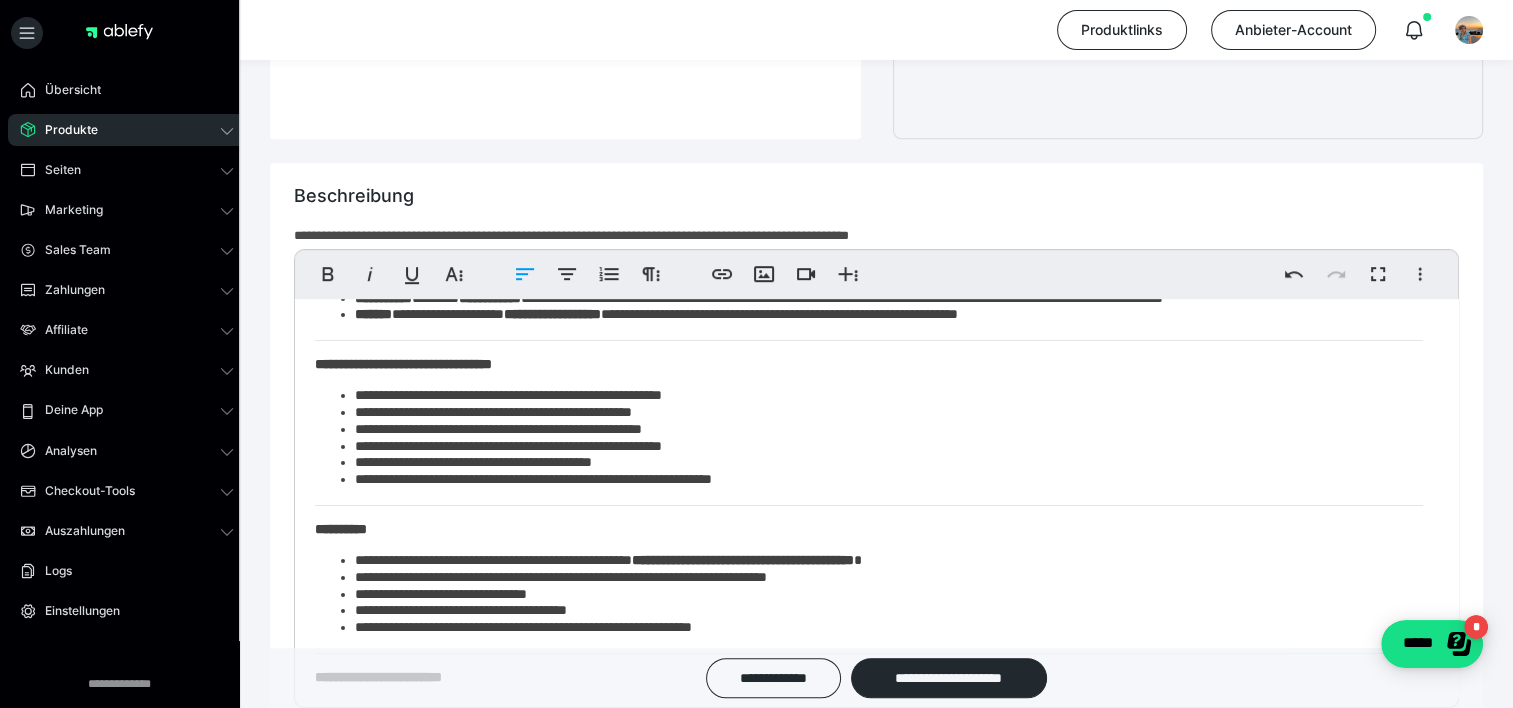 scroll, scrollTop: 243, scrollLeft: 0, axis: vertical 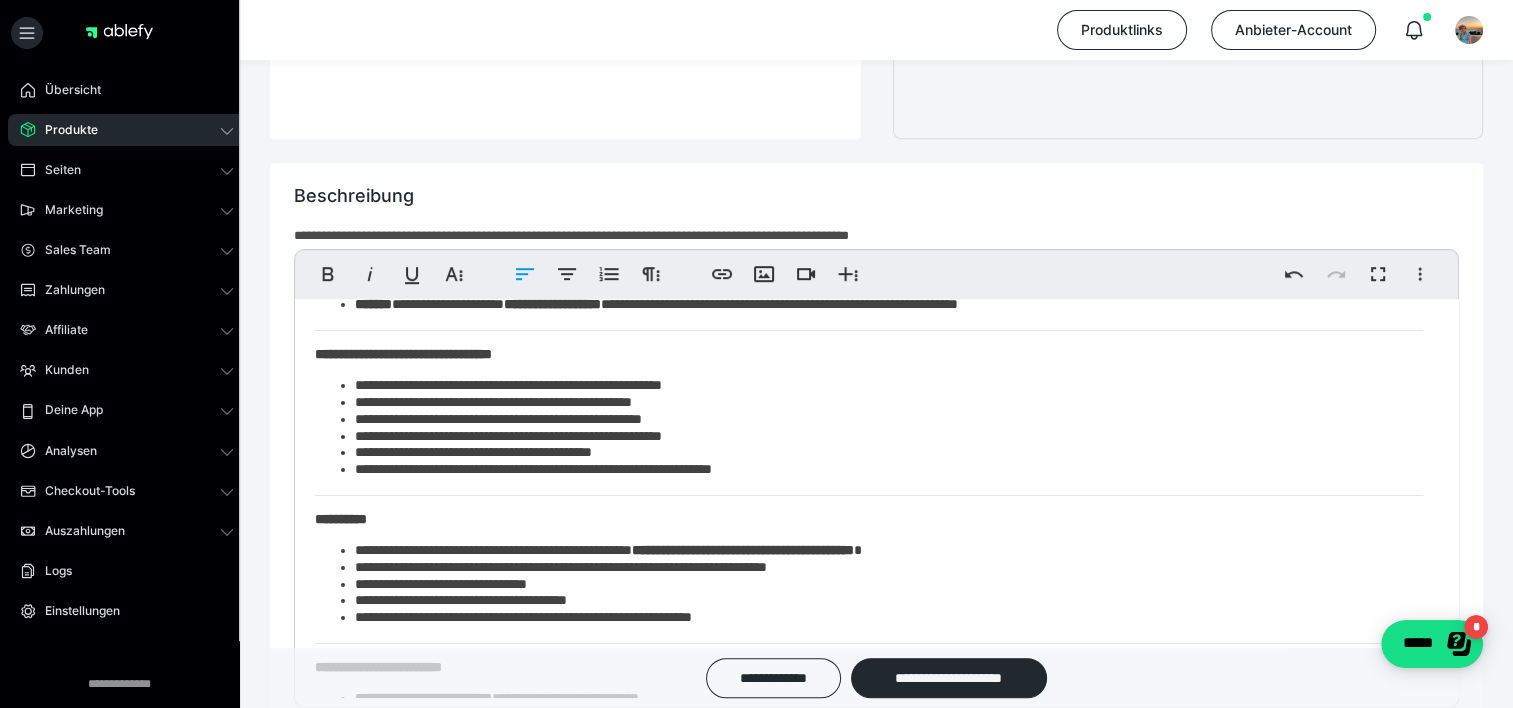 click on "**********" at bounding box center [889, 403] 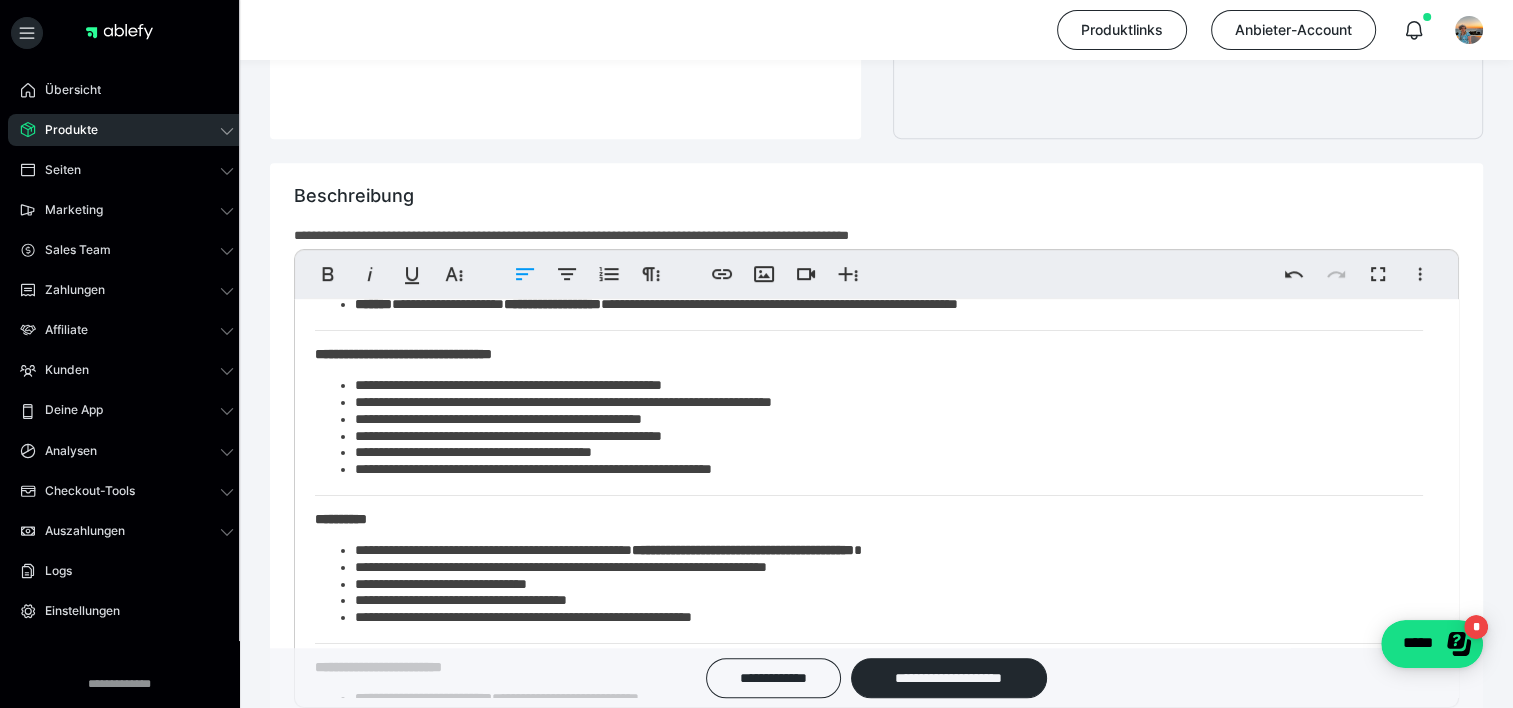 click on "**********" at bounding box center (889, 437) 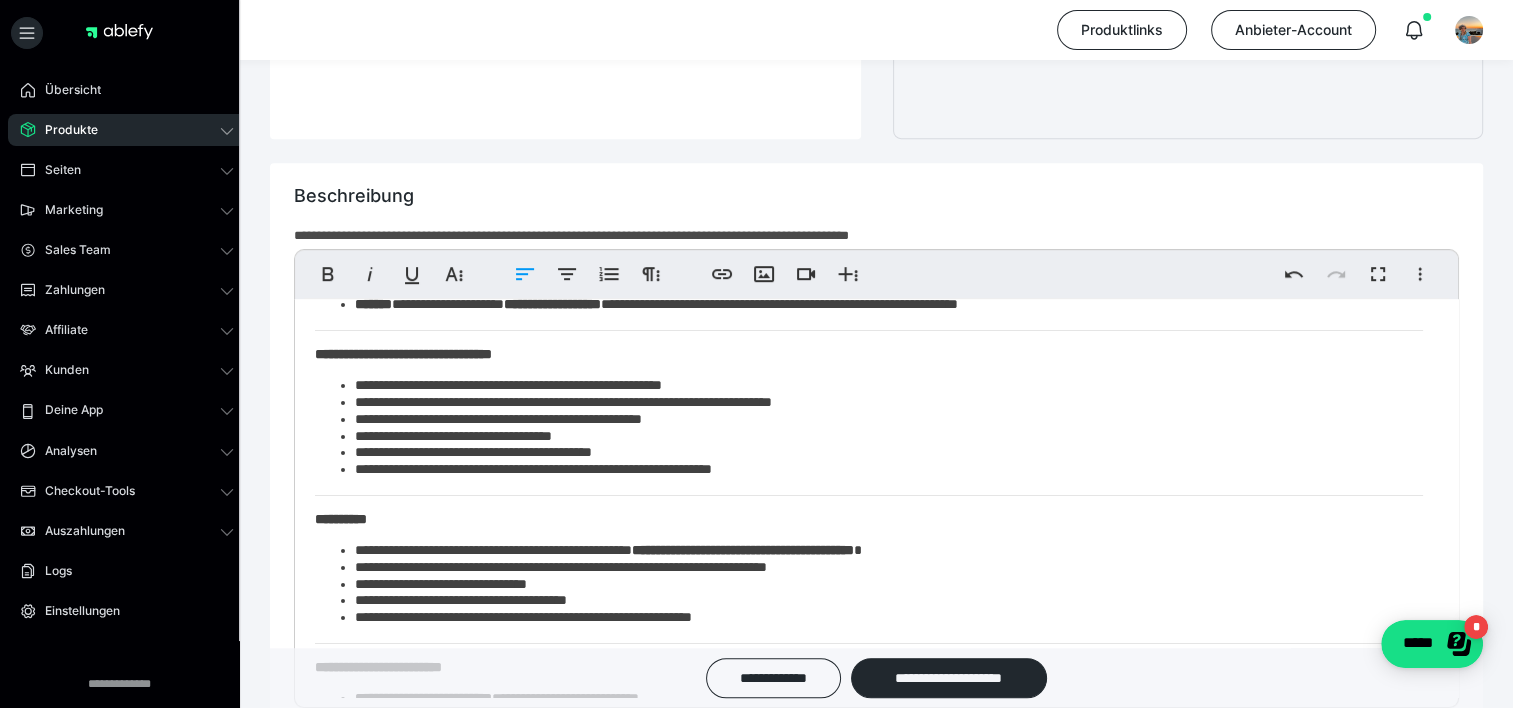 click on "**********" at bounding box center (869, 428) 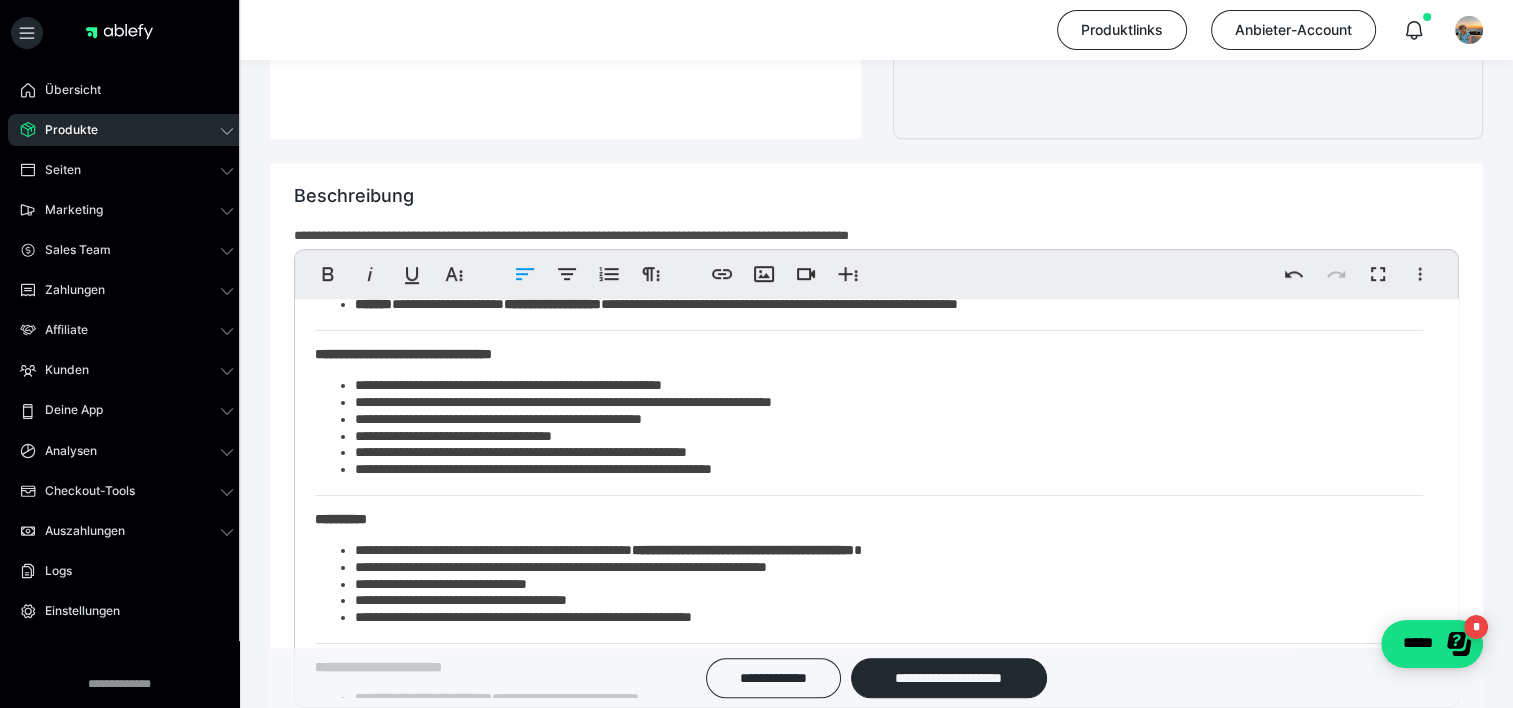 click on "**********" at bounding box center [889, 453] 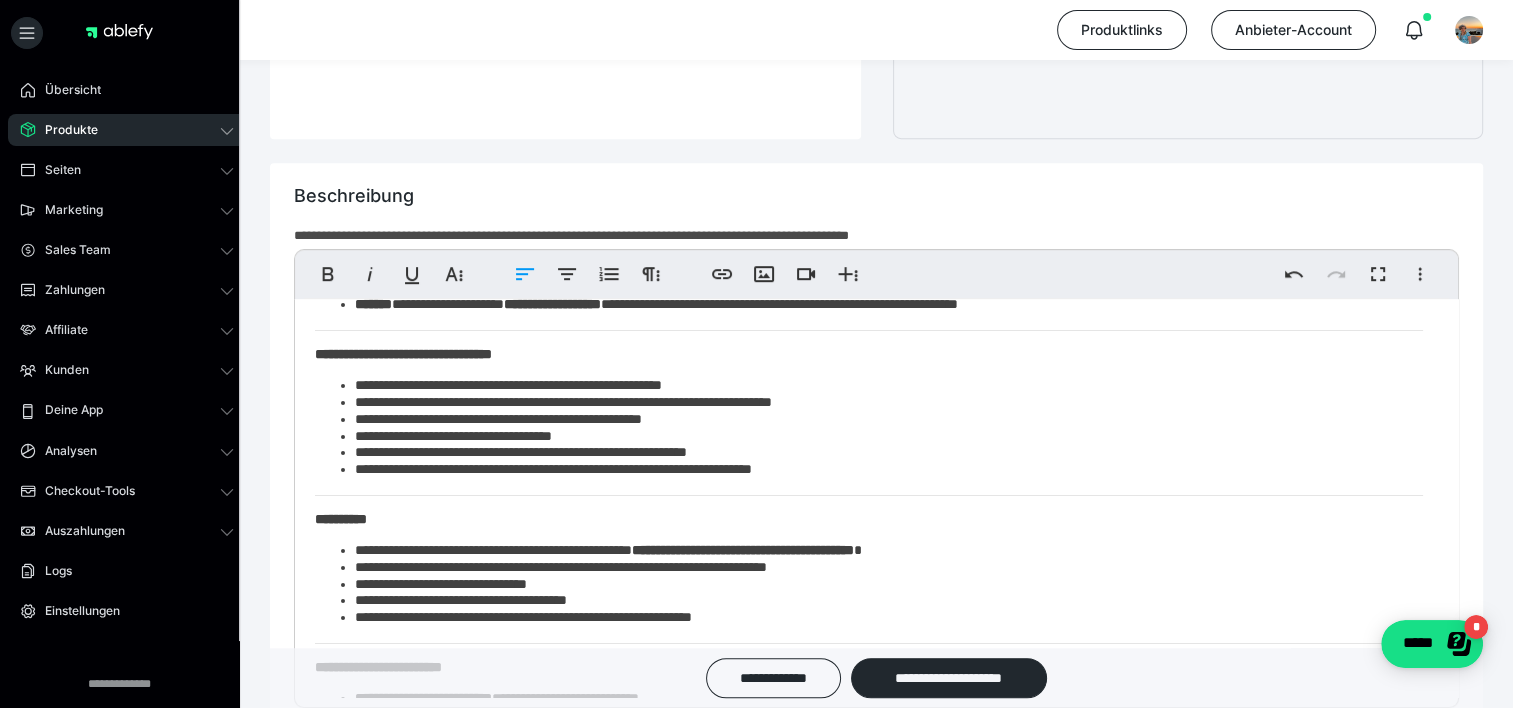 click on "**********" at bounding box center (889, 470) 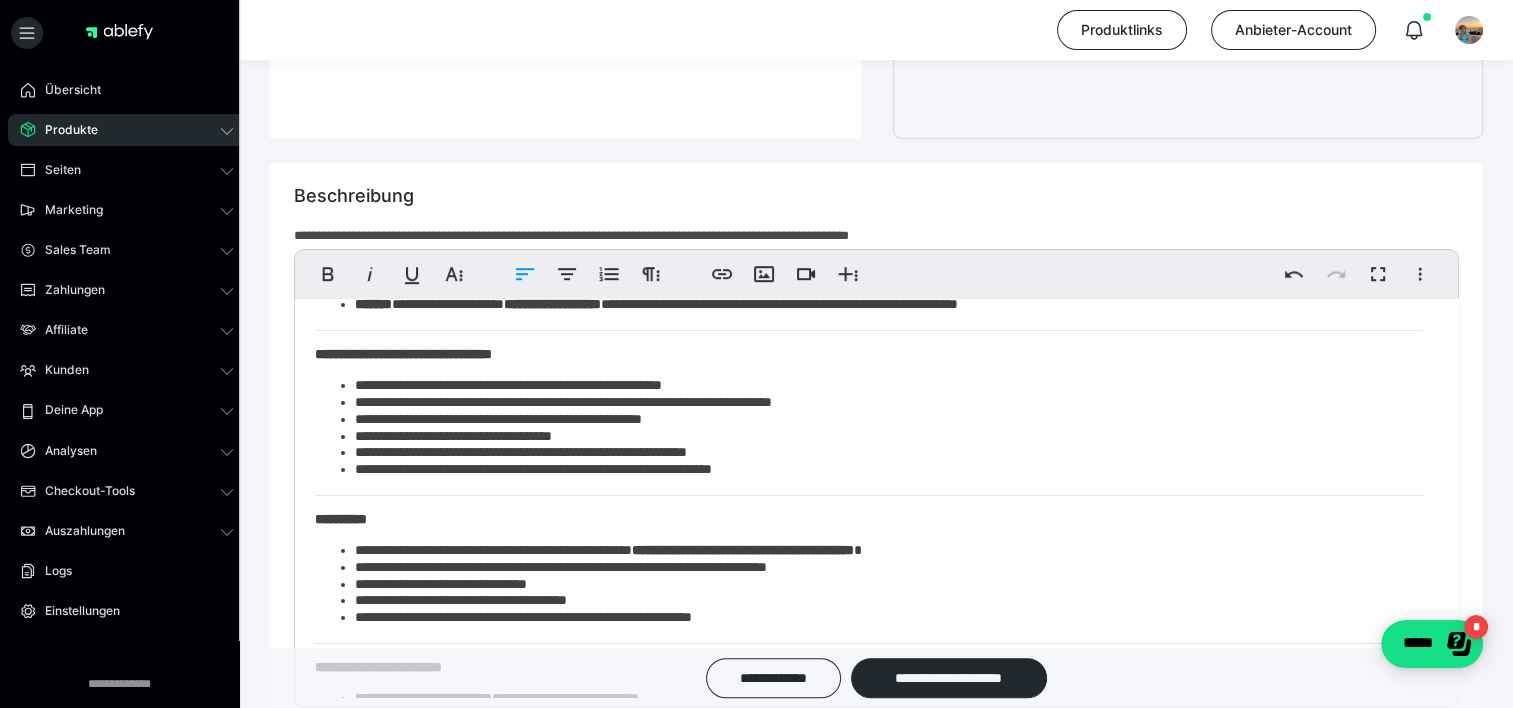 click on "**********" at bounding box center [889, 420] 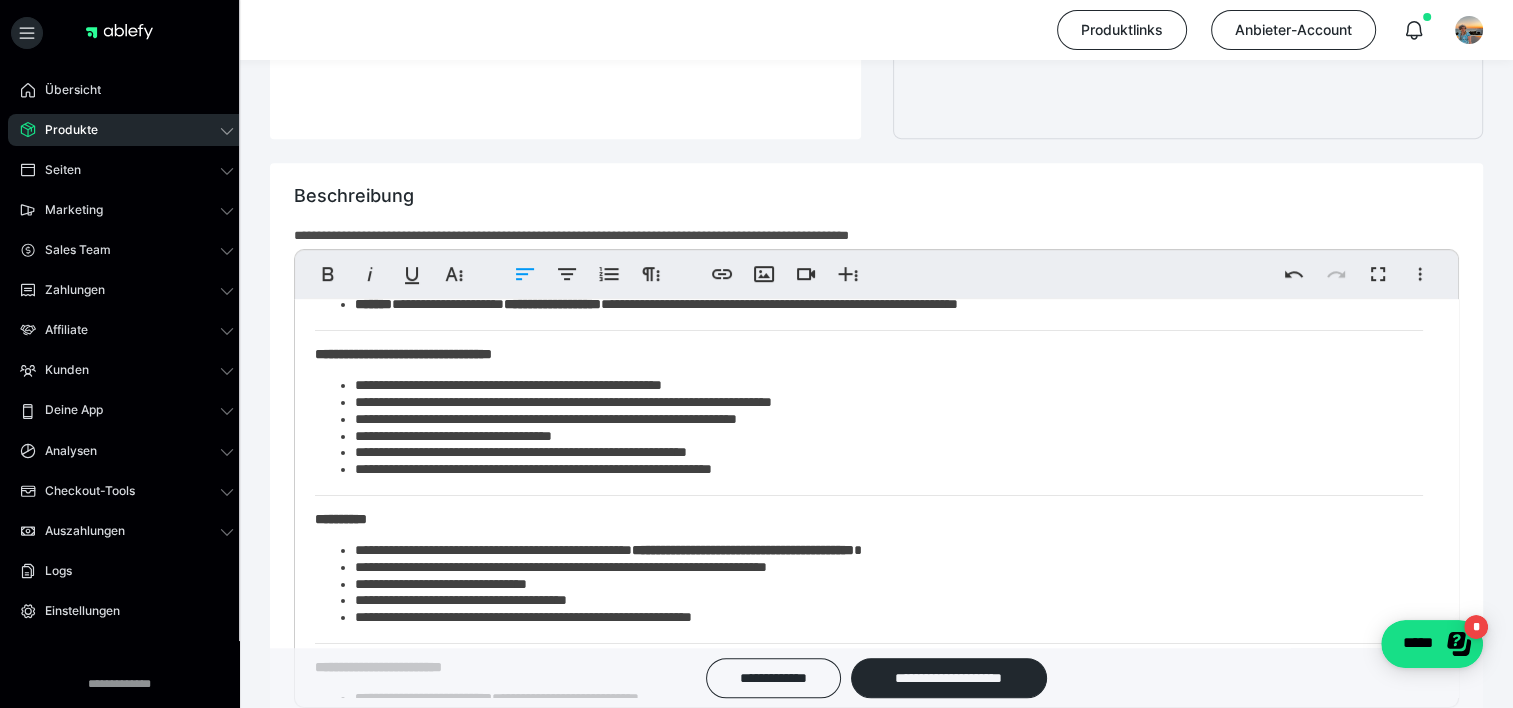 click on "**********" at bounding box center [889, 470] 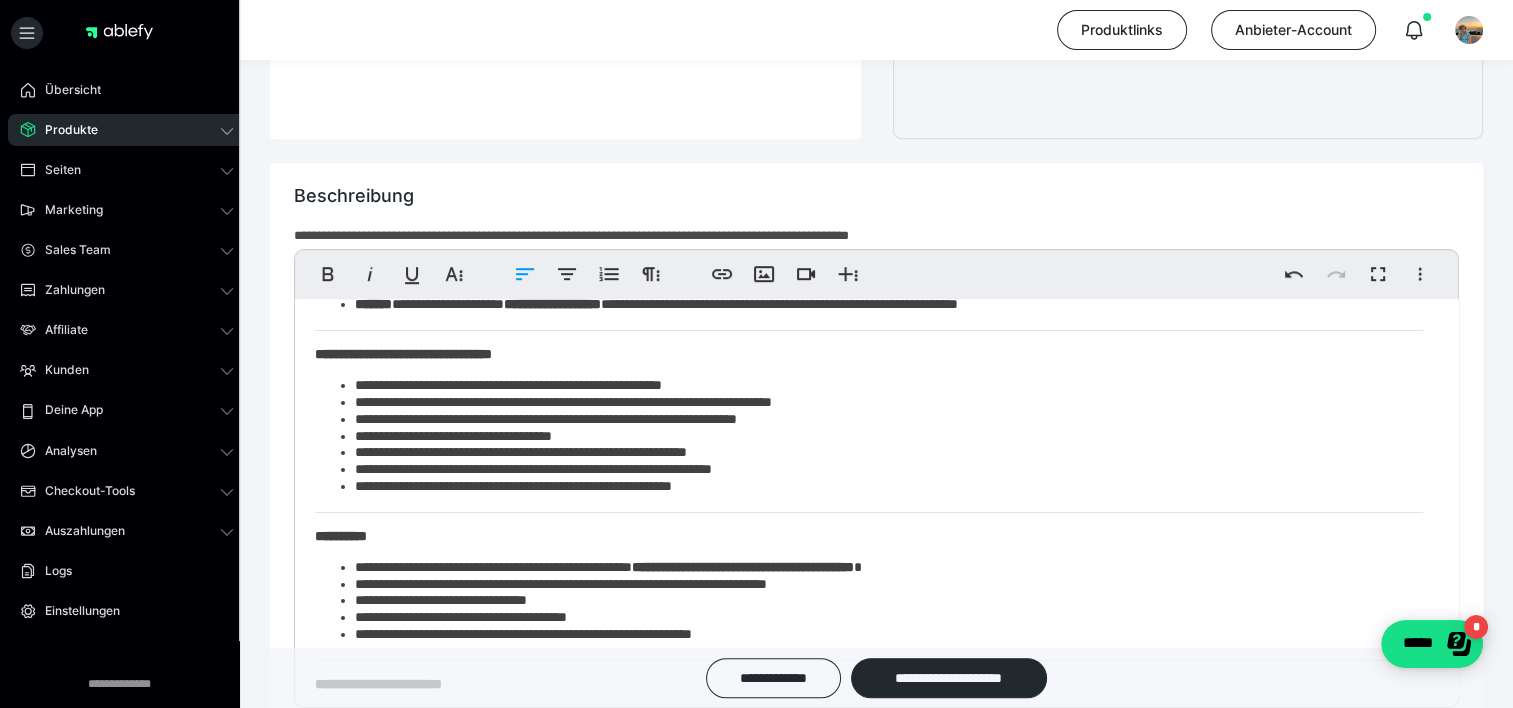 click on "**********" at bounding box center (889, 487) 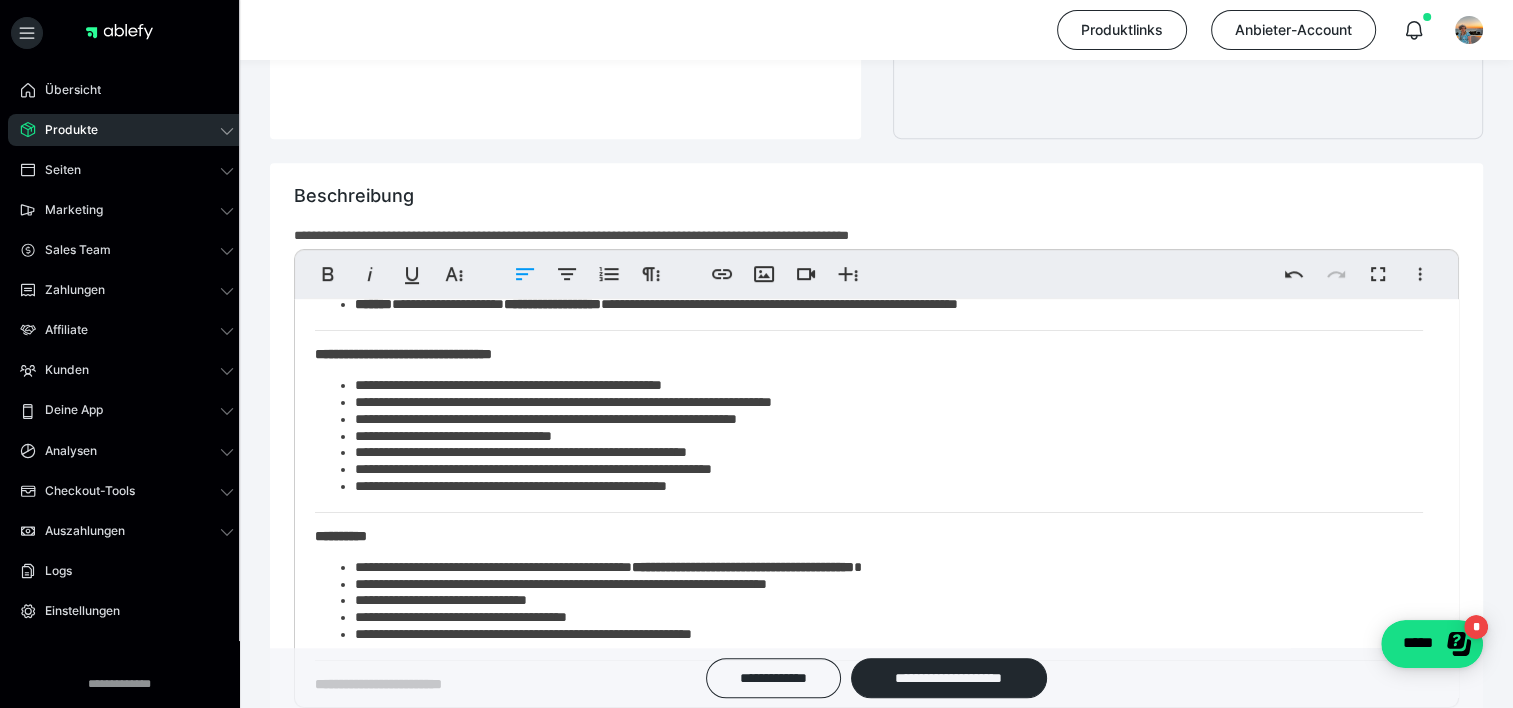 click on "**********" at bounding box center (889, 487) 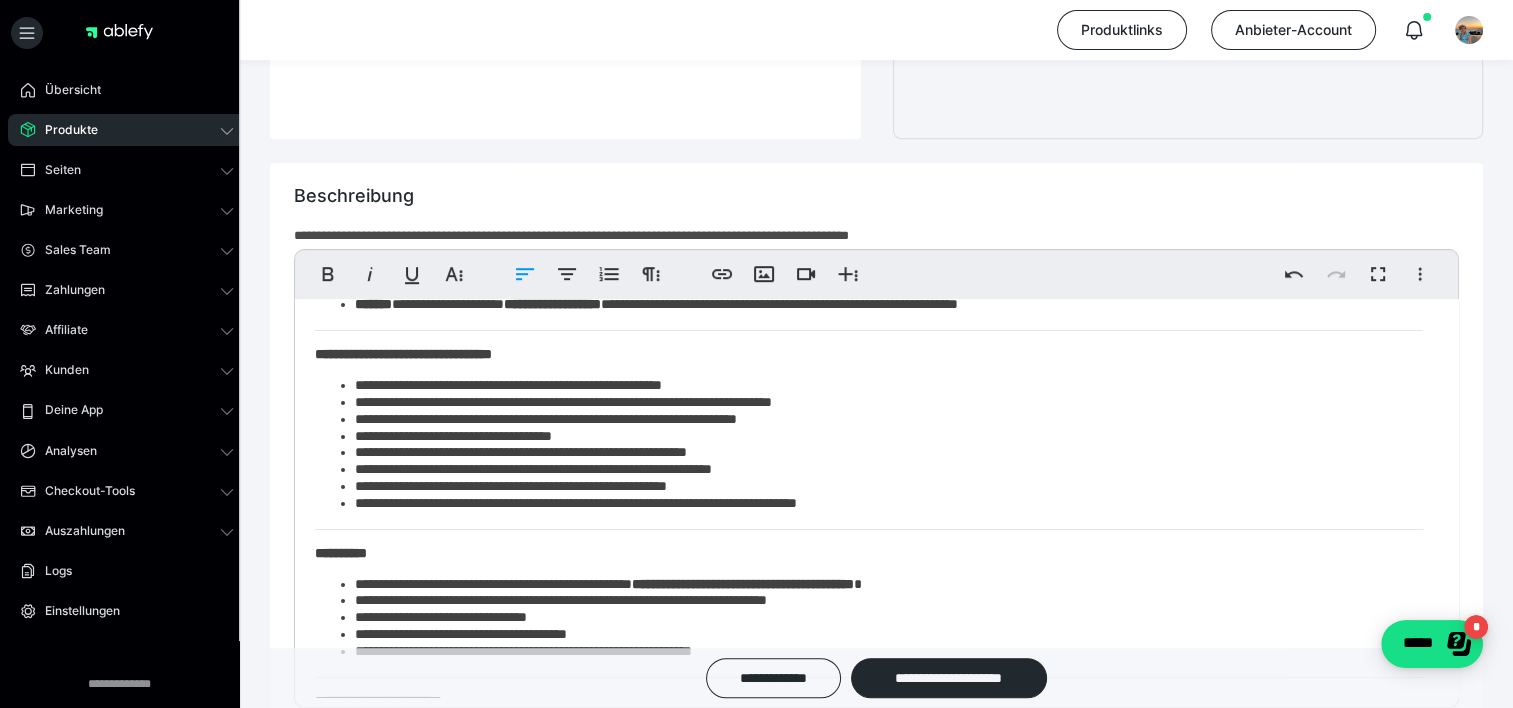 click on "**********" at bounding box center [889, 386] 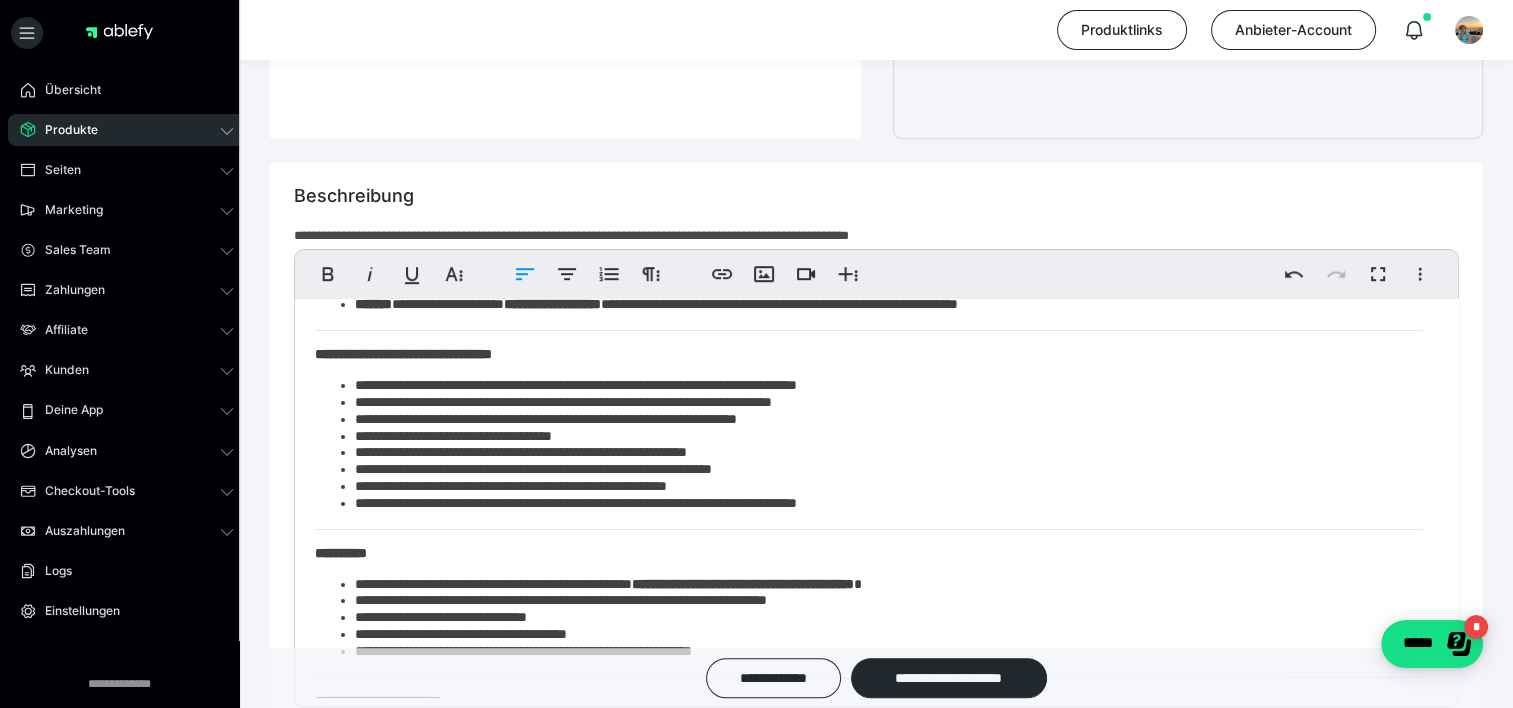 click on "**********" at bounding box center [889, 403] 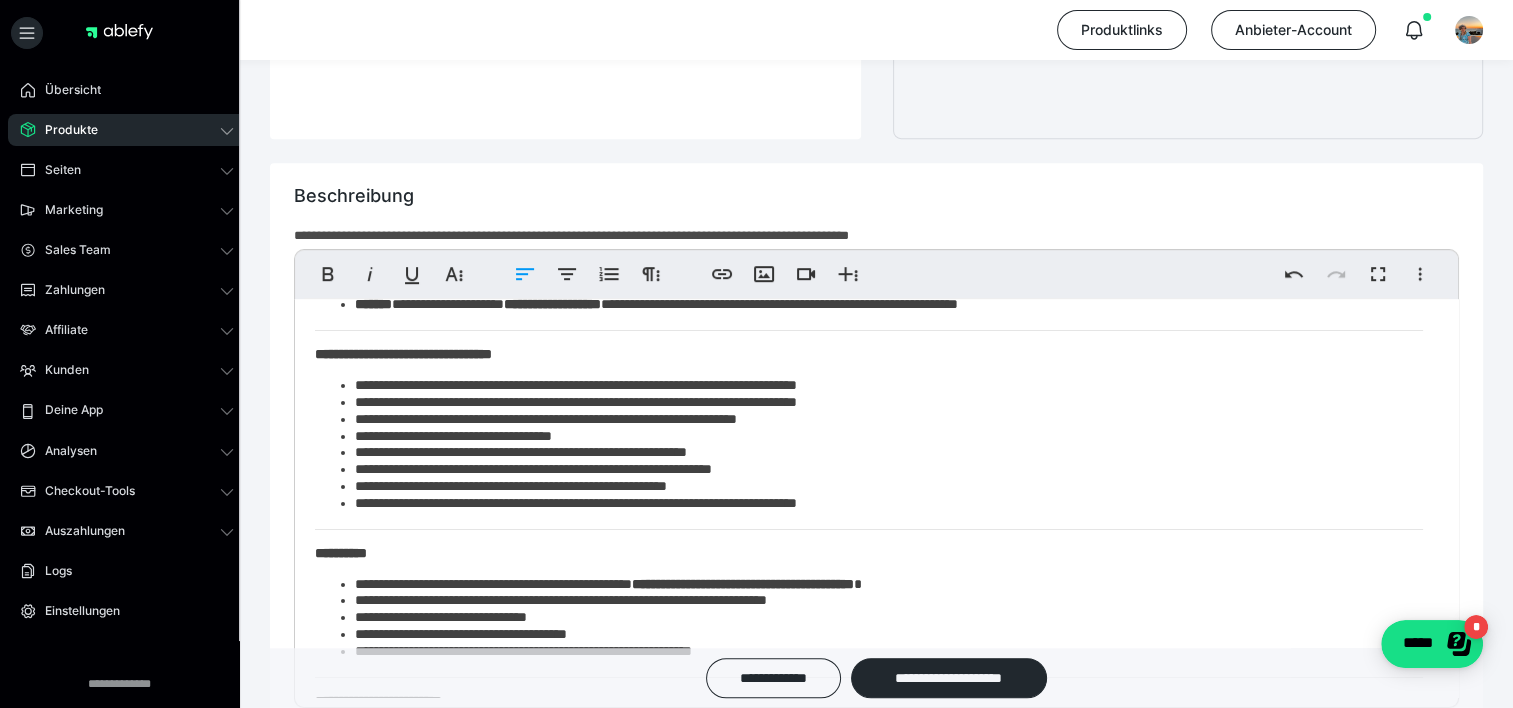 click on "**********" at bounding box center [889, 403] 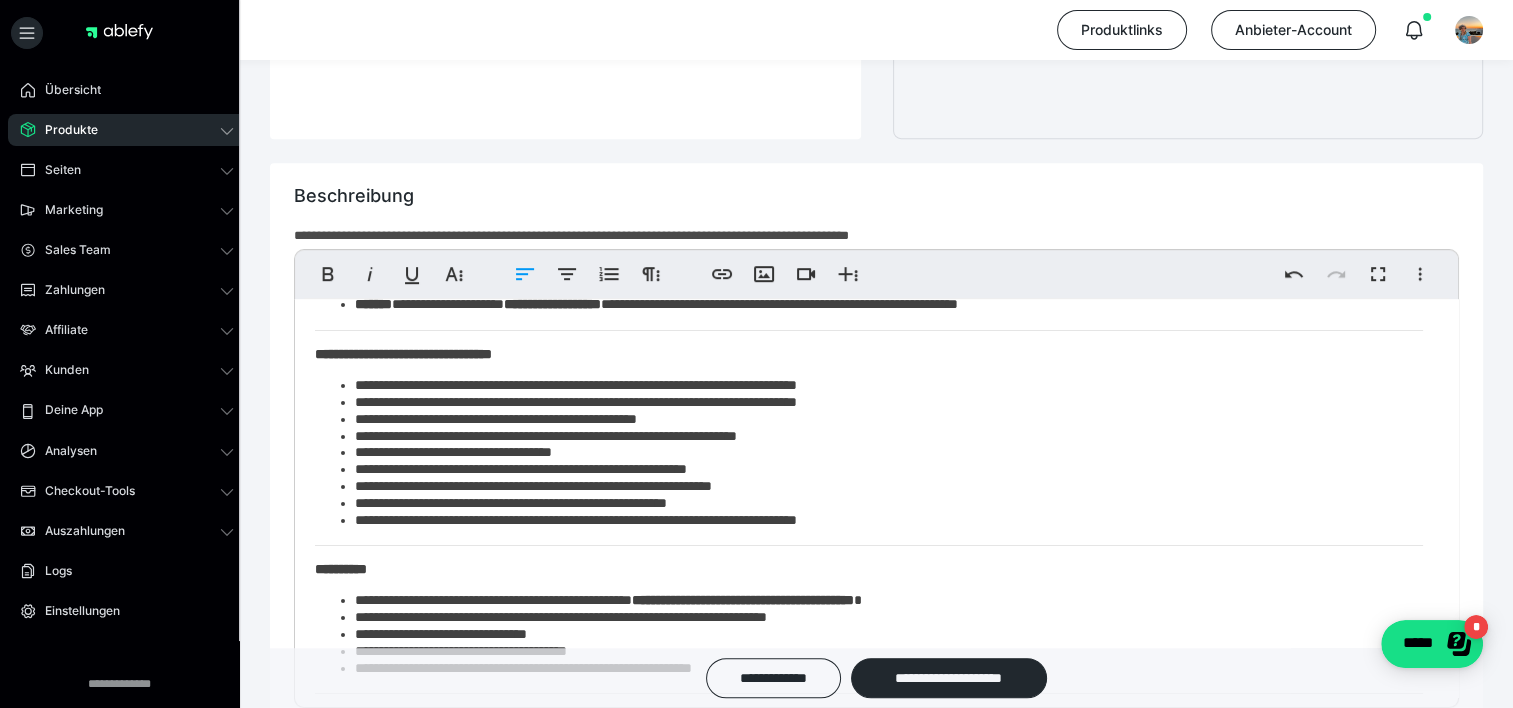 click on "**********" at bounding box center (889, 420) 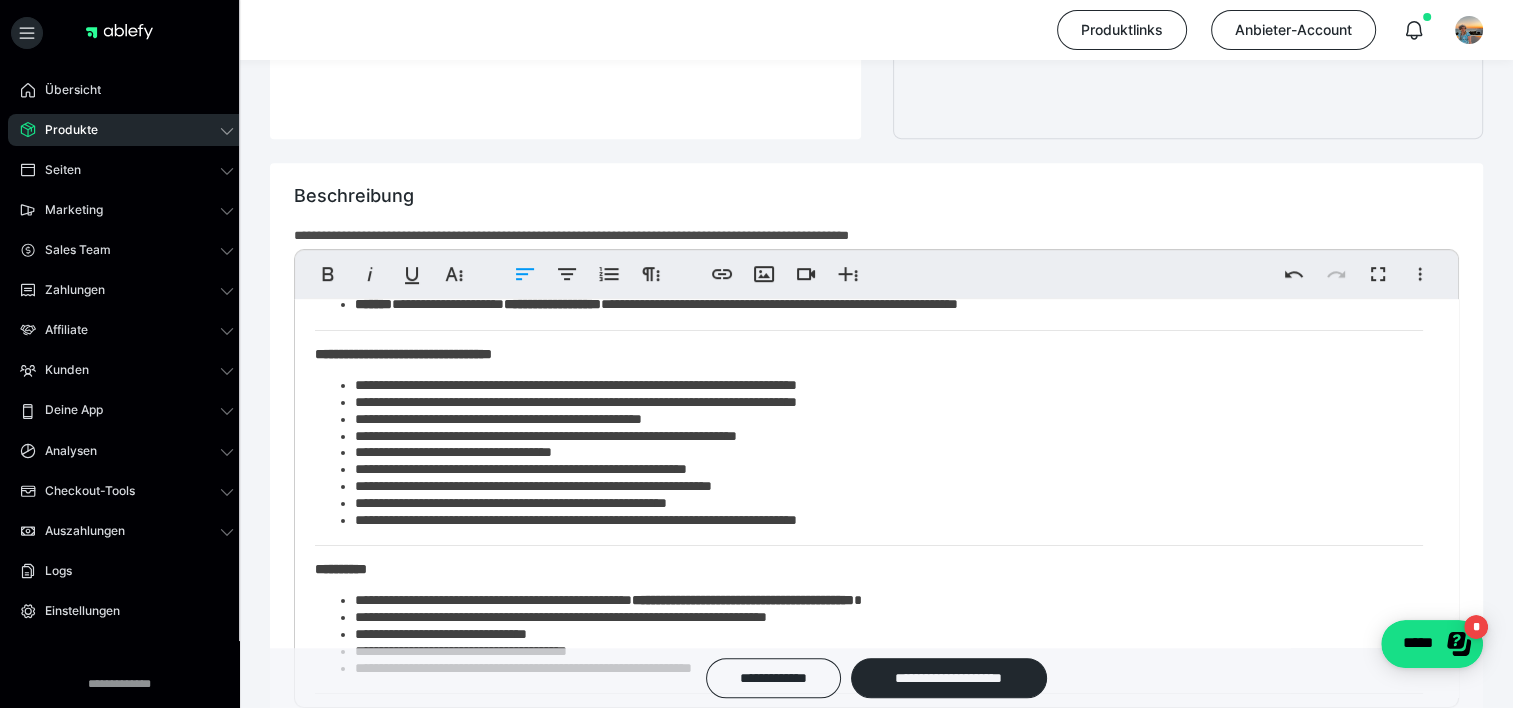 click on "**********" at bounding box center (889, 437) 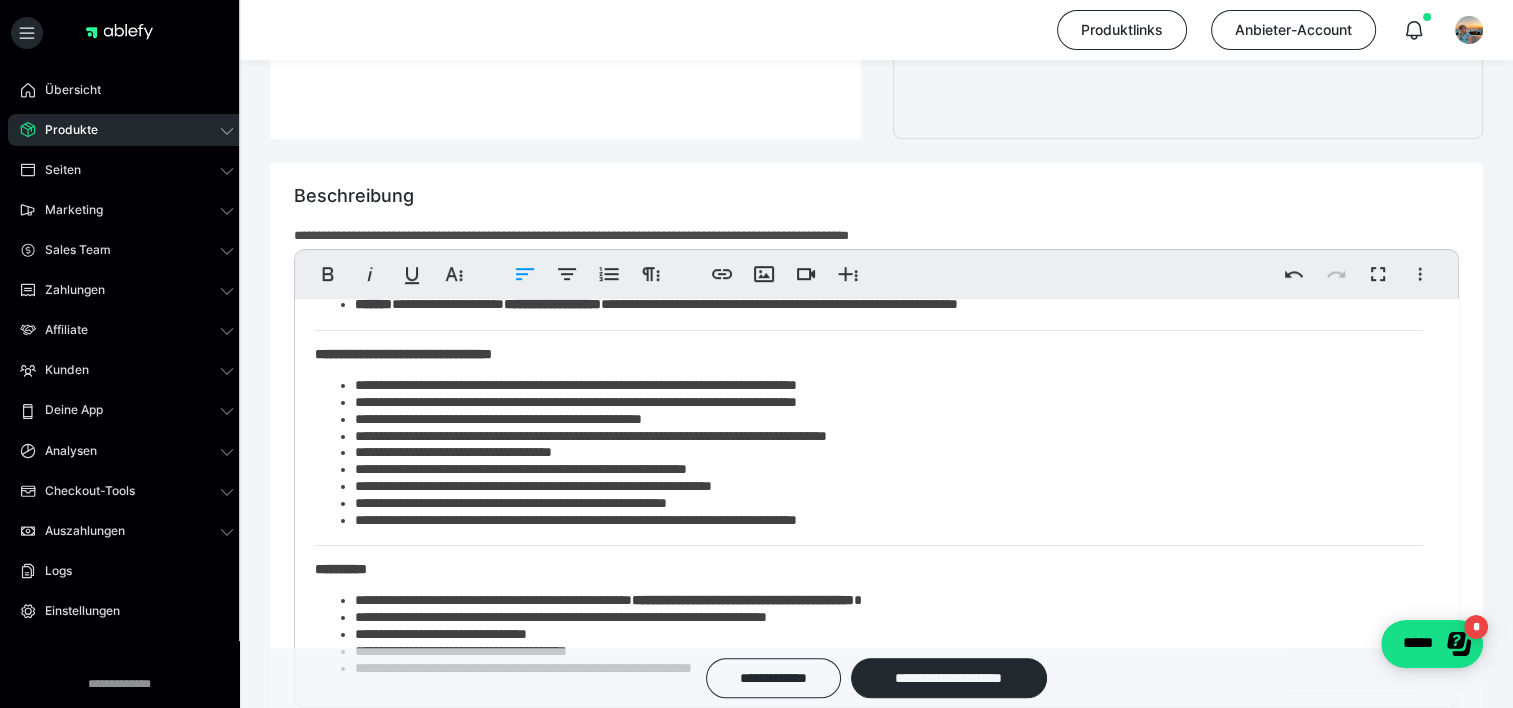 click on "**********" at bounding box center [889, 453] 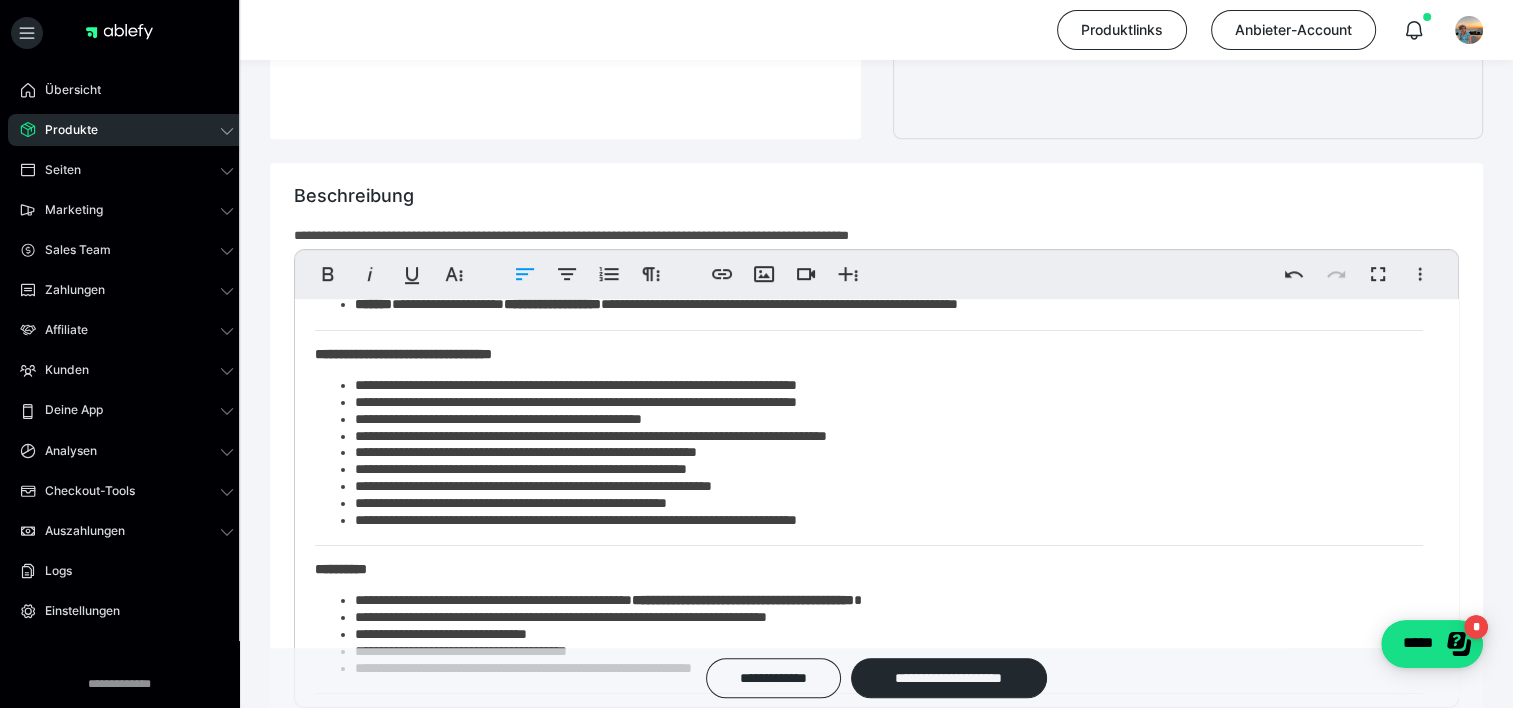click on "**********" at bounding box center (889, 453) 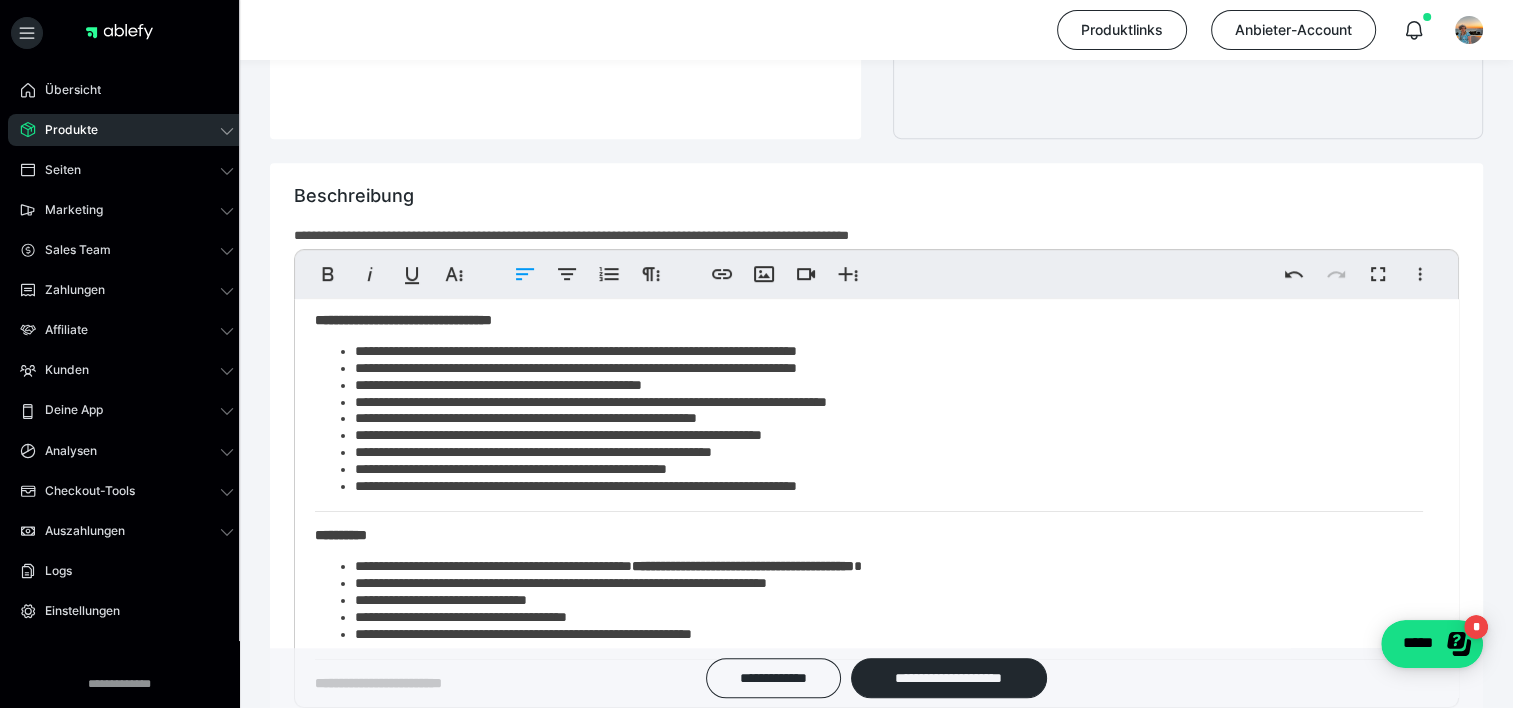 scroll, scrollTop: 283, scrollLeft: 0, axis: vertical 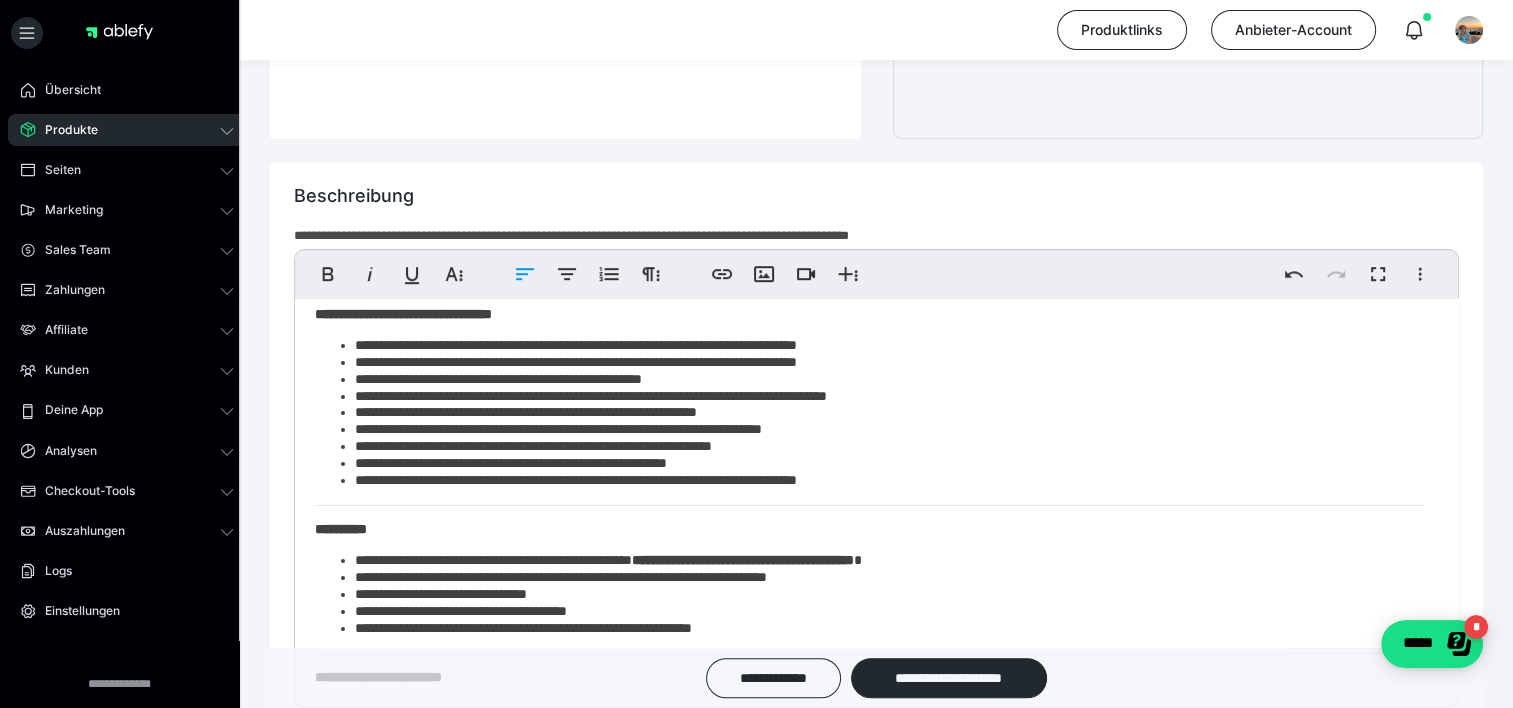 click on "**********" at bounding box center (889, 481) 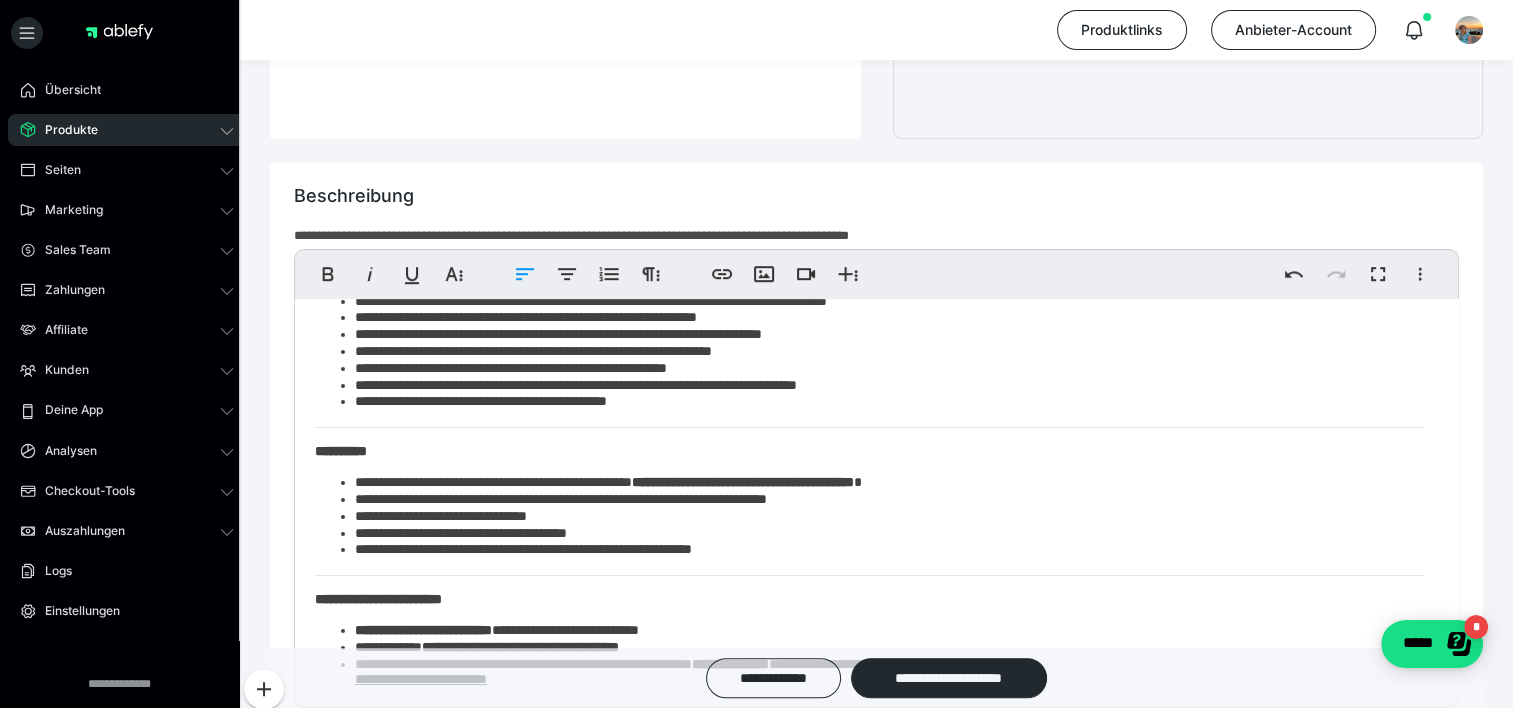 scroll, scrollTop: 411, scrollLeft: 0, axis: vertical 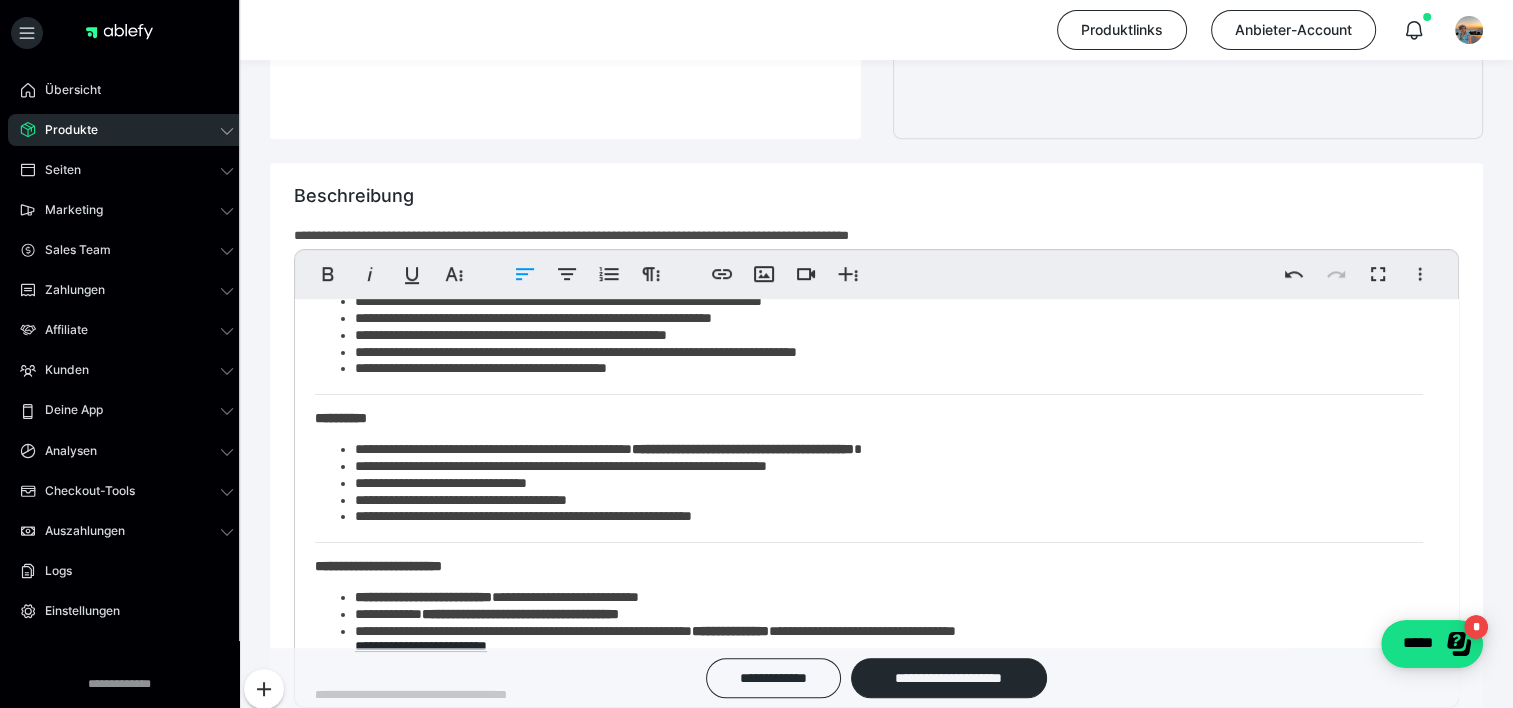 click on "**********" at bounding box center [889, 450] 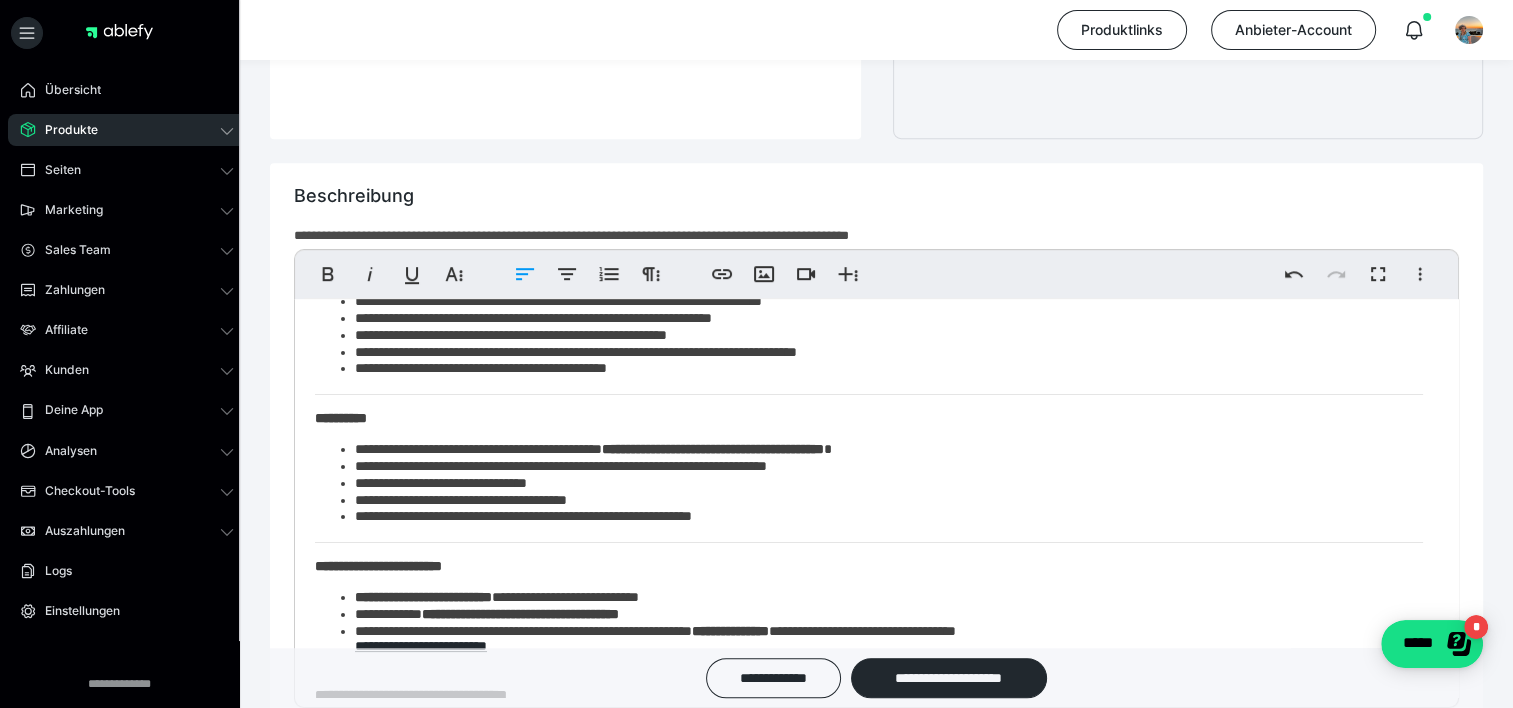 click on "**********" at bounding box center [889, 517] 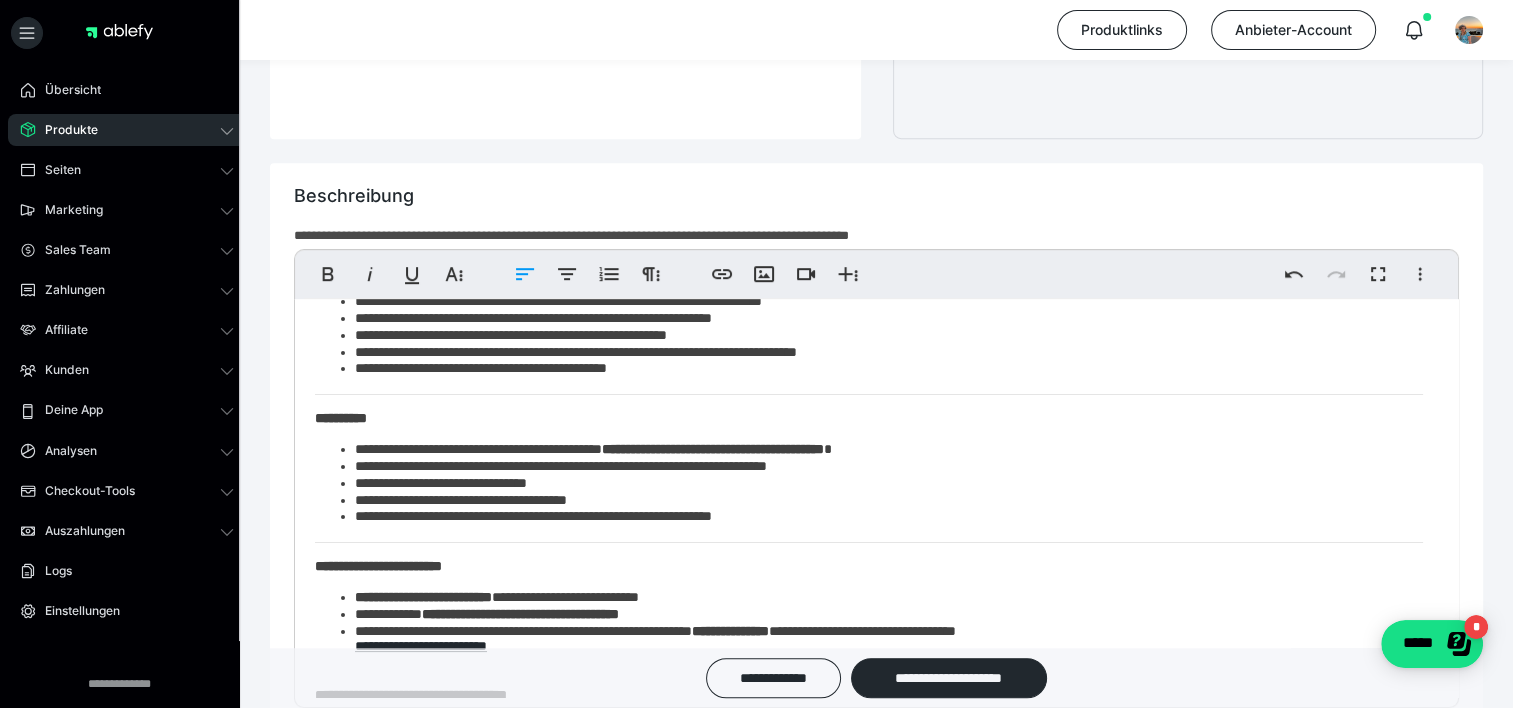 click on "**********" at bounding box center (889, 517) 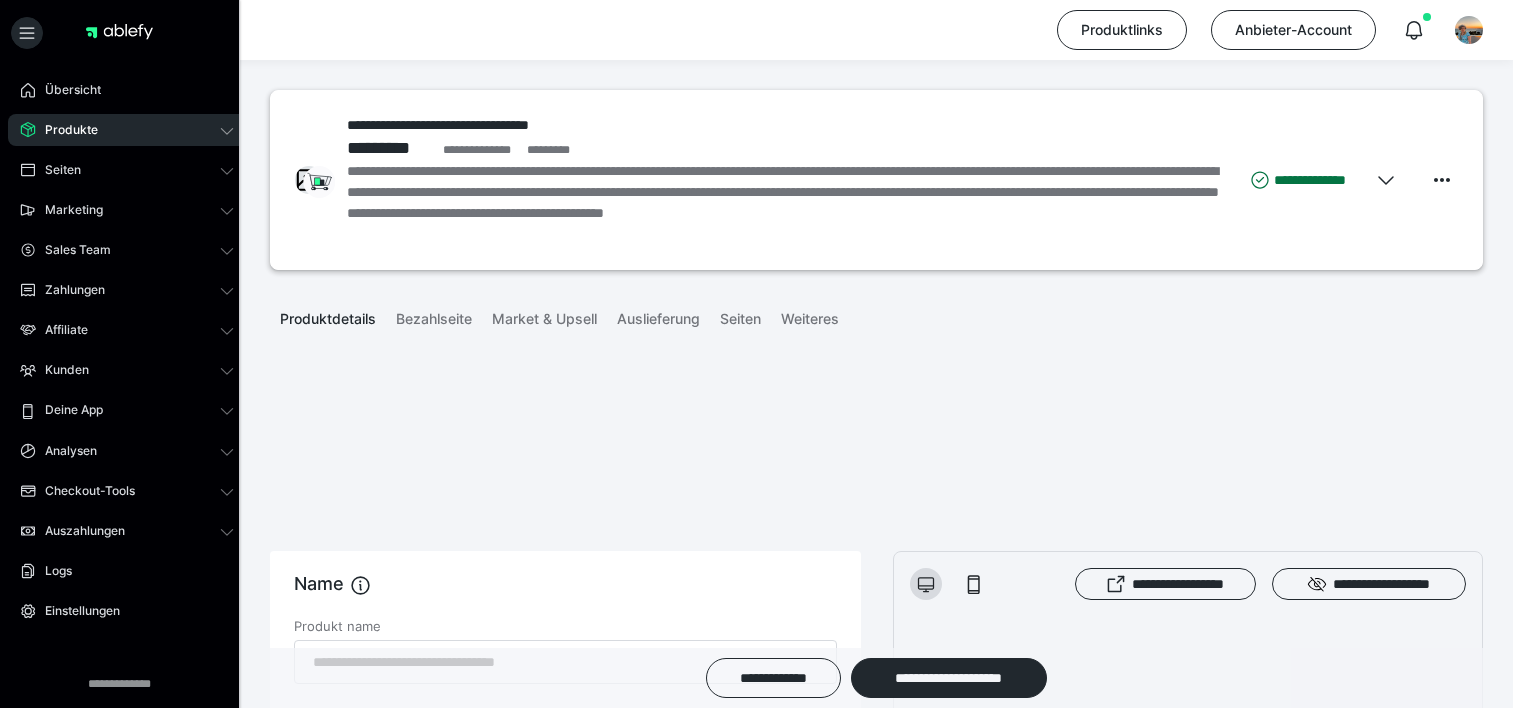 scroll, scrollTop: 1120, scrollLeft: 0, axis: vertical 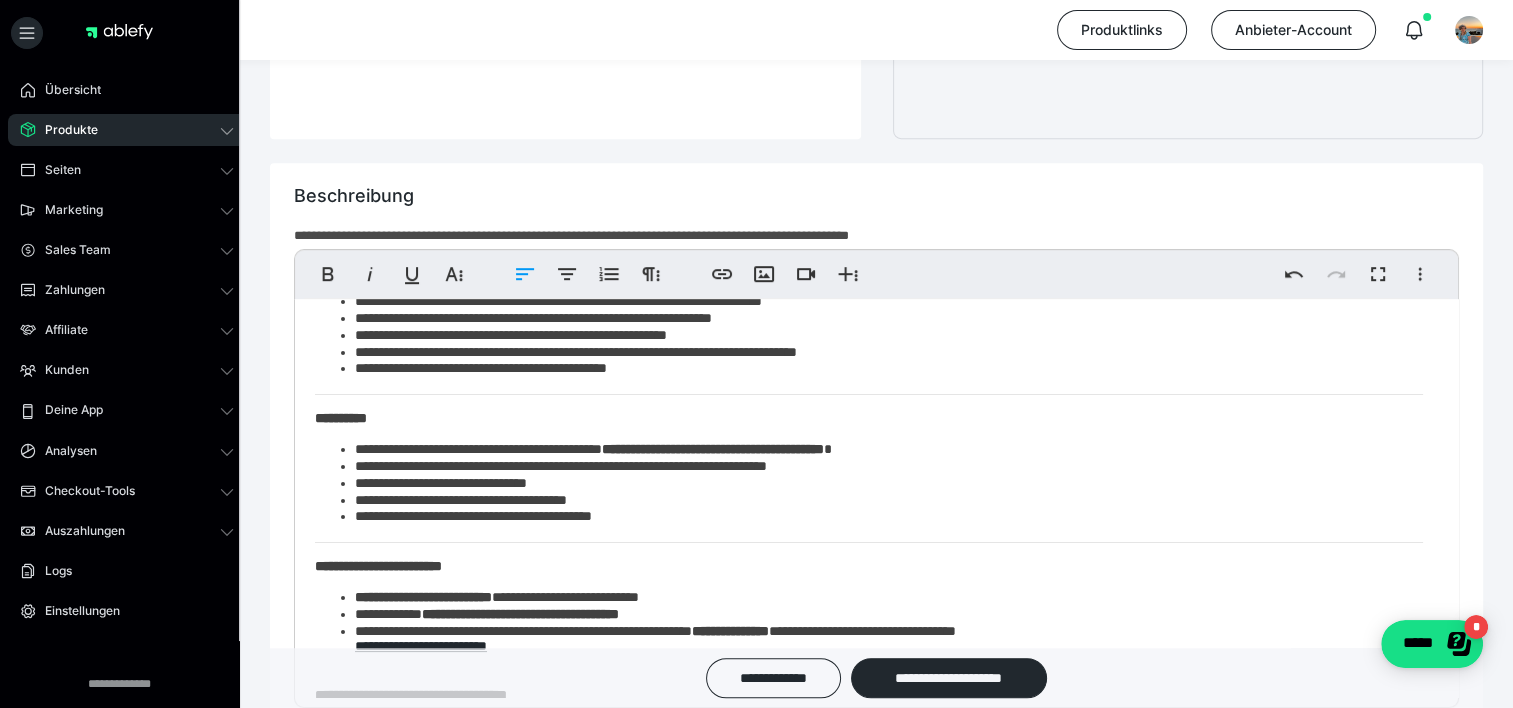 type 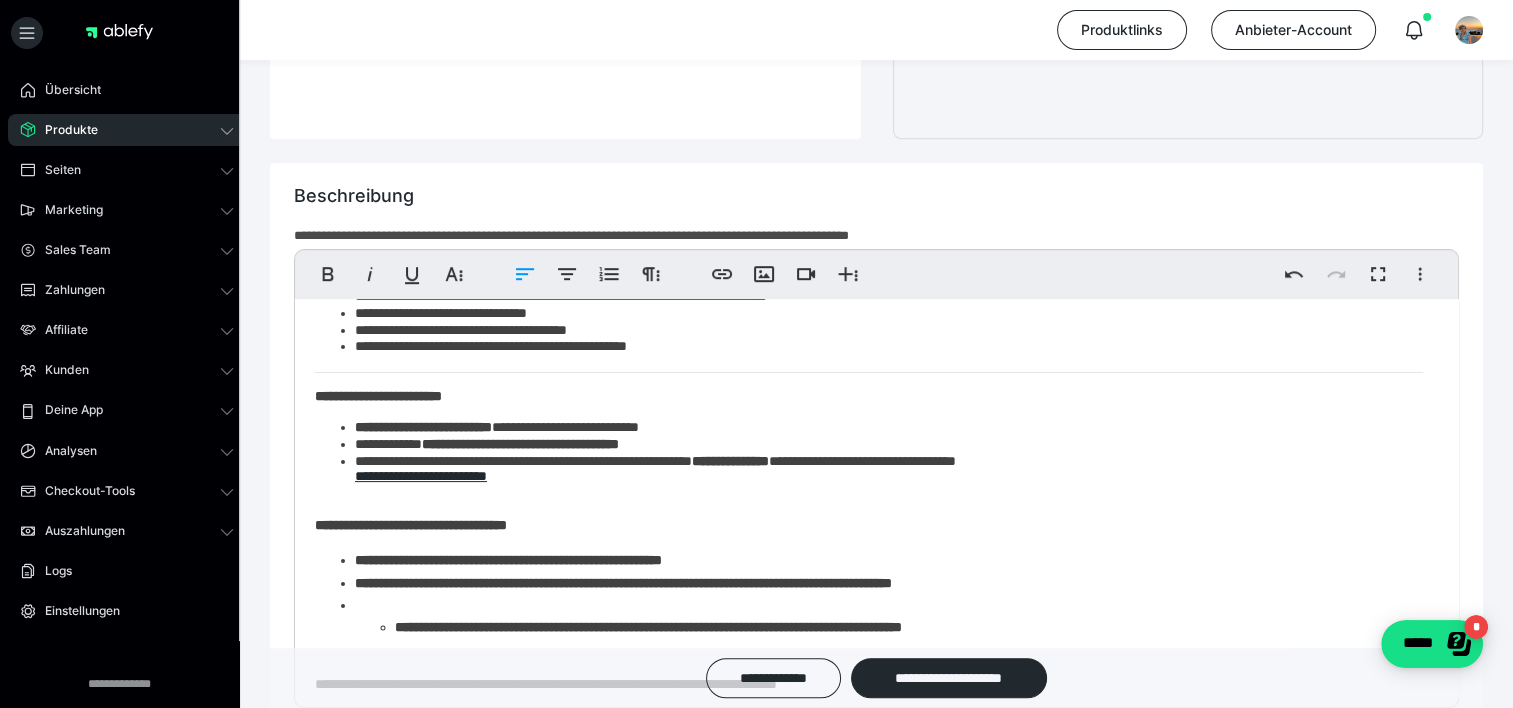 scroll, scrollTop: 596, scrollLeft: 0, axis: vertical 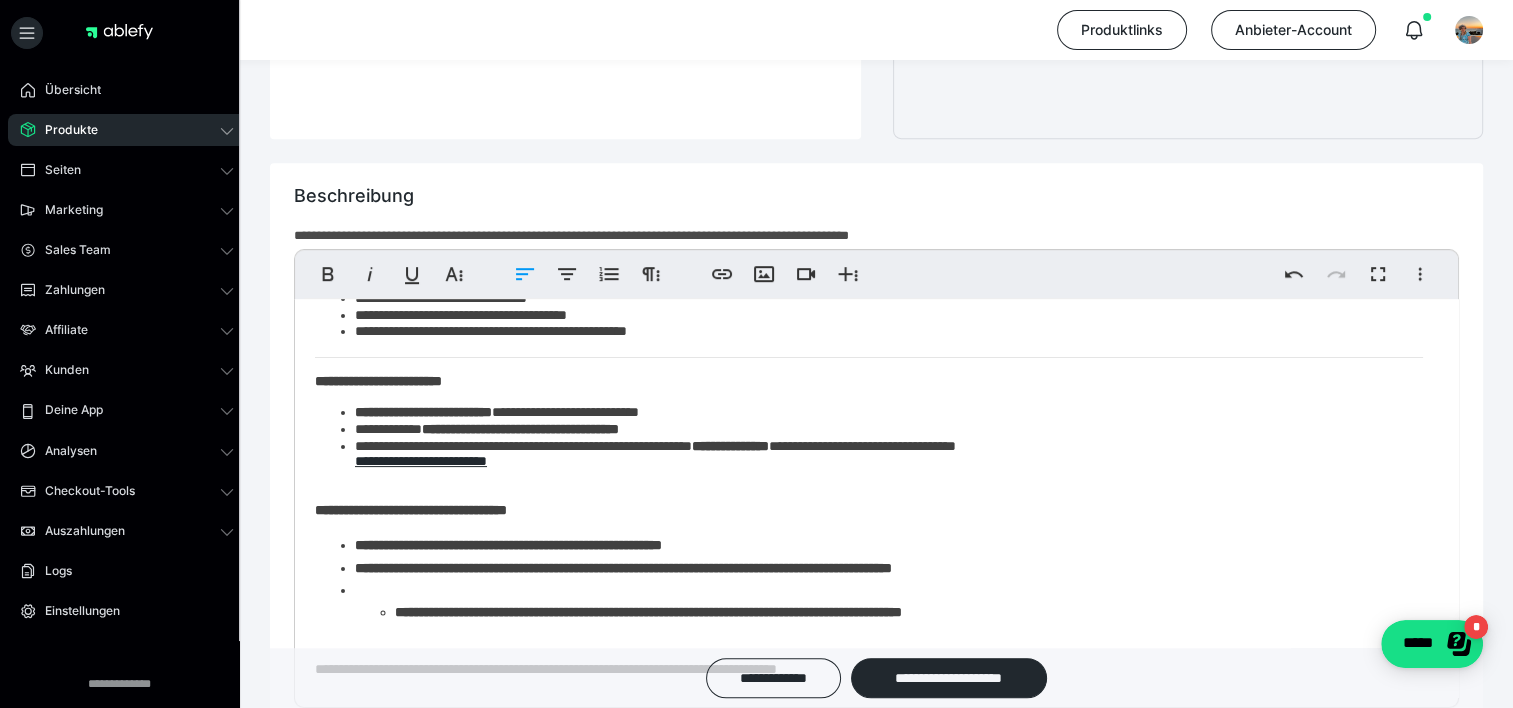 click on "**********" at bounding box center [423, 412] 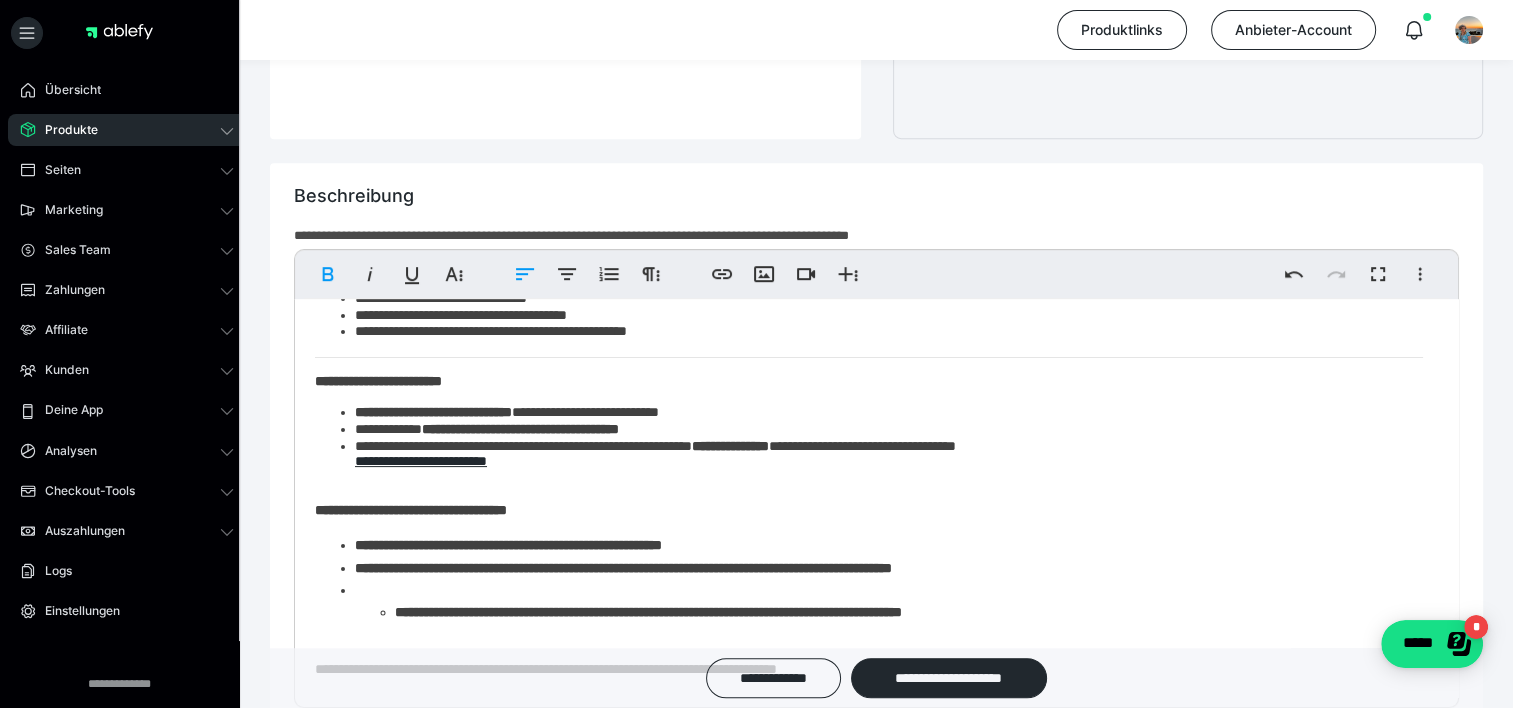 click on "**********" at bounding box center (433, 412) 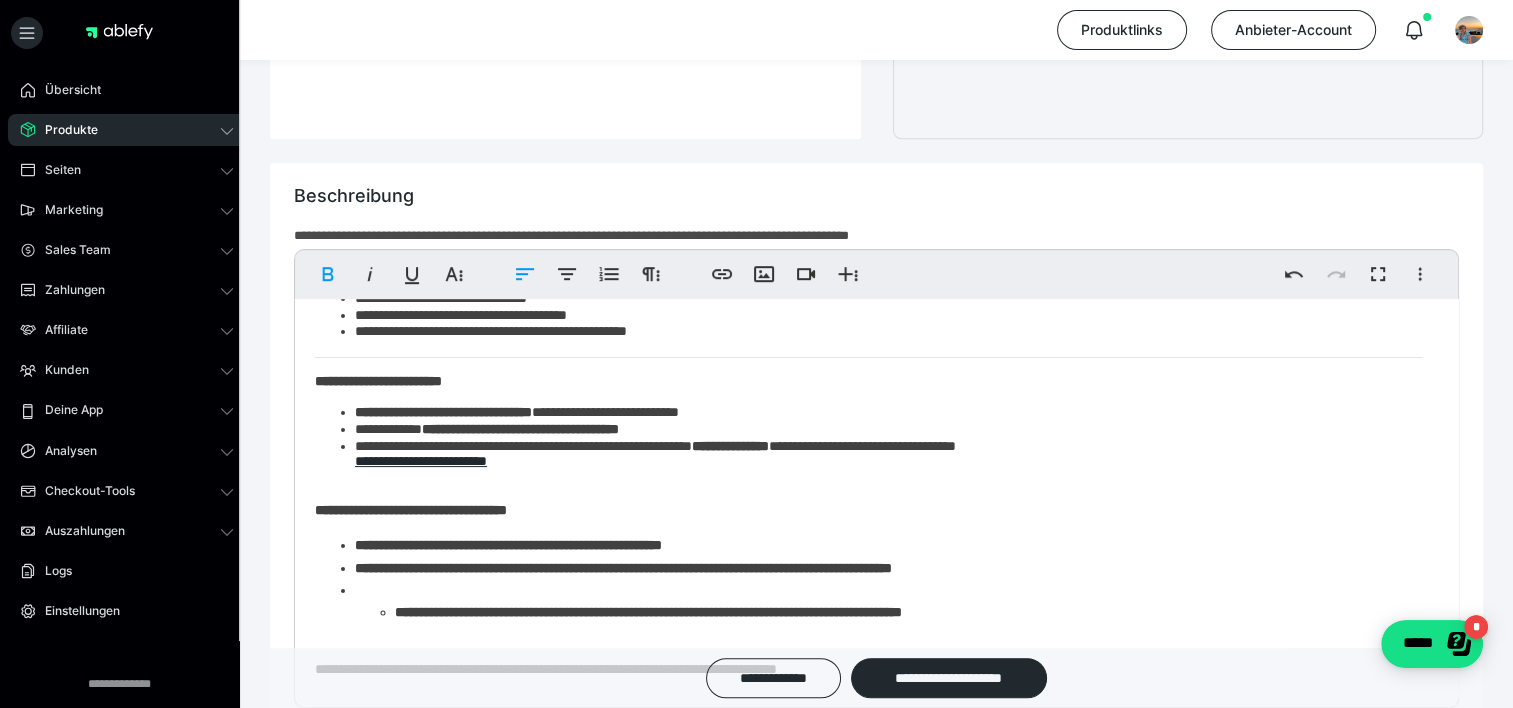 click on "**********" at bounding box center [443, 412] 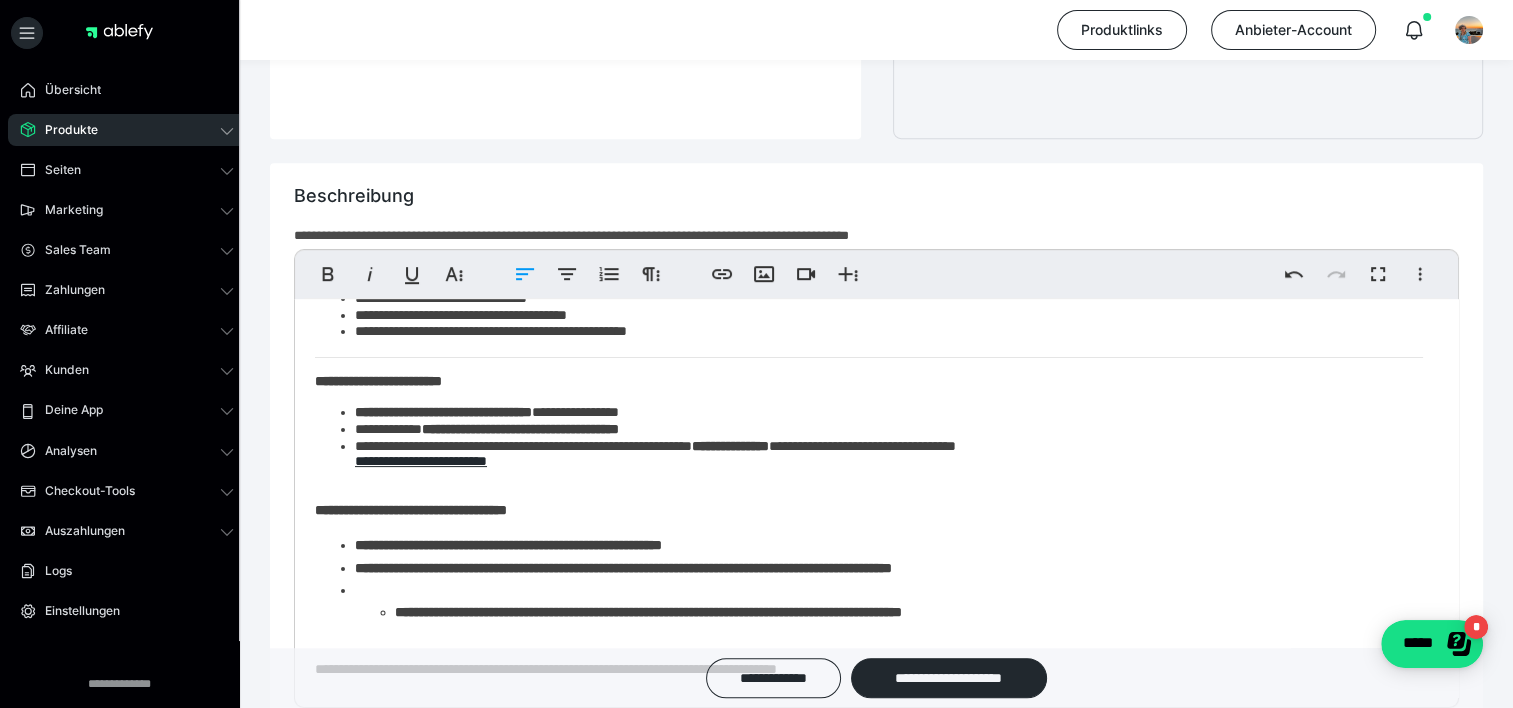 click on "**********" at bounding box center [520, 429] 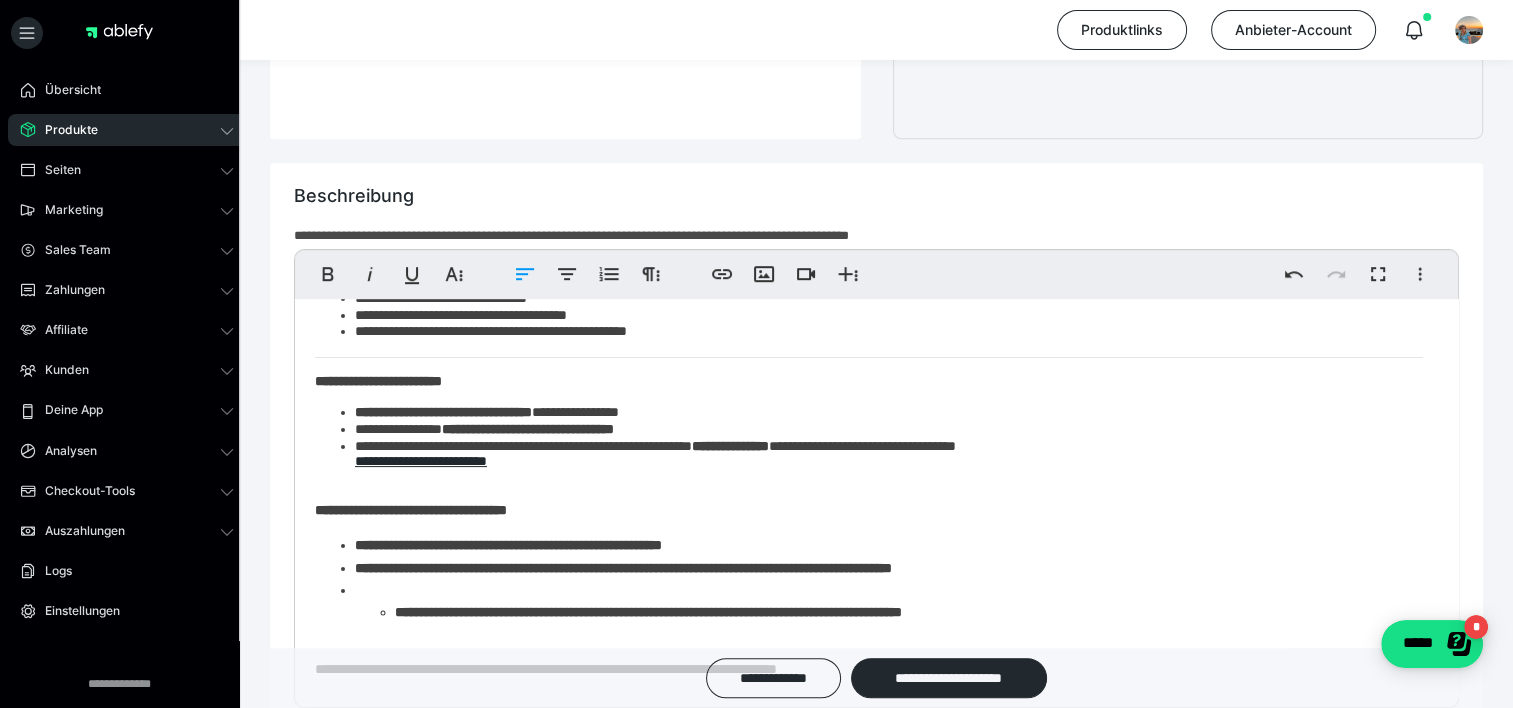 click on "**********" at bounding box center [889, 456] 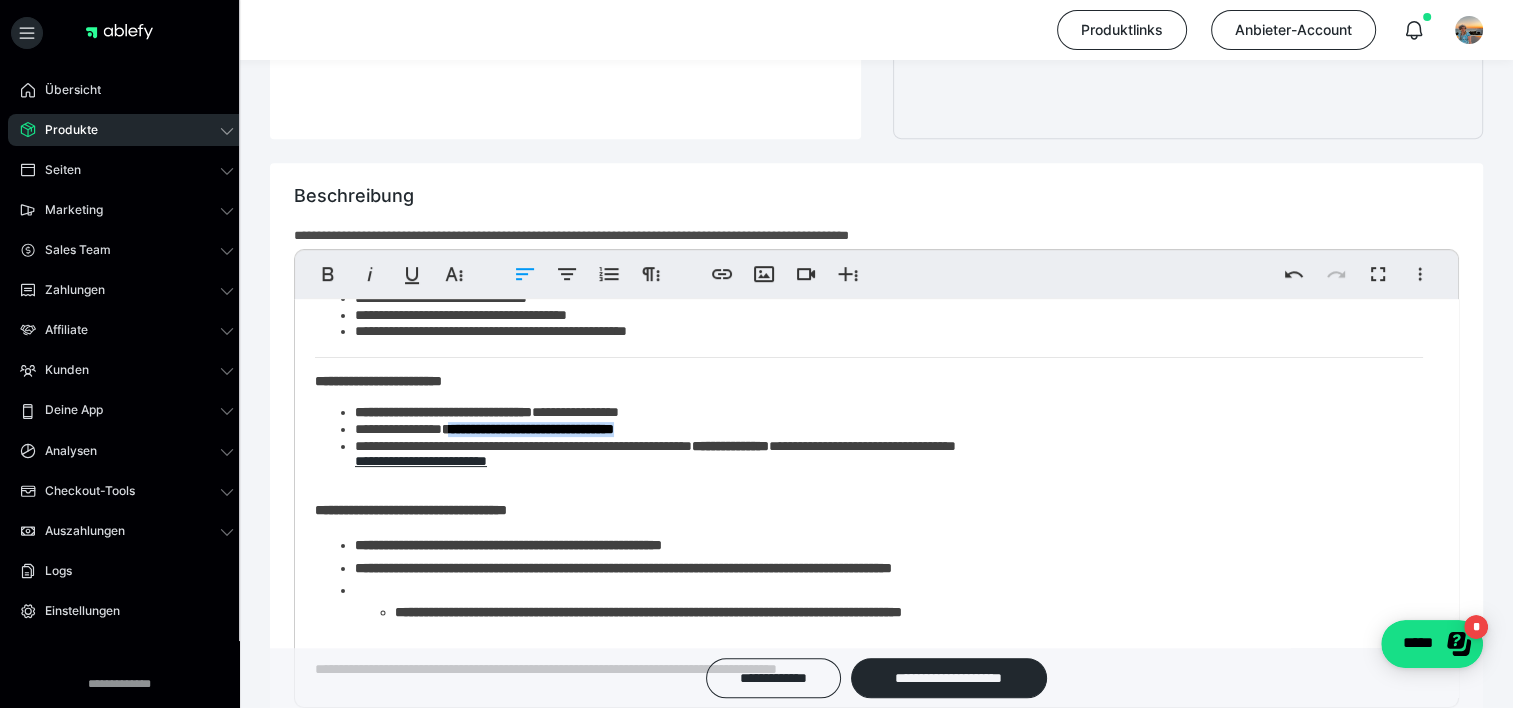 drag, startPoint x: 460, startPoint y: 435, endPoint x: 685, endPoint y: 431, distance: 225.03555 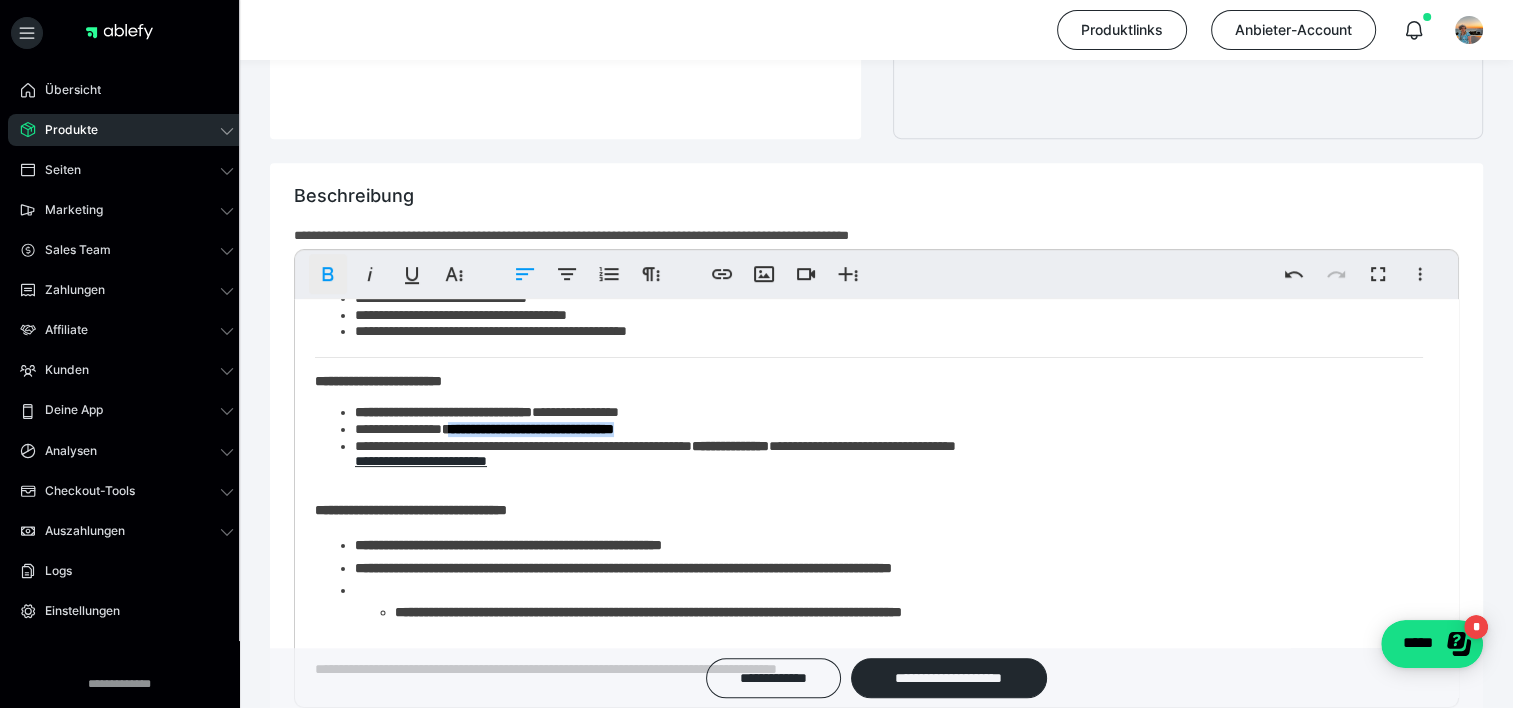 click 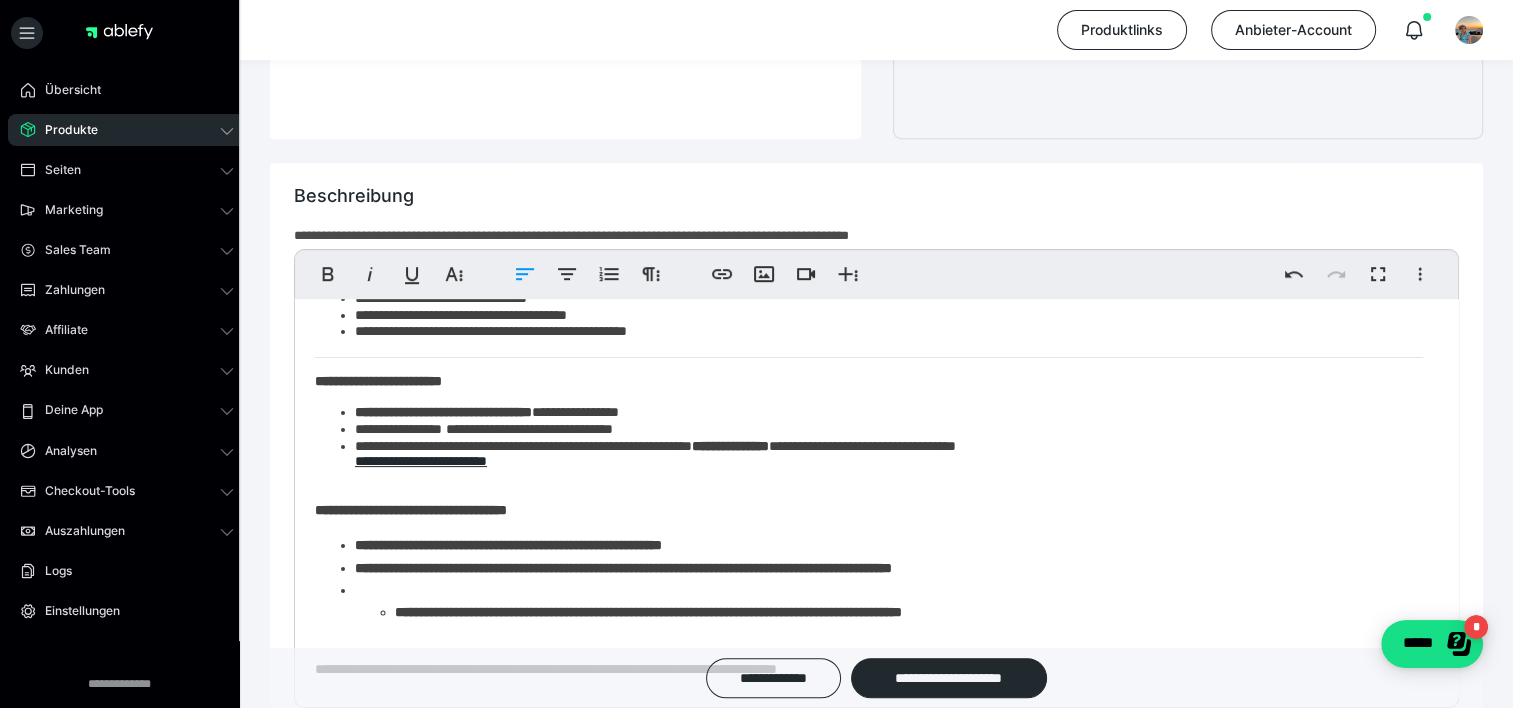 click on "**********" at bounding box center [889, 456] 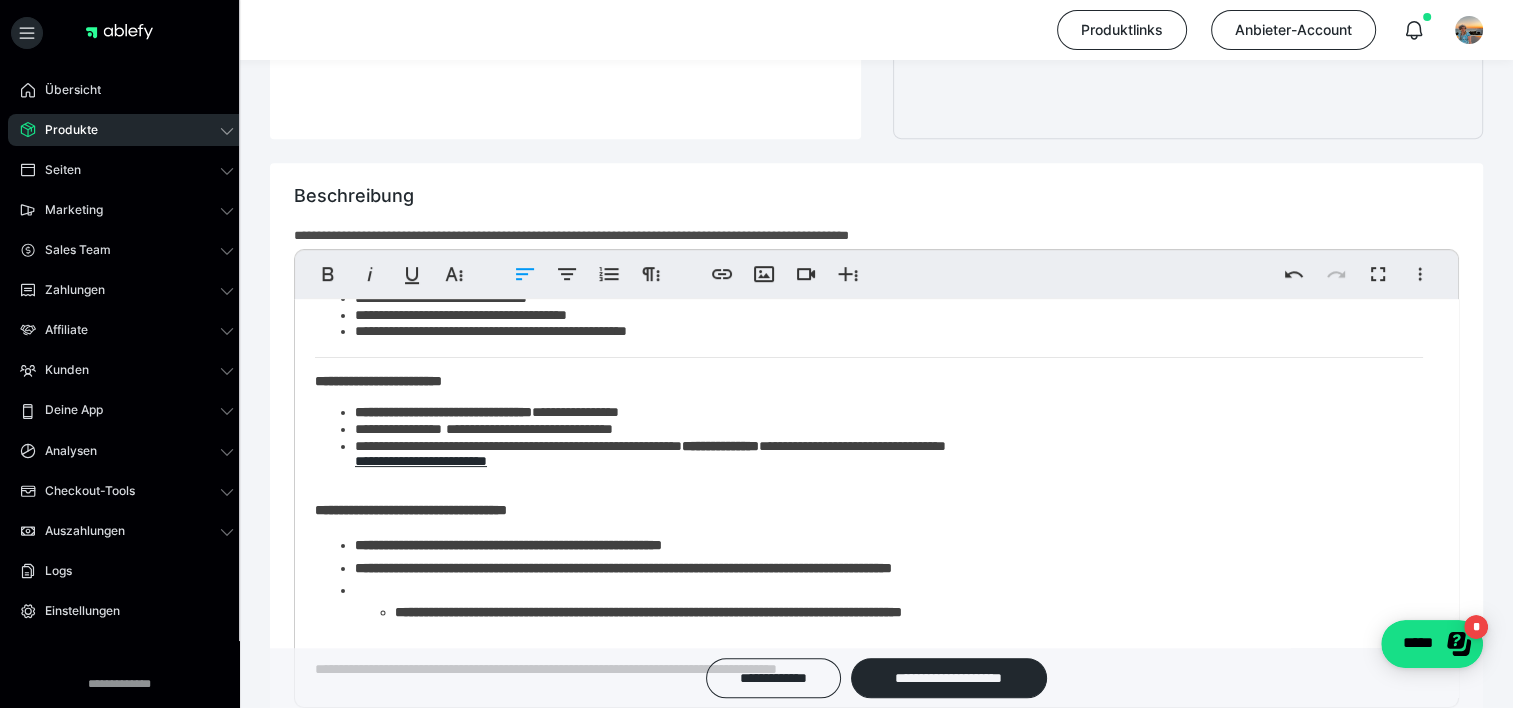 click on "**********" at bounding box center [720, 446] 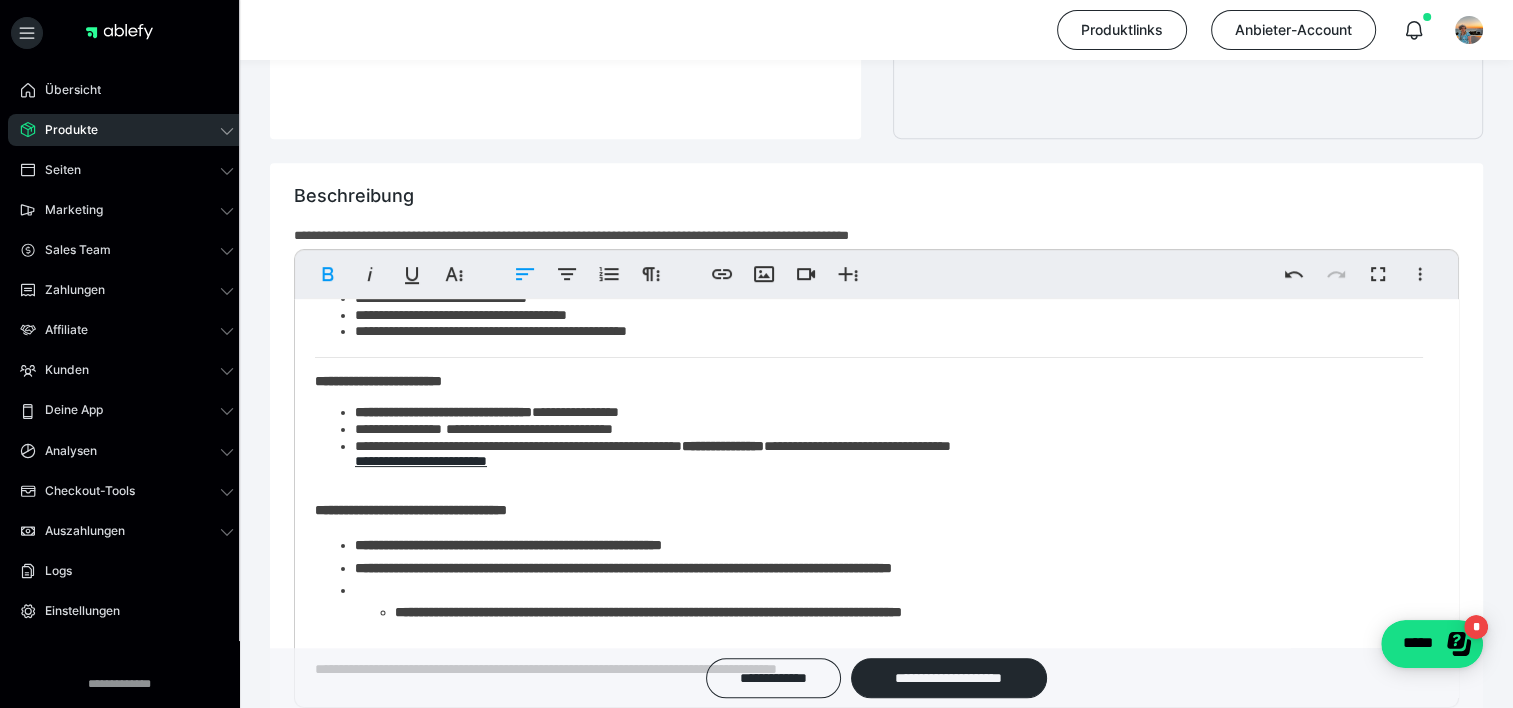 click on "**********" at bounding box center (889, 456) 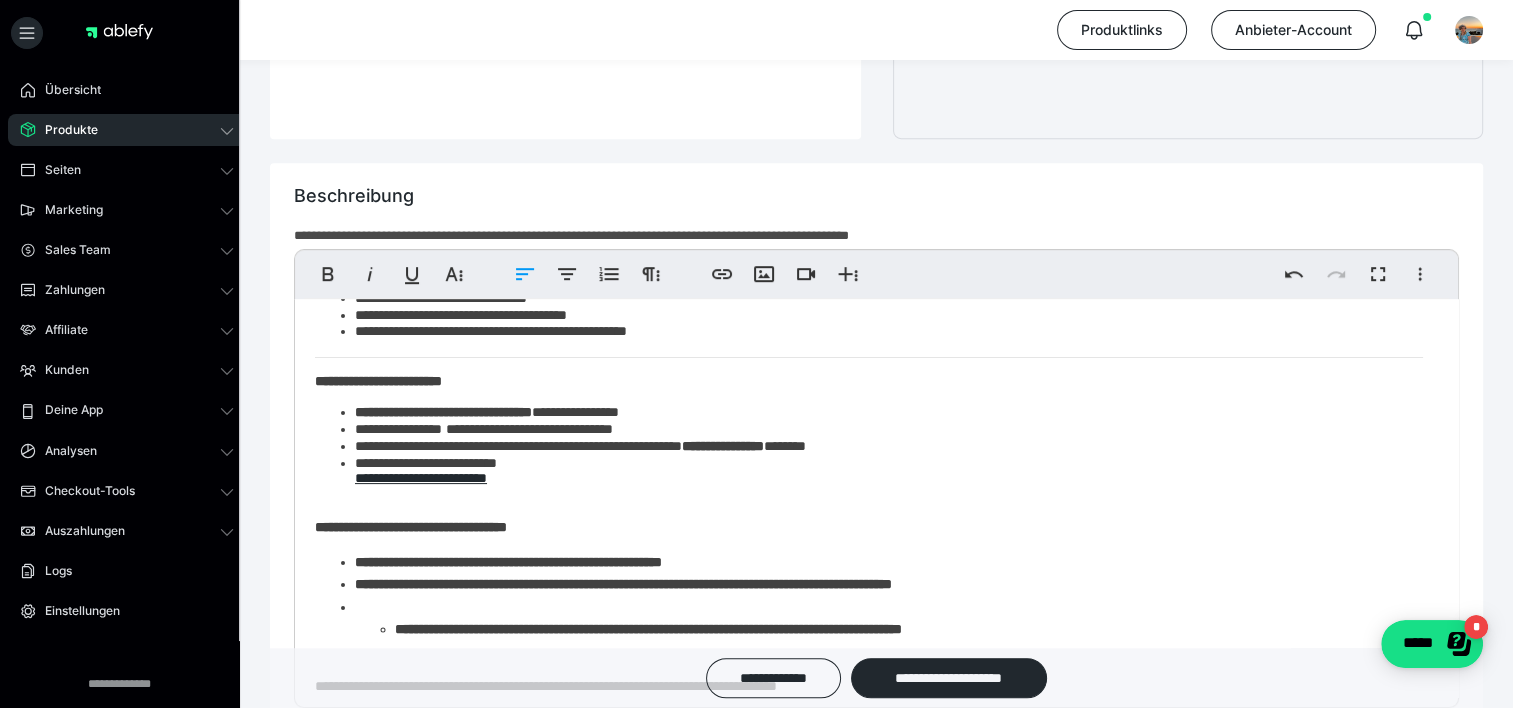 click on "**********" at bounding box center [889, 473] 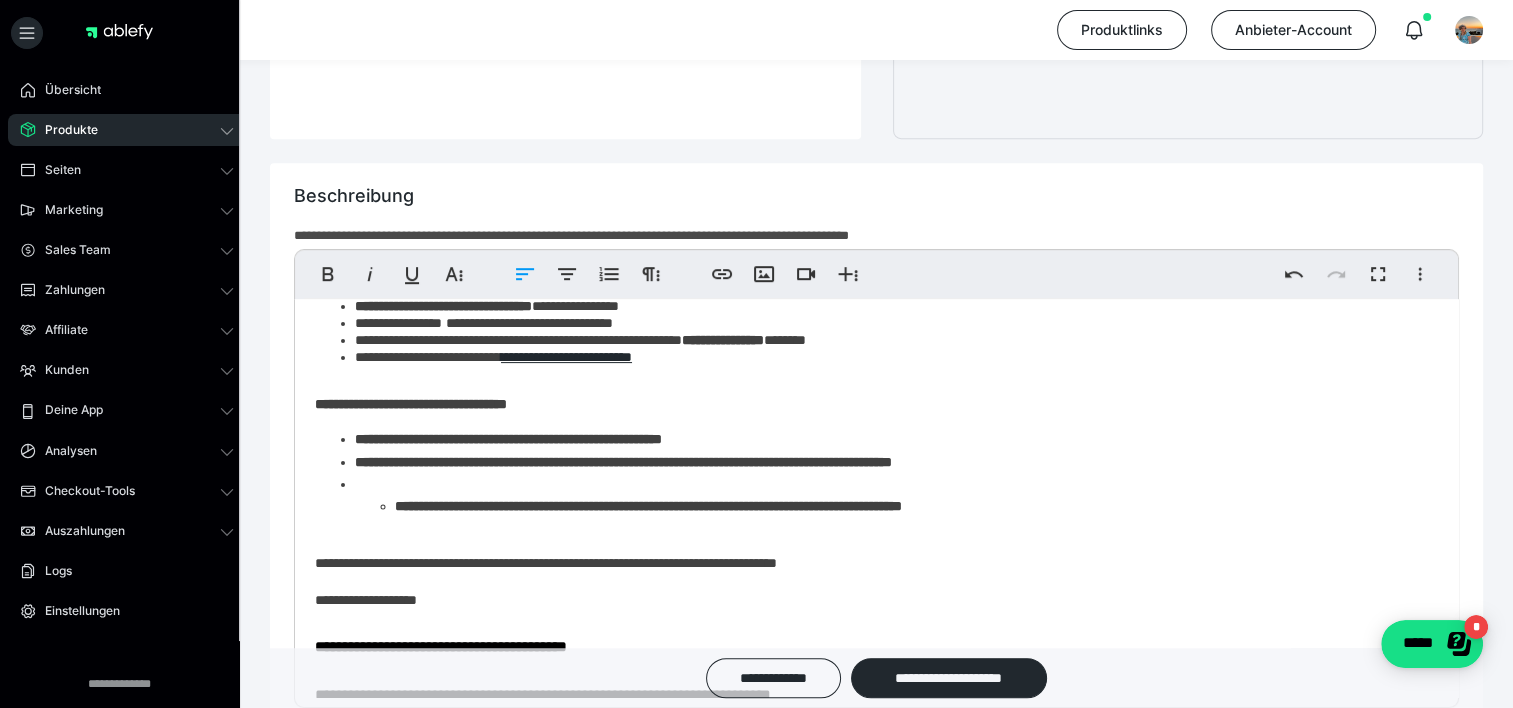 scroll, scrollTop: 707, scrollLeft: 0, axis: vertical 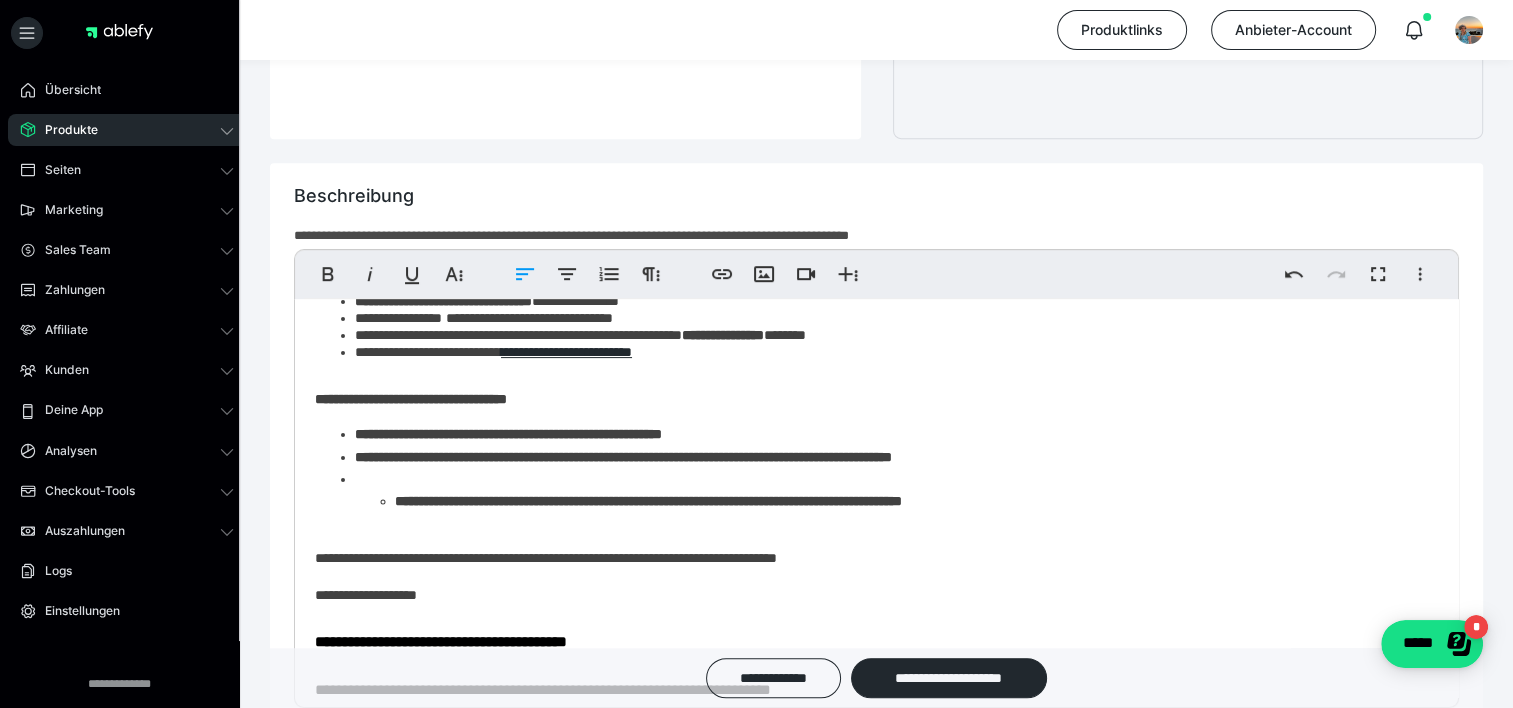 click on "**********" at bounding box center (889, 457) 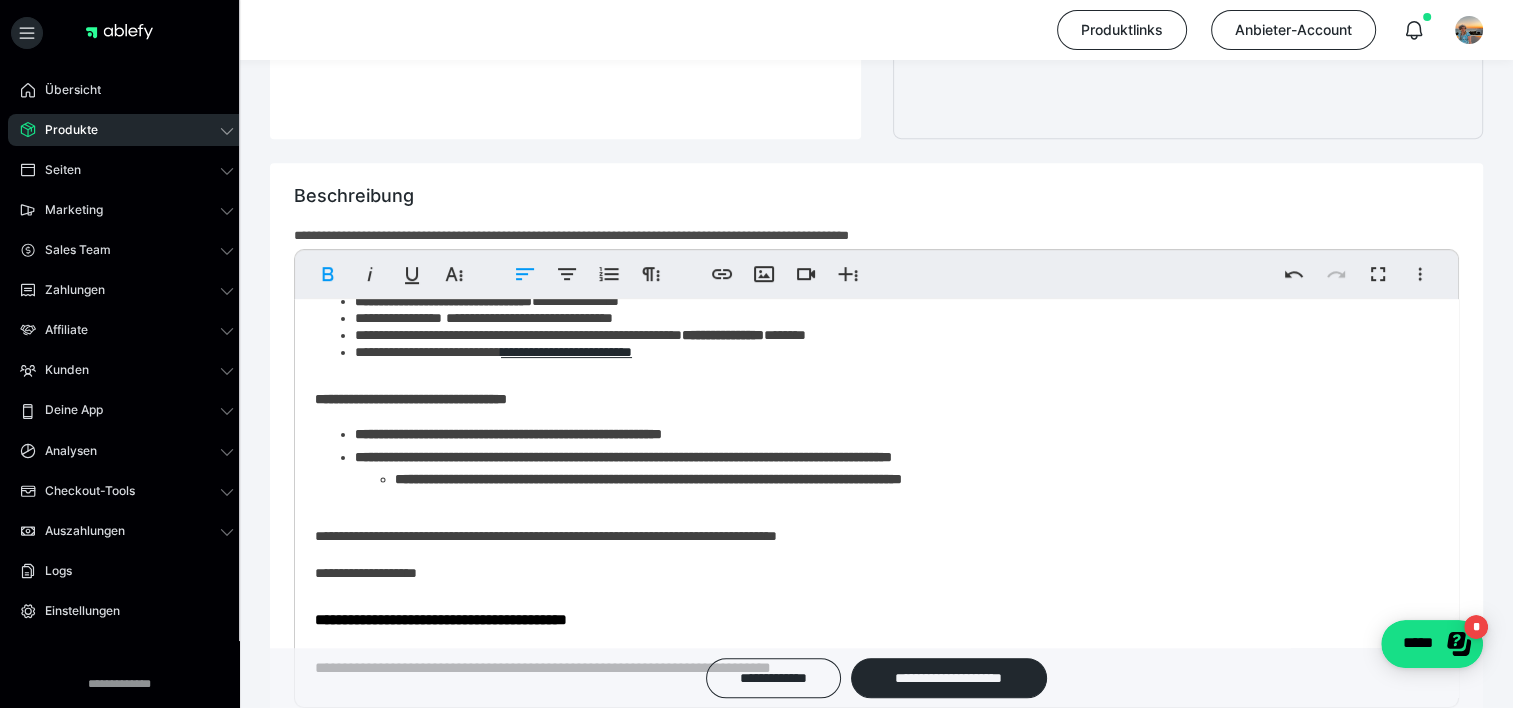 click on "**********" at bounding box center (508, 434) 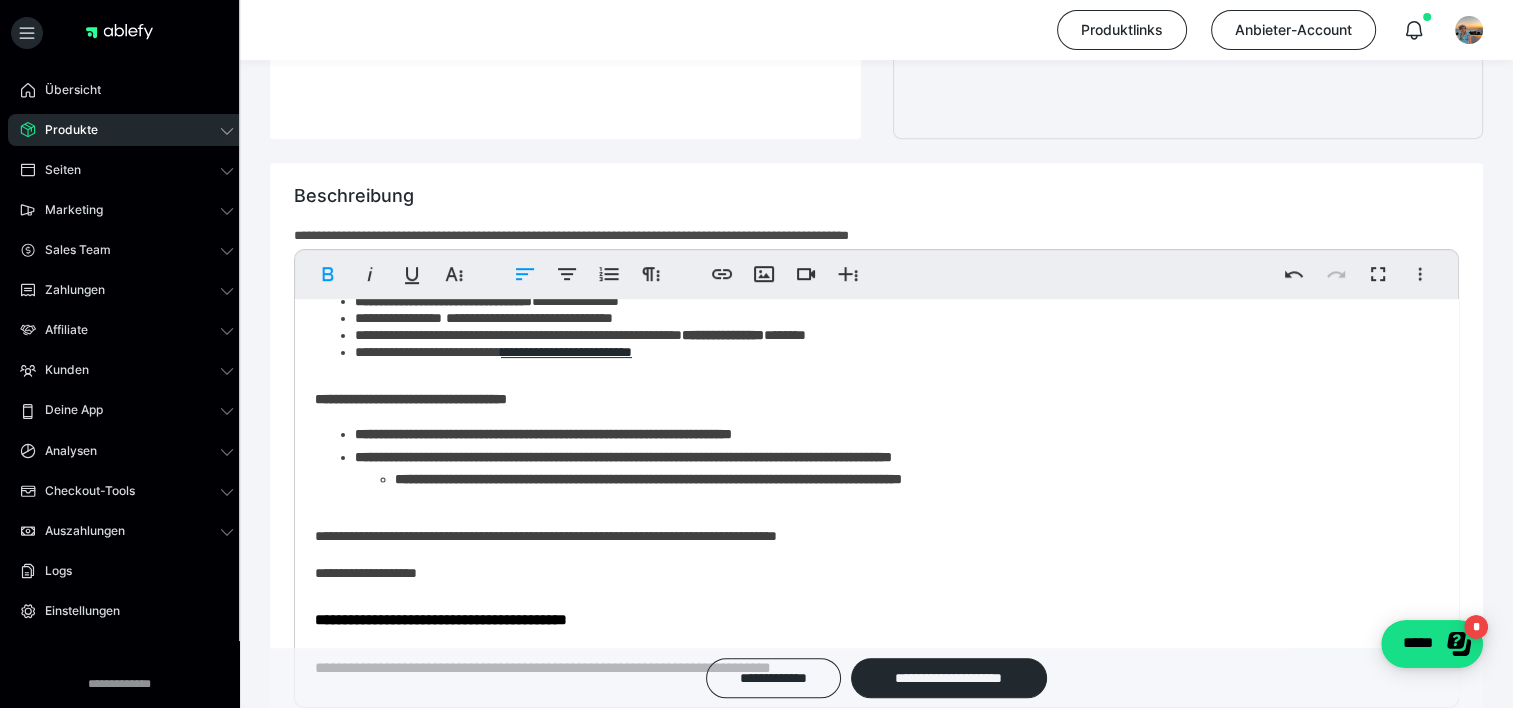 click on "**********" at bounding box center (623, 457) 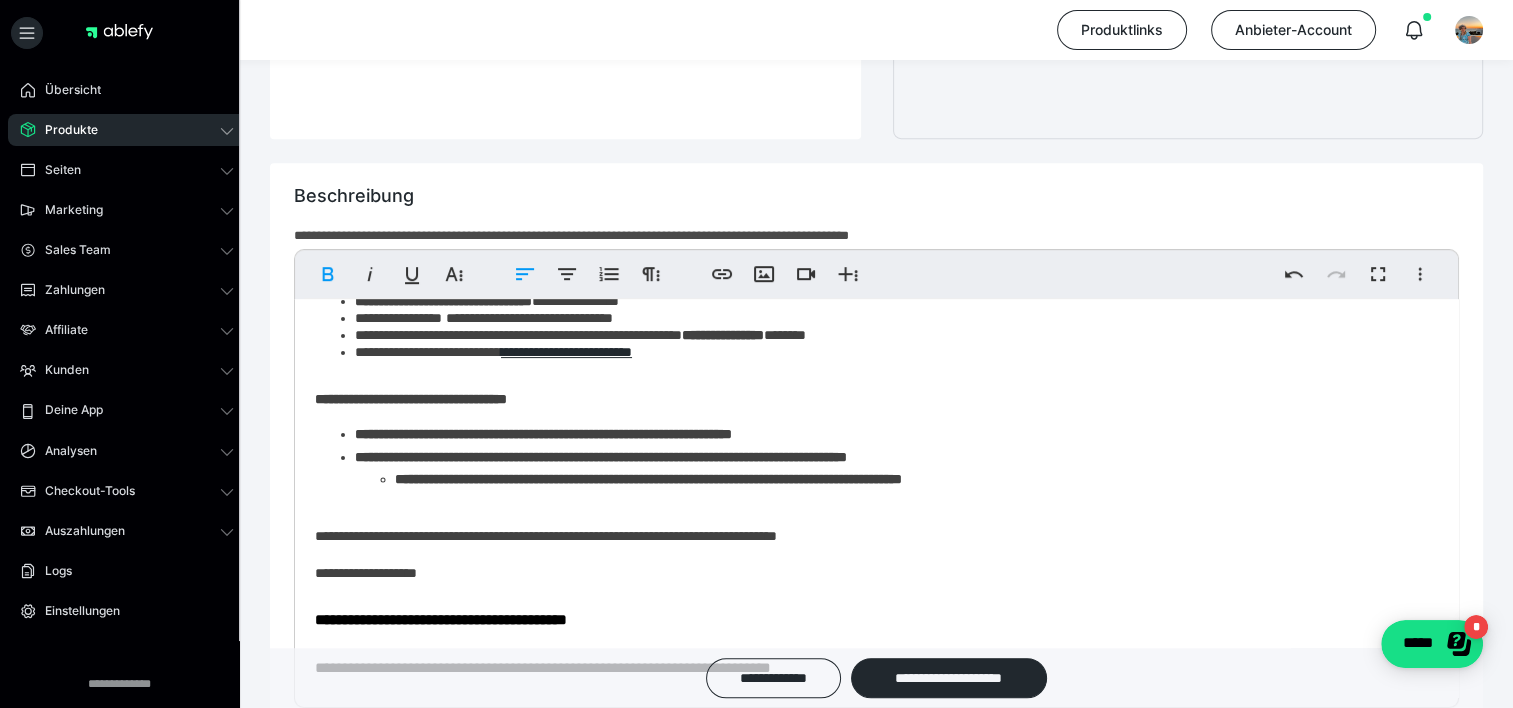 click on "**********" at bounding box center [648, 479] 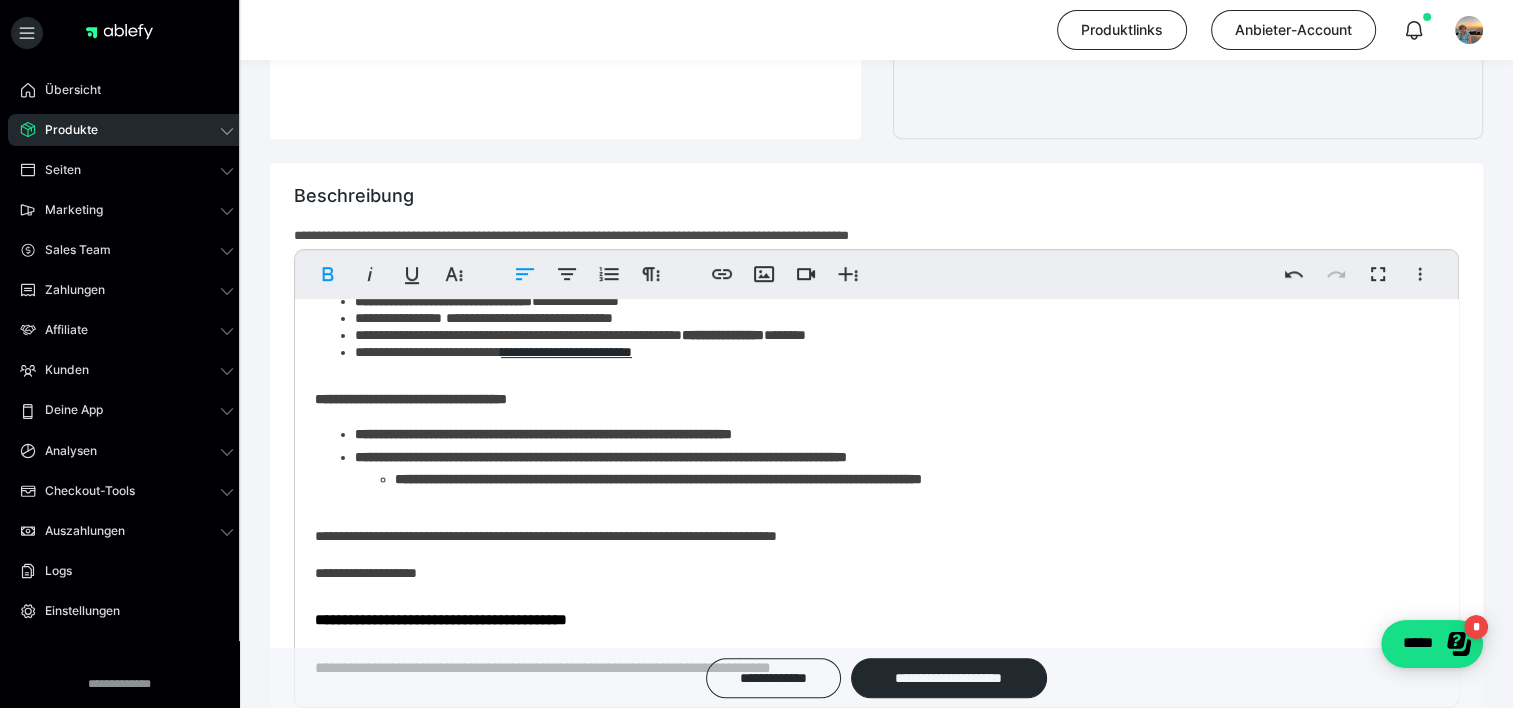 click on "**********" at bounding box center [658, 479] 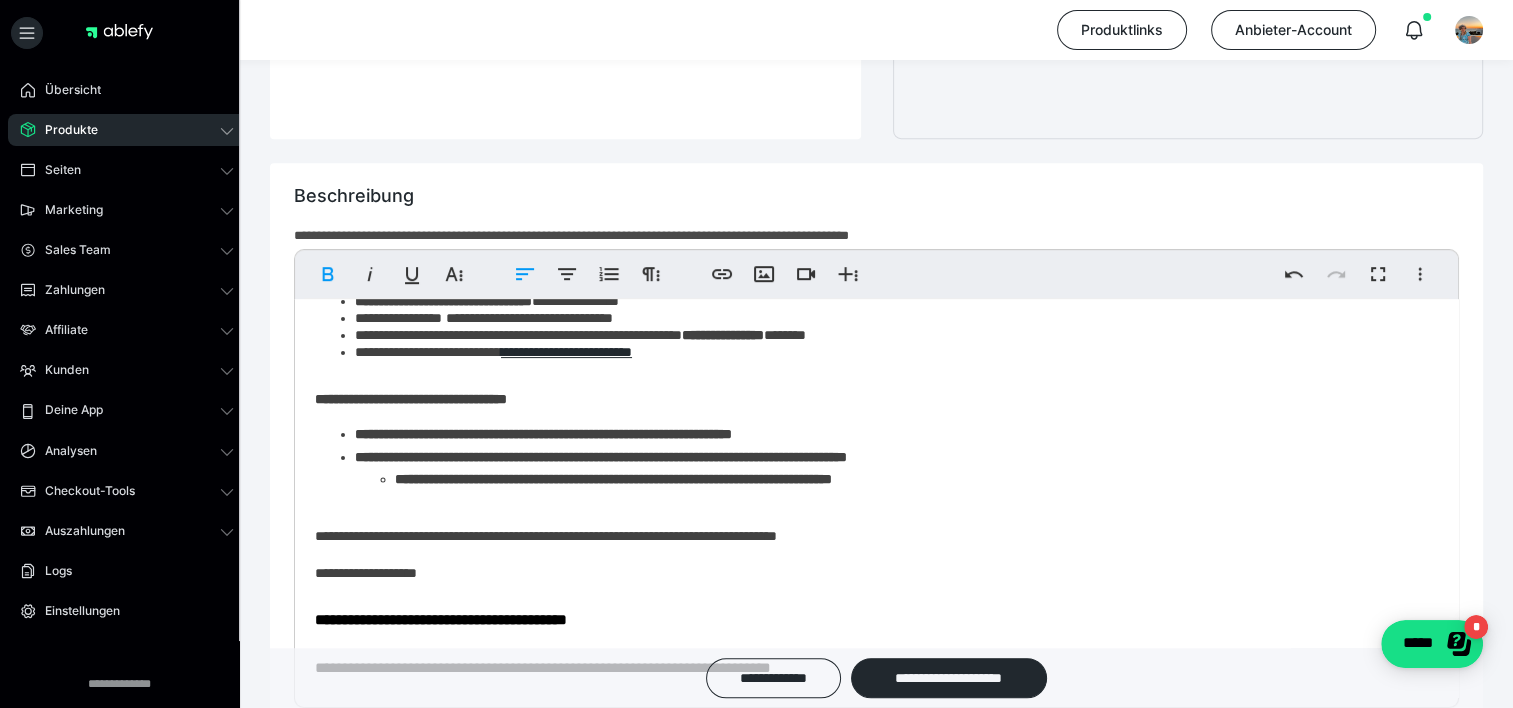 click on "**********" at bounding box center (869, 537) 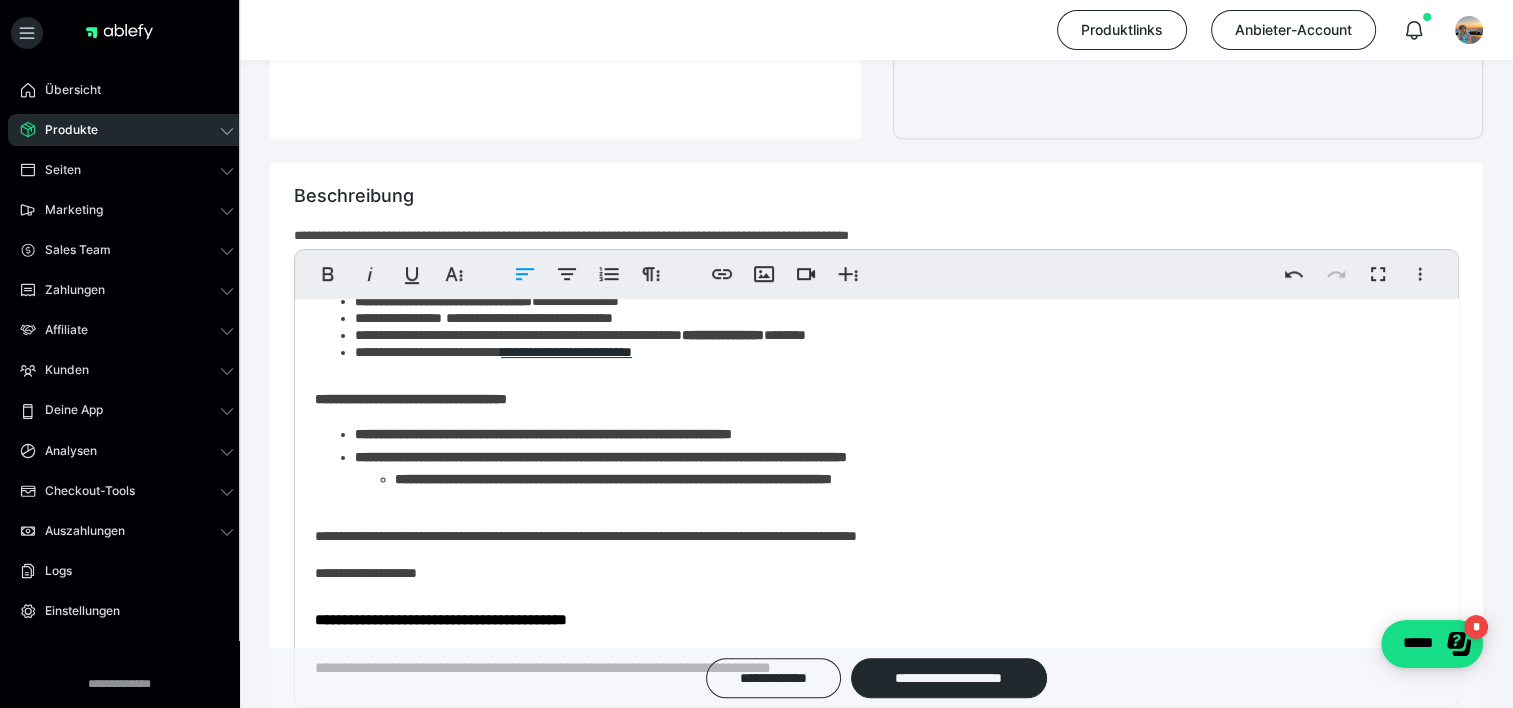 click on "**********" at bounding box center (869, 537) 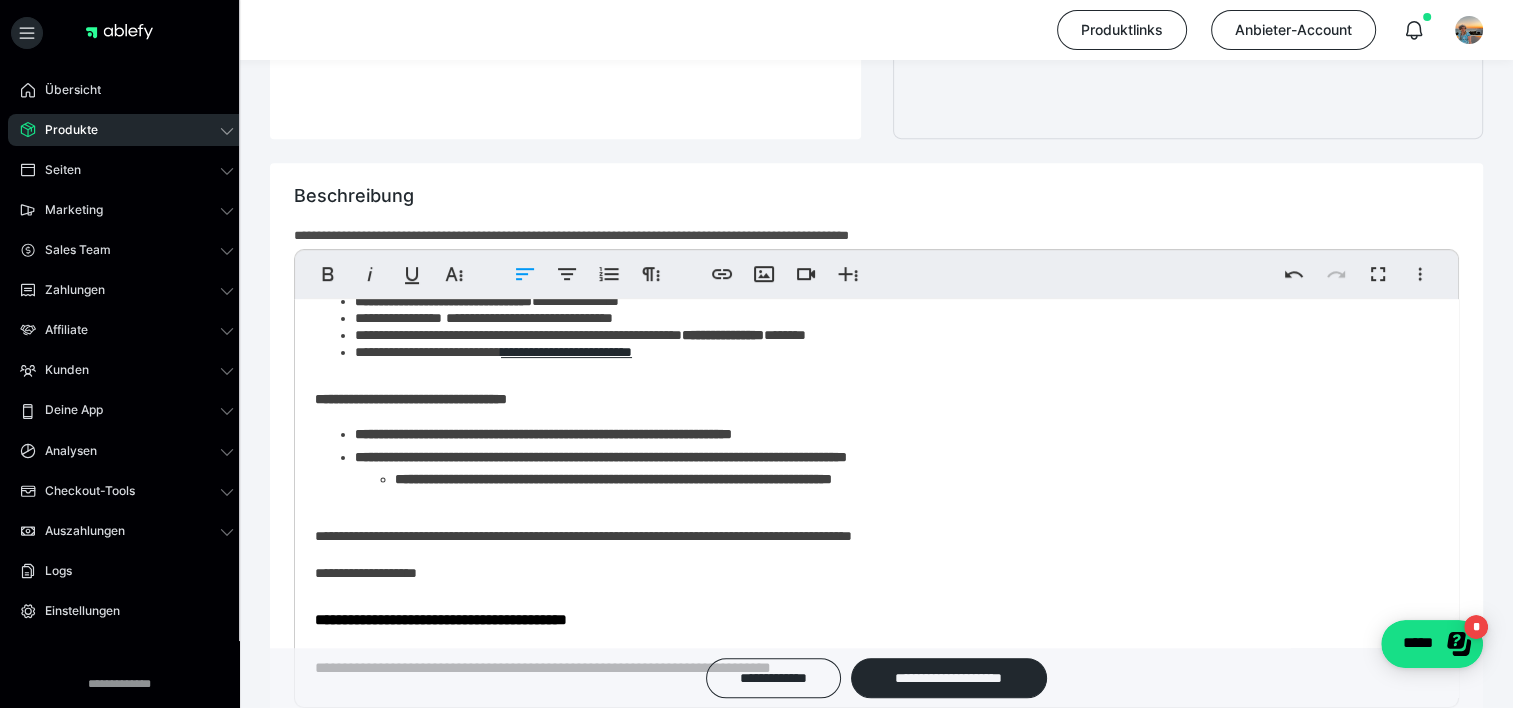 click on "**********" at bounding box center [869, 537] 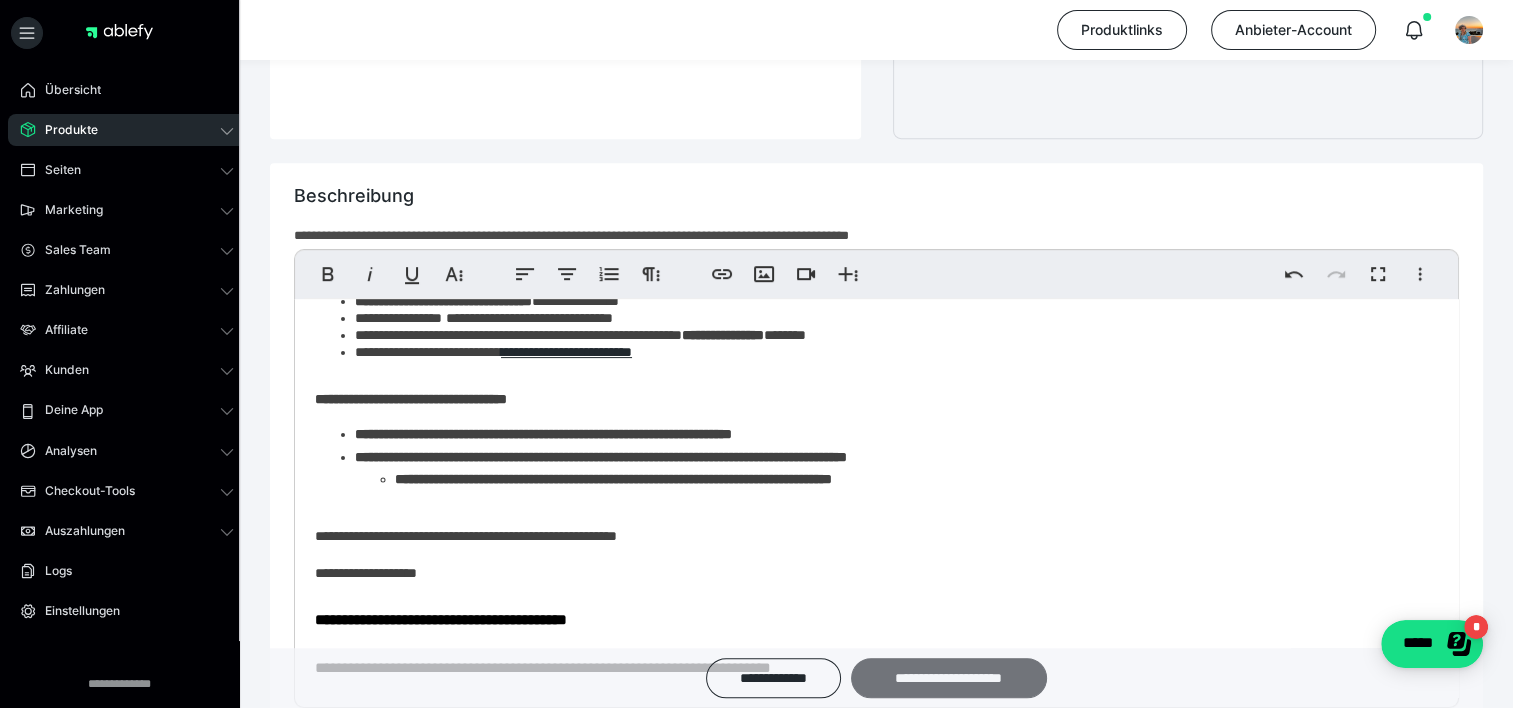 click on "**********" at bounding box center (949, 678) 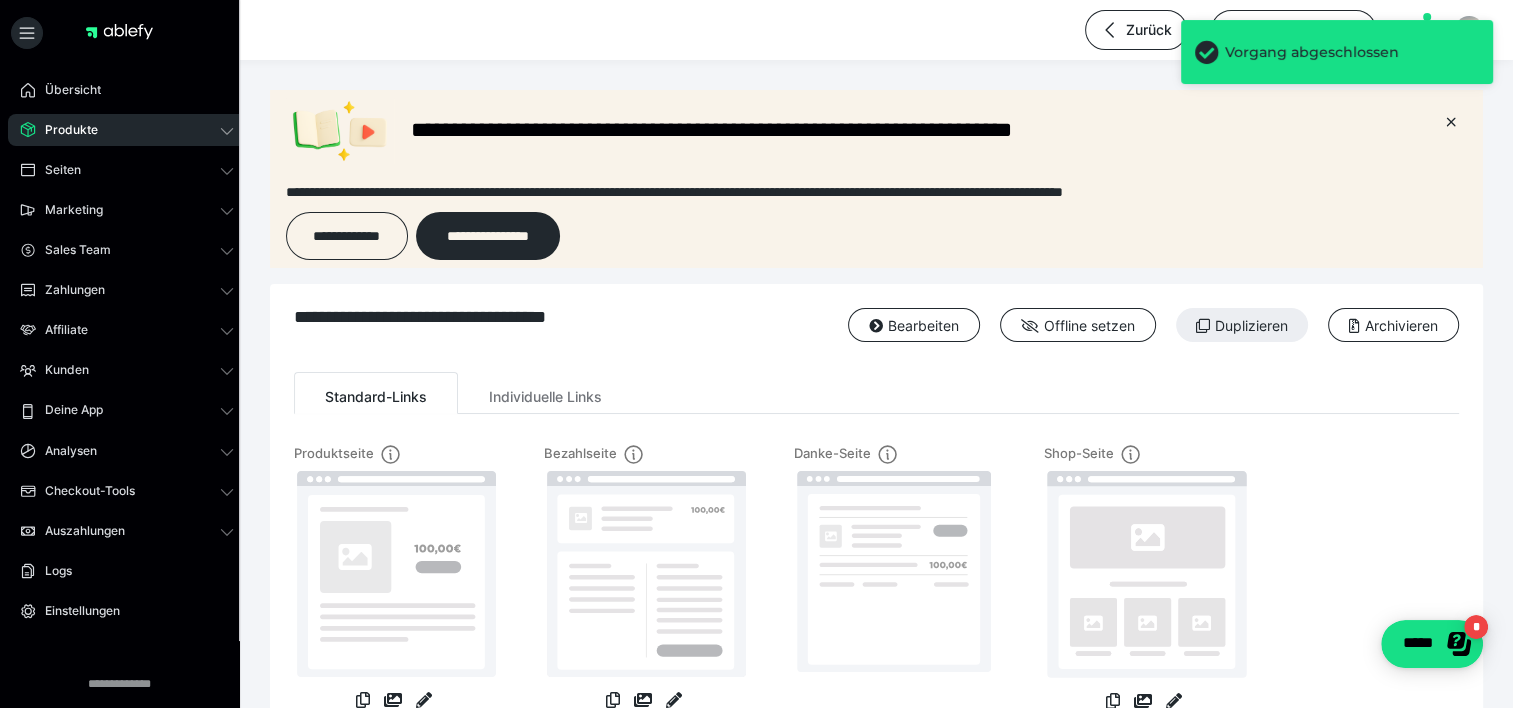 scroll, scrollTop: 0, scrollLeft: 0, axis: both 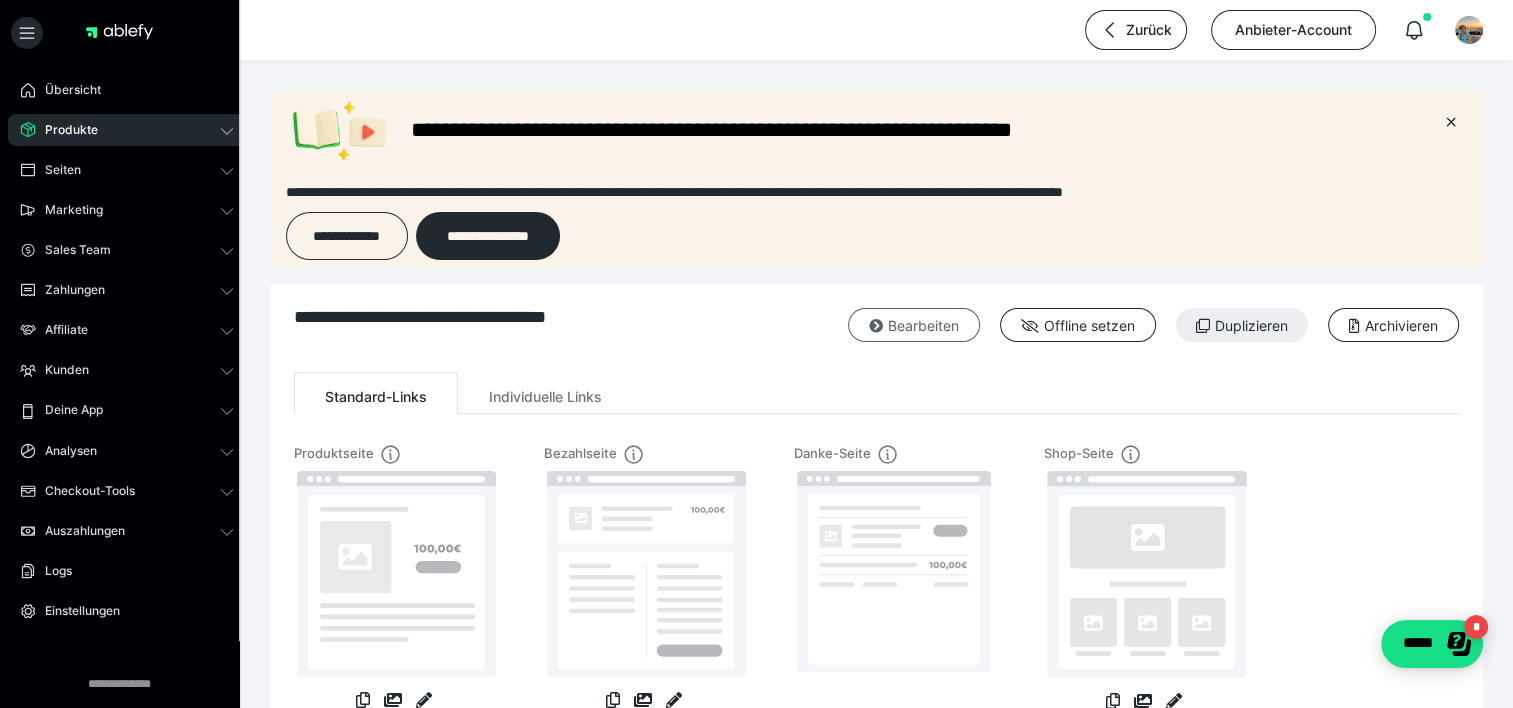 click on "Bearbeiten" at bounding box center [914, 325] 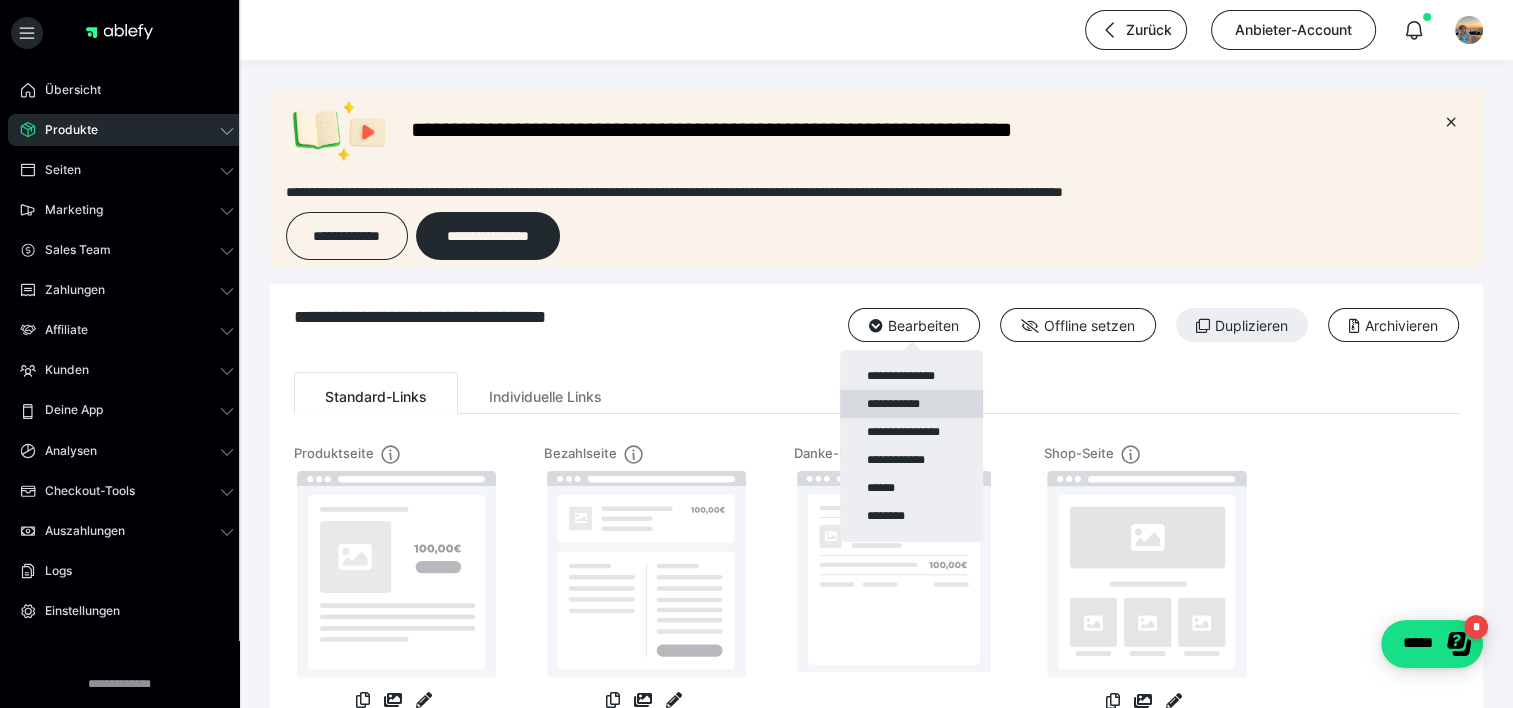 click on "**********" at bounding box center [911, 404] 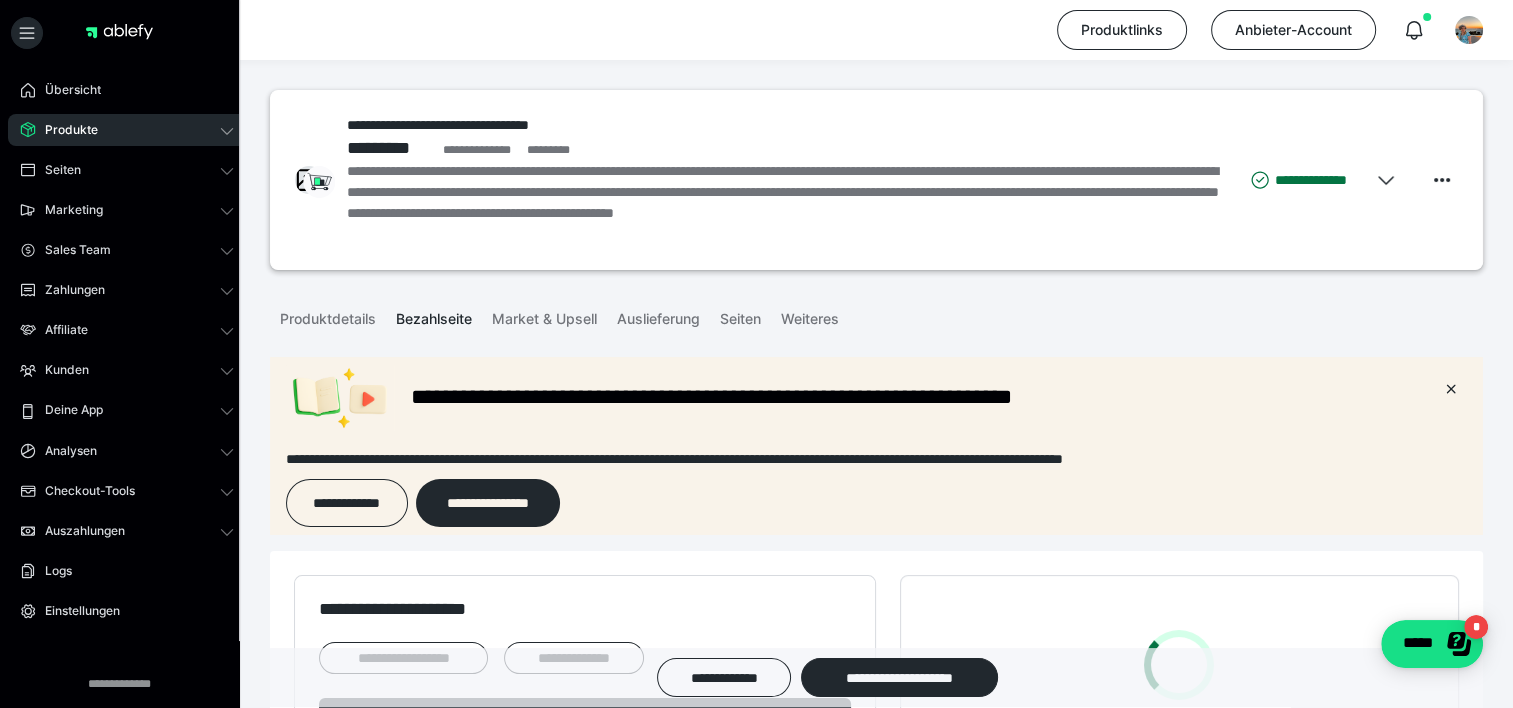 scroll, scrollTop: 0, scrollLeft: 0, axis: both 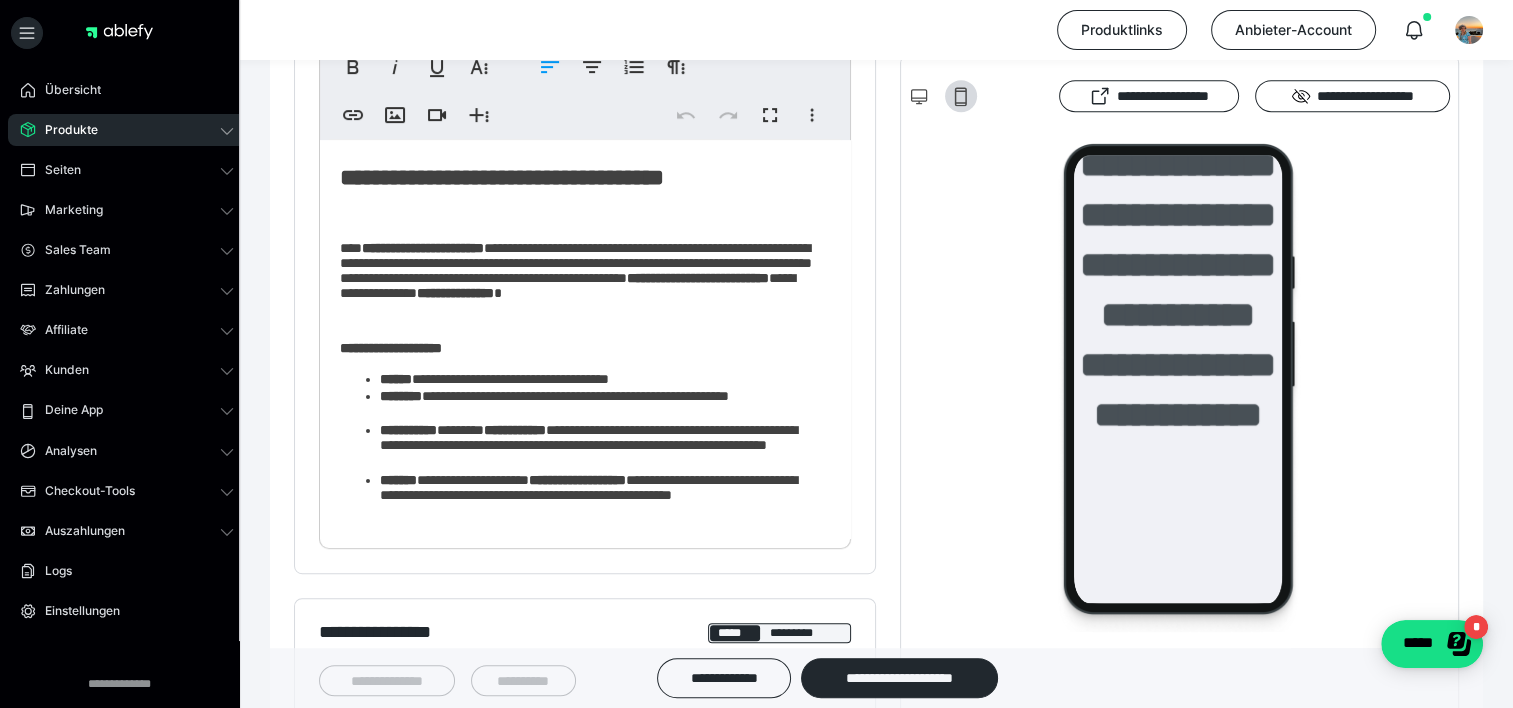 click on "**********" at bounding box center [578, 283] 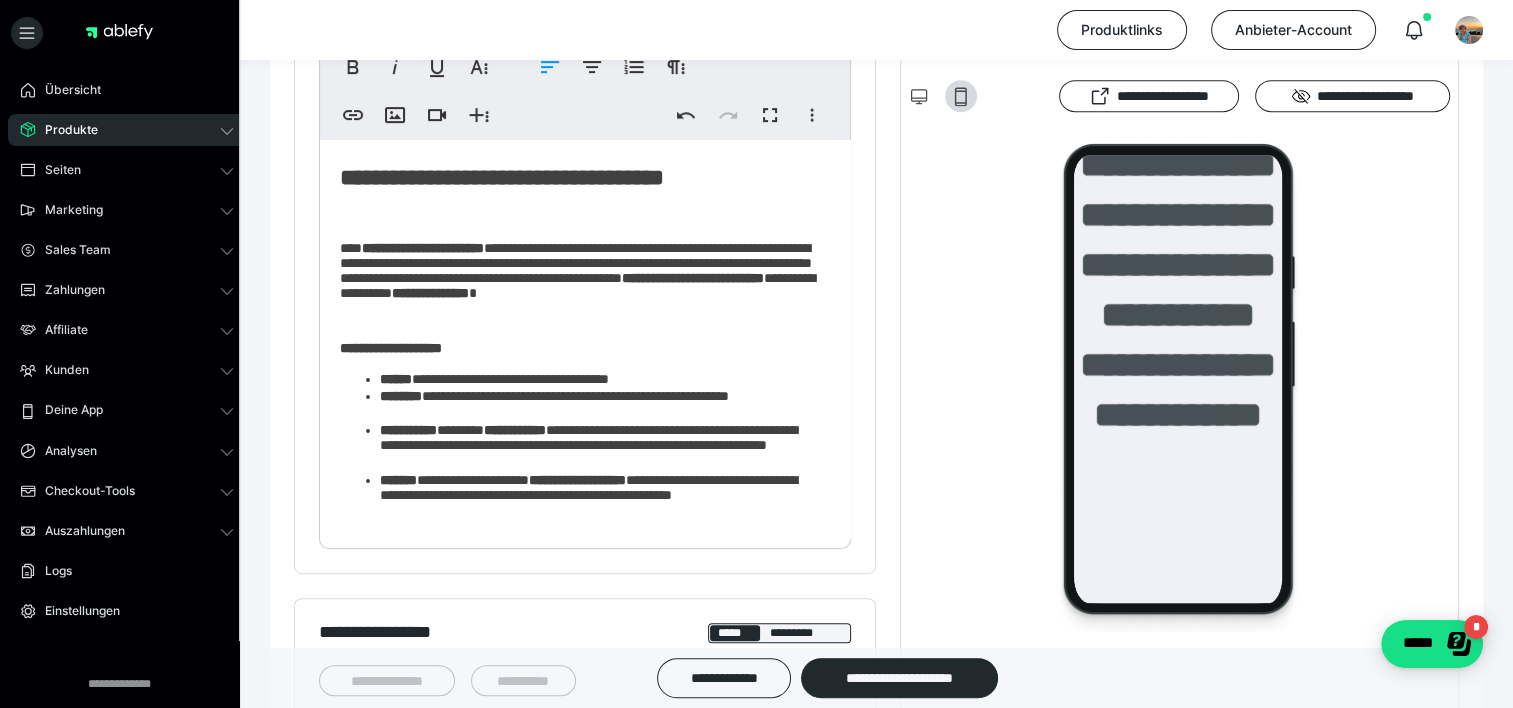 click on "**********" at bounding box center (578, 283) 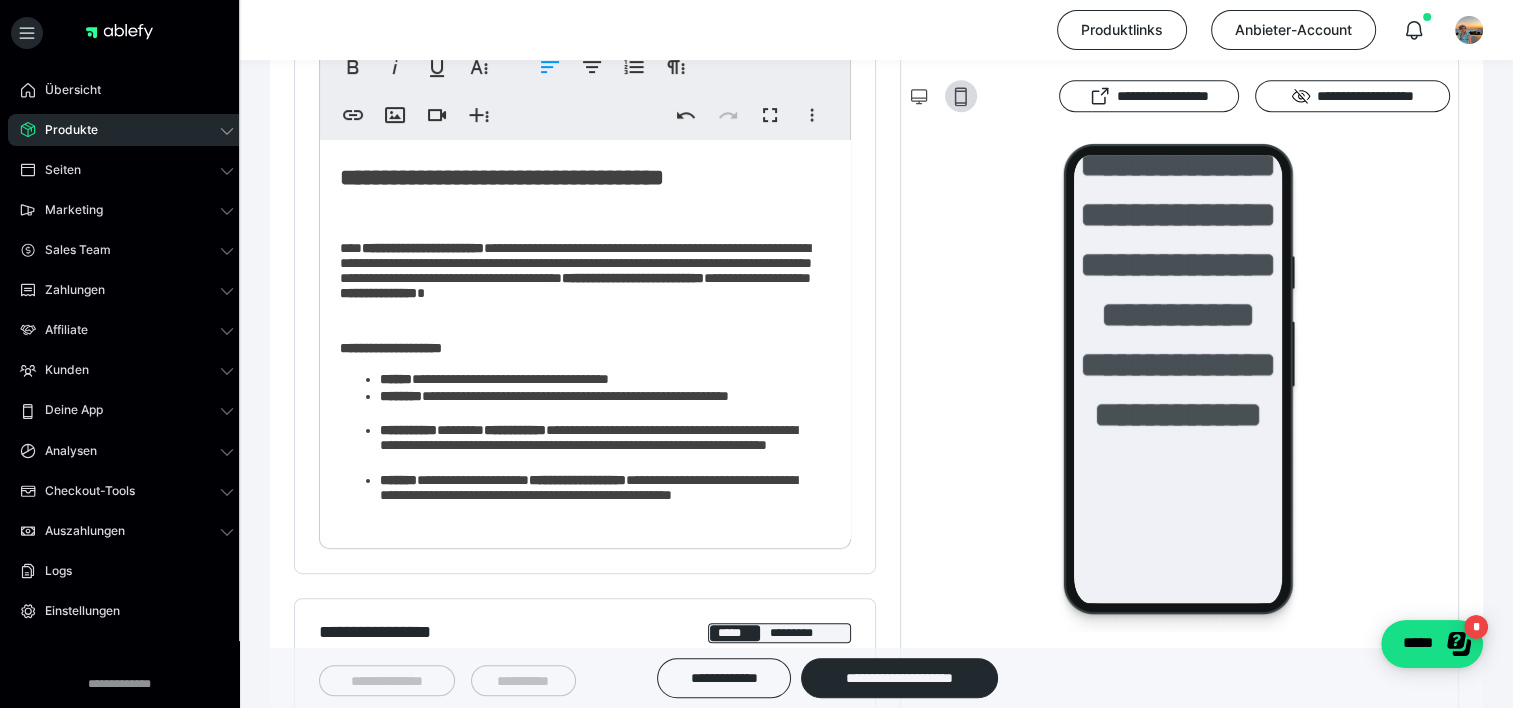 click on "**********" at bounding box center [578, 283] 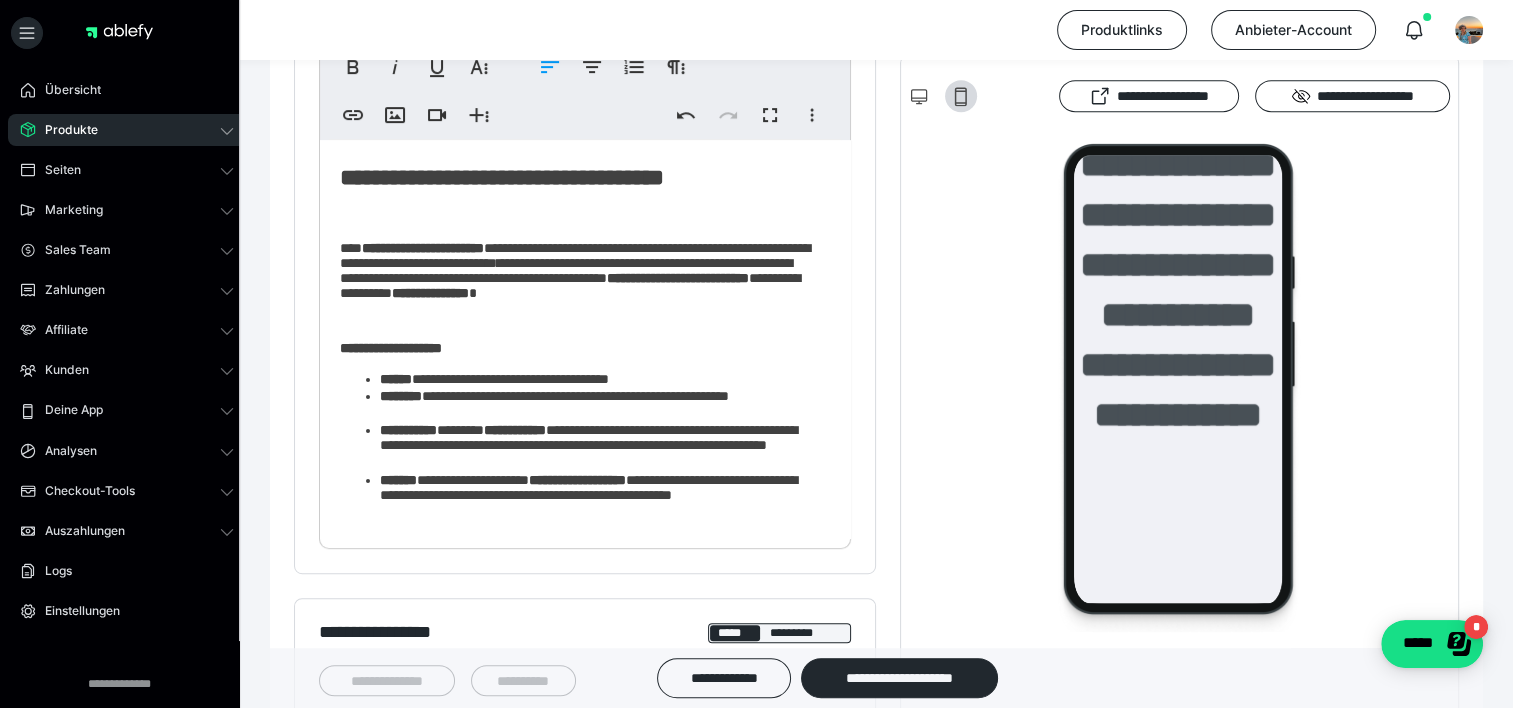 click on "**********" at bounding box center [578, 283] 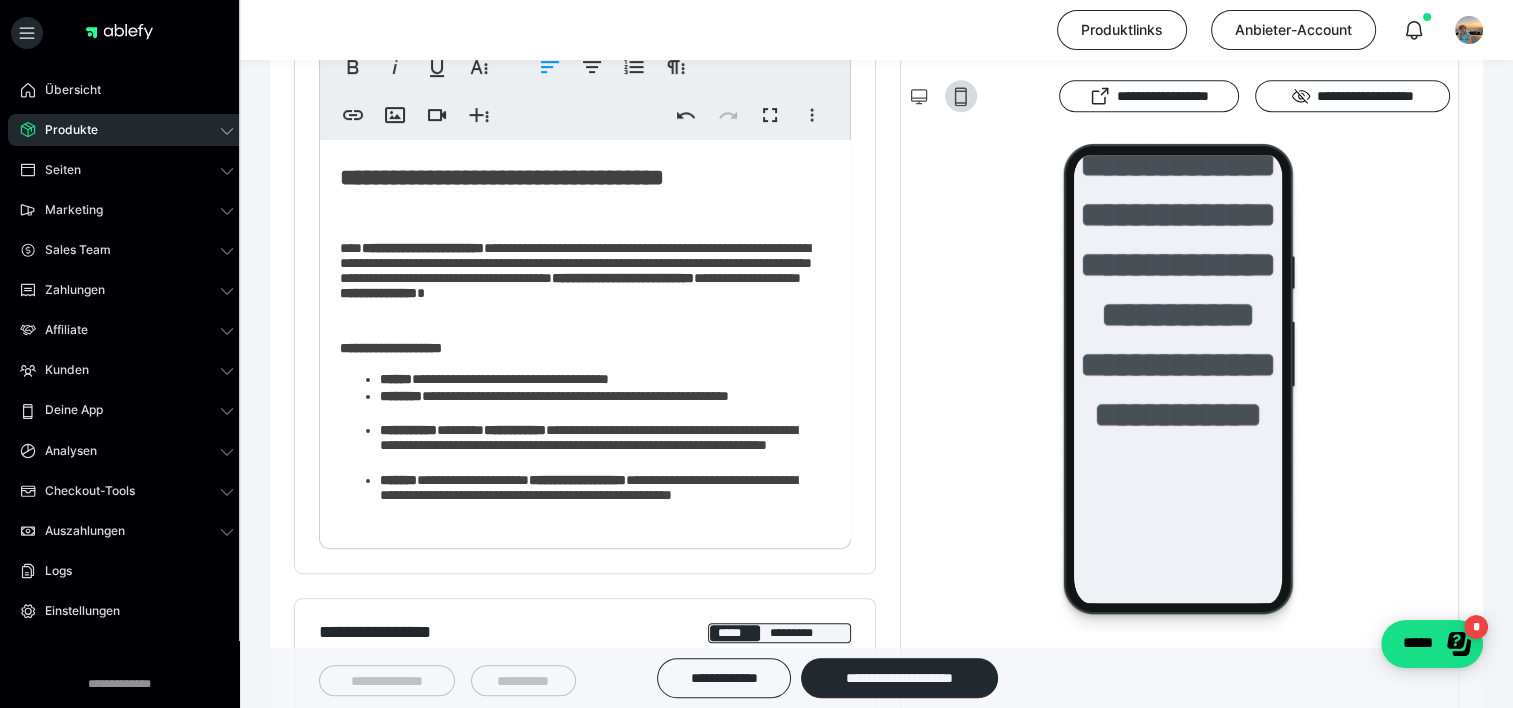 click on "**********" at bounding box center [578, 283] 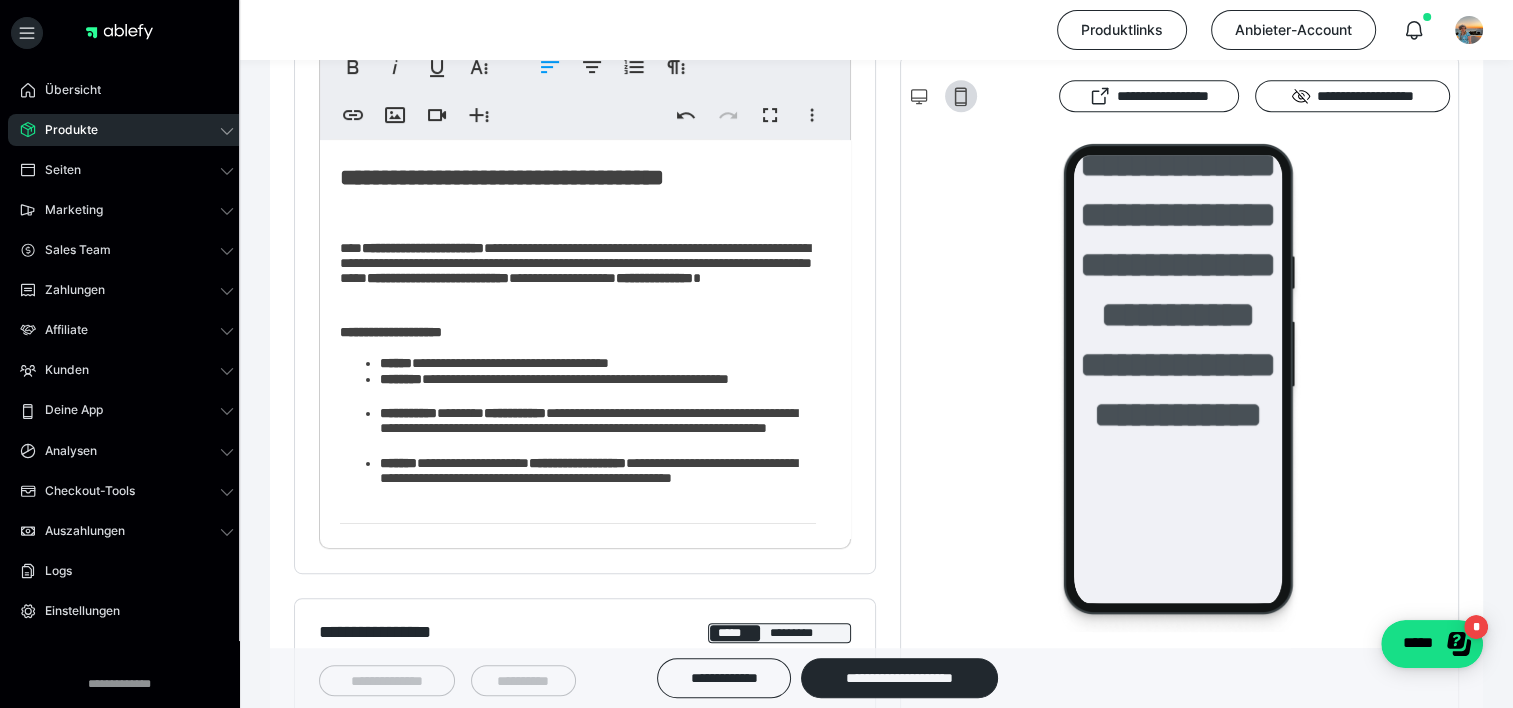 click on "**********" at bounding box center (515, 413) 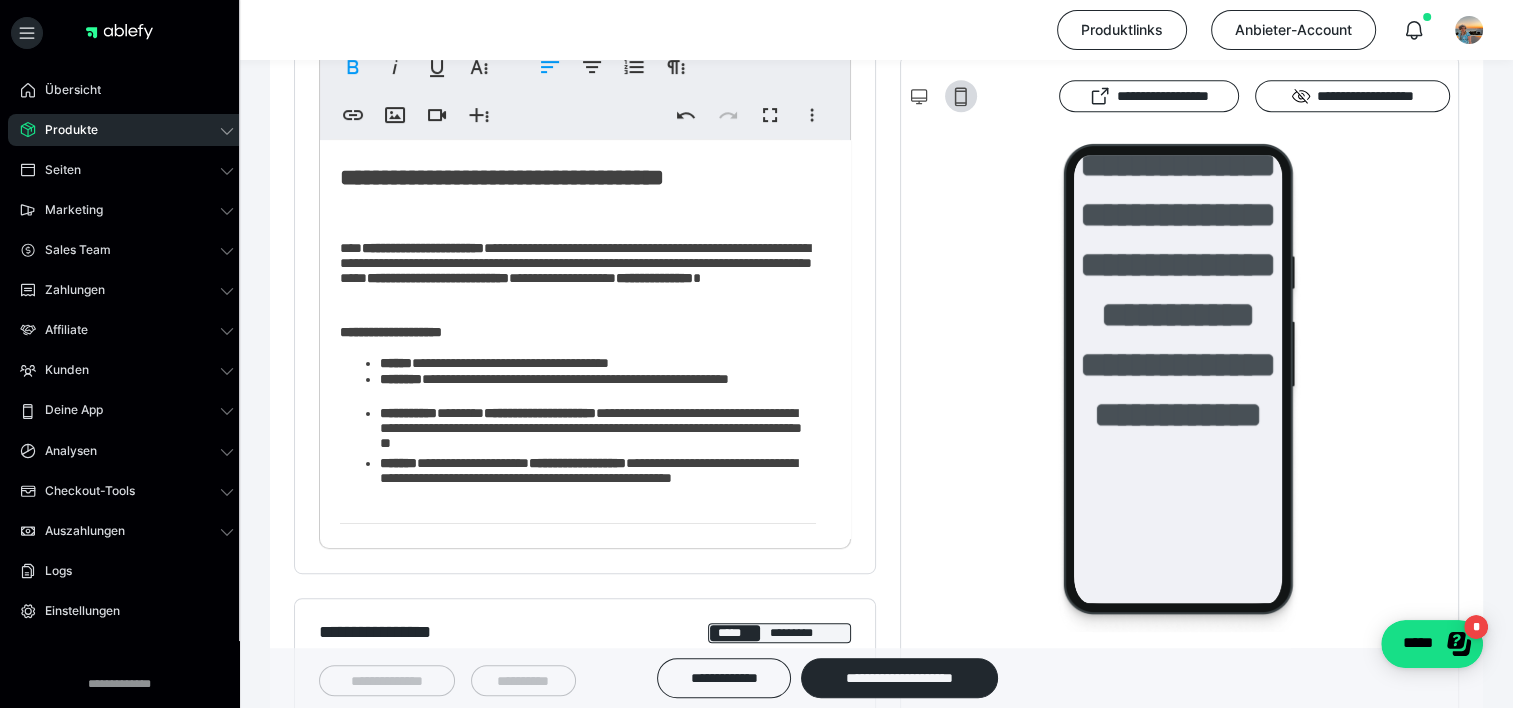 click on "**********" at bounding box center (598, 431) 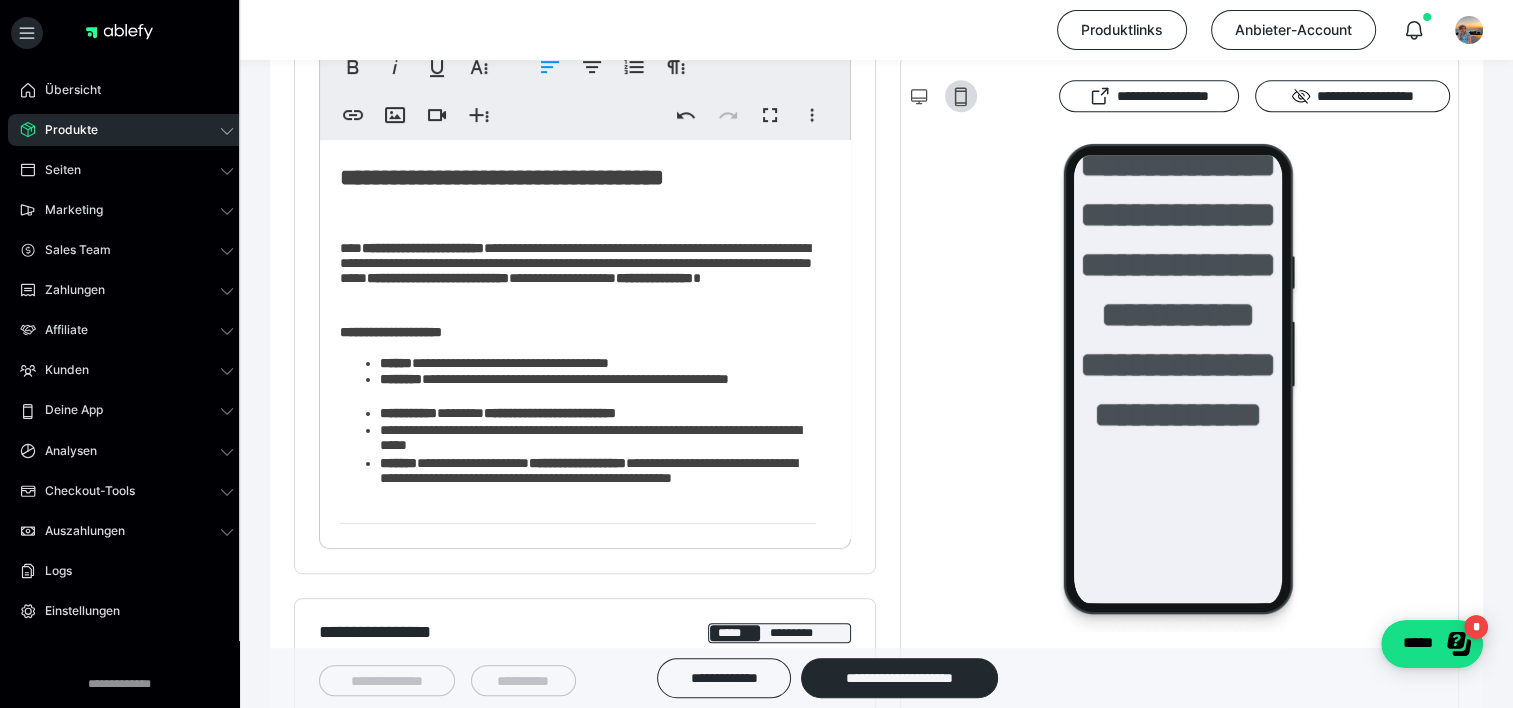 click on "**********" at bounding box center [408, 413] 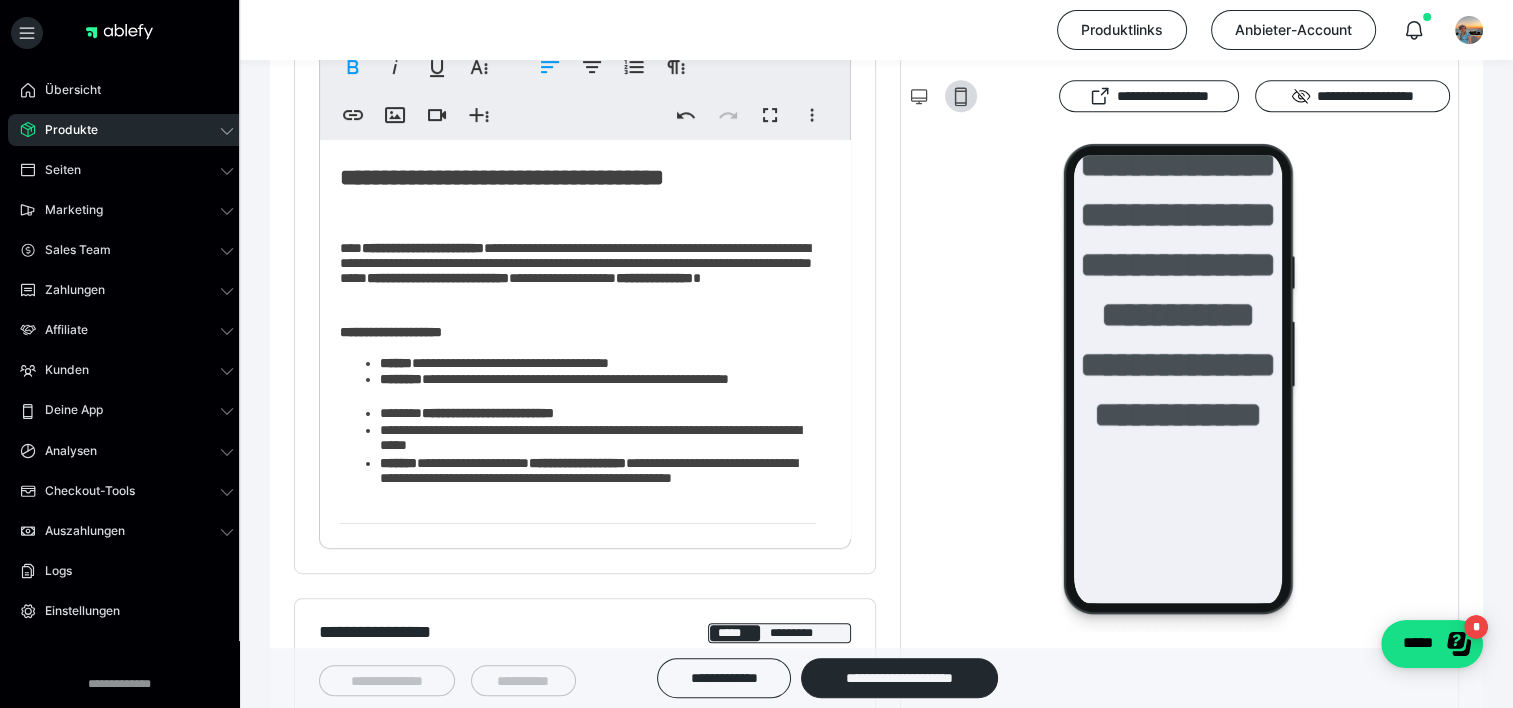 click on "**********" at bounding box center (598, 440) 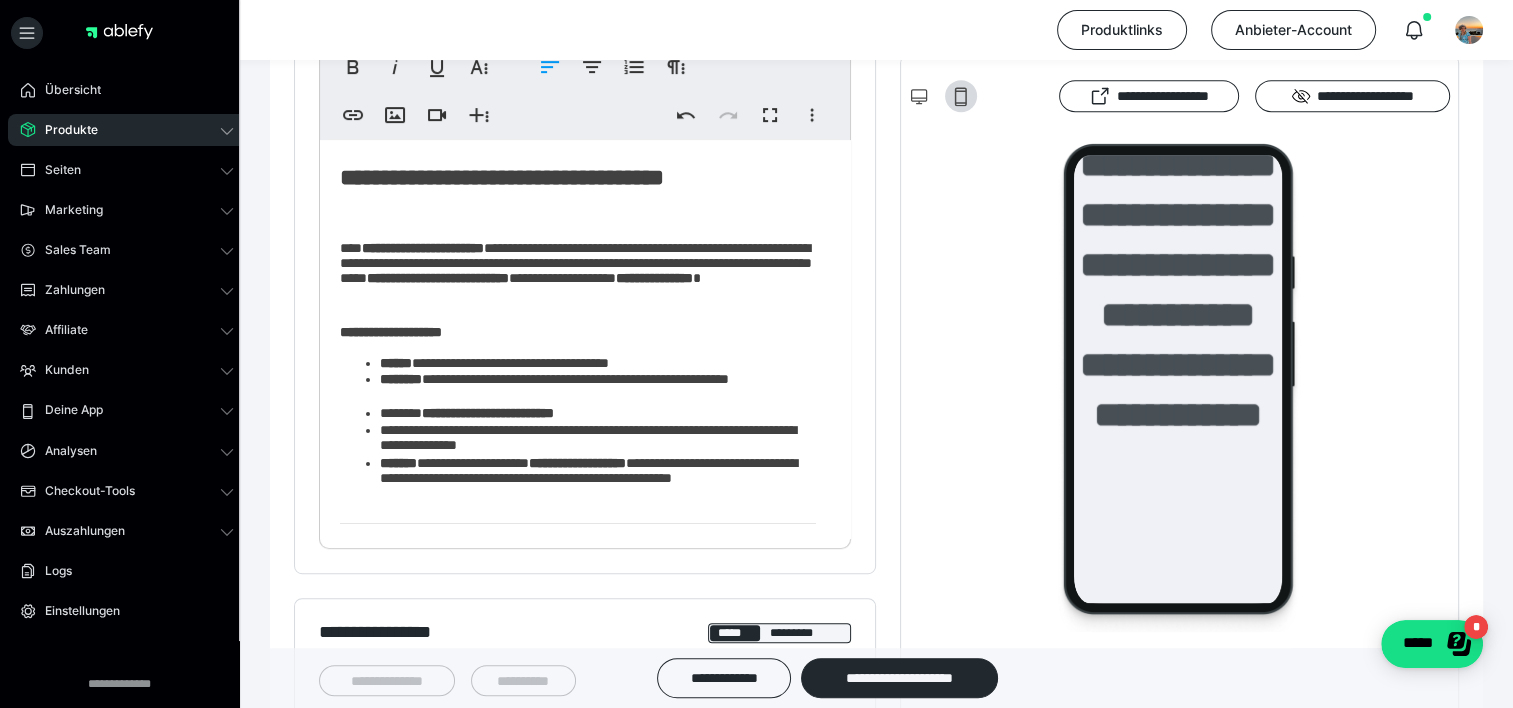 click on "**********" at bounding box center (598, 440) 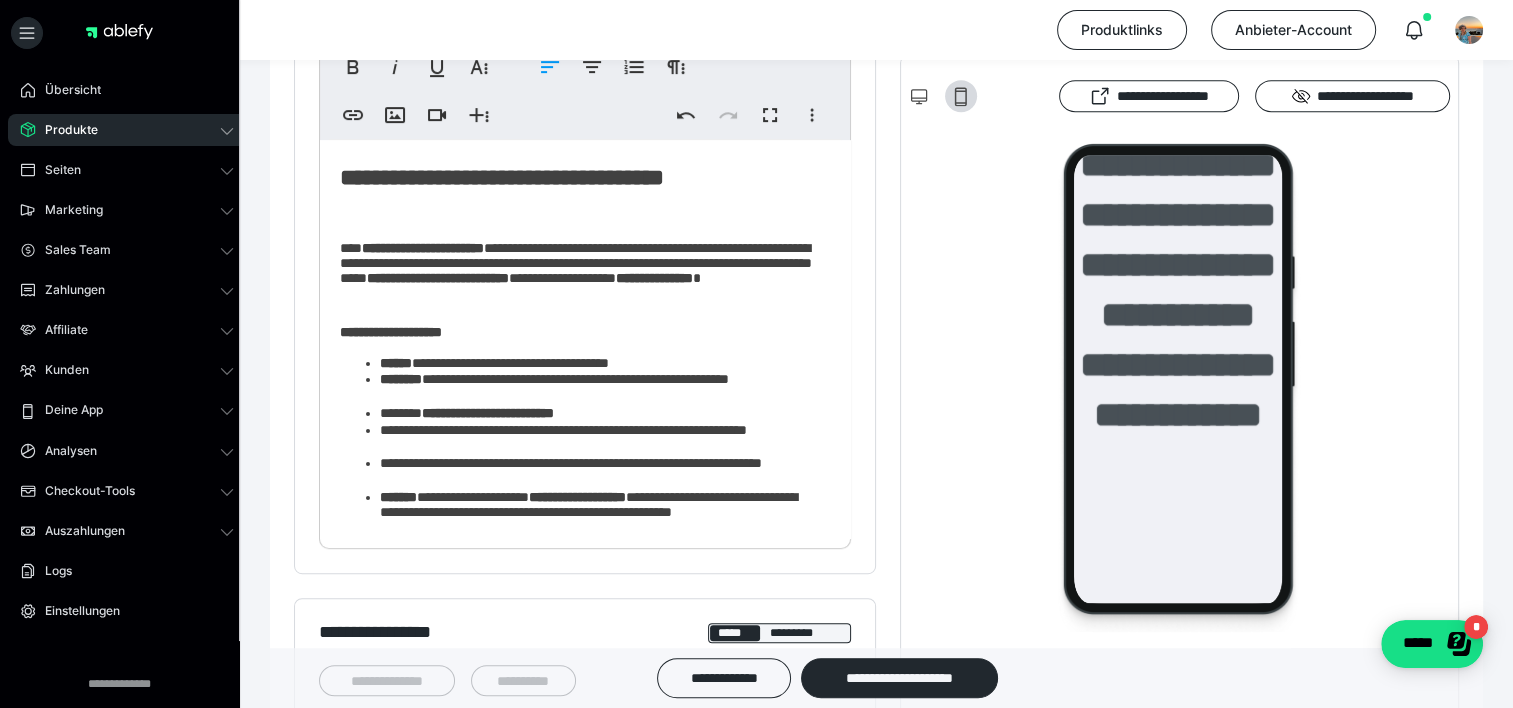 click on "**********" at bounding box center (598, 473) 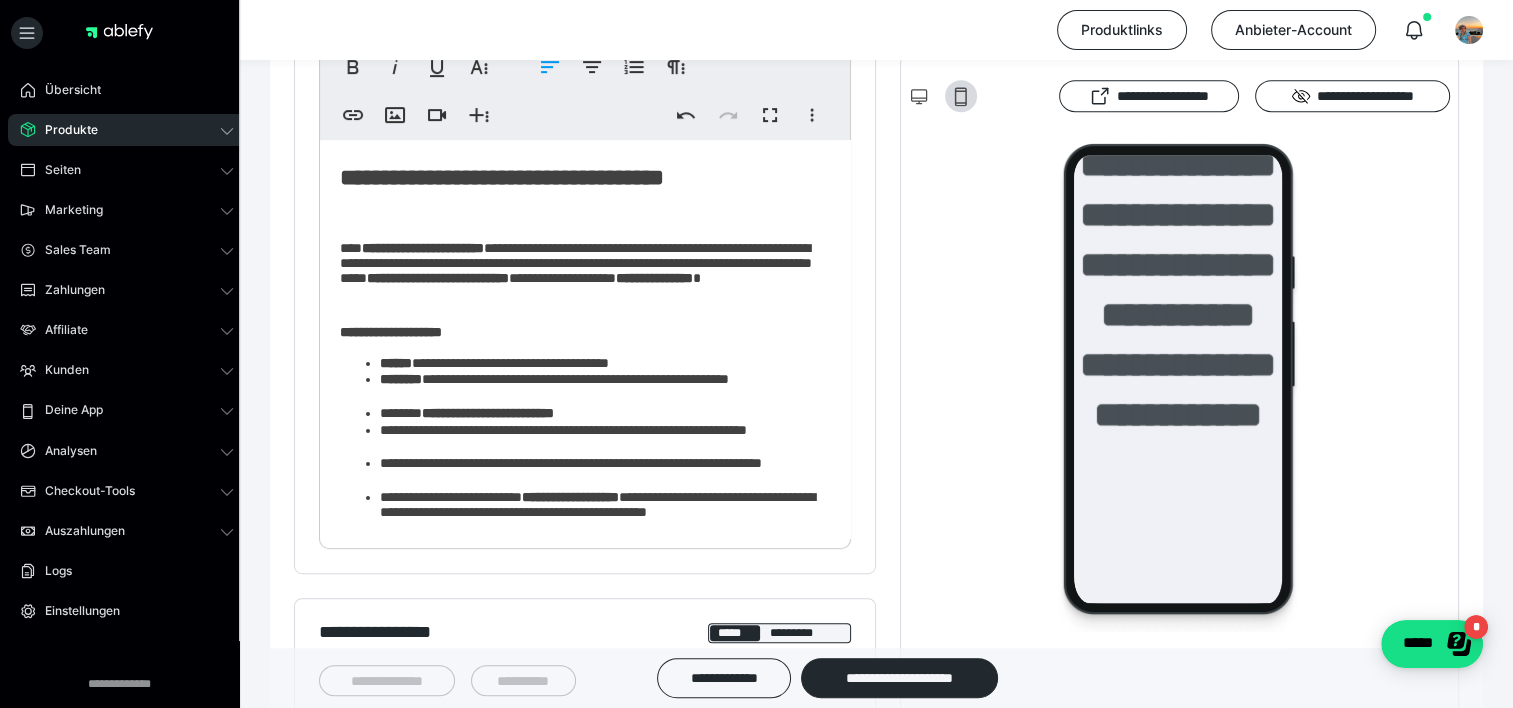 click on "**********" at bounding box center (598, 507) 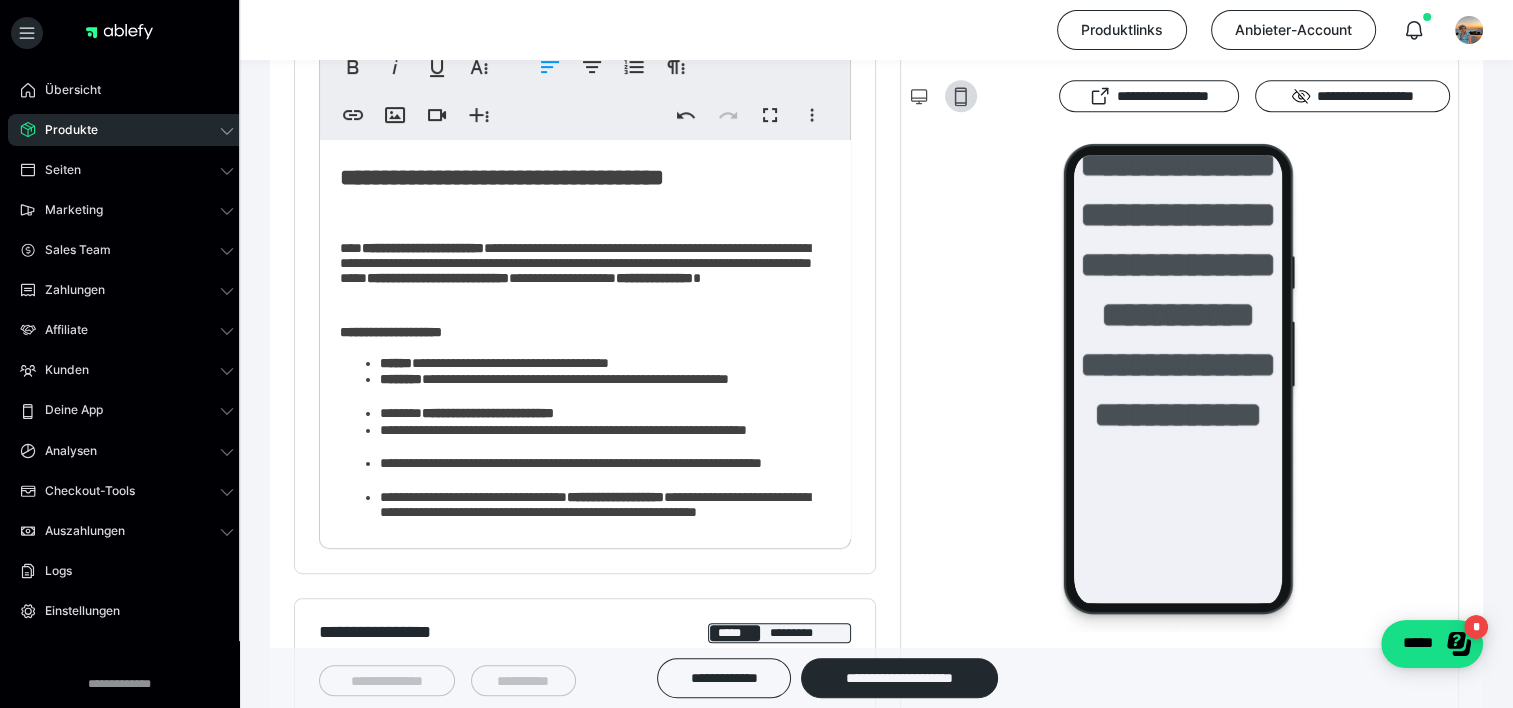 click on "**********" at bounding box center [598, 515] 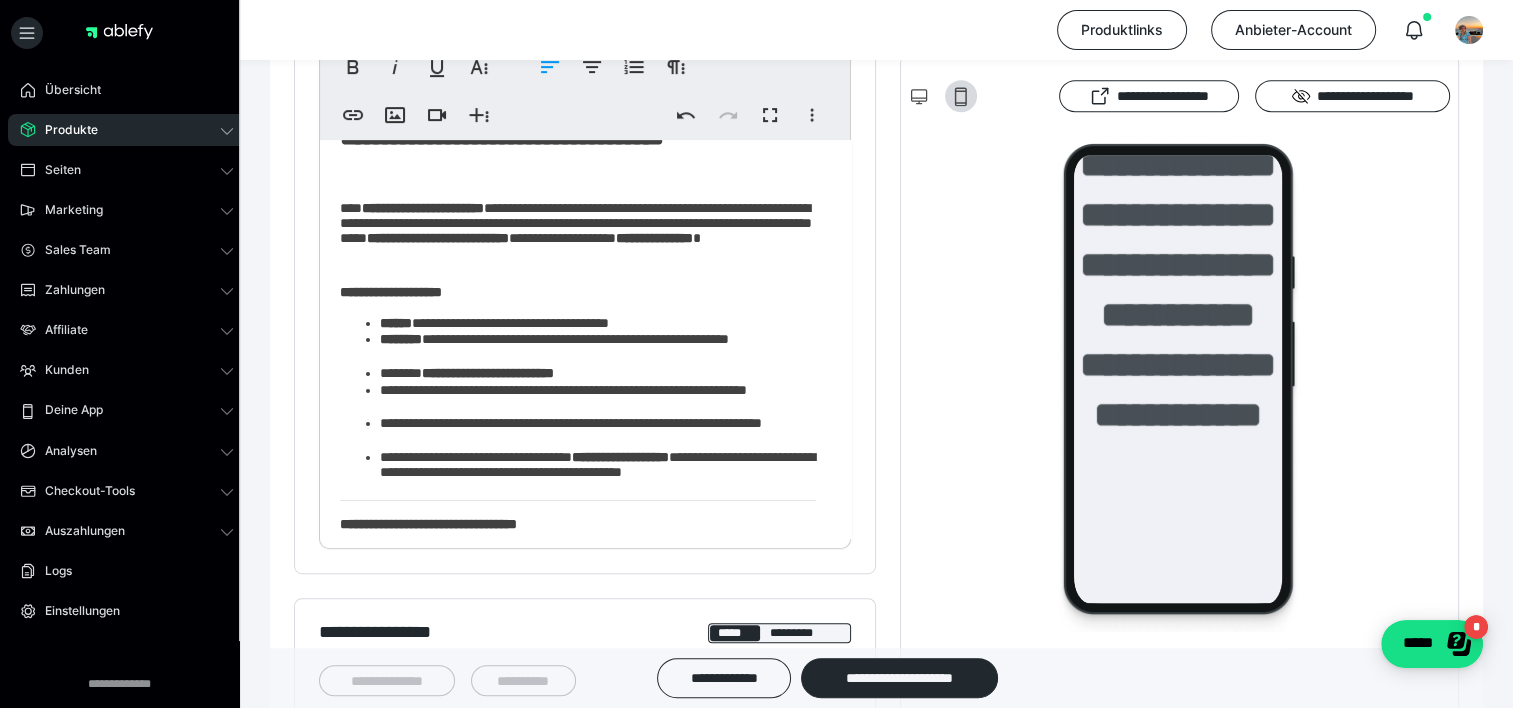 scroll, scrollTop: 80, scrollLeft: 0, axis: vertical 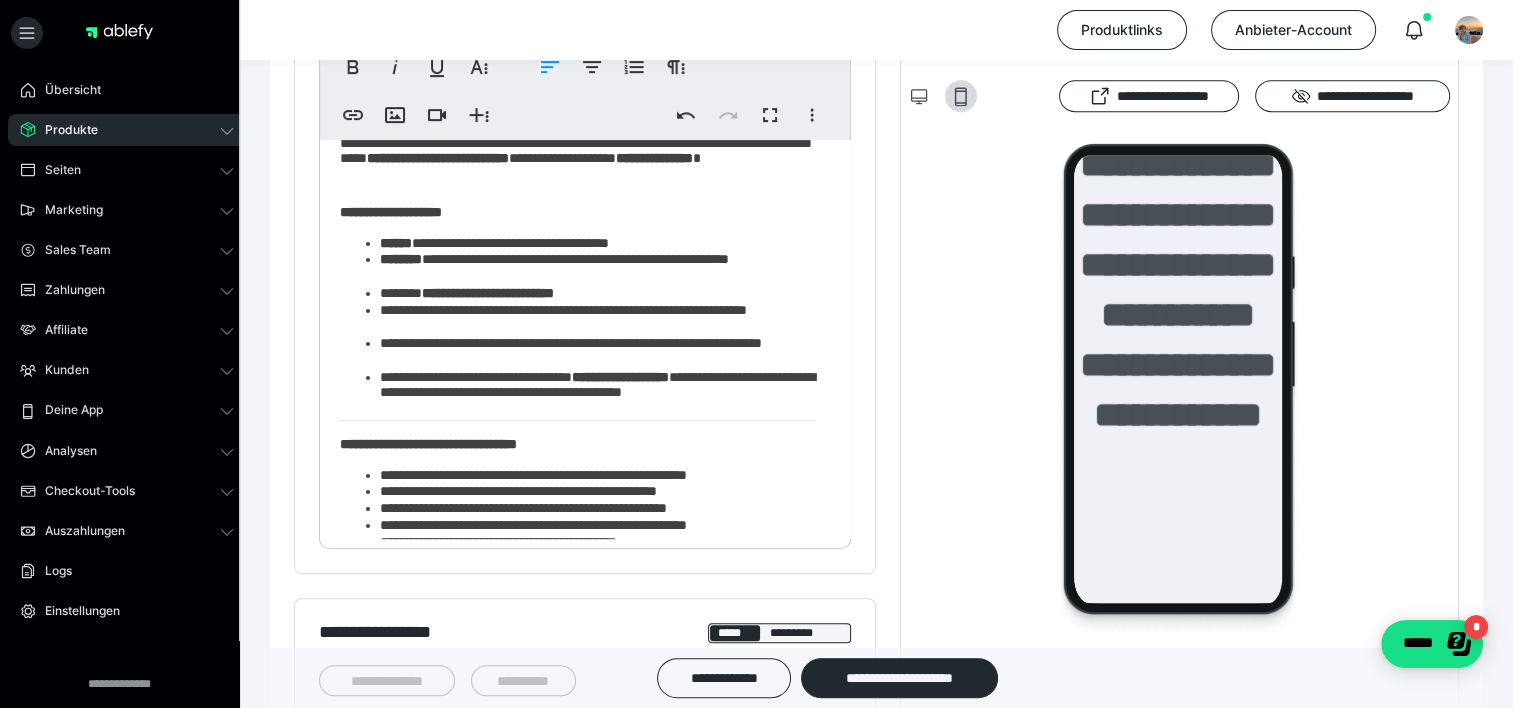 click on "**********" at bounding box center (428, 444) 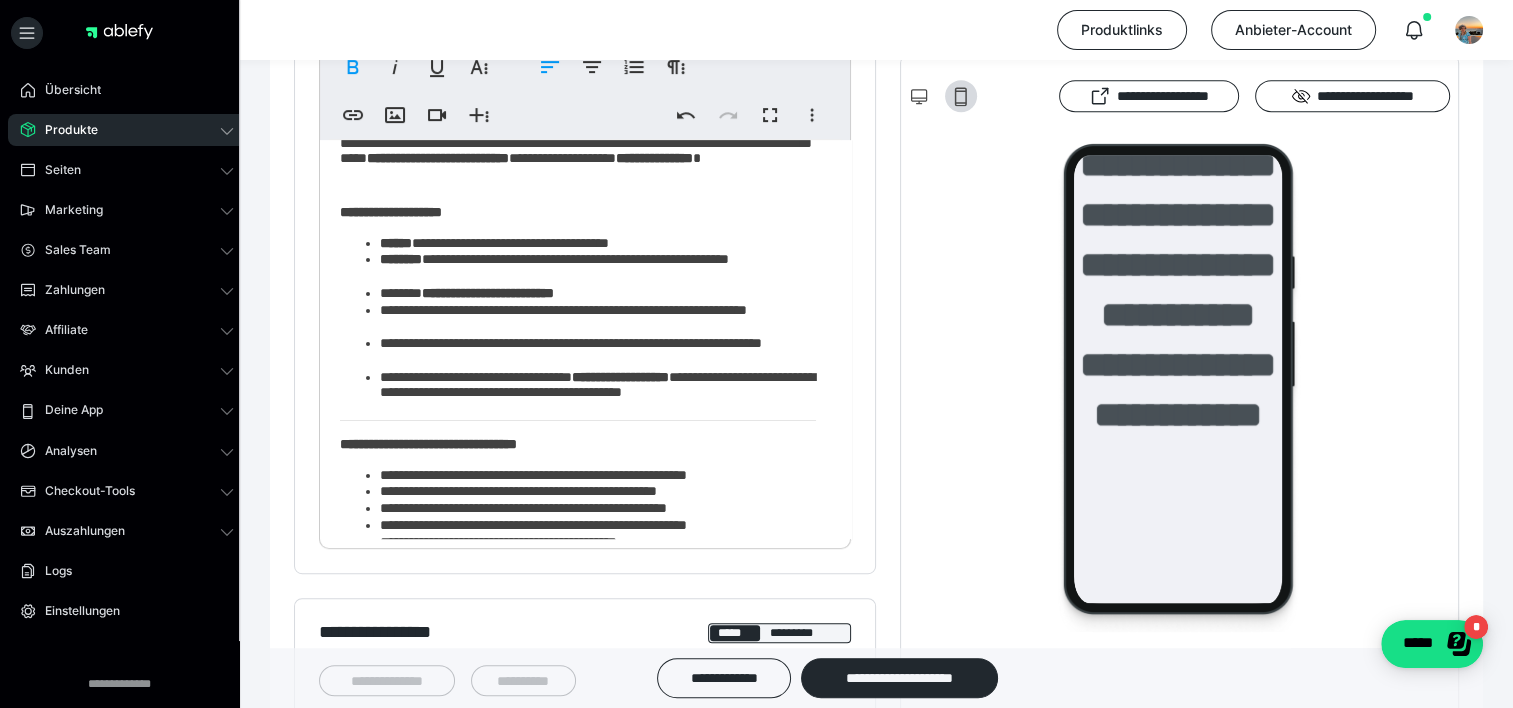 click on "**********" at bounding box center (428, 444) 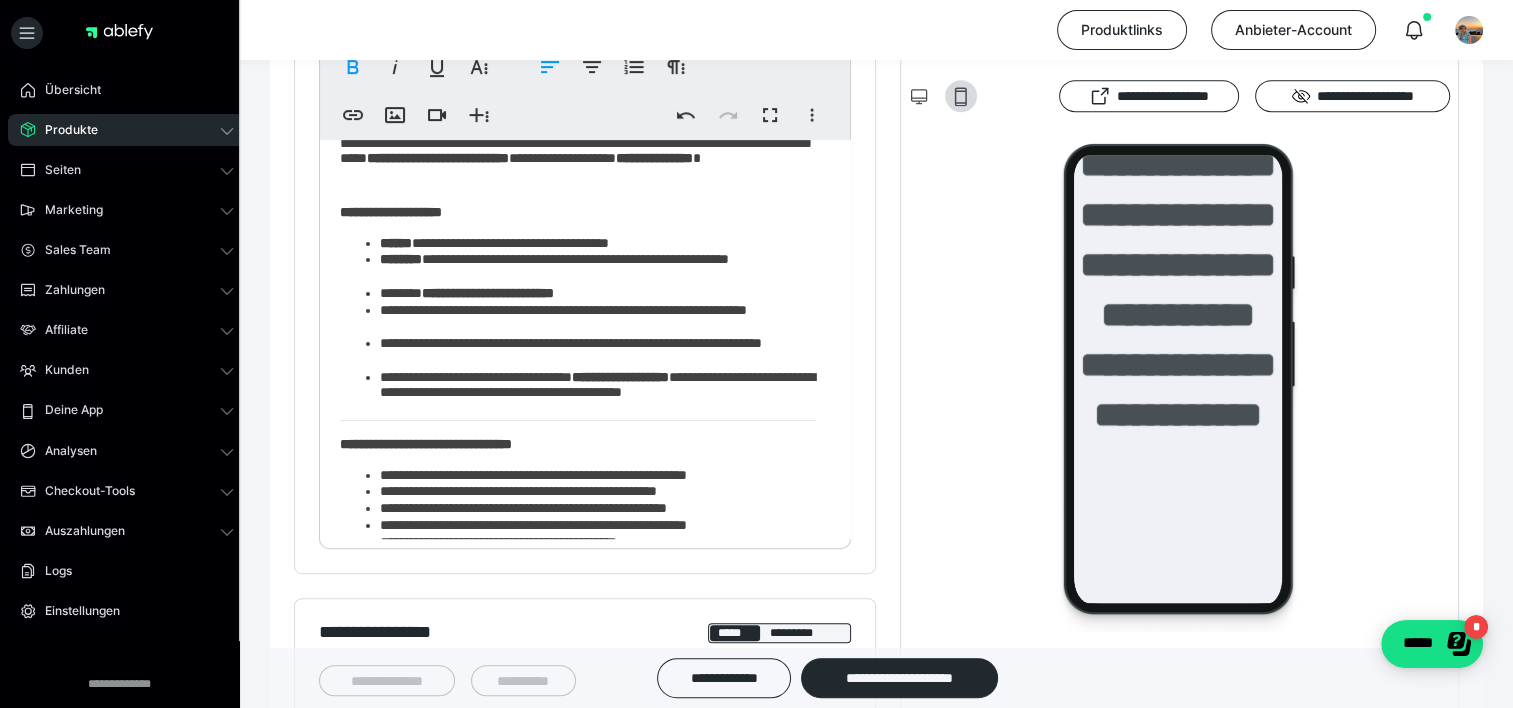 click on "**********" at bounding box center (426, 444) 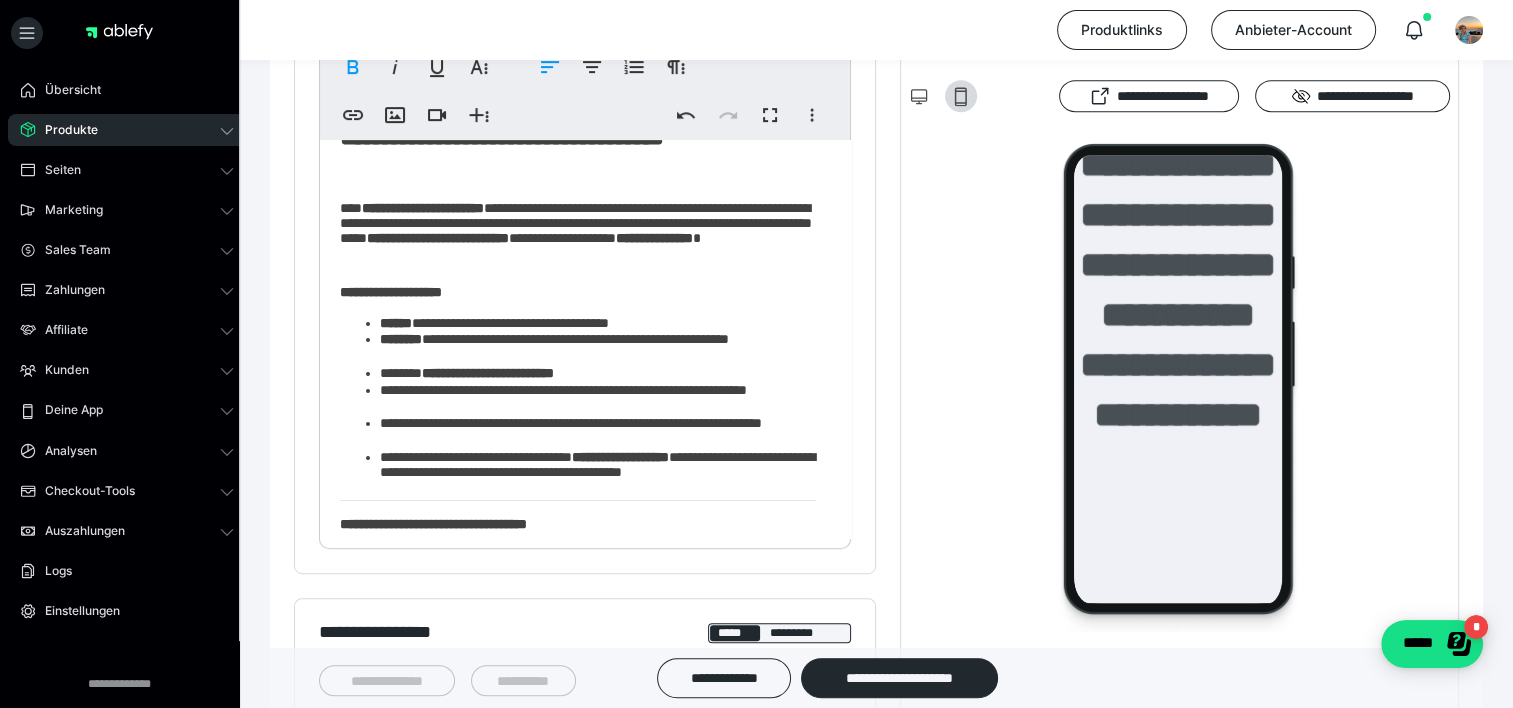 scroll, scrollTop: 11, scrollLeft: 0, axis: vertical 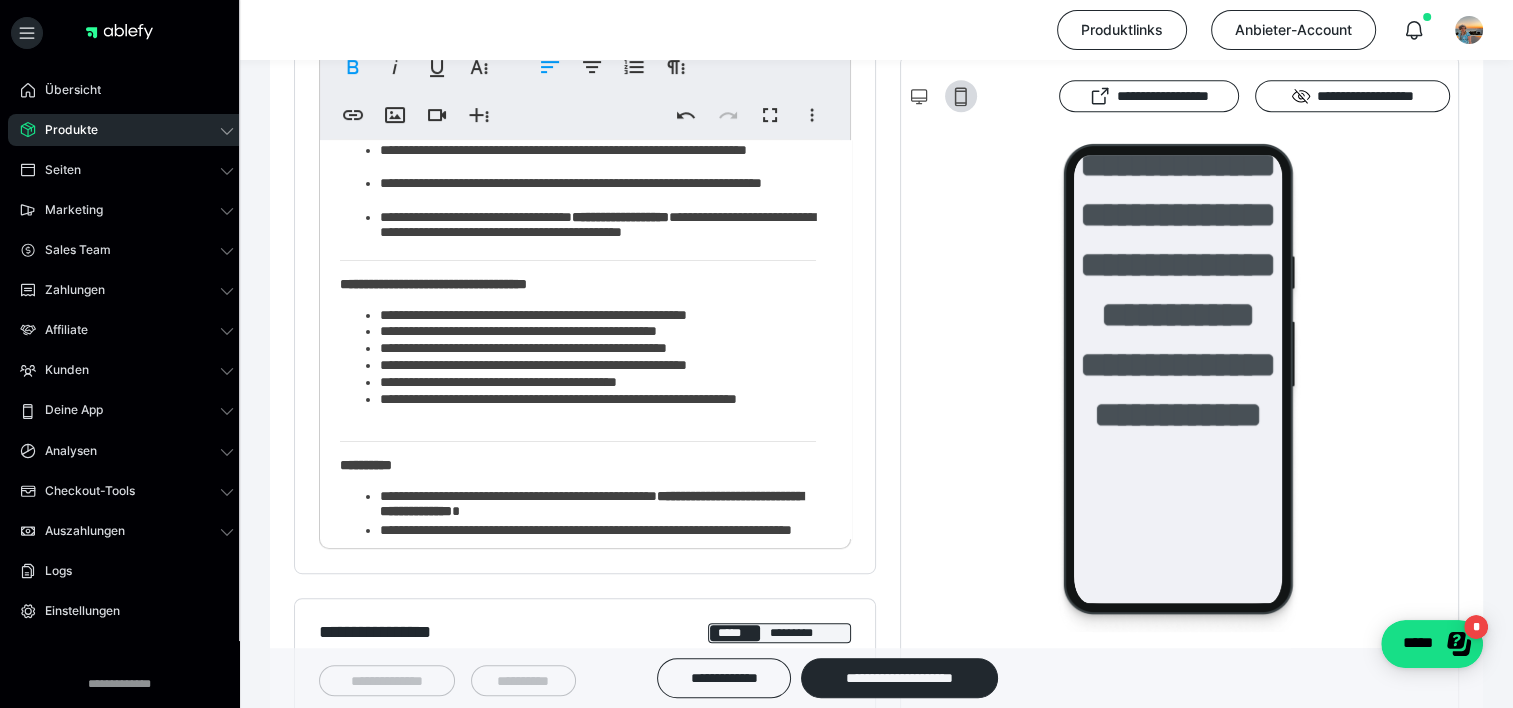 click on "**********" at bounding box center [598, 316] 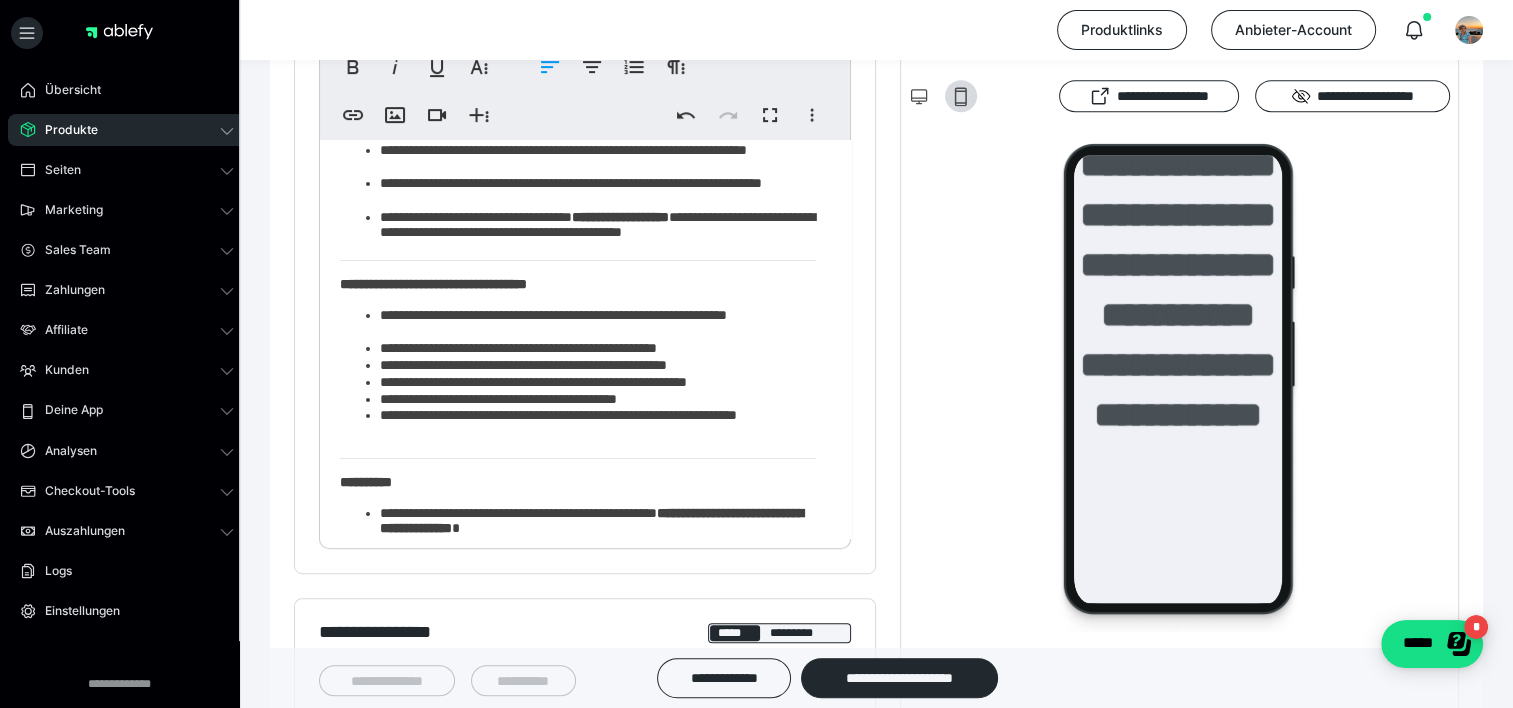 click on "**********" at bounding box center [598, 325] 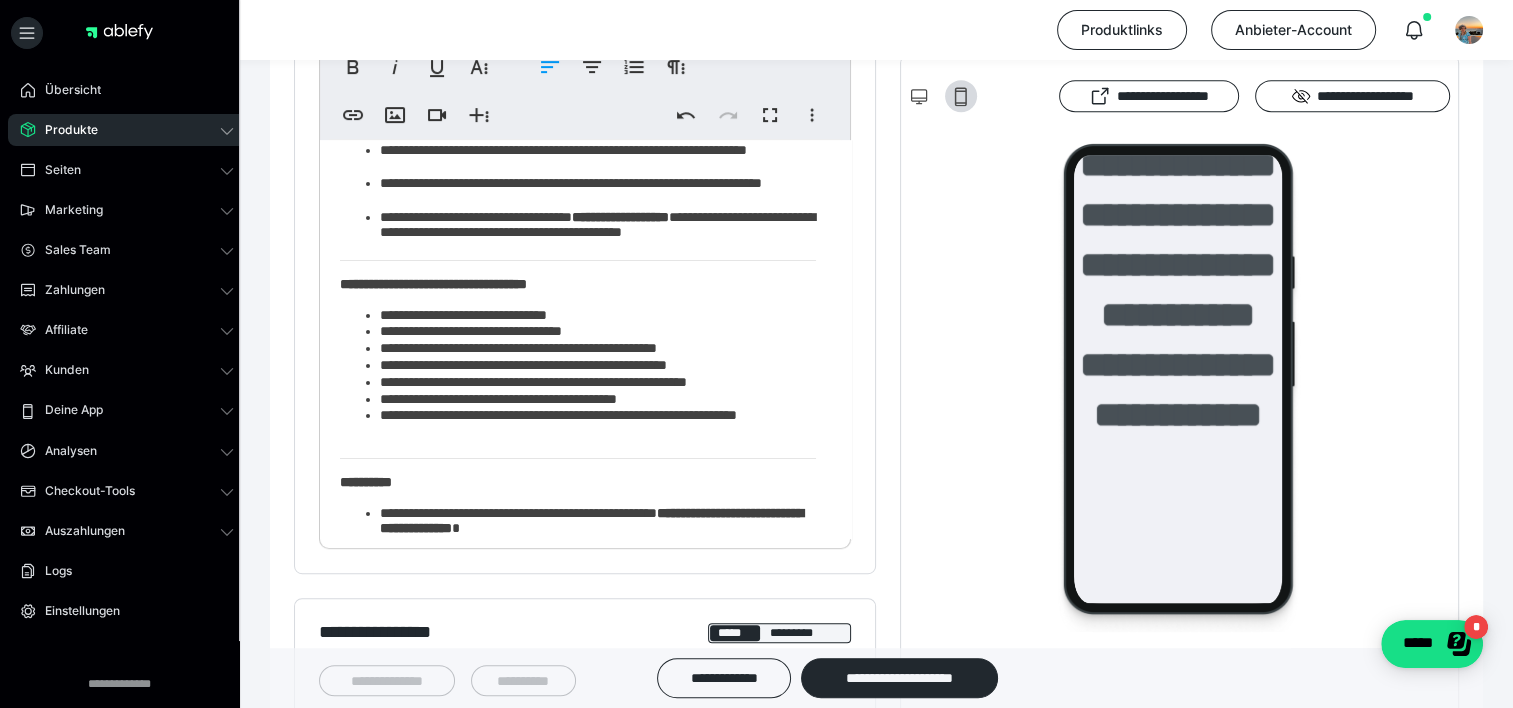 click on "**********" at bounding box center (598, 332) 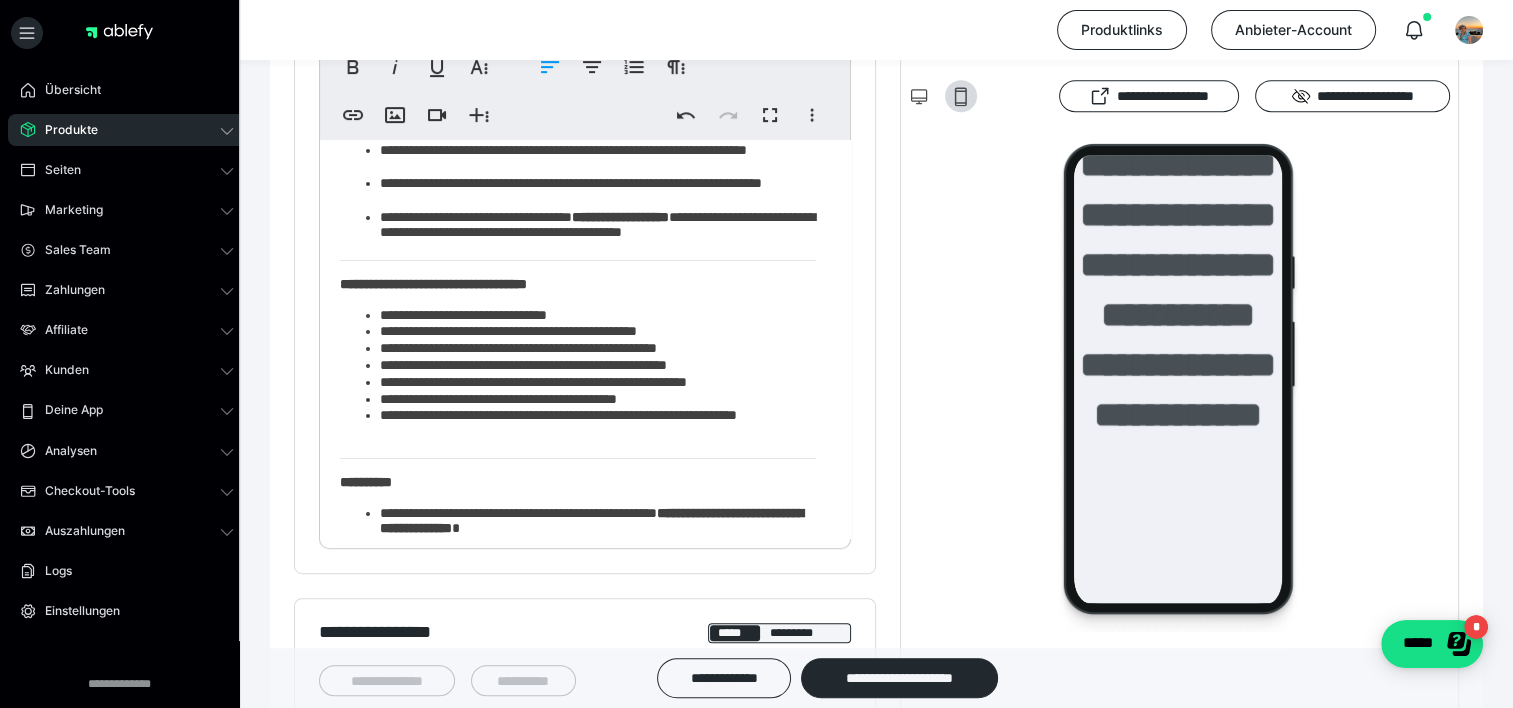 click on "**********" at bounding box center [598, 332] 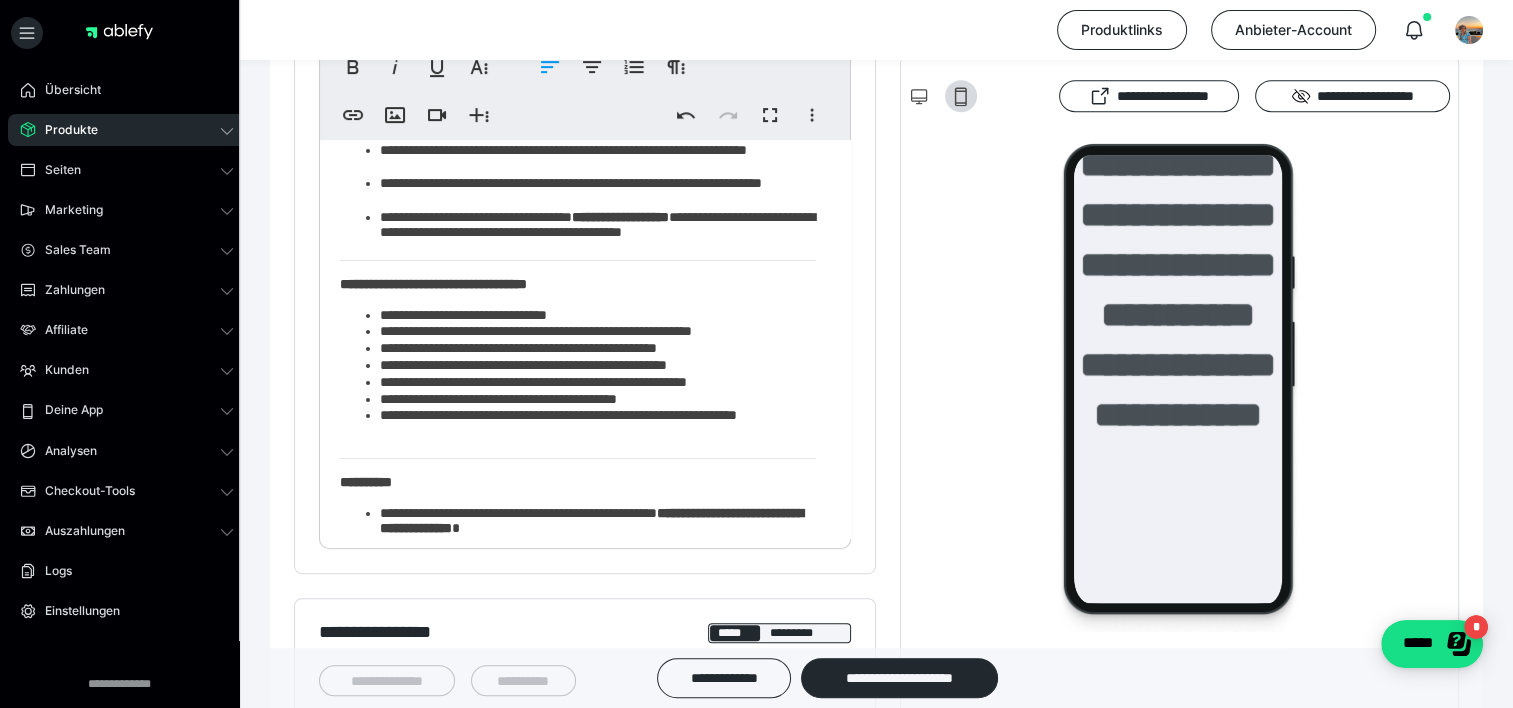 click on "**********" at bounding box center (598, 349) 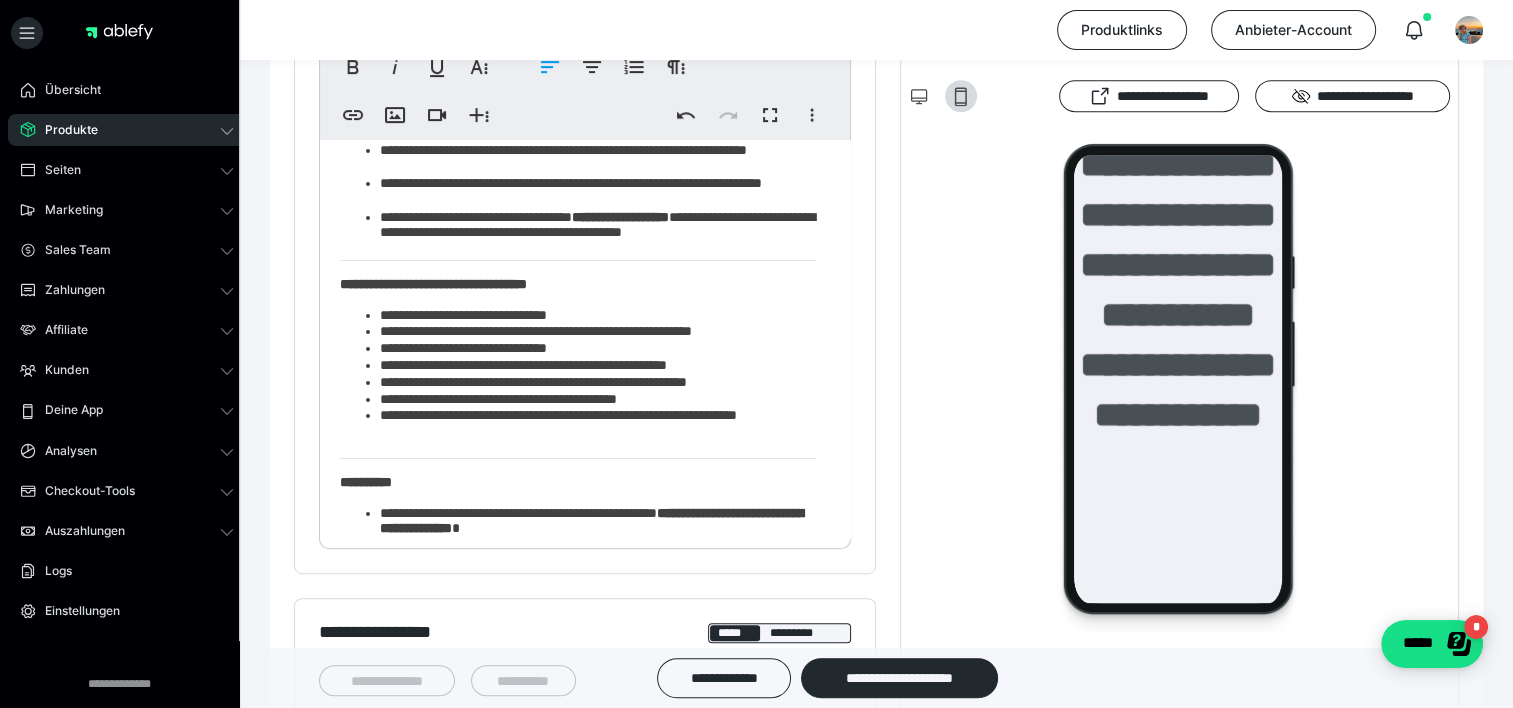 click on "**********" at bounding box center (598, 349) 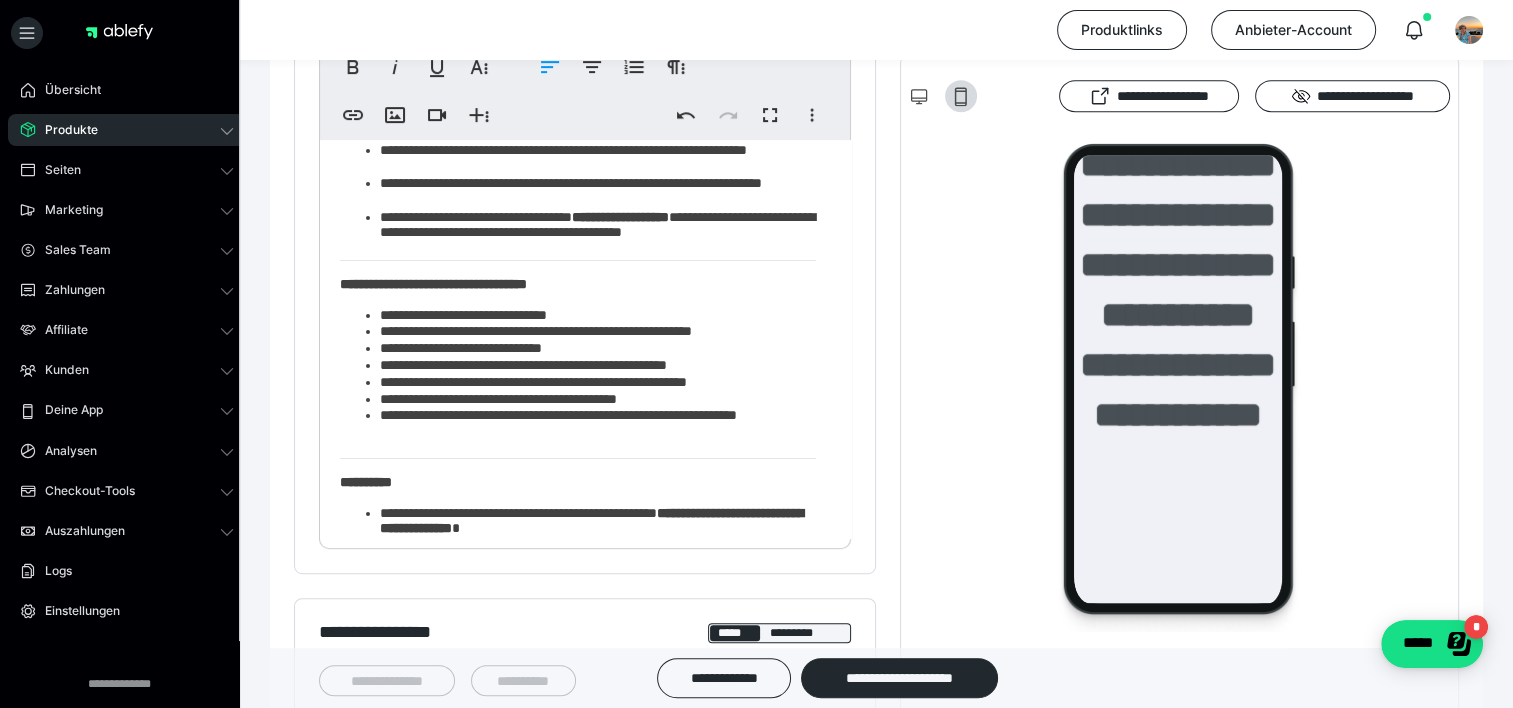 click on "**********" at bounding box center (598, 349) 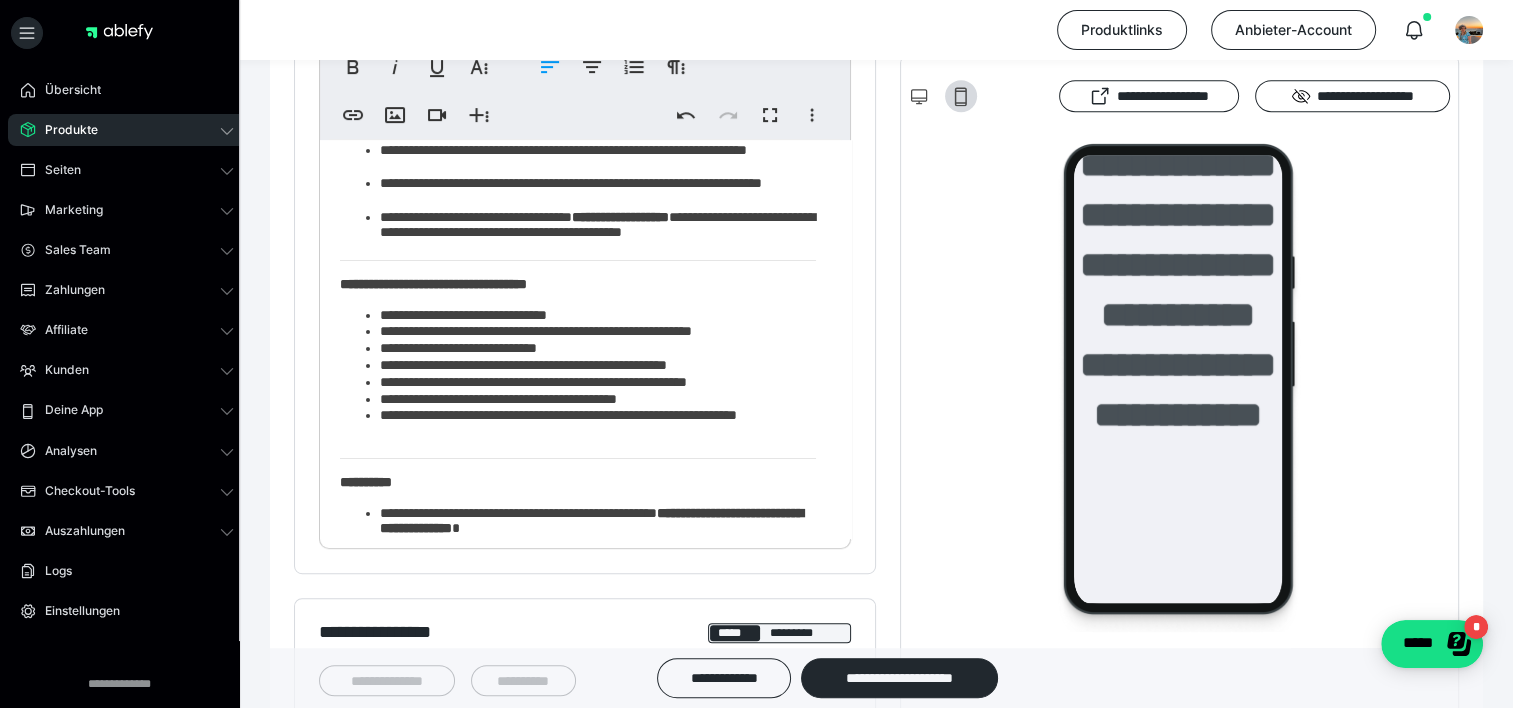 click on "**********" at bounding box center (598, 349) 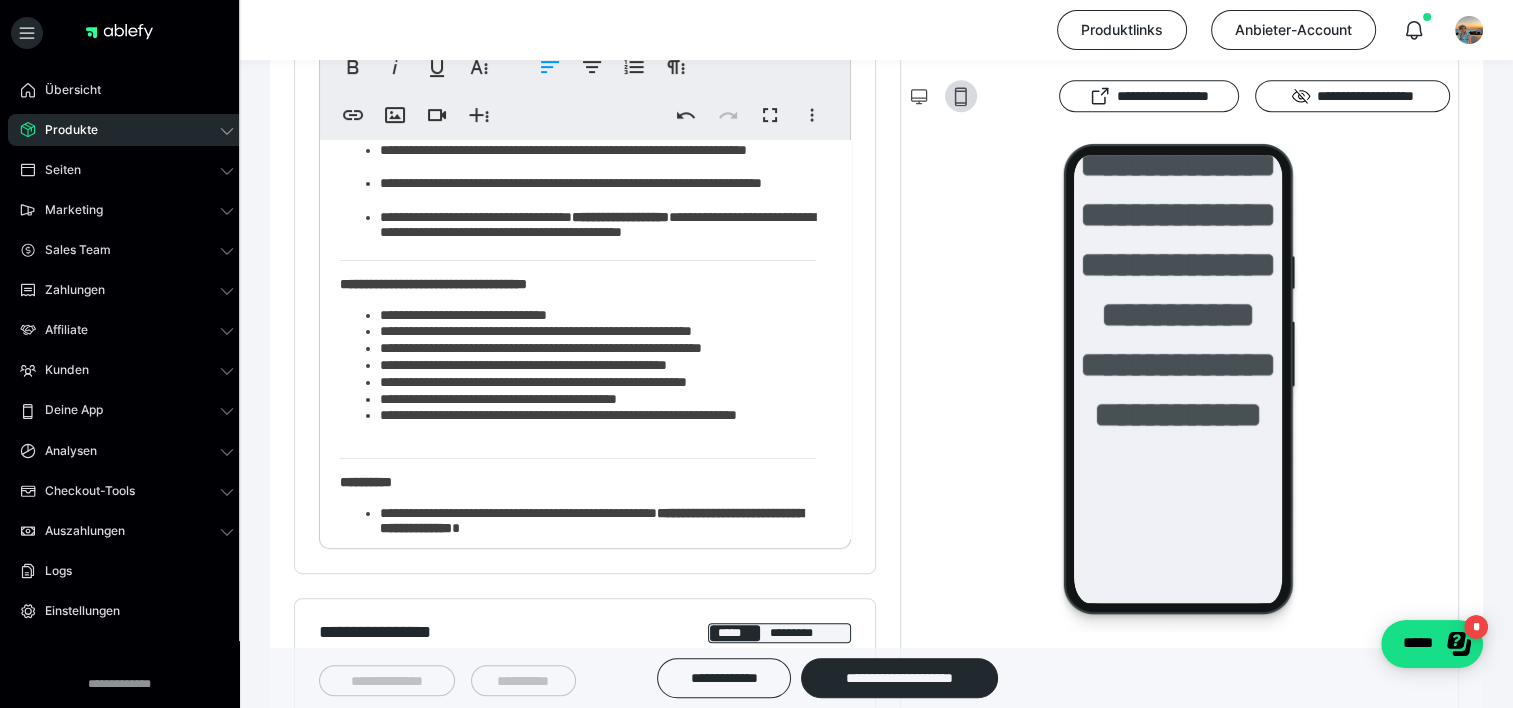 click on "**********" at bounding box center [598, 349] 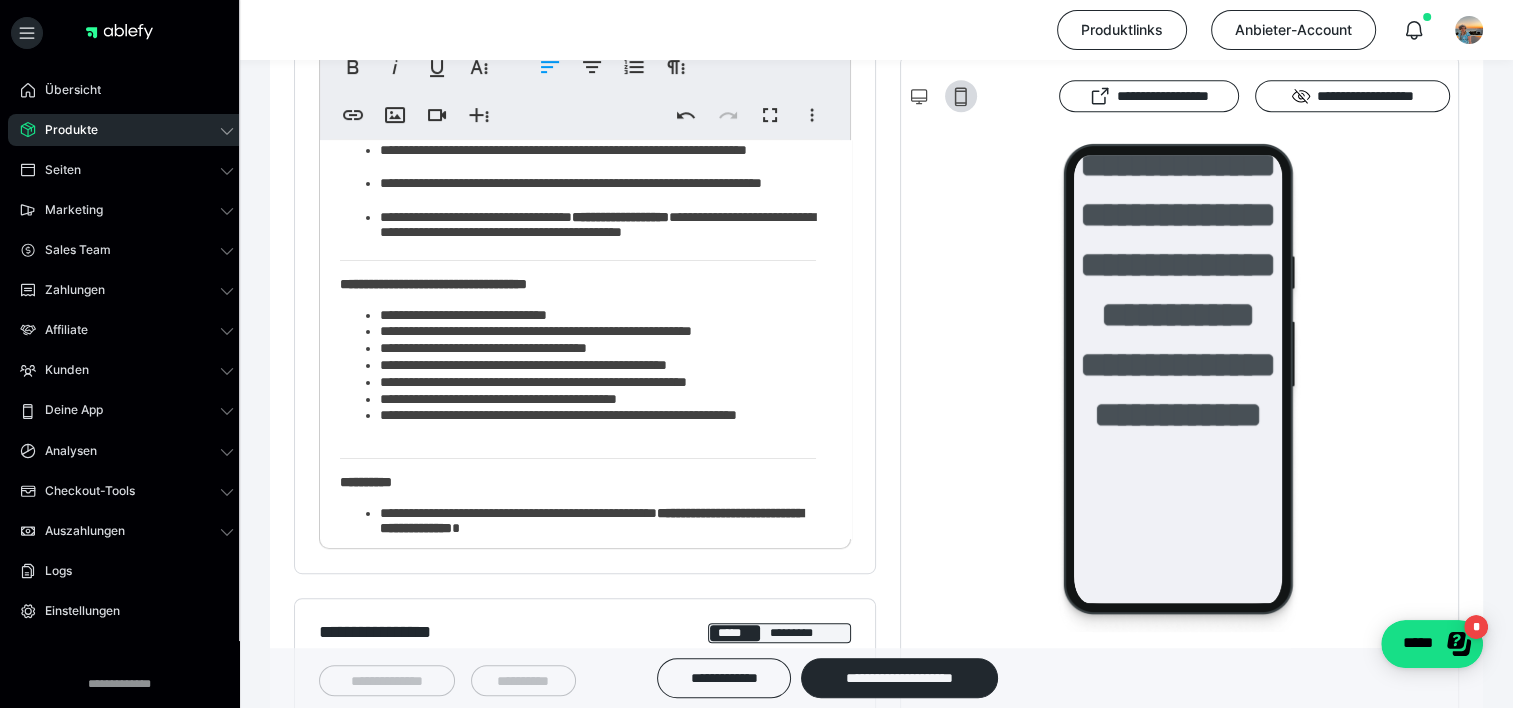 click on "**********" at bounding box center [598, 349] 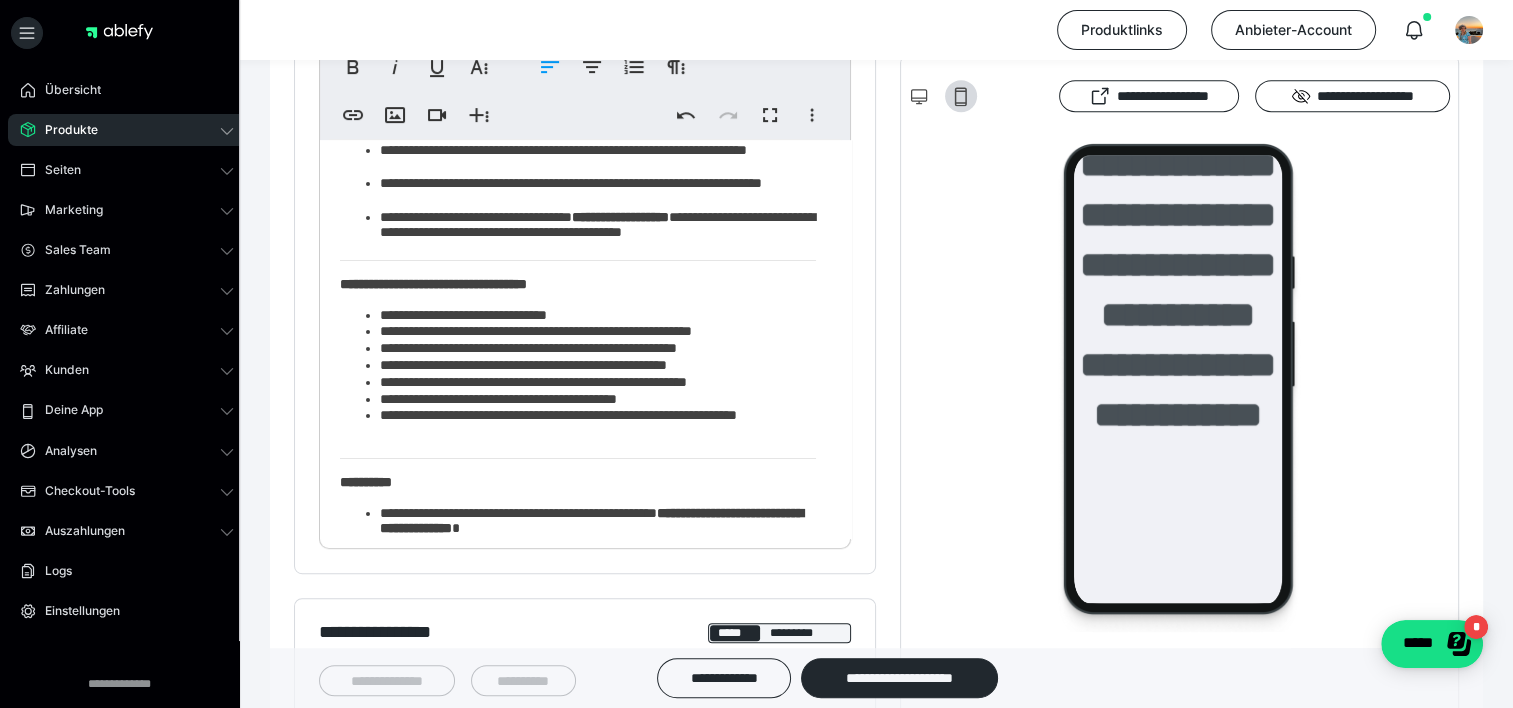 click on "**********" at bounding box center [598, 366] 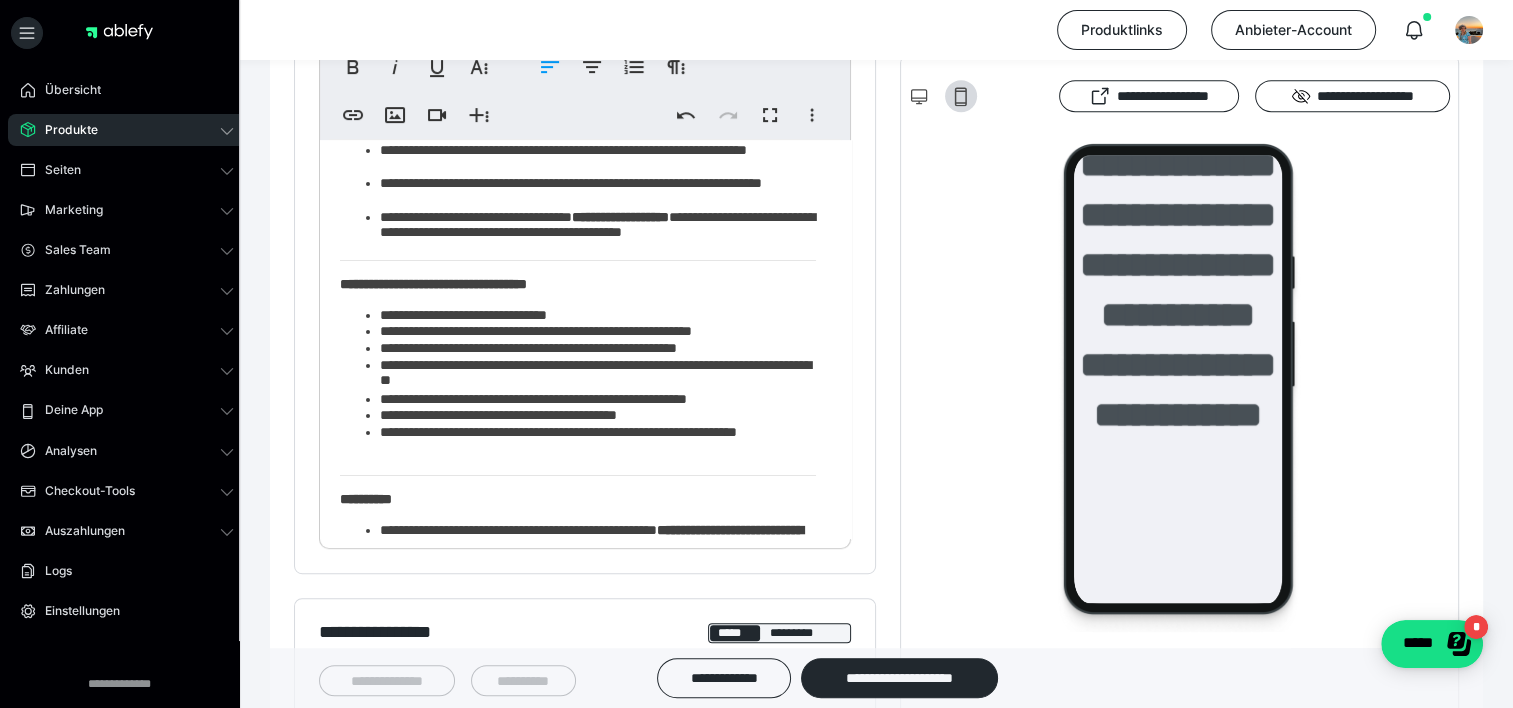 click on "**********" at bounding box center [598, 400] 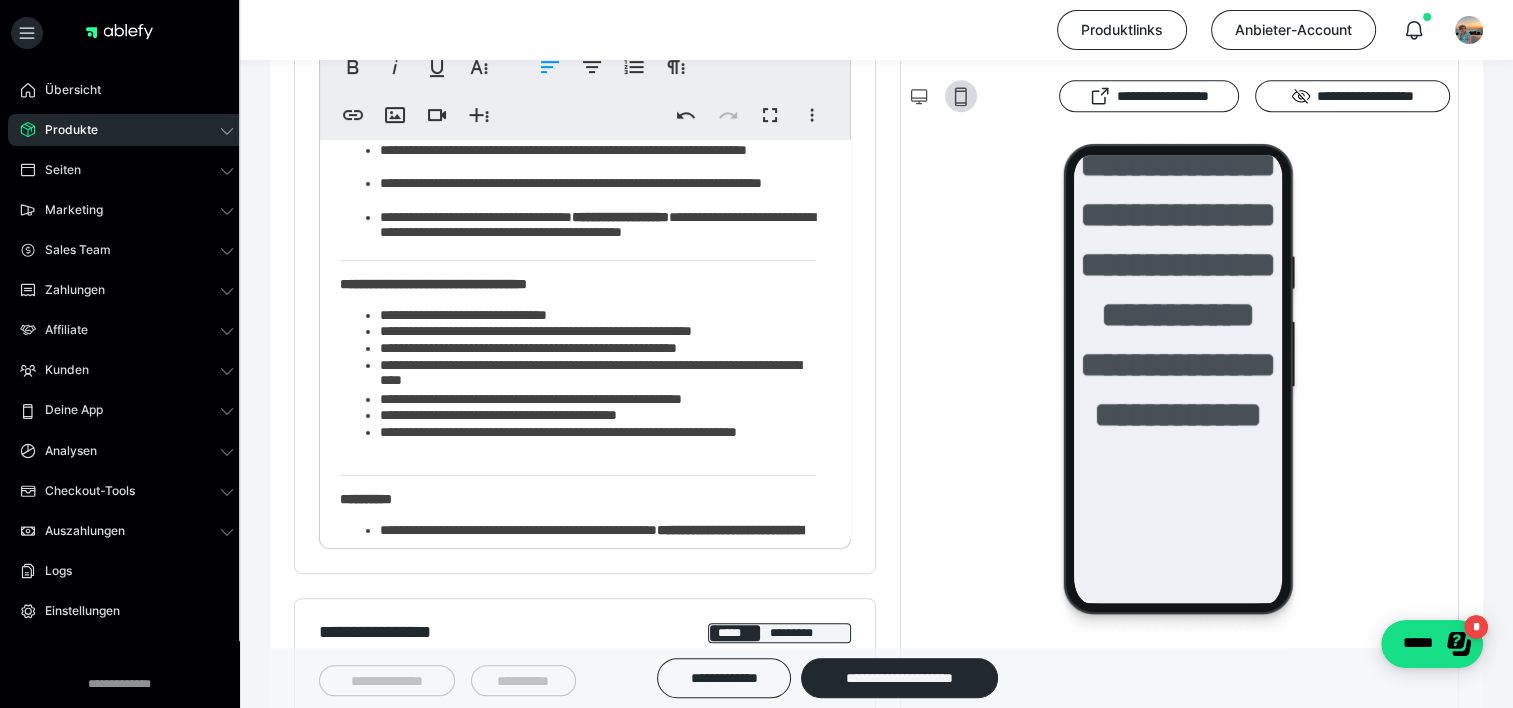 click on "**********" at bounding box center [598, 400] 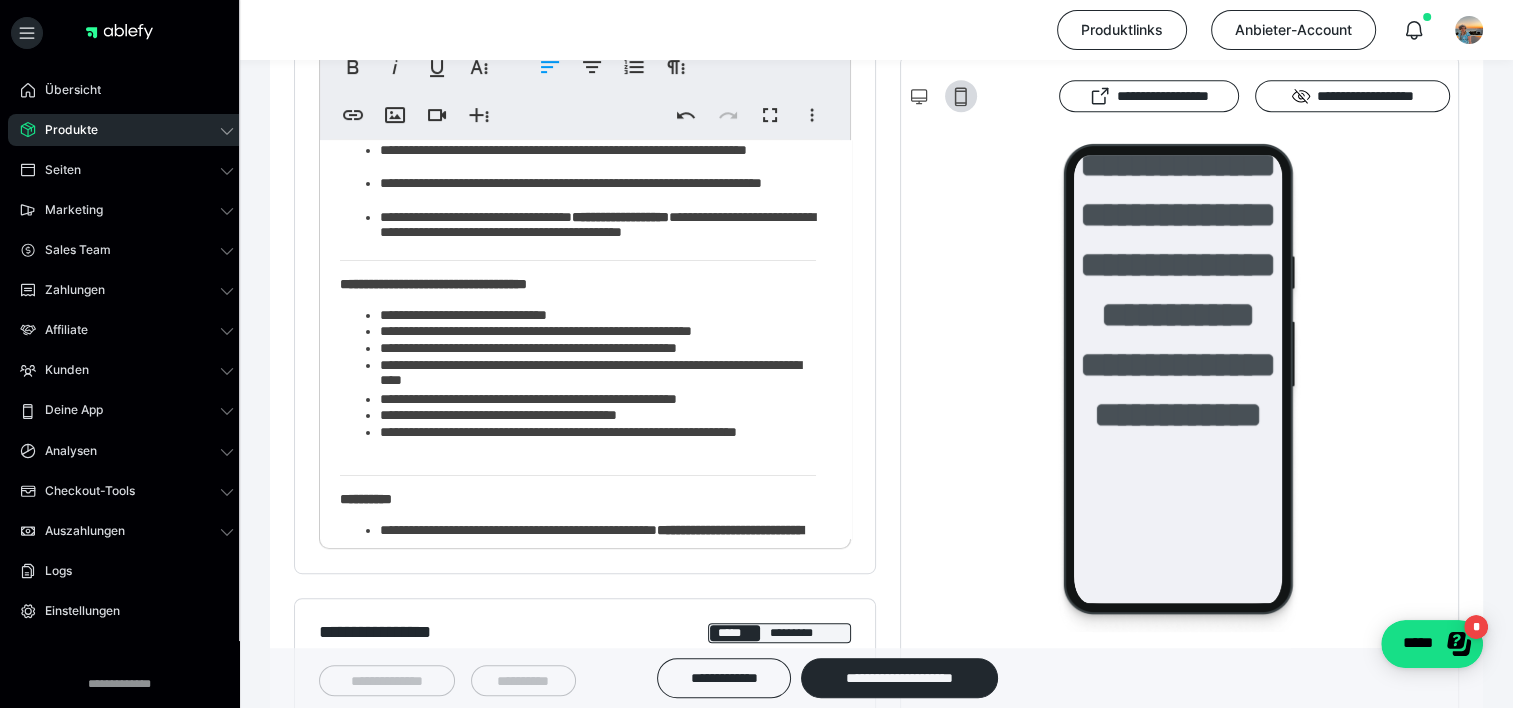 click on "**********" at bounding box center (598, 416) 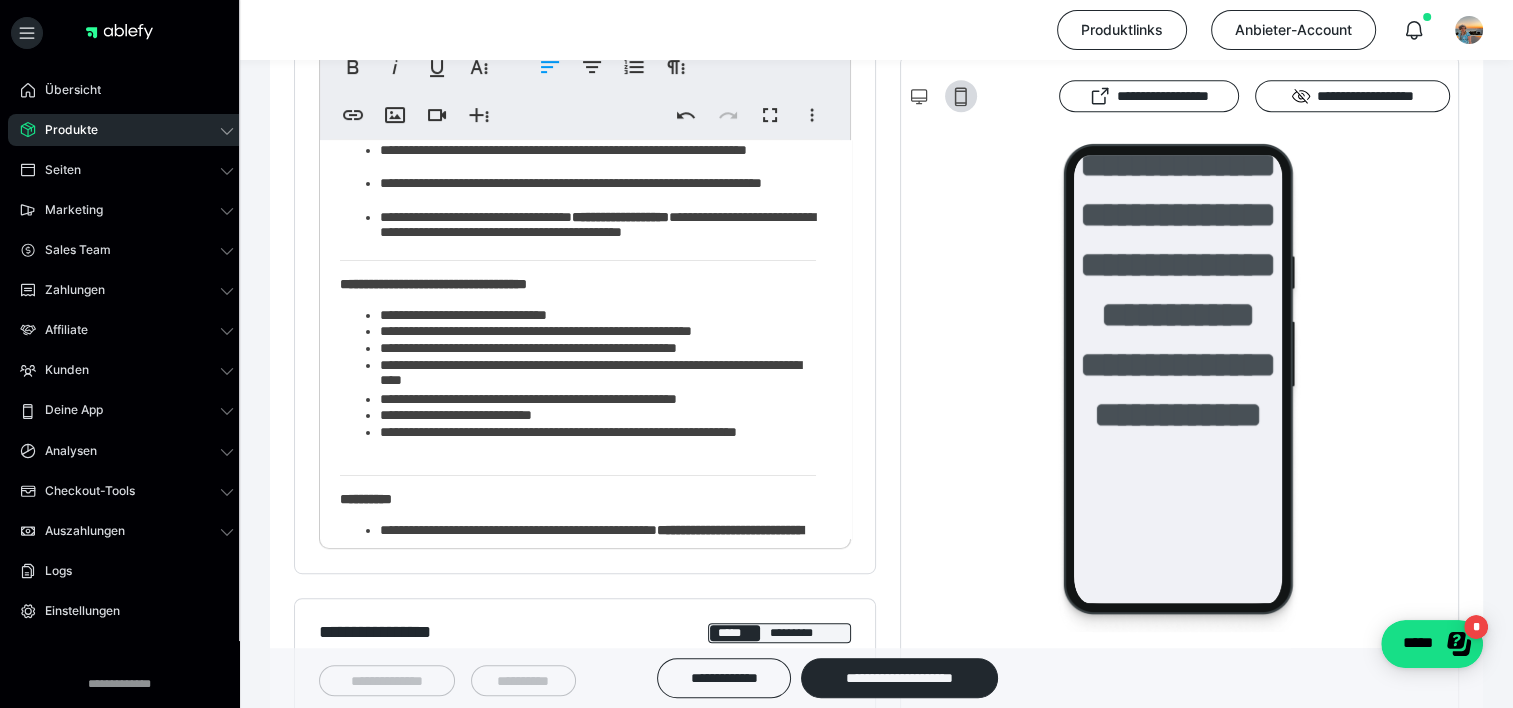 click on "**********" at bounding box center (598, 416) 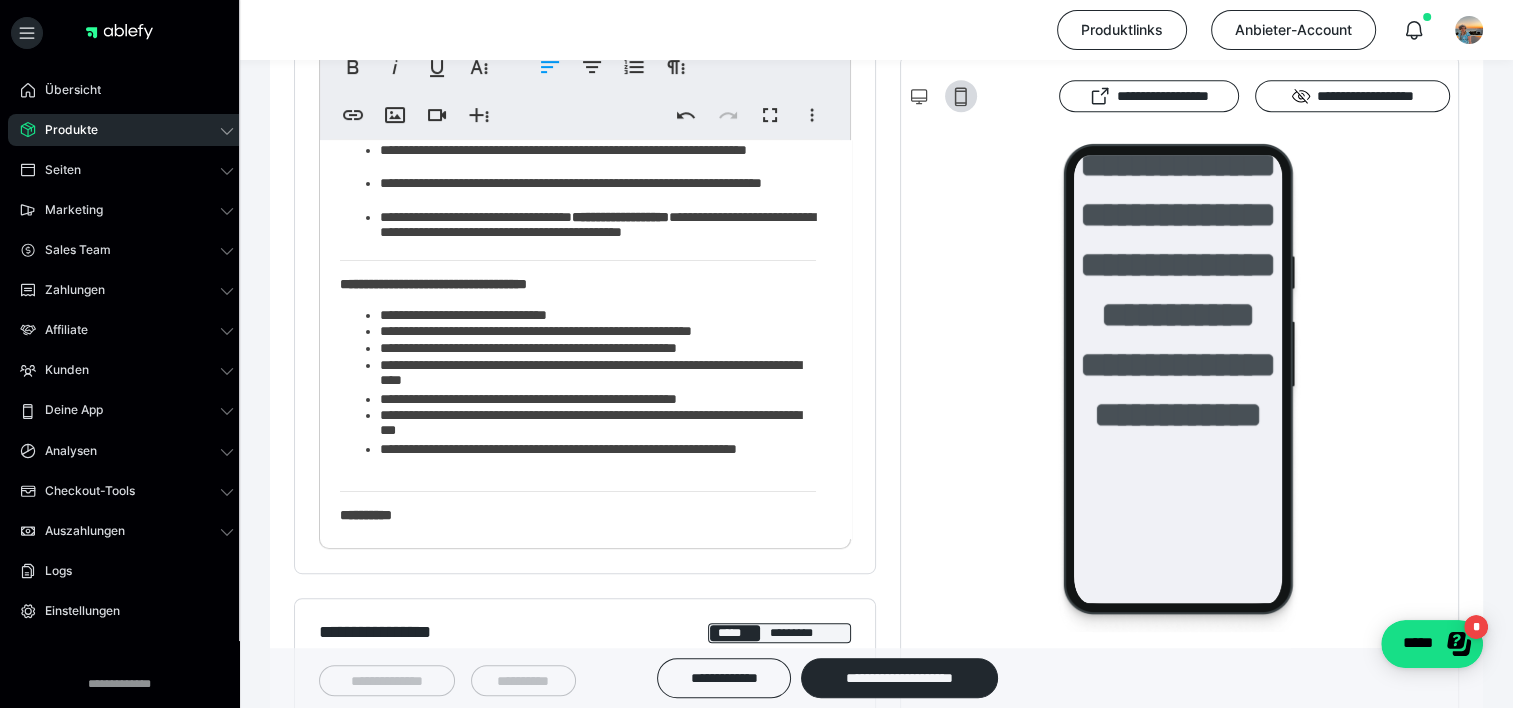 click on "**********" at bounding box center (598, 425) 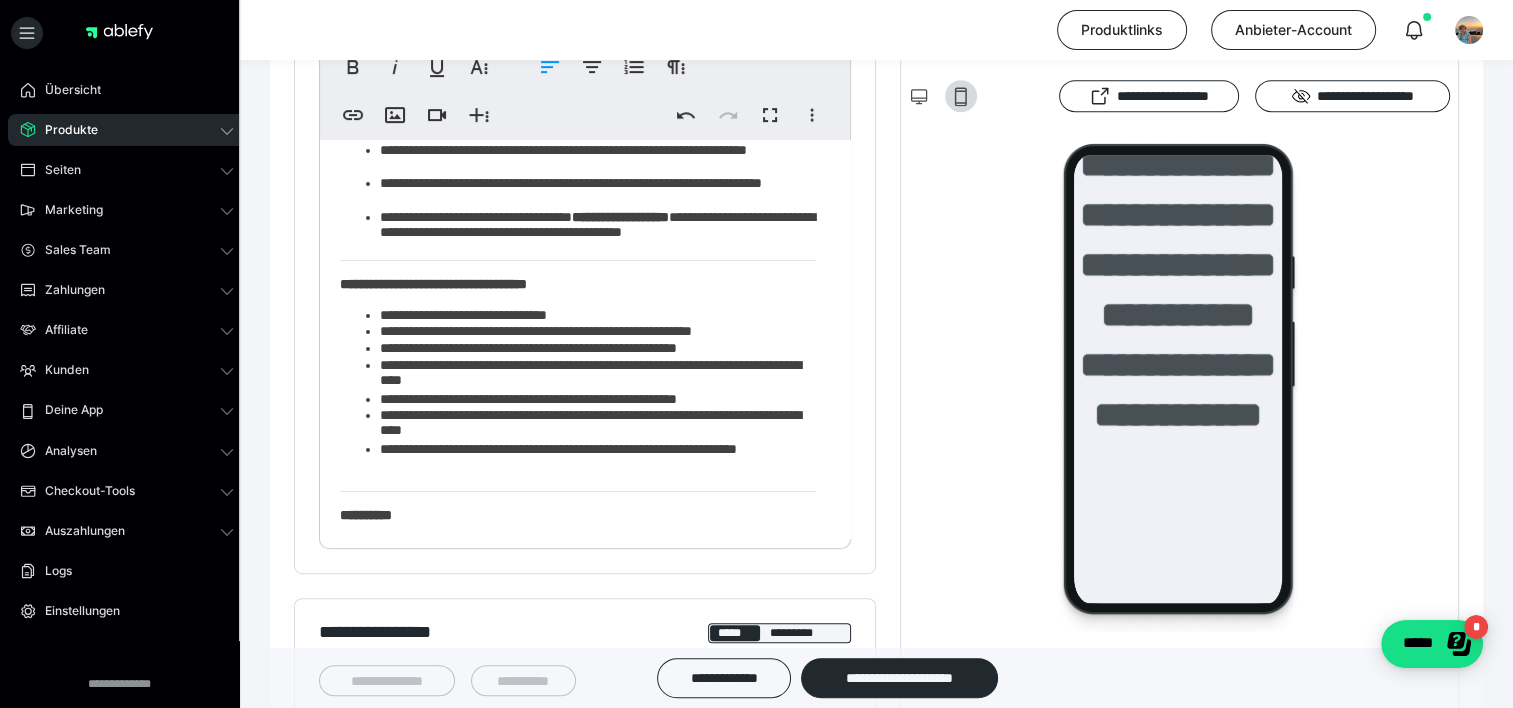 click on "**********" at bounding box center (598, 425) 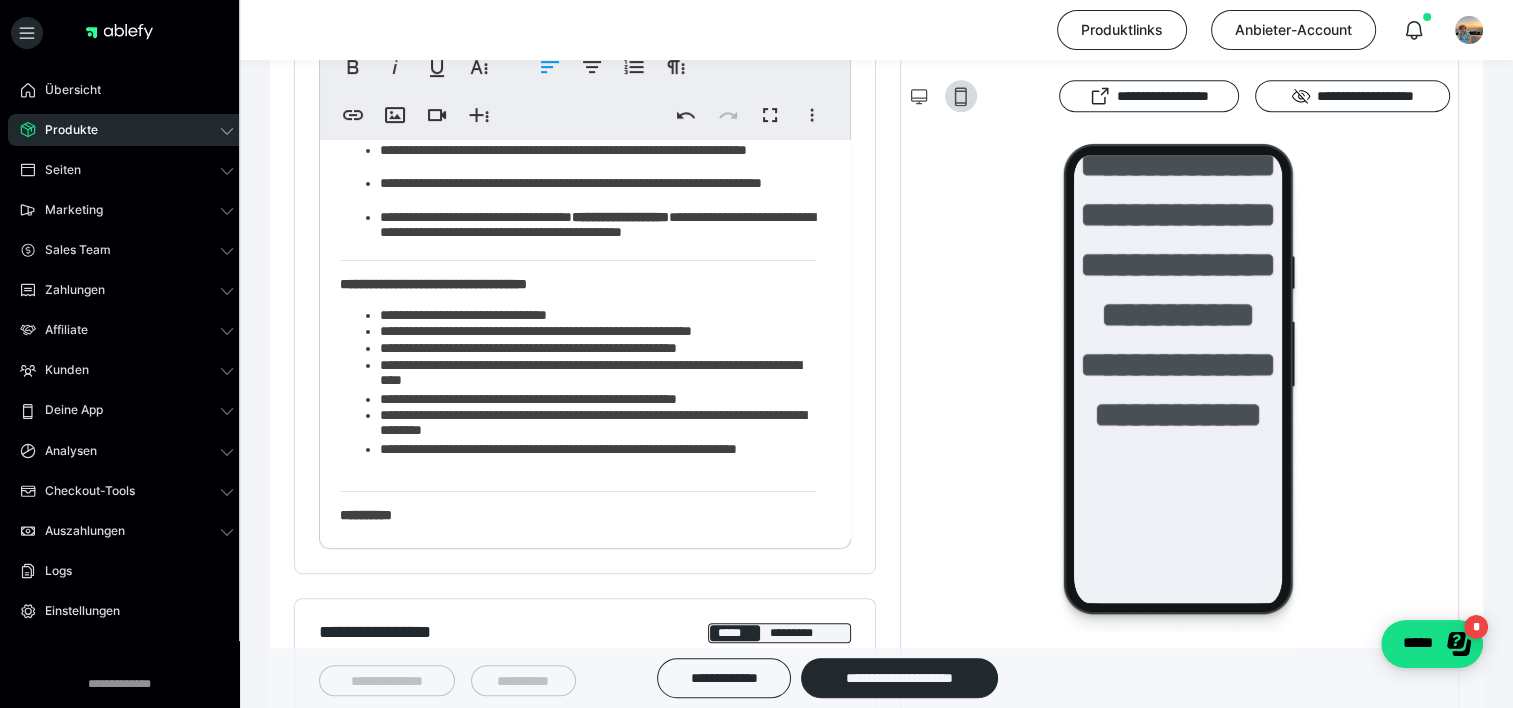 click on "**********" at bounding box center [598, 459] 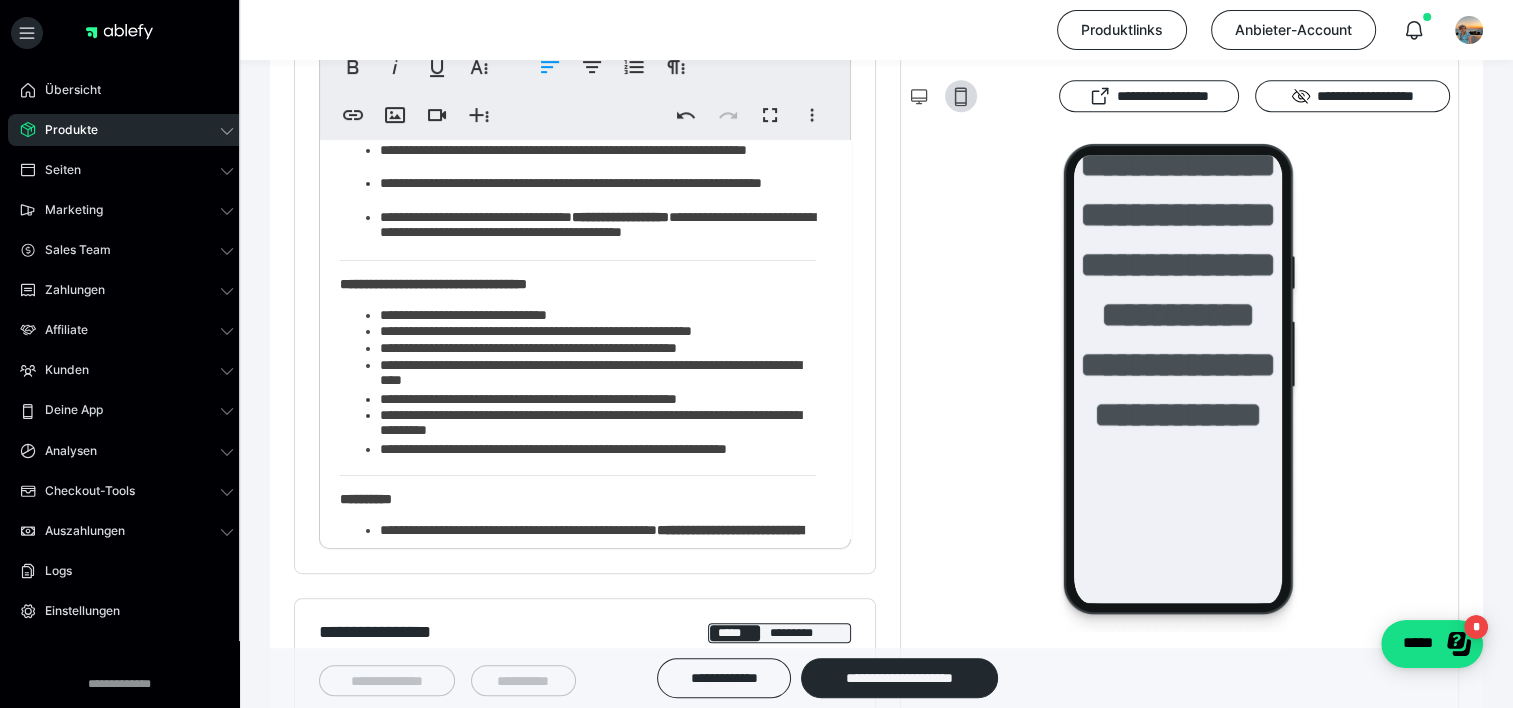 click on "**********" at bounding box center [578, 405] 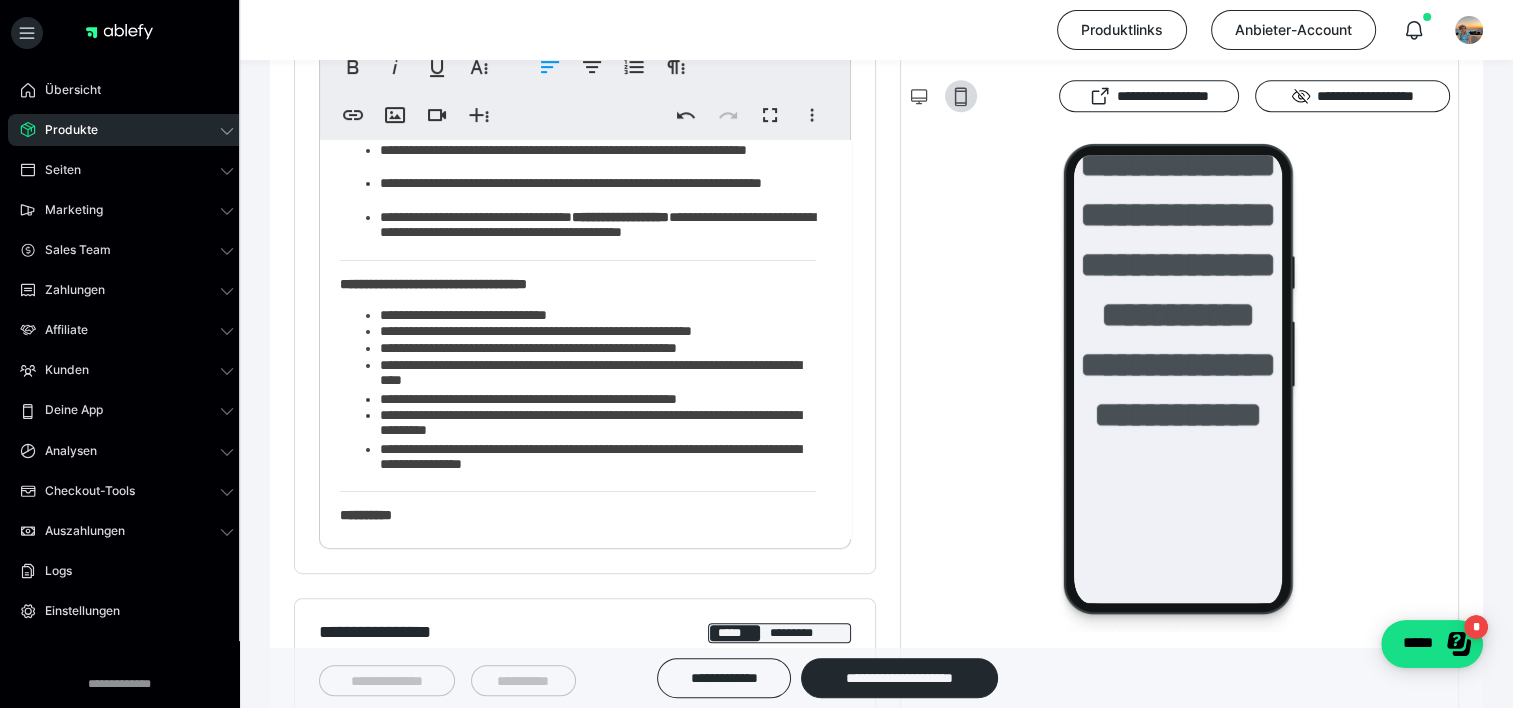 click on "**********" at bounding box center [598, 459] 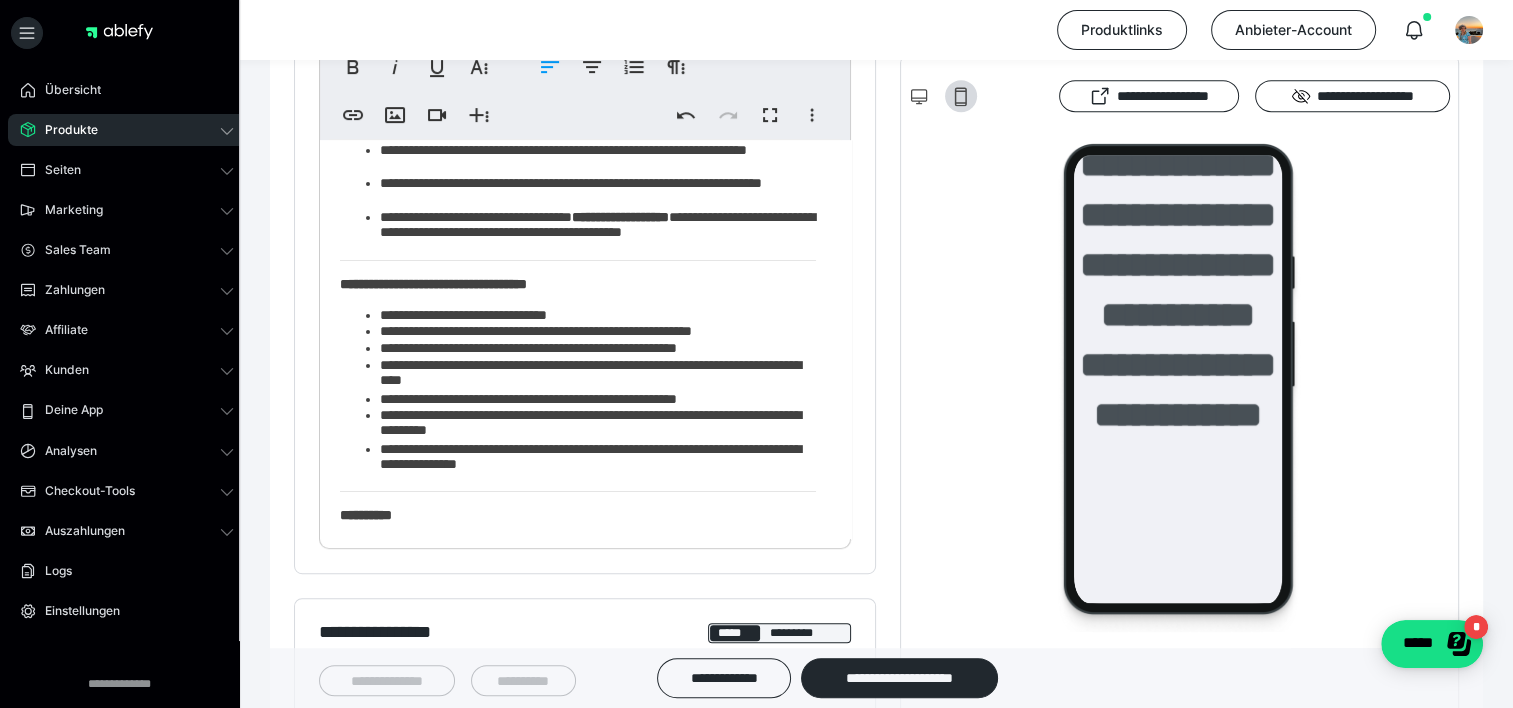 click on "**********" at bounding box center (598, 459) 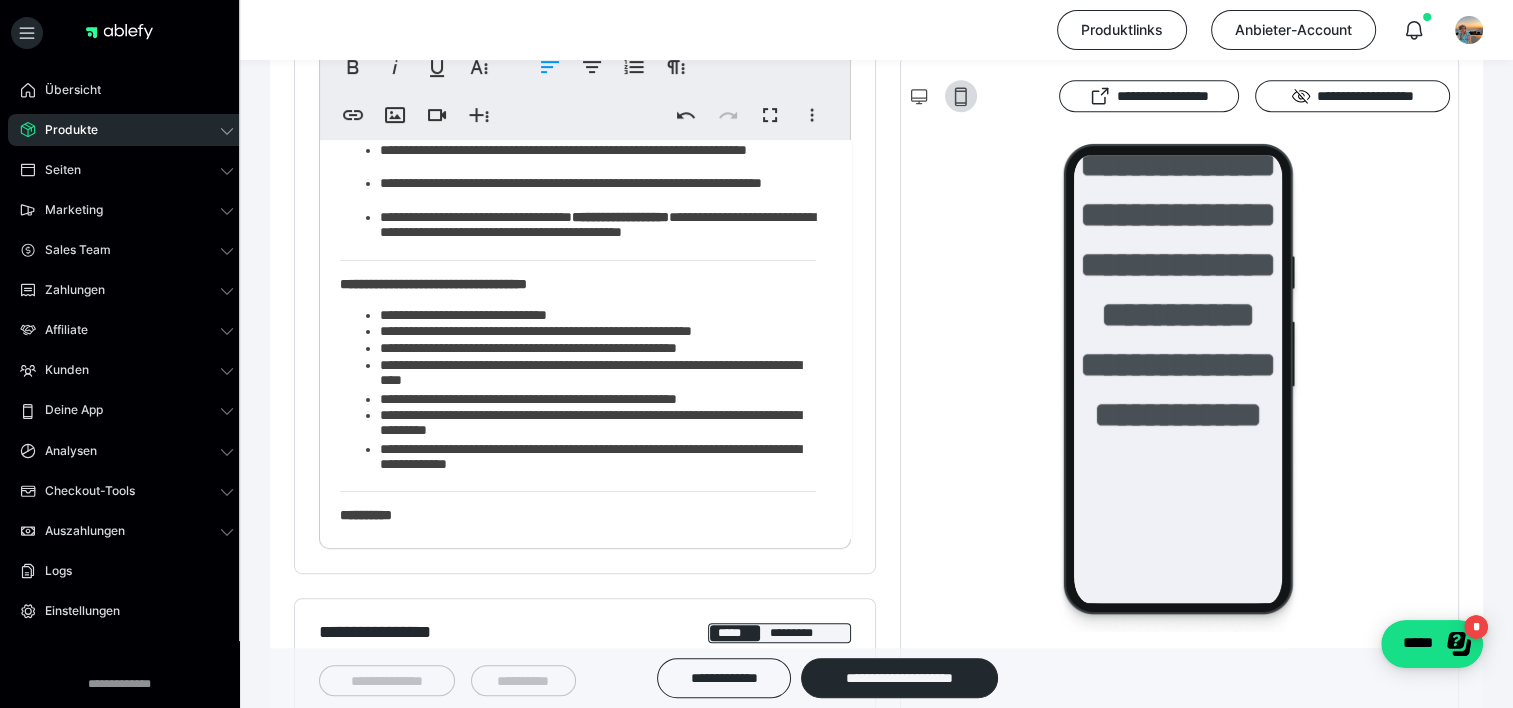 click on "**********" at bounding box center [598, 459] 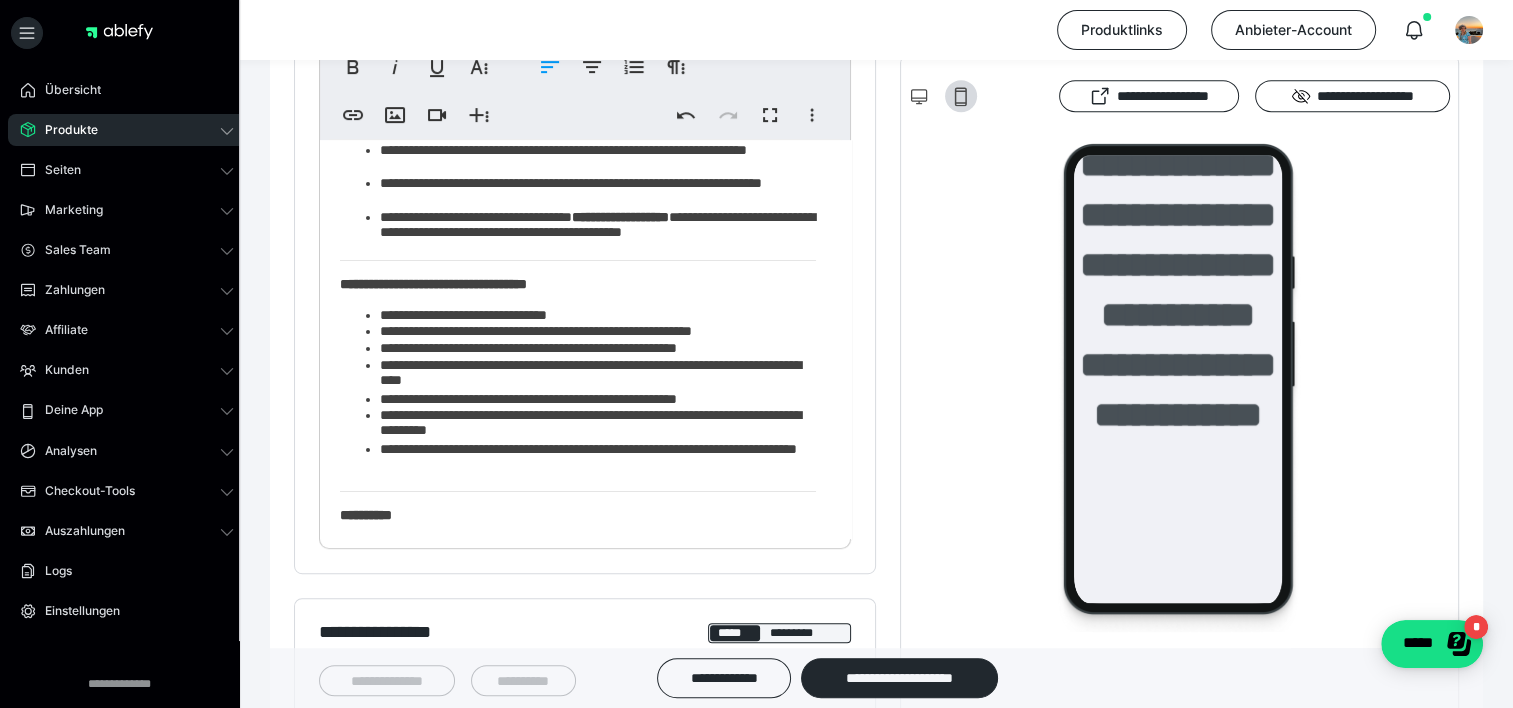 click on "**********" at bounding box center (598, 459) 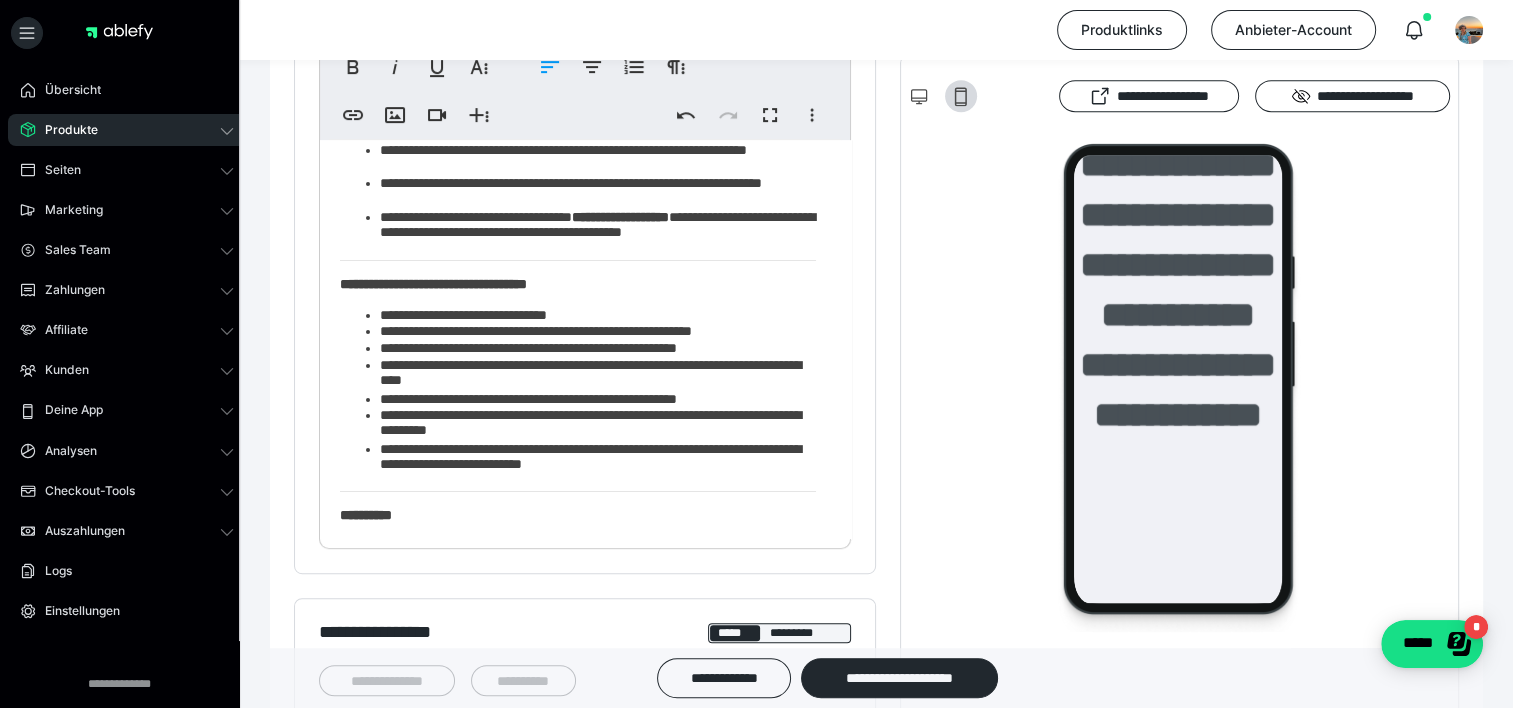 click on "**********" at bounding box center (598, 459) 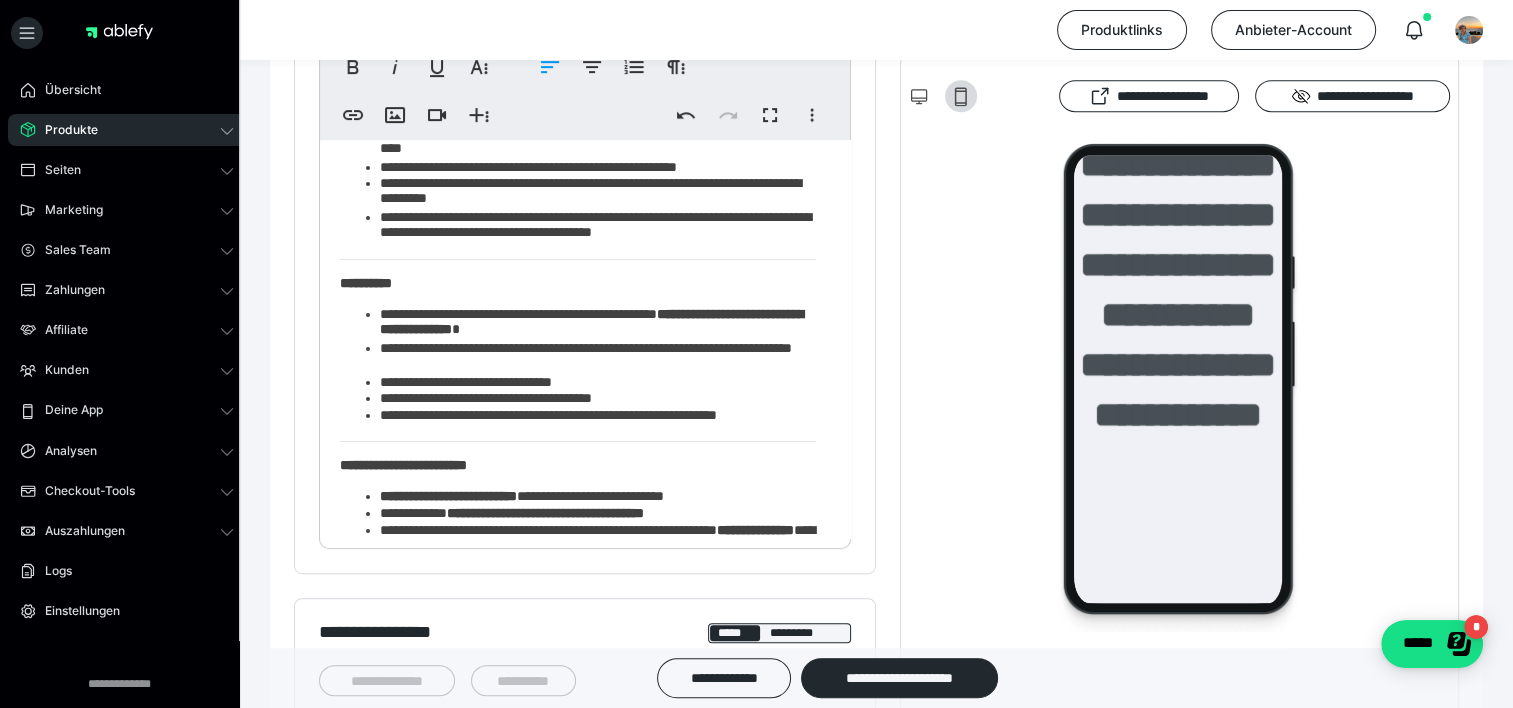 scroll, scrollTop: 520, scrollLeft: 0, axis: vertical 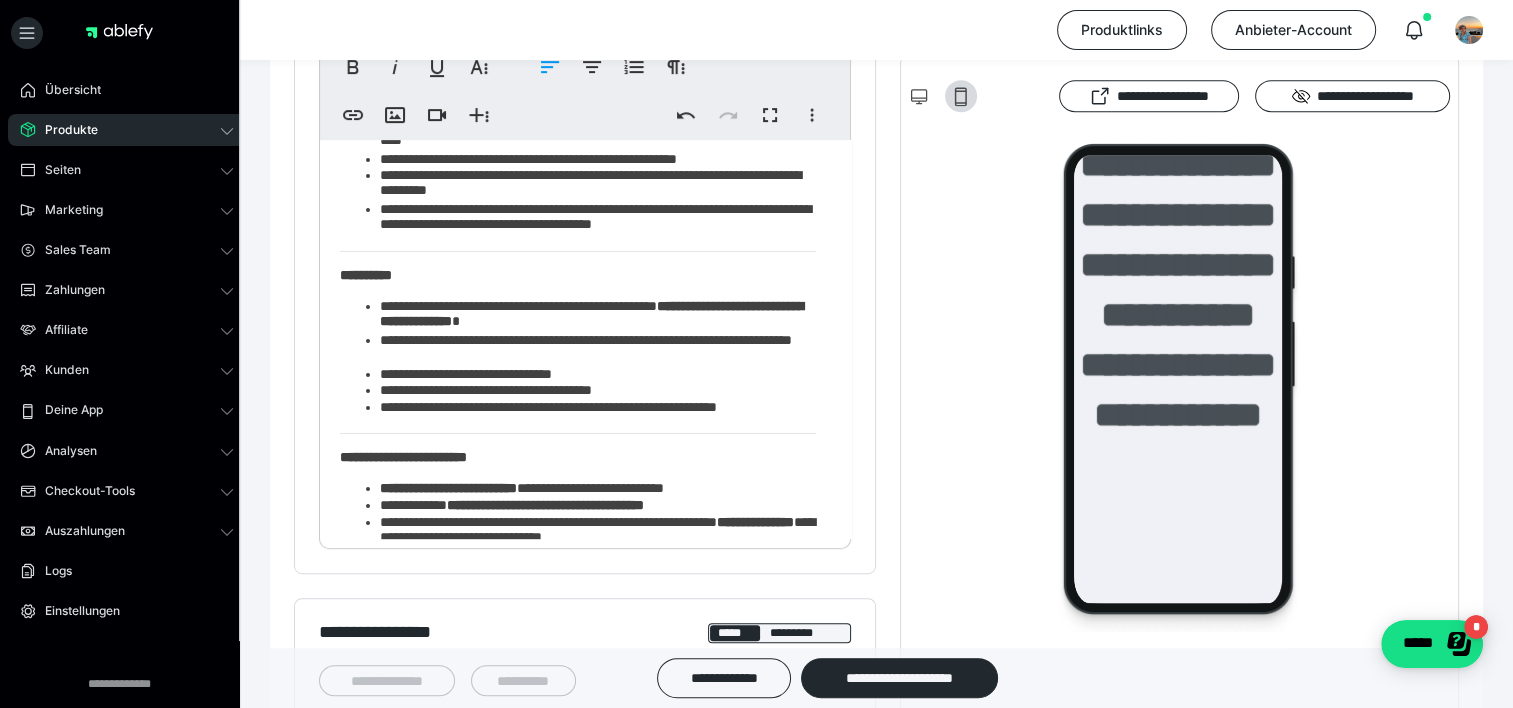 click on "**********" at bounding box center (598, 316) 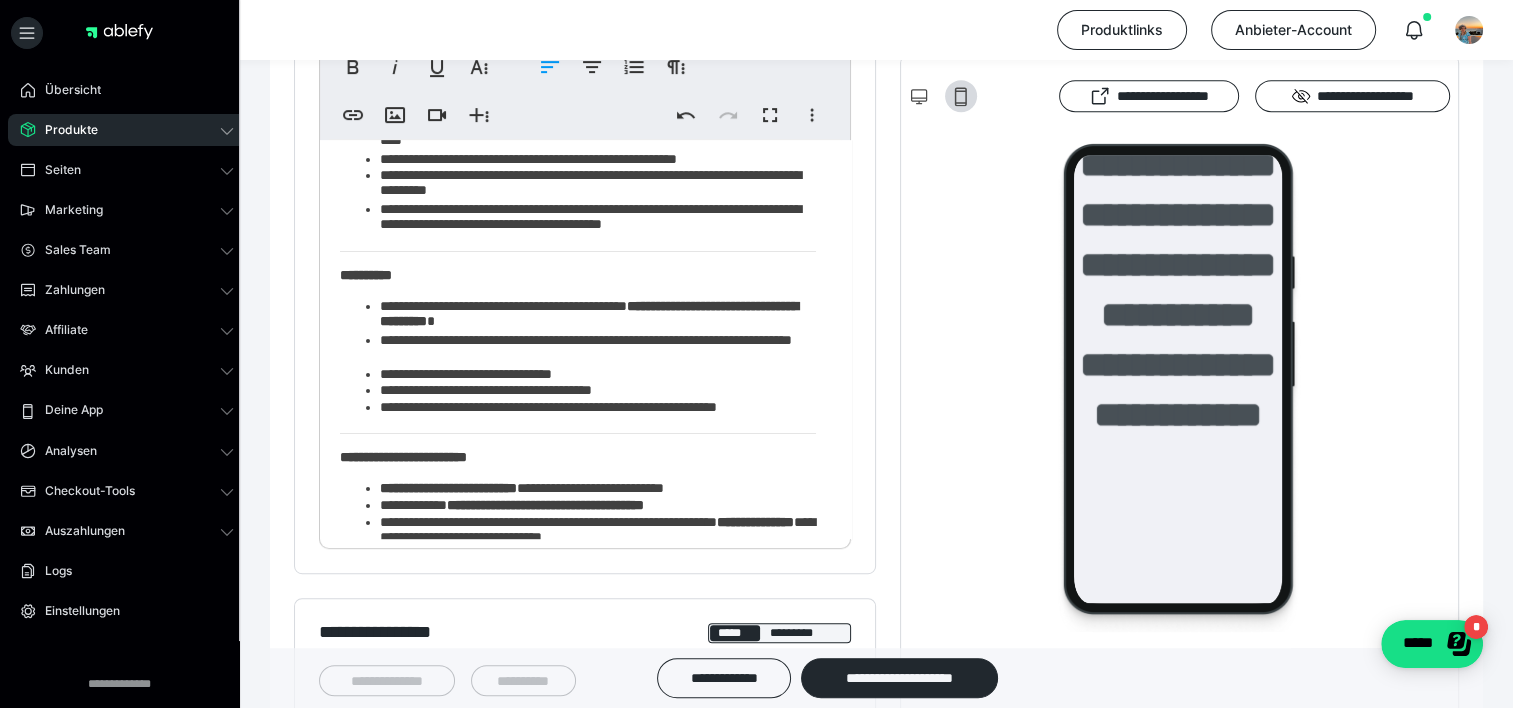 click on "**********" at bounding box center (598, 350) 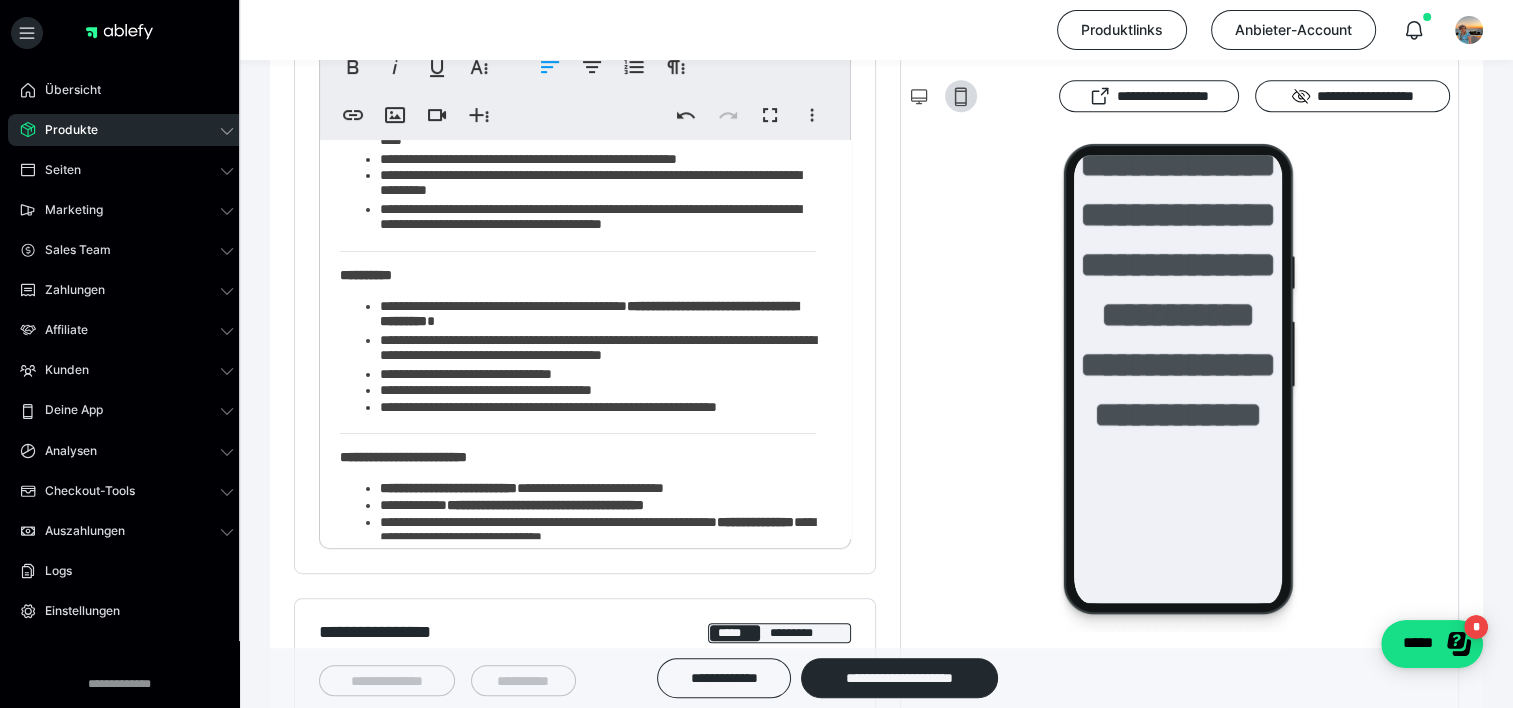 click on "**********" at bounding box center [598, 350] 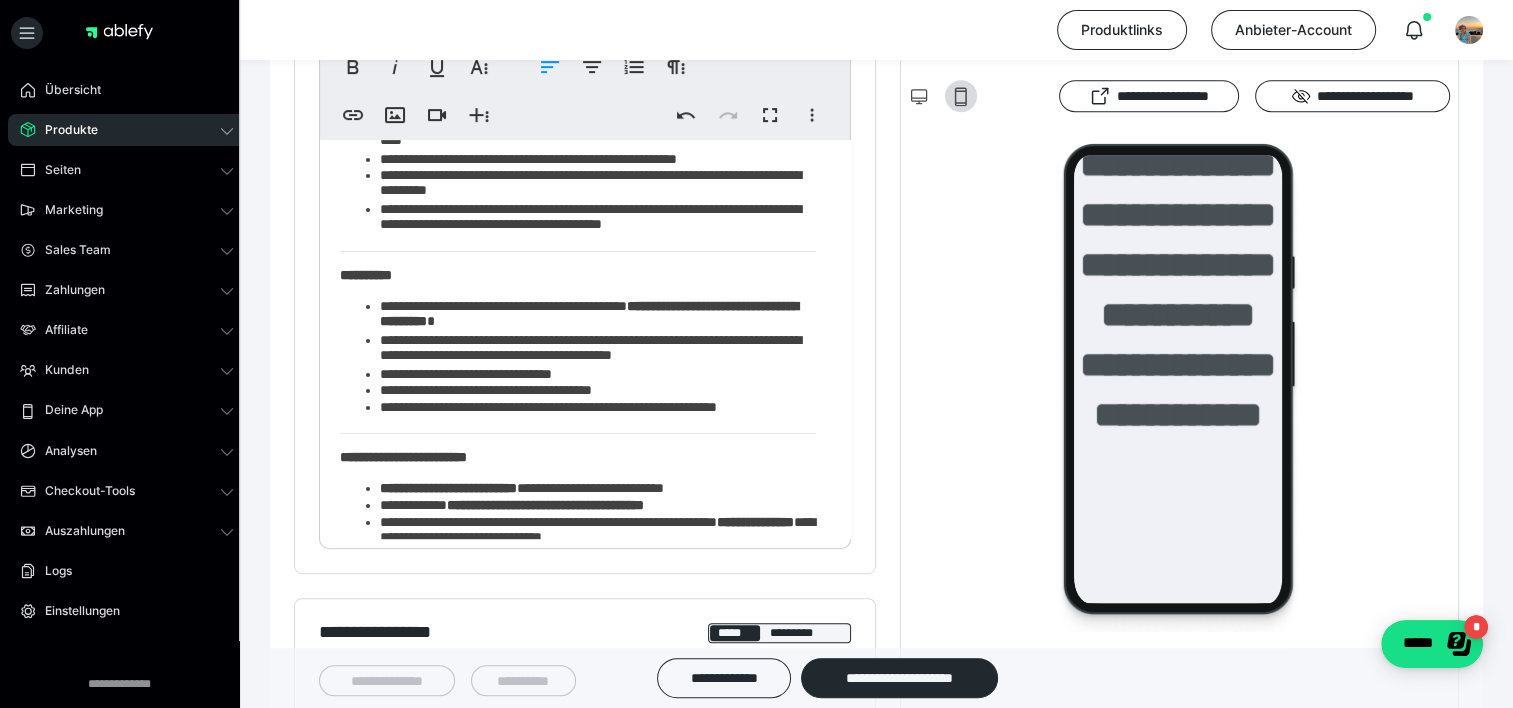 click on "**********" at bounding box center [598, 350] 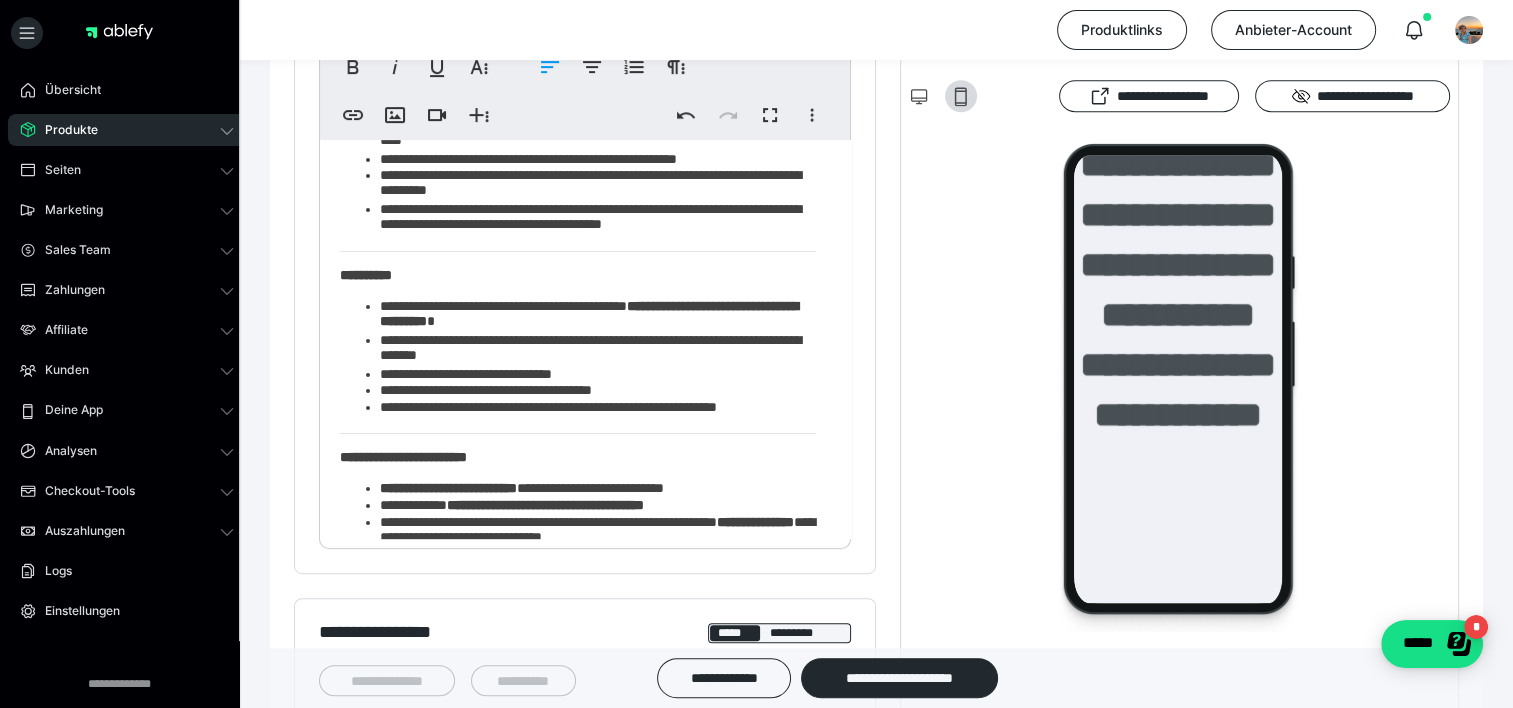 click on "**********" at bounding box center (598, 350) 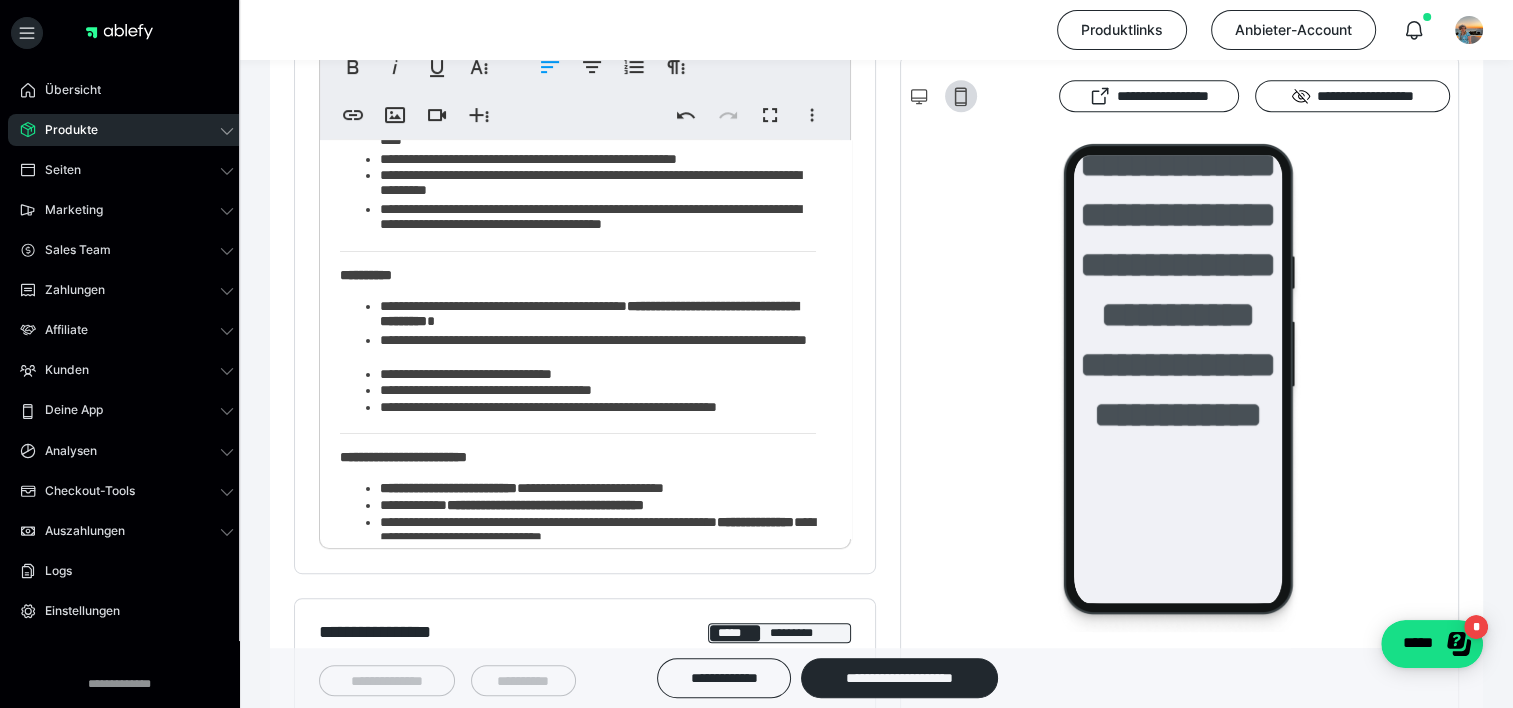 click on "**********" at bounding box center (598, 375) 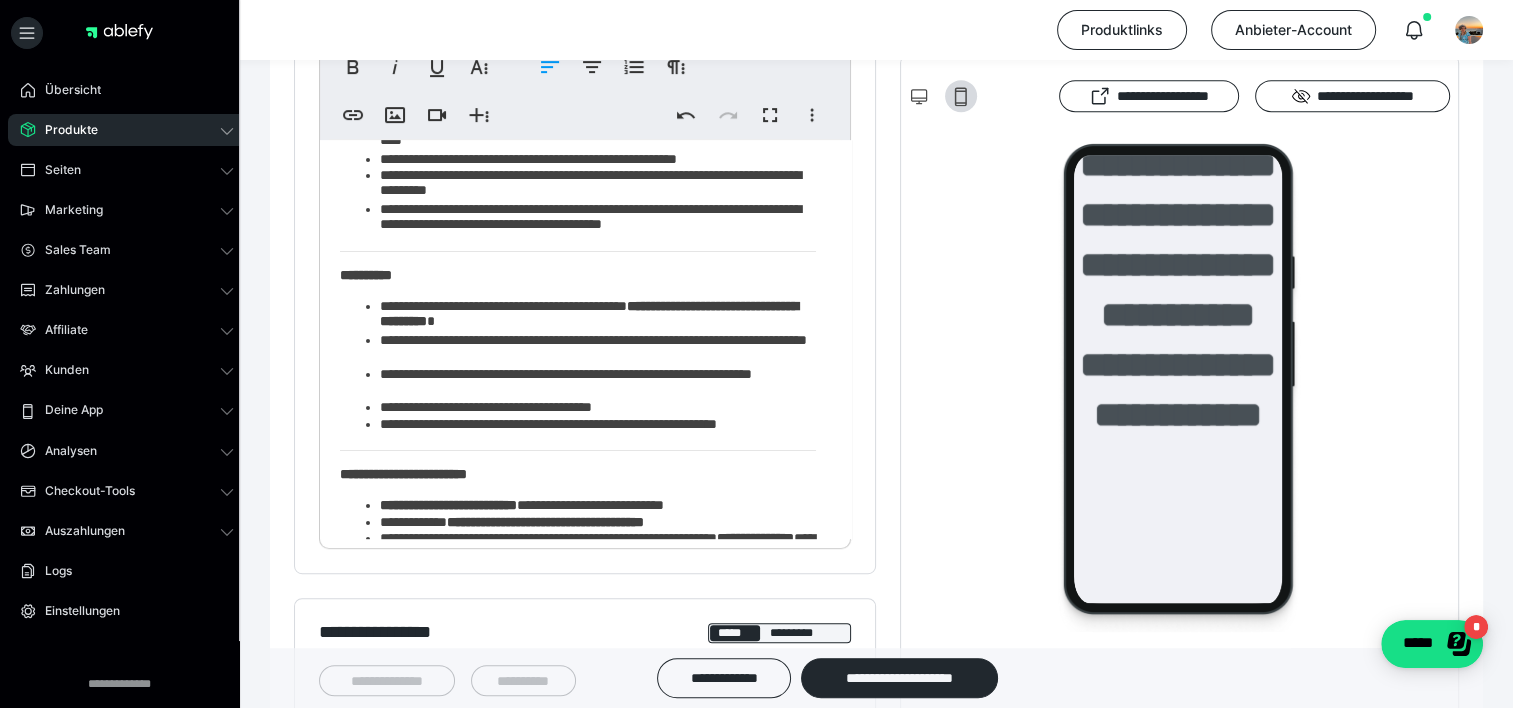 click on "**********" at bounding box center (598, 408) 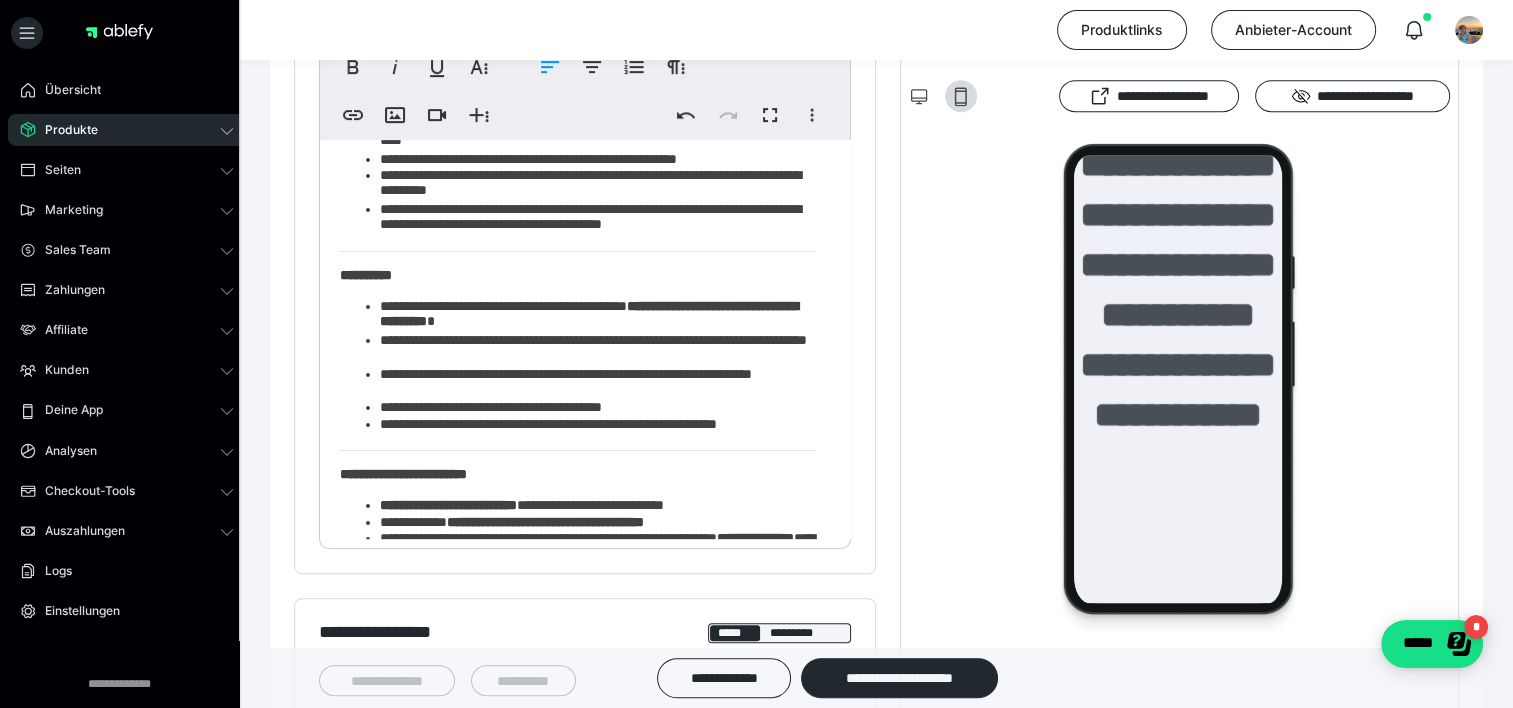 click on "**********" at bounding box center [598, 425] 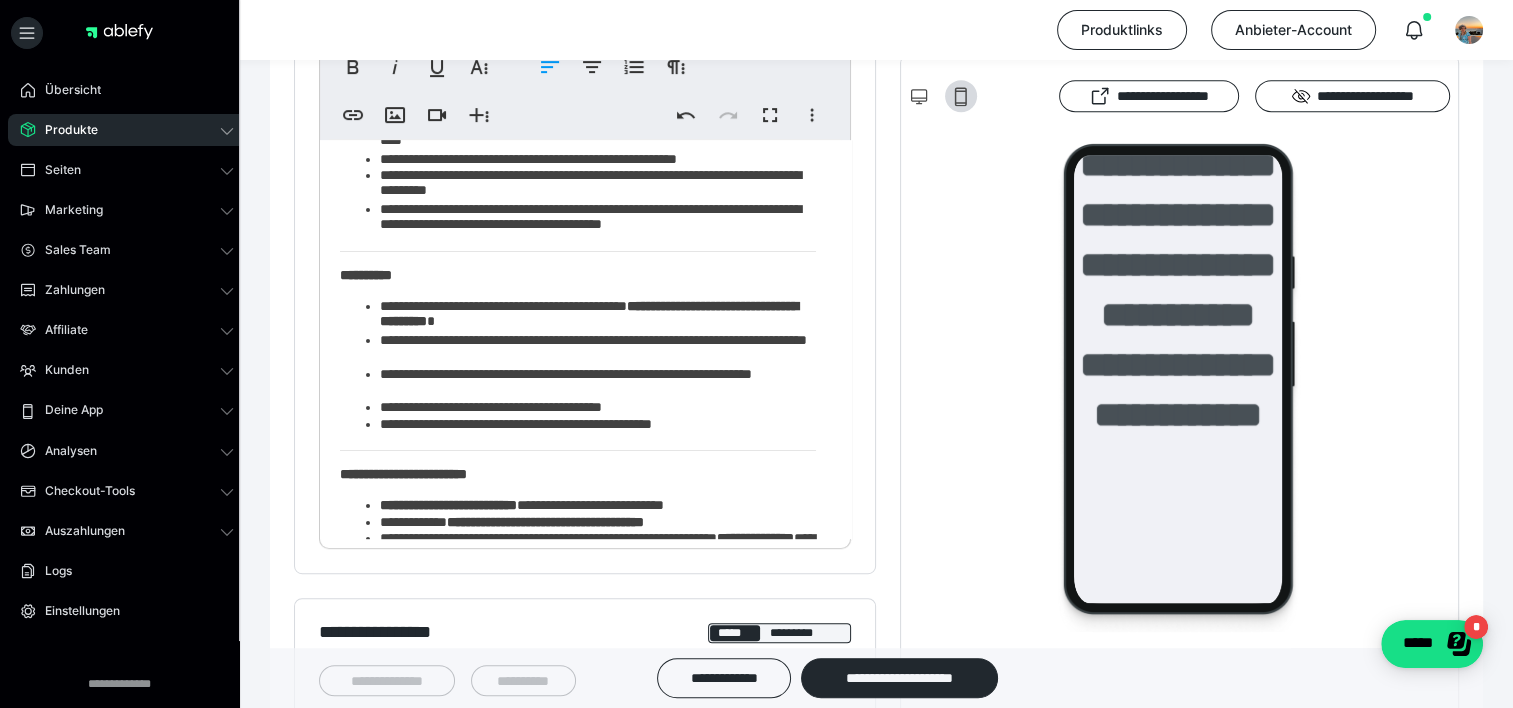 click on "**********" at bounding box center [598, 425] 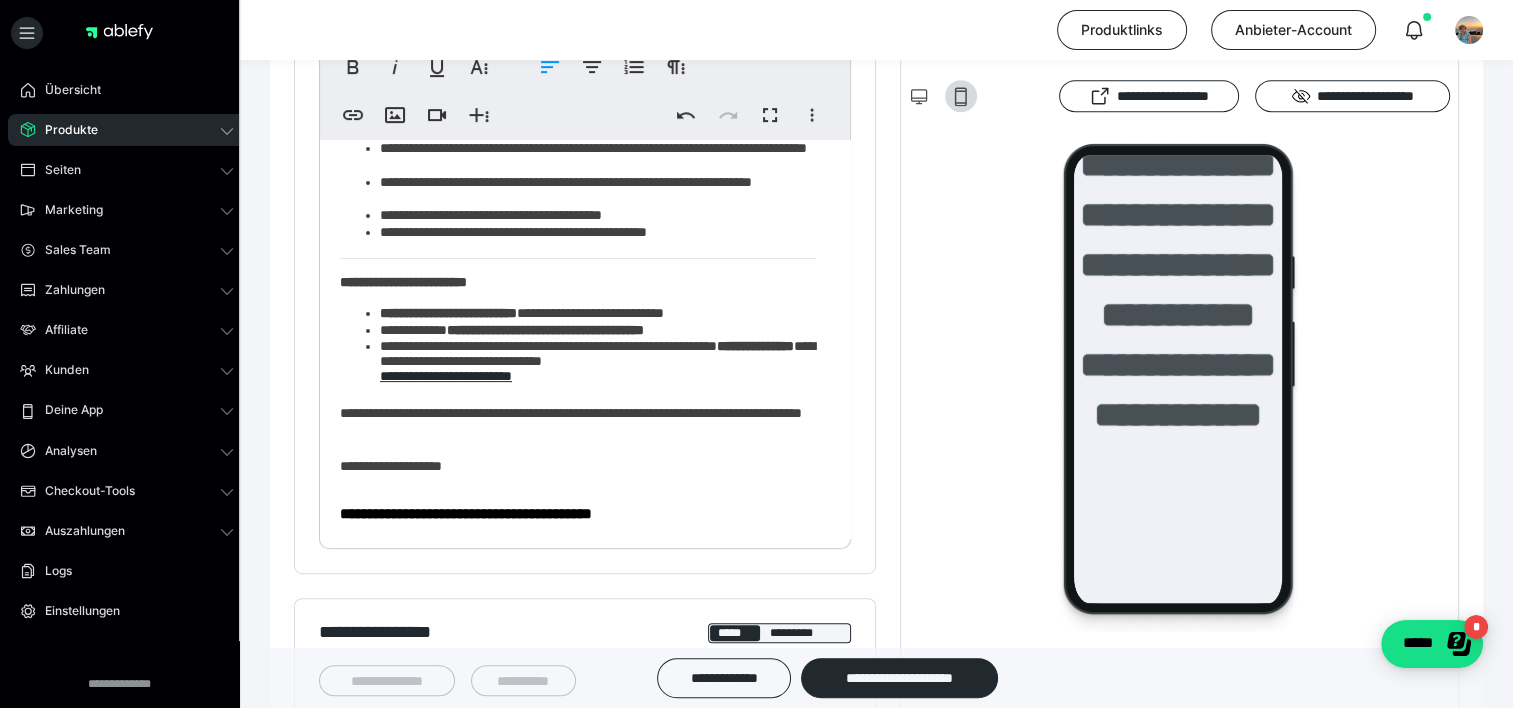 scroll, scrollTop: 720, scrollLeft: 0, axis: vertical 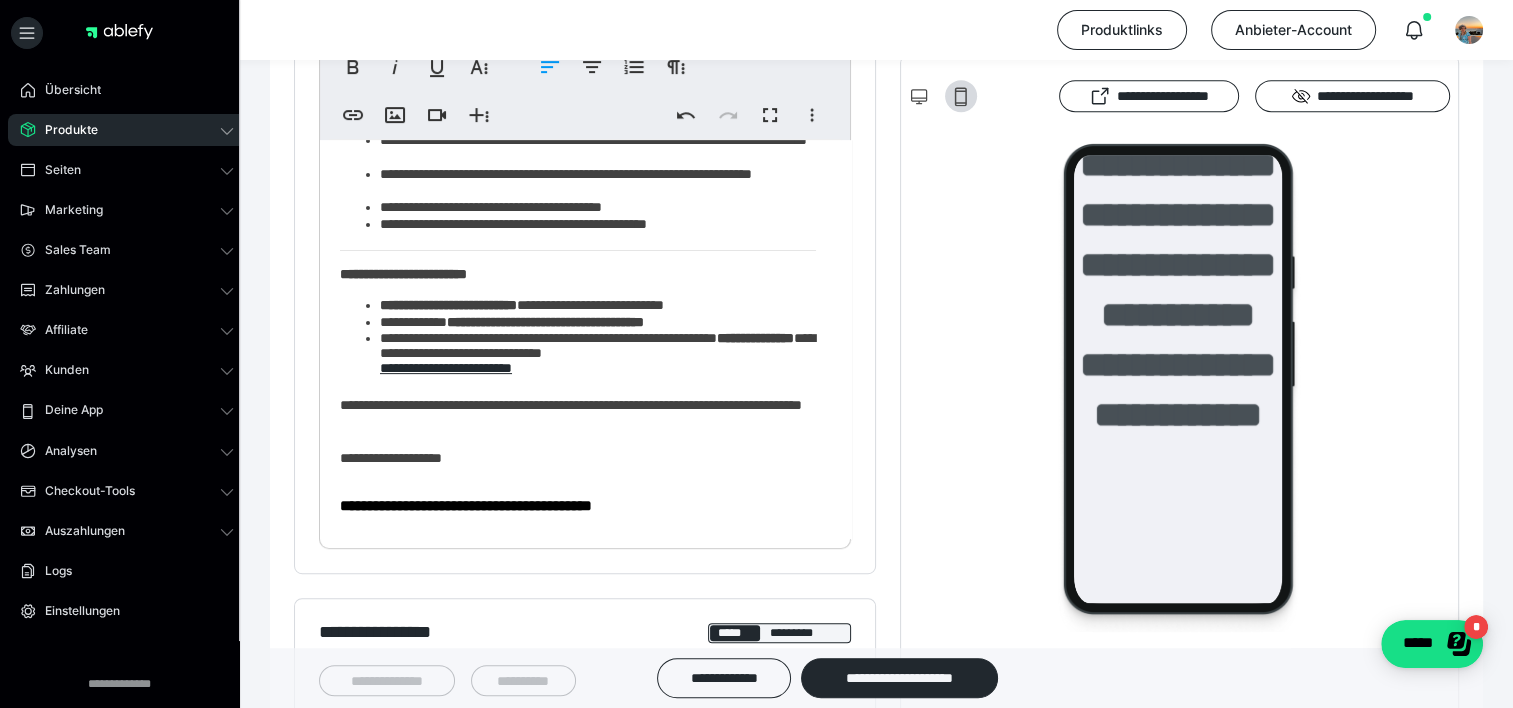 click on "**********" at bounding box center [448, 305] 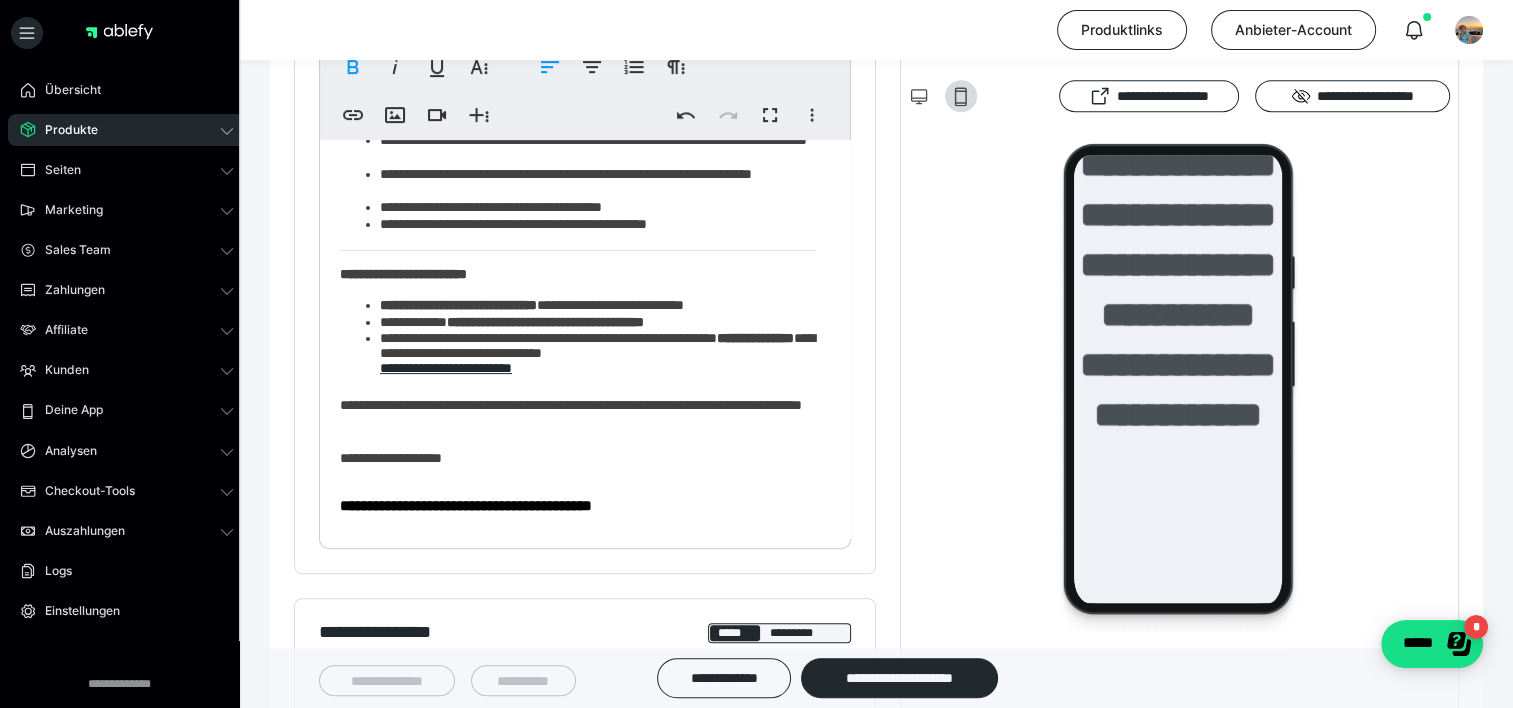 click on "**********" at bounding box center [458, 305] 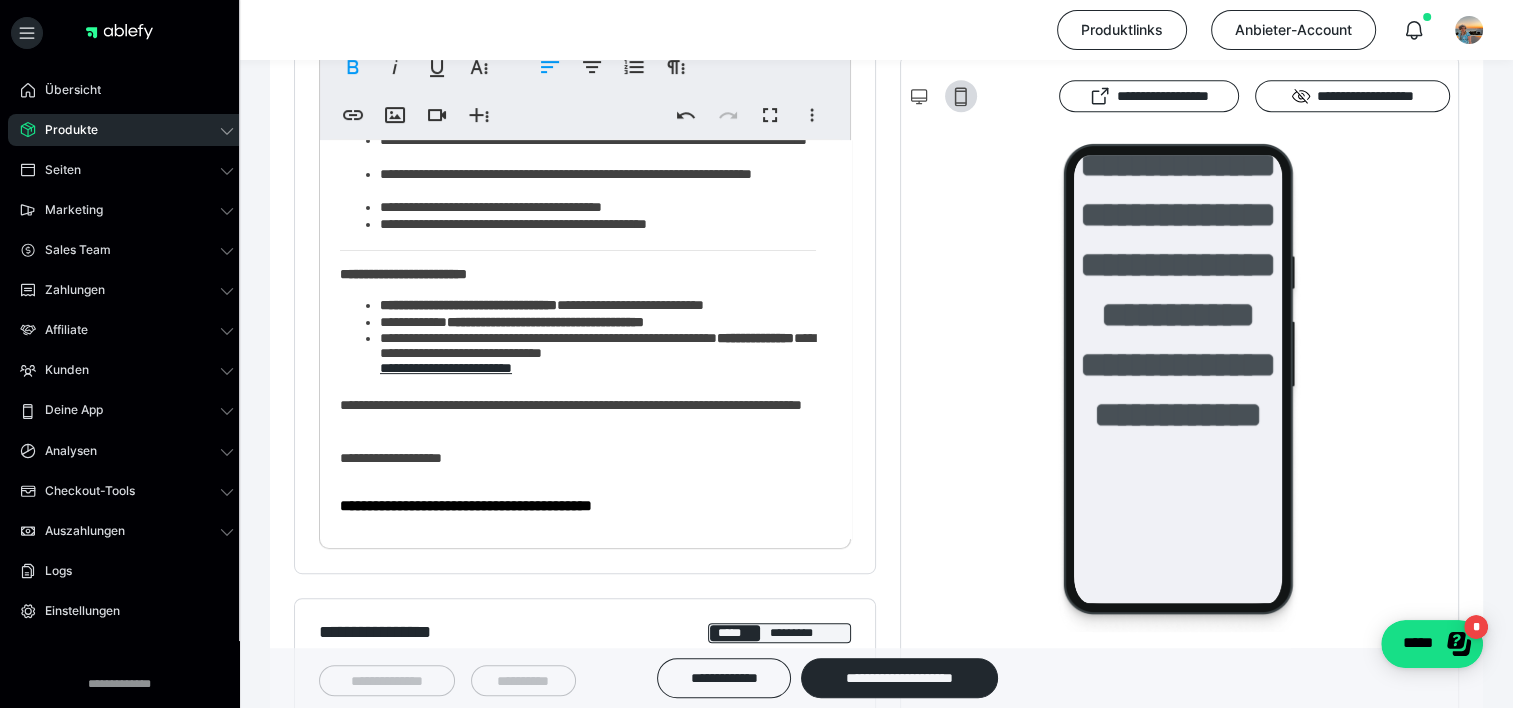 click on "**********" at bounding box center [598, 306] 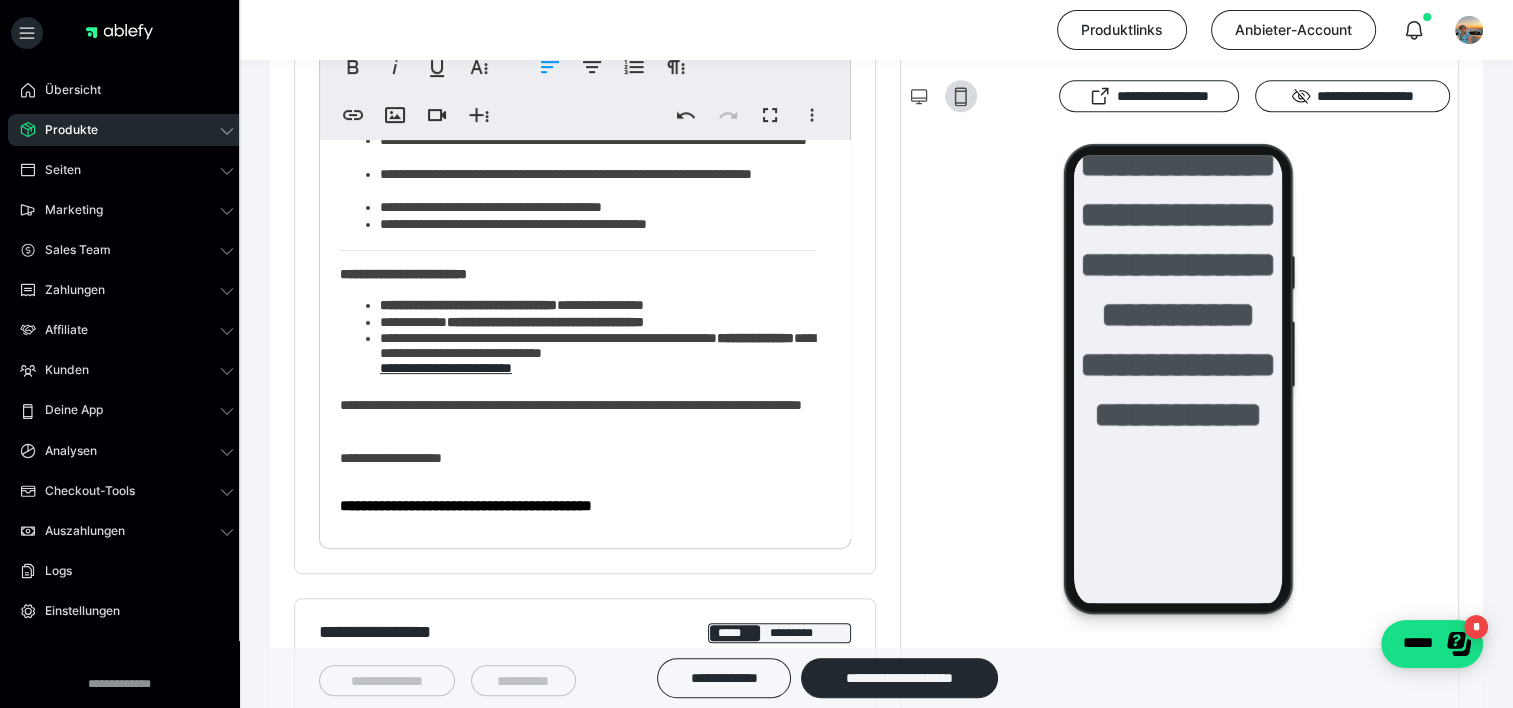 click on "**********" at bounding box center [598, 323] 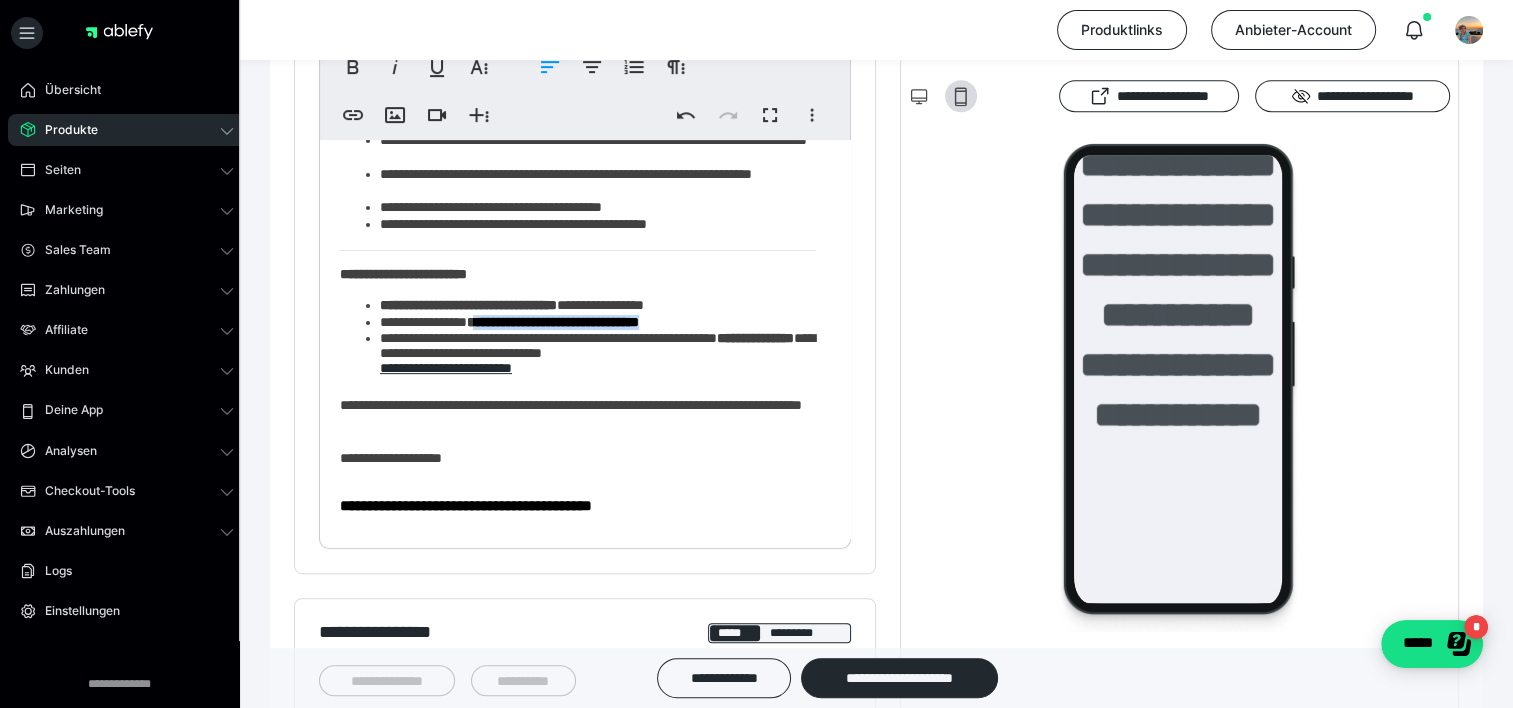 drag, startPoint x: 486, startPoint y: 320, endPoint x: 719, endPoint y: 325, distance: 233.05363 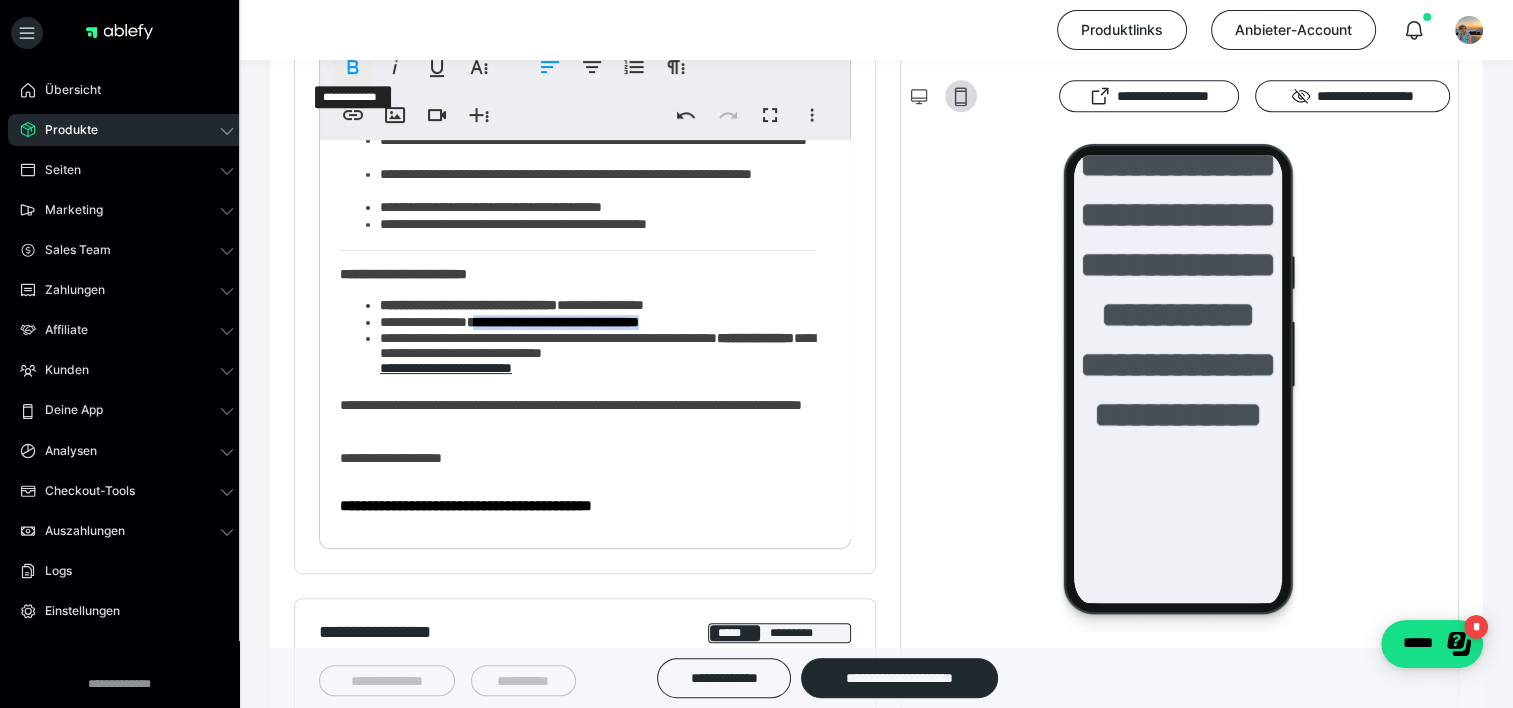 click 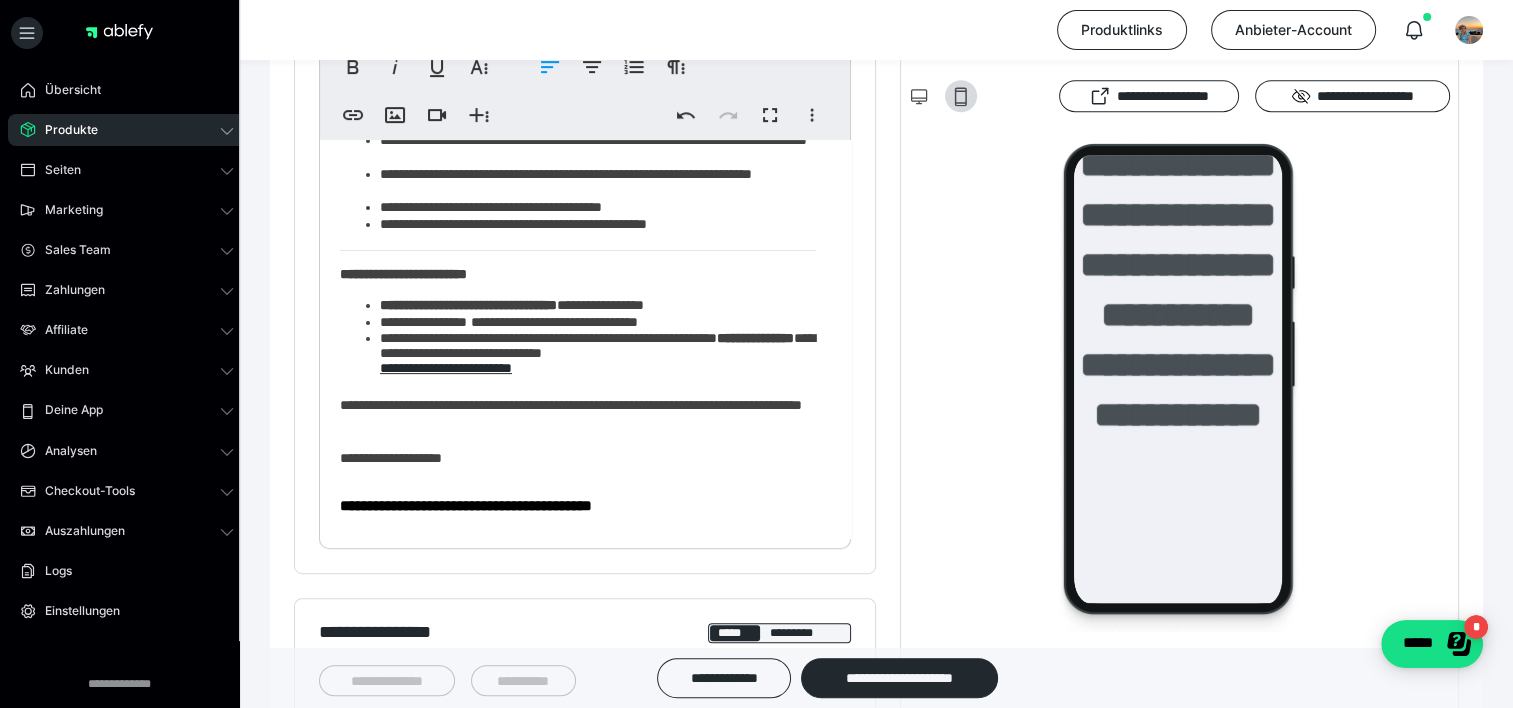 click on "**********" at bounding box center [578, 415] 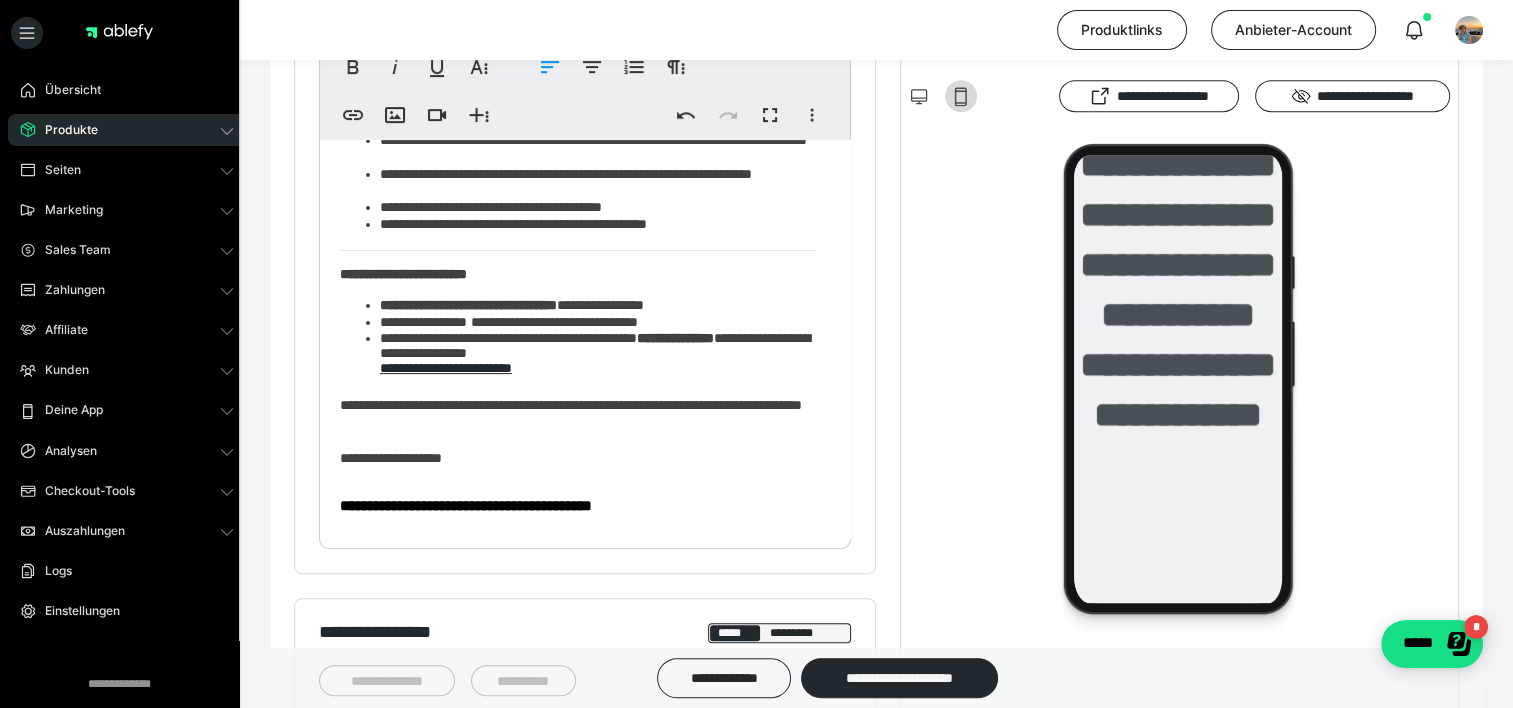 click on "**********" at bounding box center [598, 356] 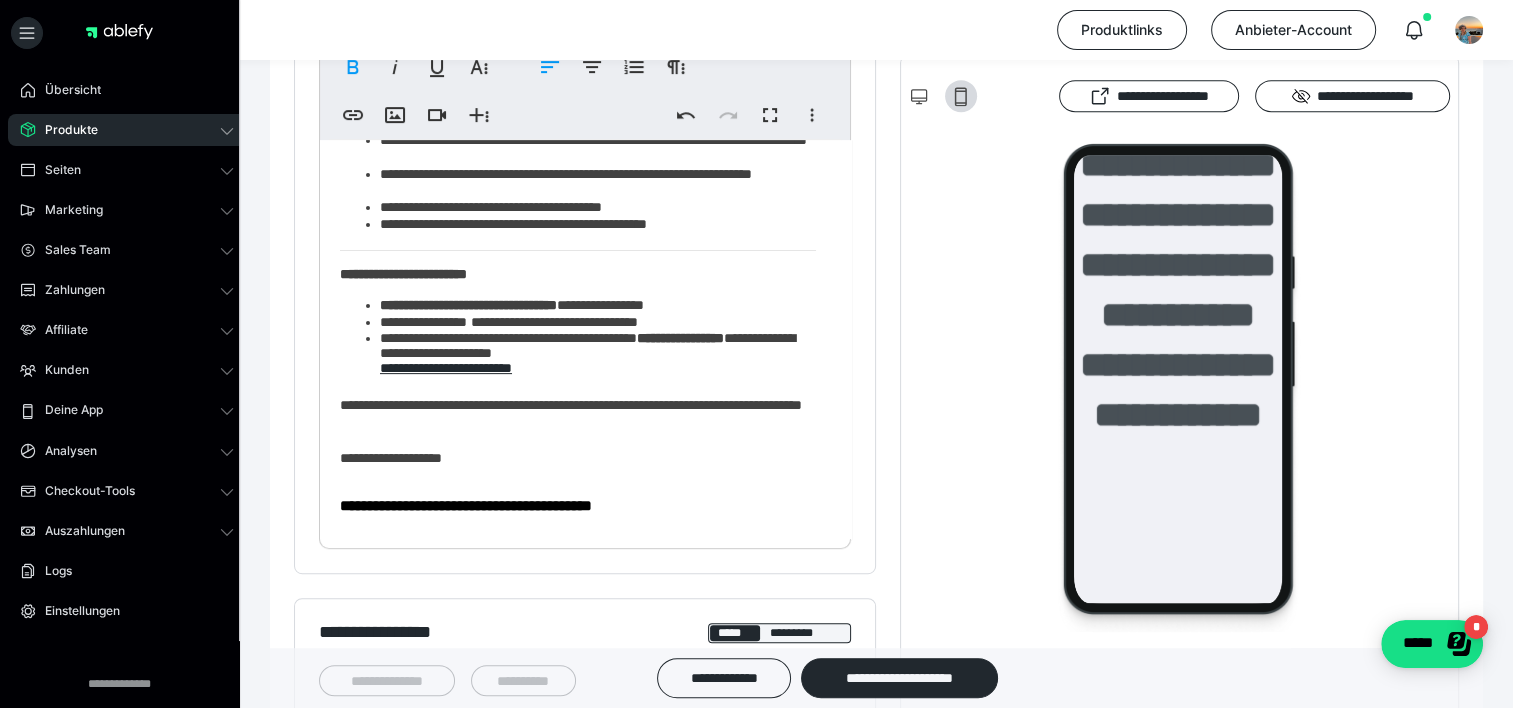 click on "**********" at bounding box center [598, 356] 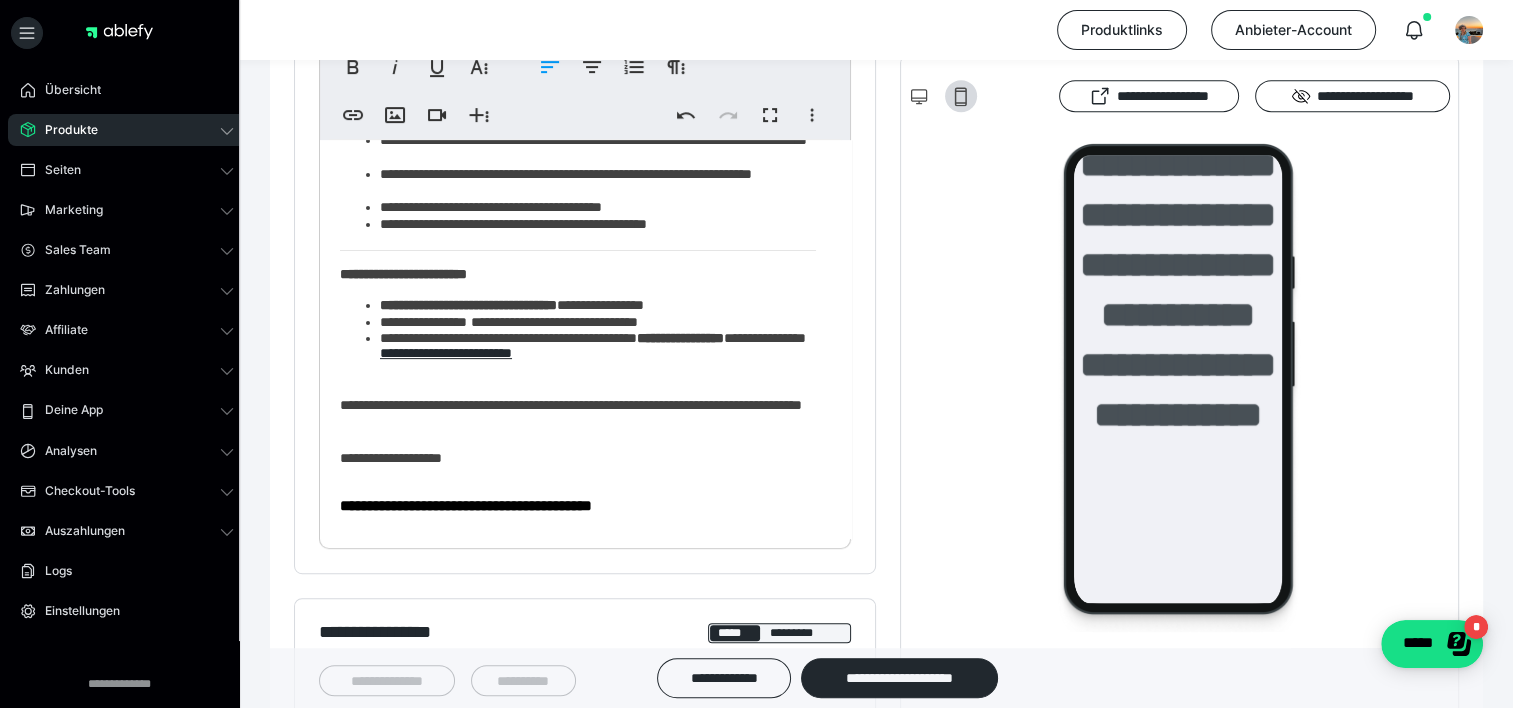 click on "**********" at bounding box center [598, 356] 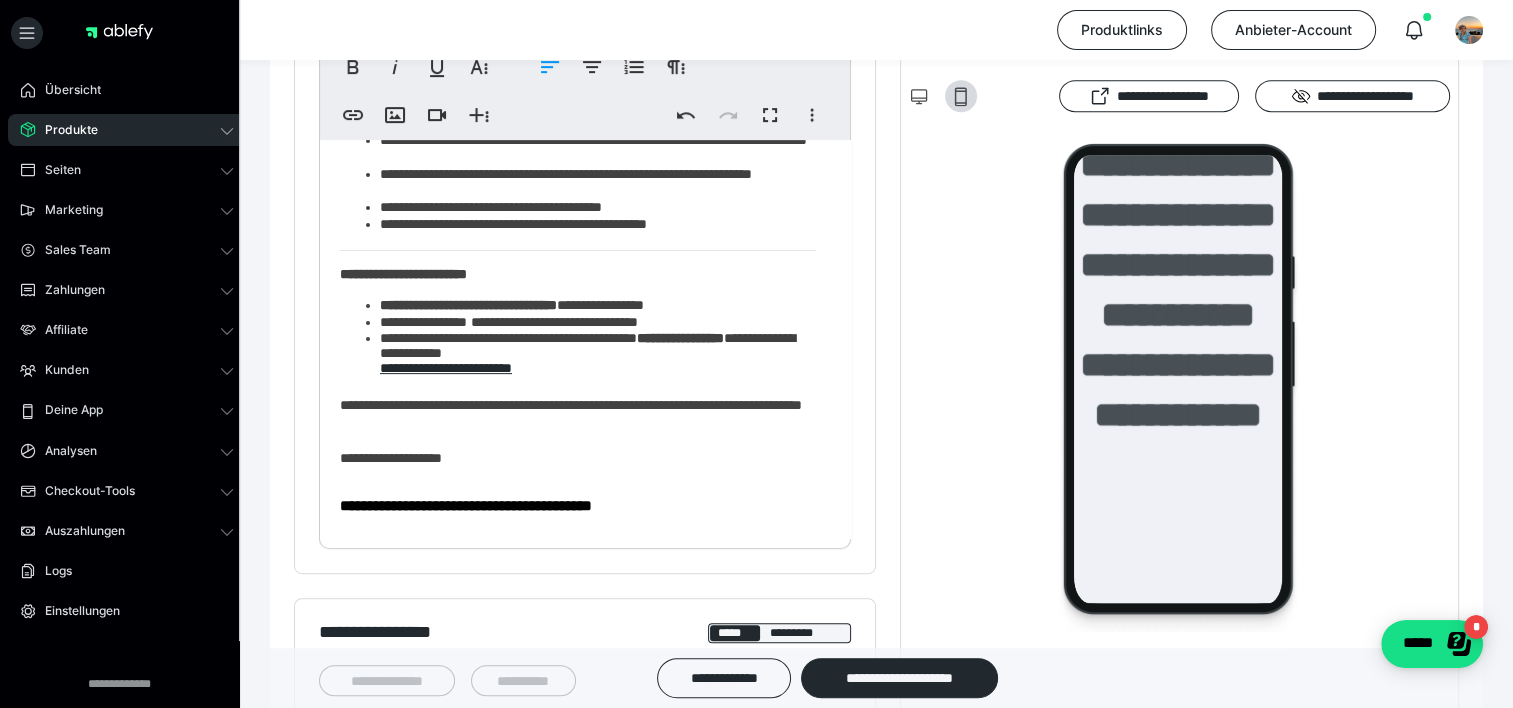 click on "**********" at bounding box center (578, 415) 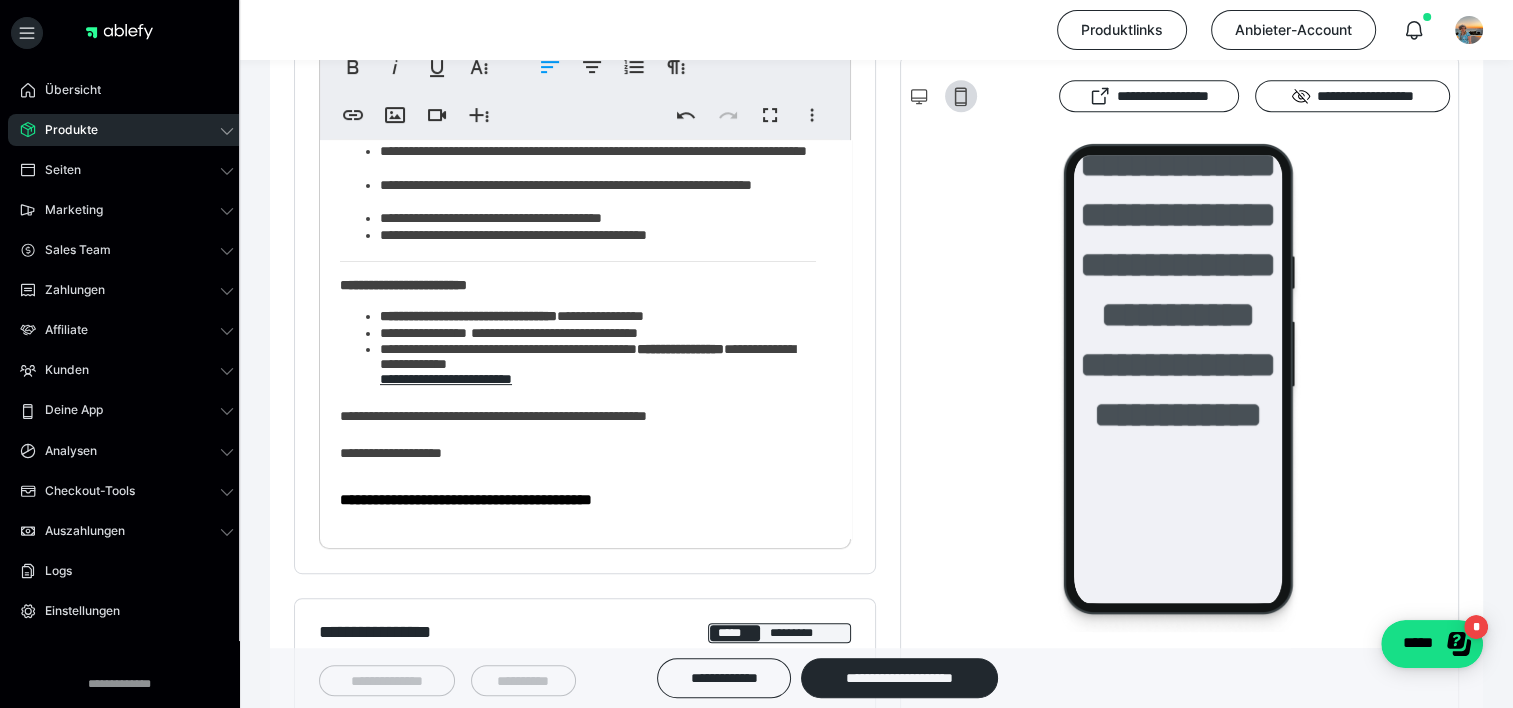 scroll, scrollTop: 708, scrollLeft: 0, axis: vertical 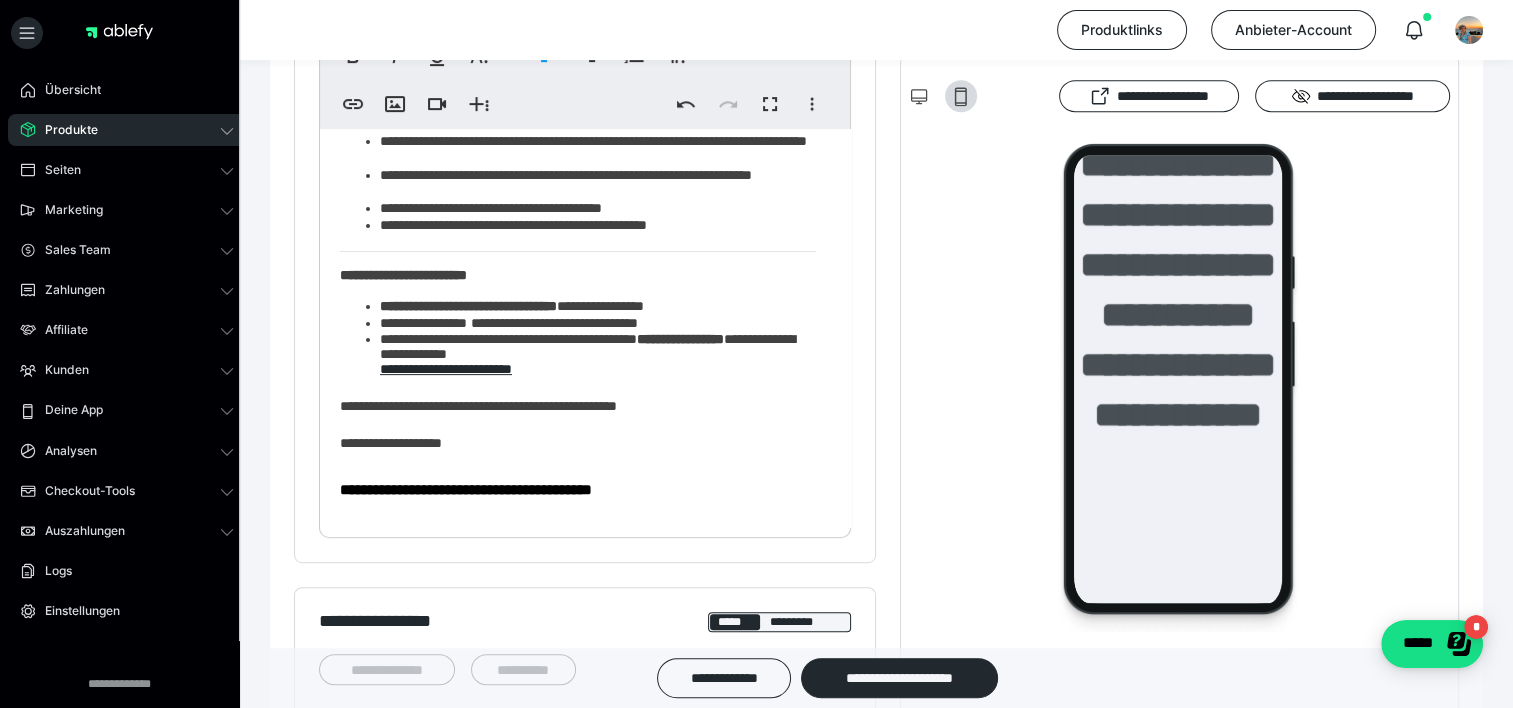 click on "**********" at bounding box center [578, 407] 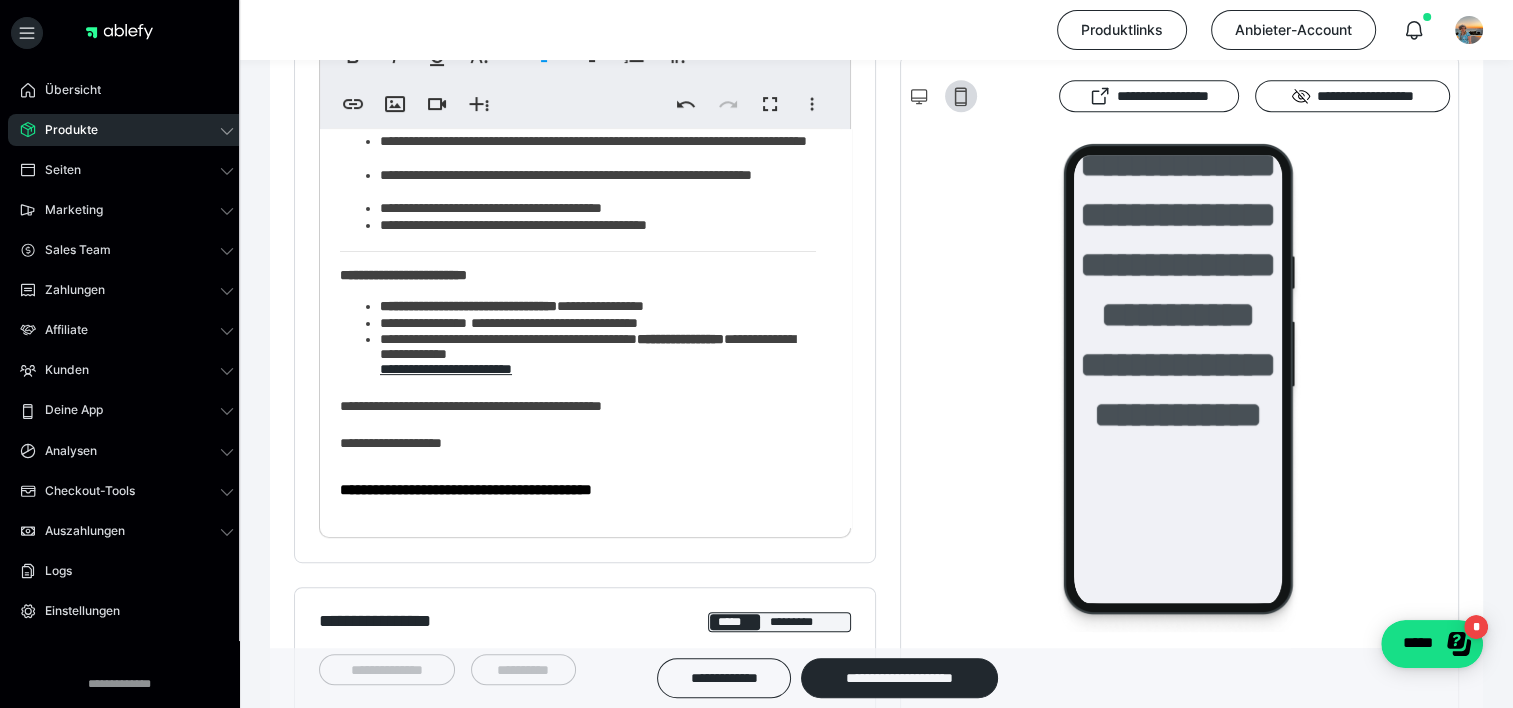 click on "**********" at bounding box center [578, 407] 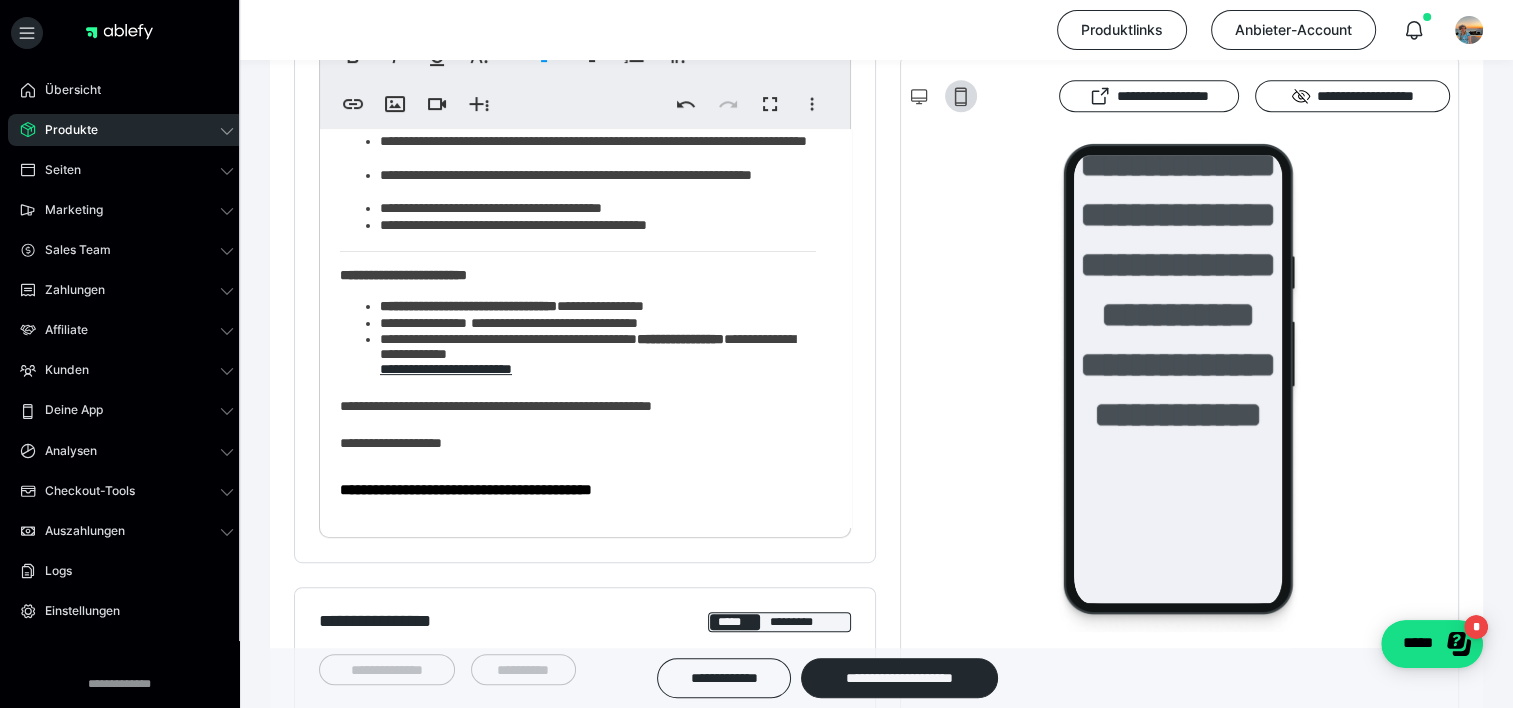 click on "**********" at bounding box center [578, 407] 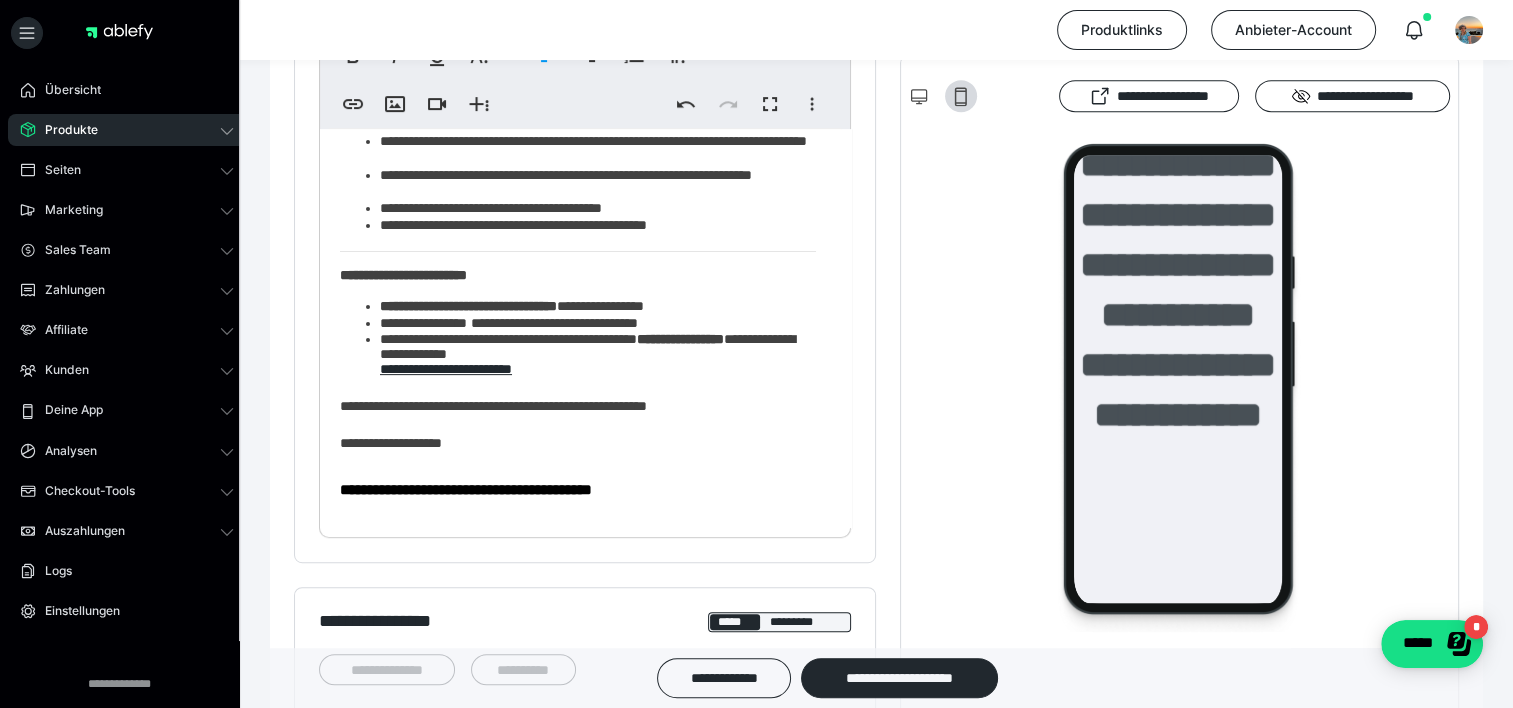 click on "**********" at bounding box center (466, 489) 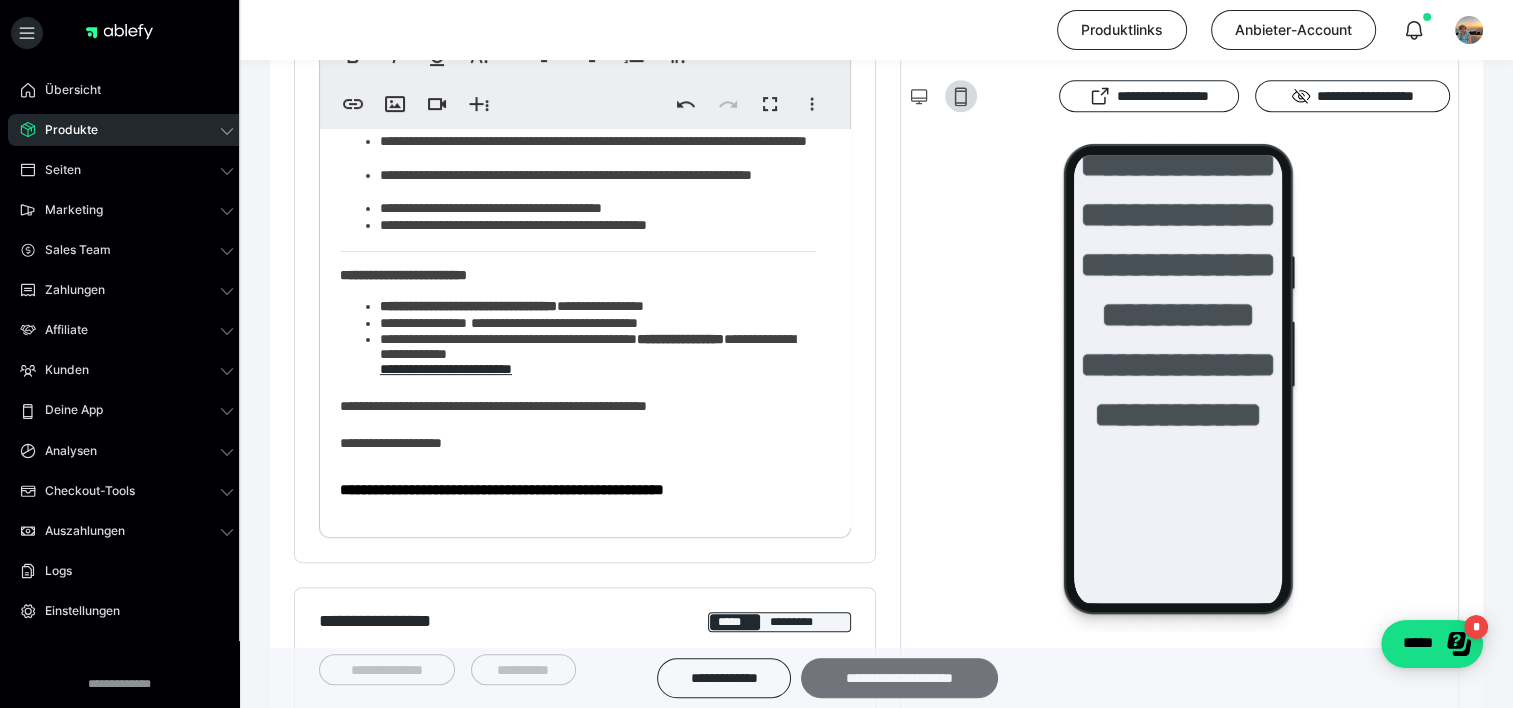 click on "**********" at bounding box center (899, 678) 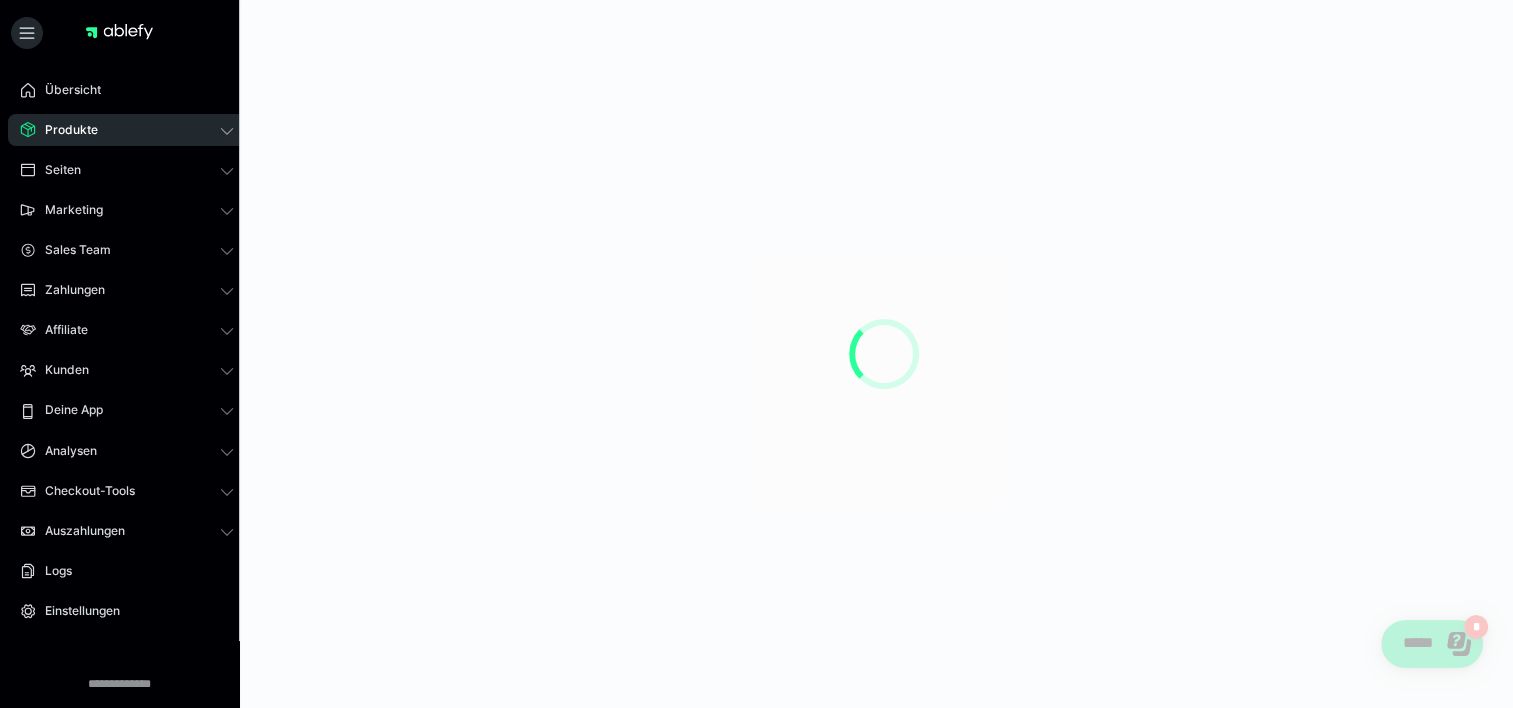 scroll, scrollTop: 0, scrollLeft: 0, axis: both 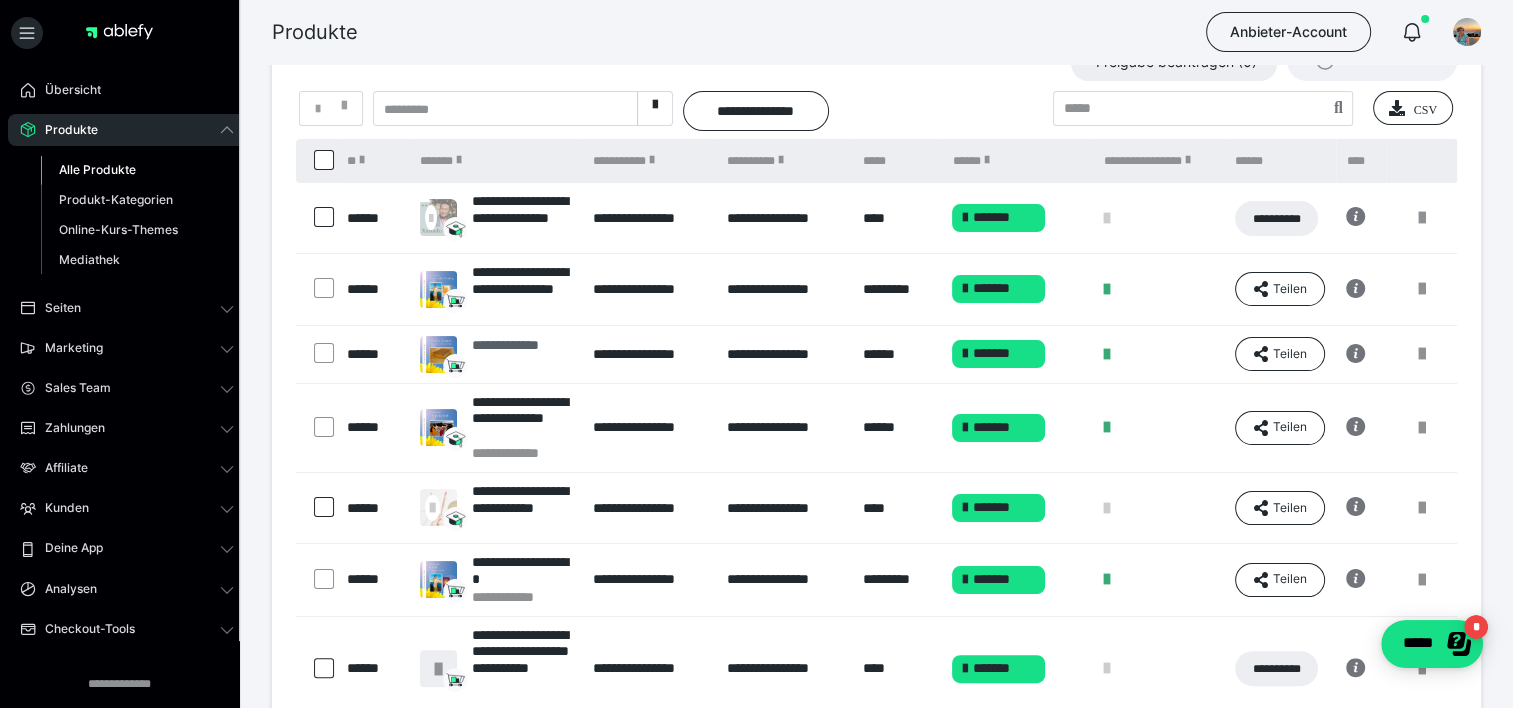 click on "**********" at bounding box center (522, 354) 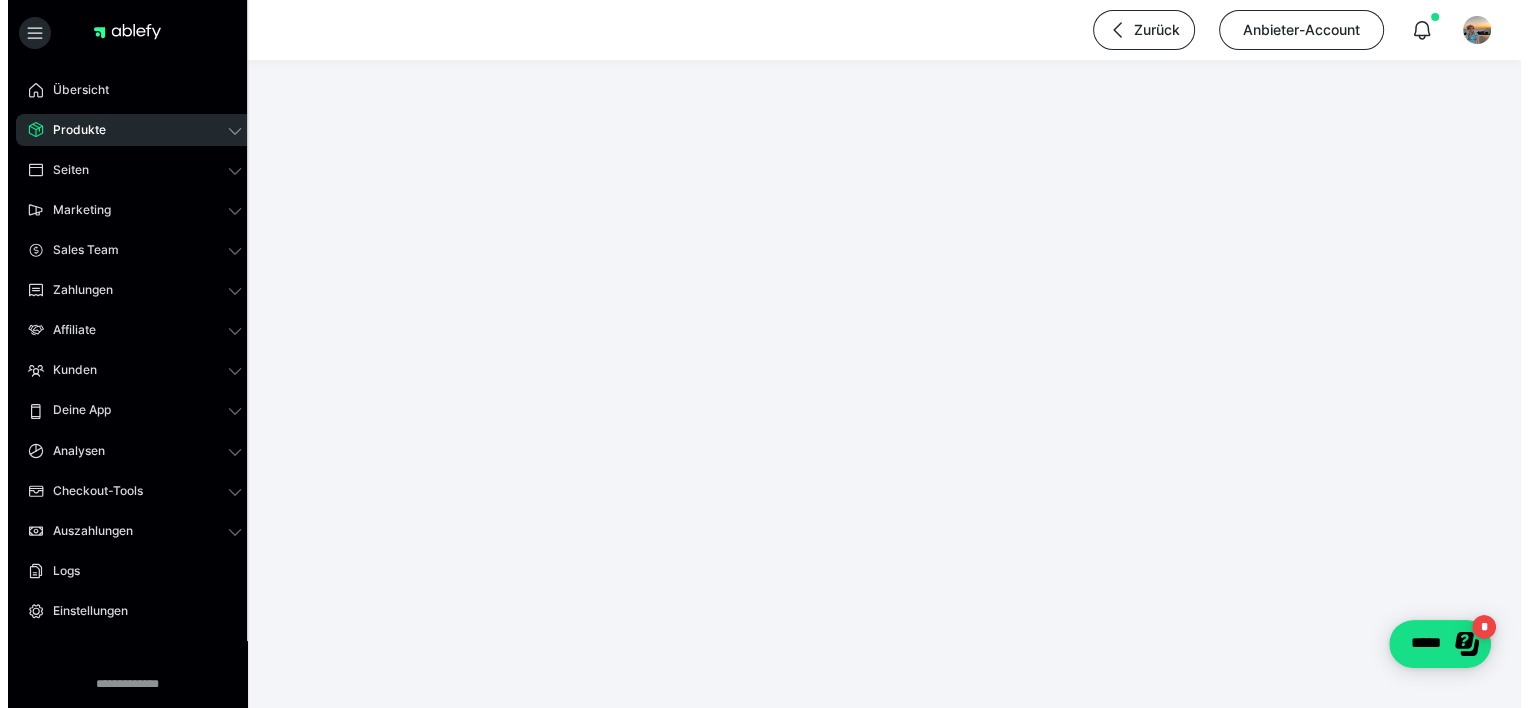 scroll, scrollTop: 0, scrollLeft: 0, axis: both 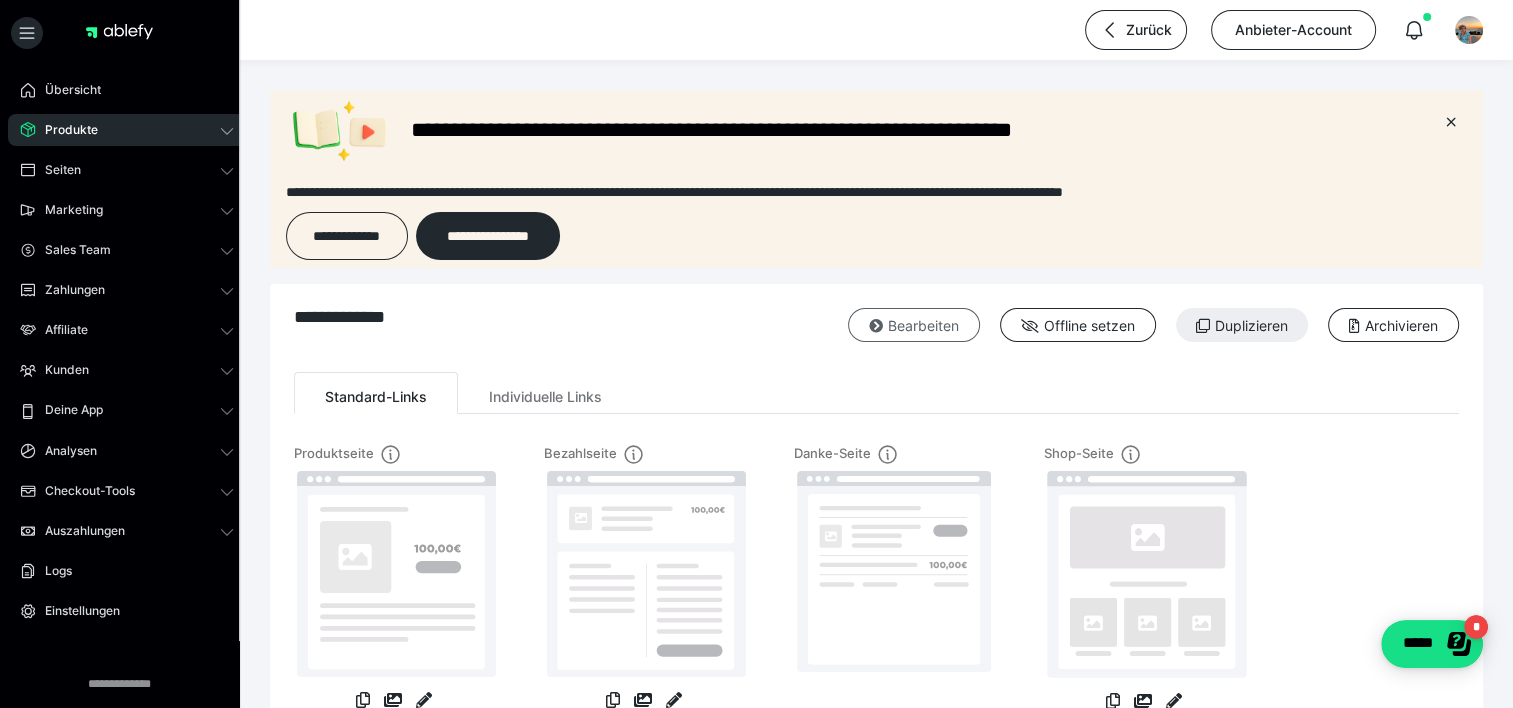 click on "Bearbeiten" at bounding box center (914, 325) 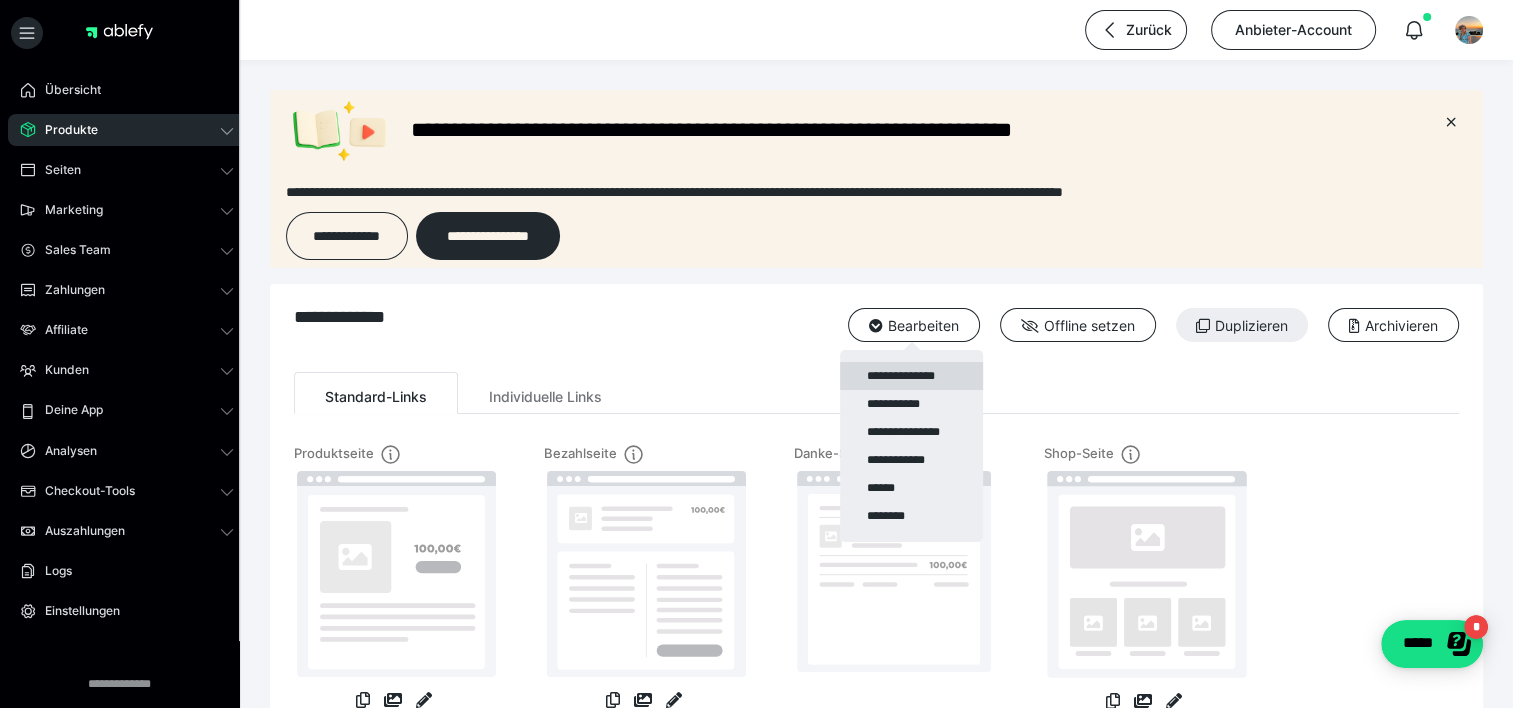click on "**********" at bounding box center [911, 376] 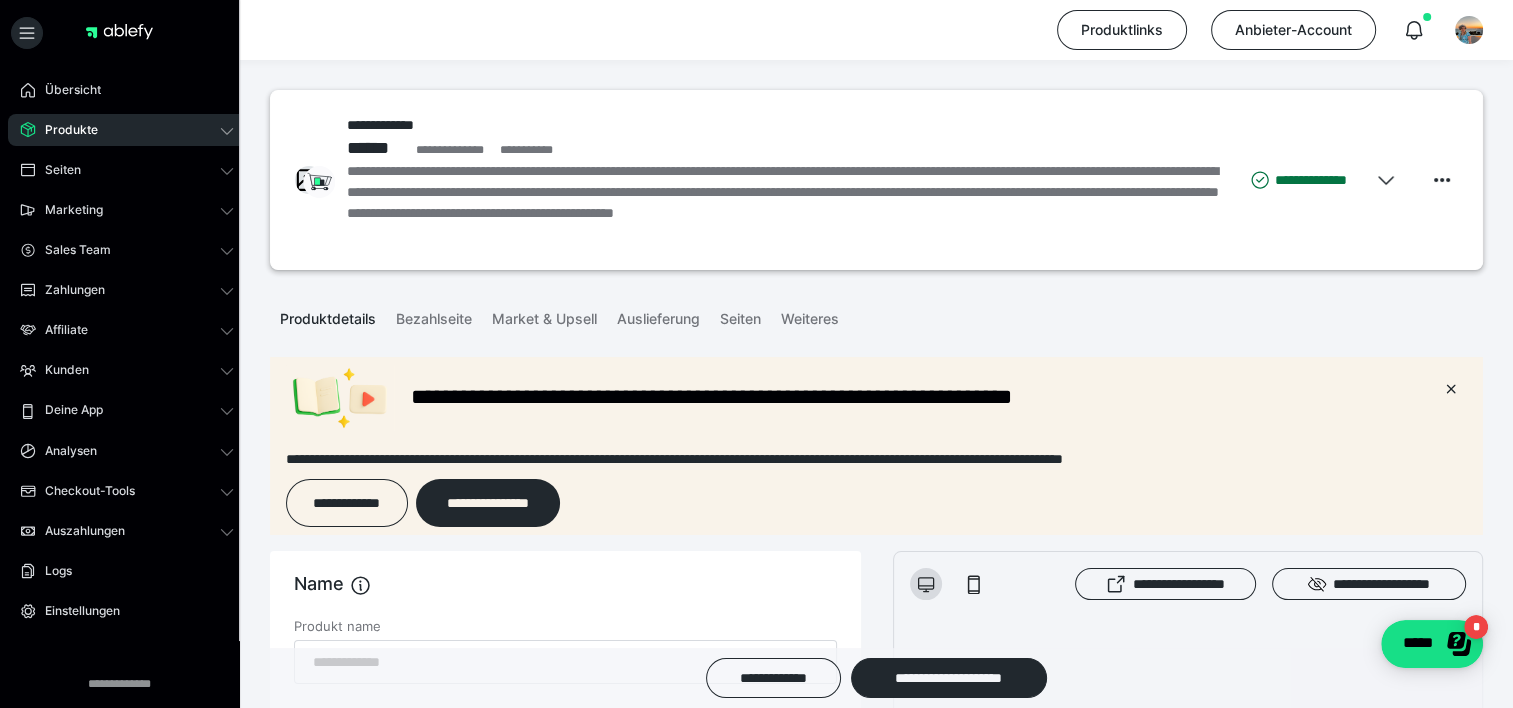 scroll, scrollTop: 0, scrollLeft: 0, axis: both 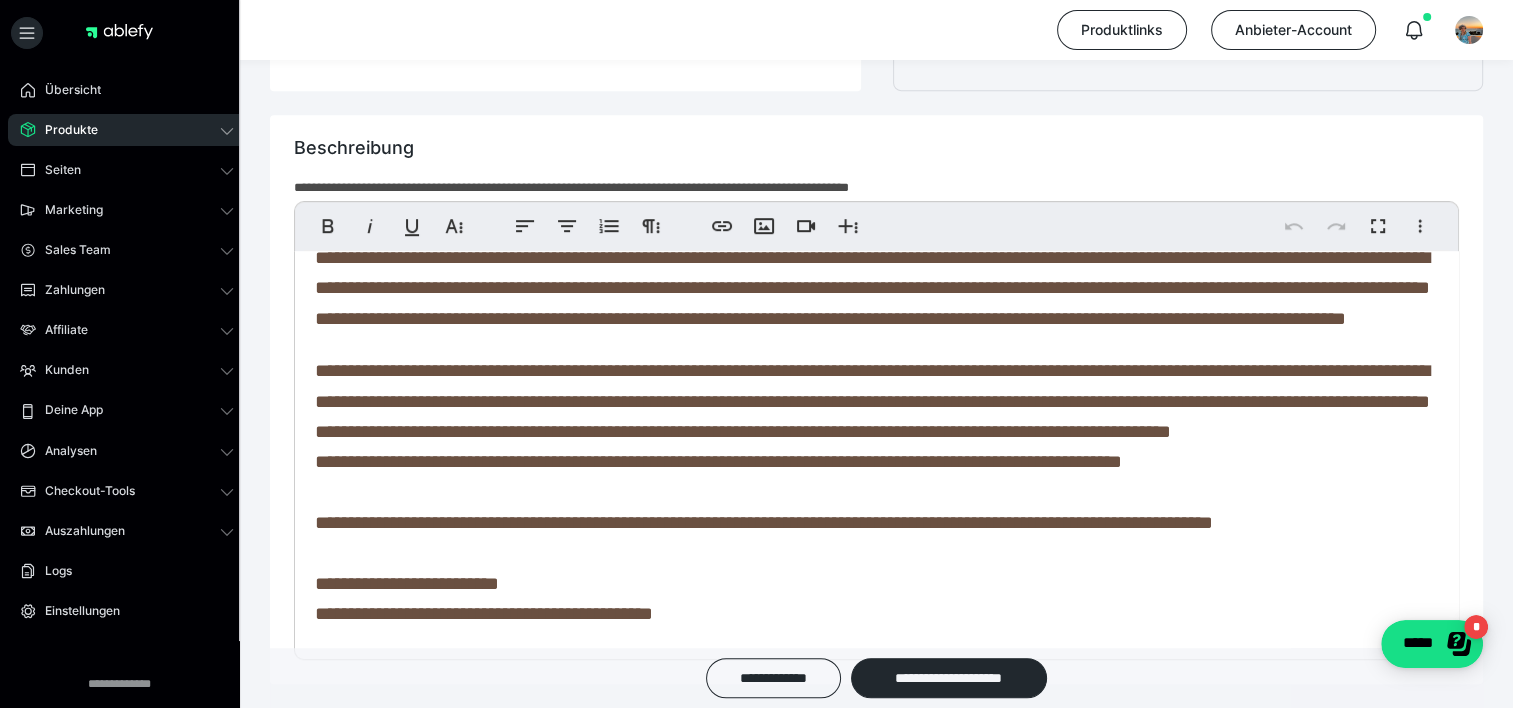 click on "**********" at bounding box center [484, 613] 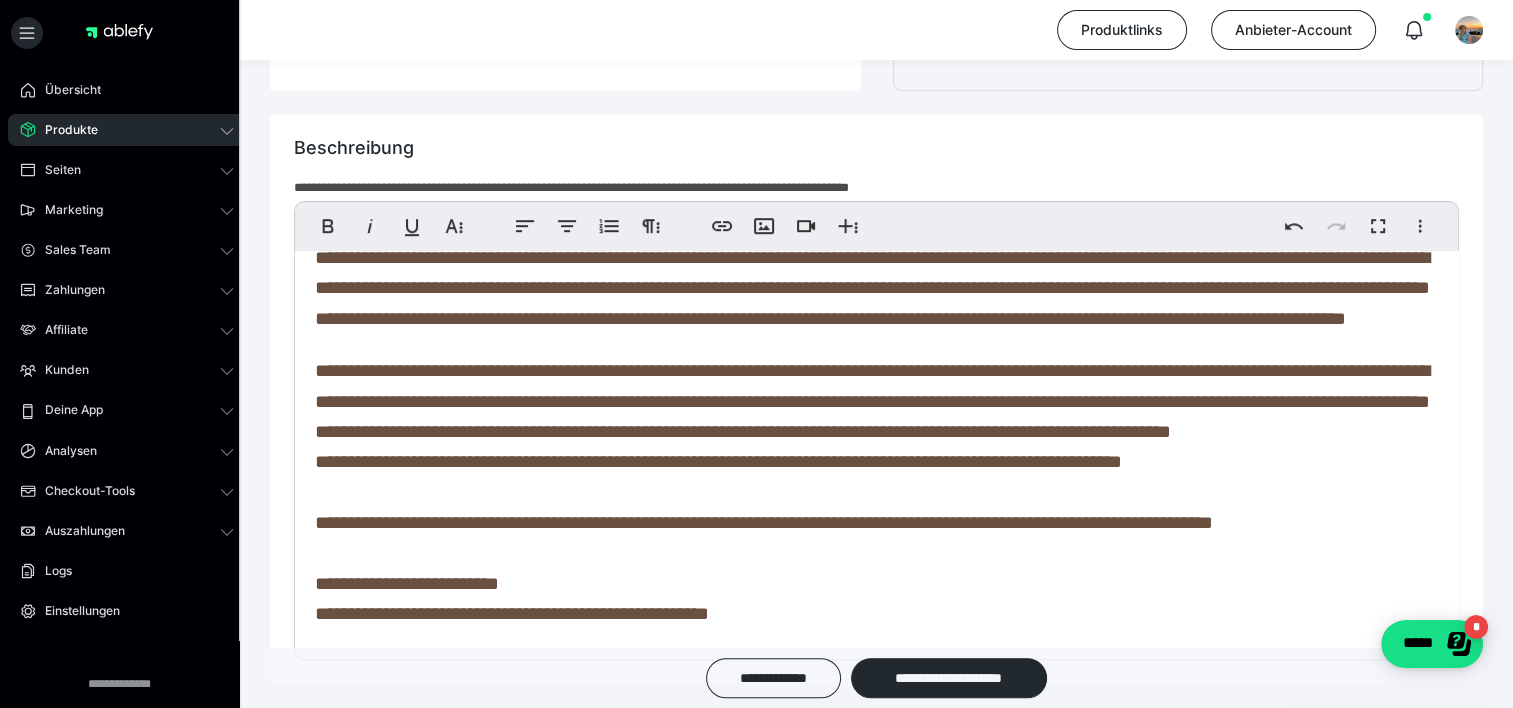 click on "**********" at bounding box center [512, 613] 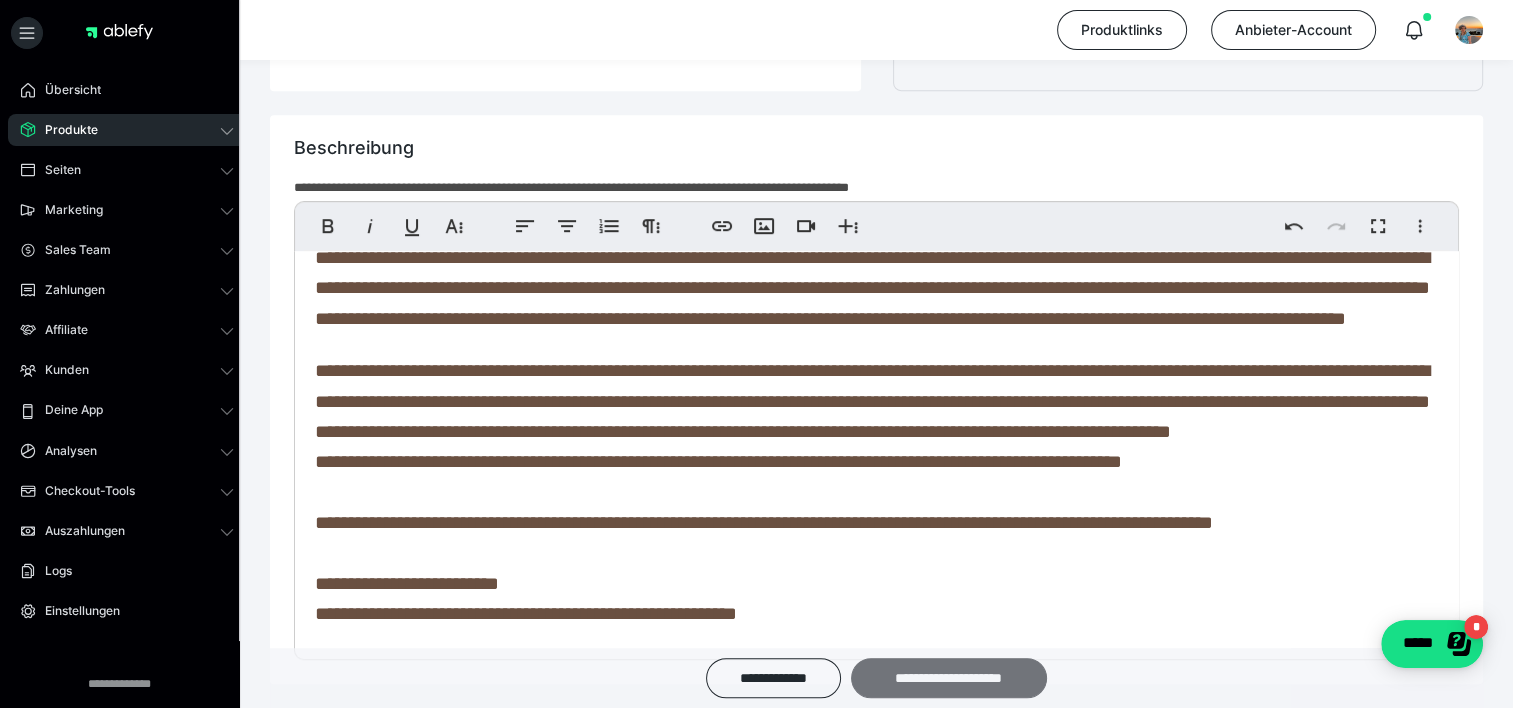 click on "**********" at bounding box center [949, 678] 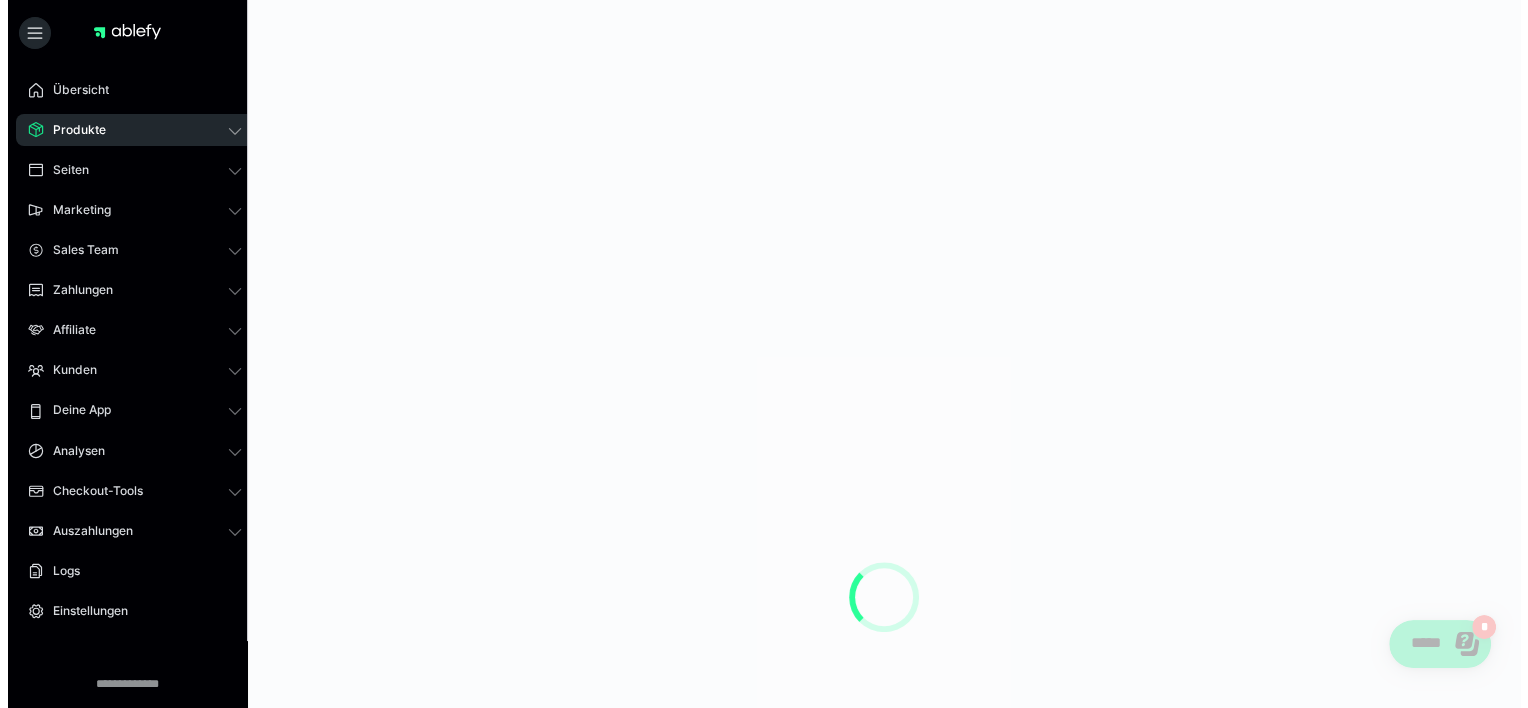 scroll, scrollTop: 0, scrollLeft: 0, axis: both 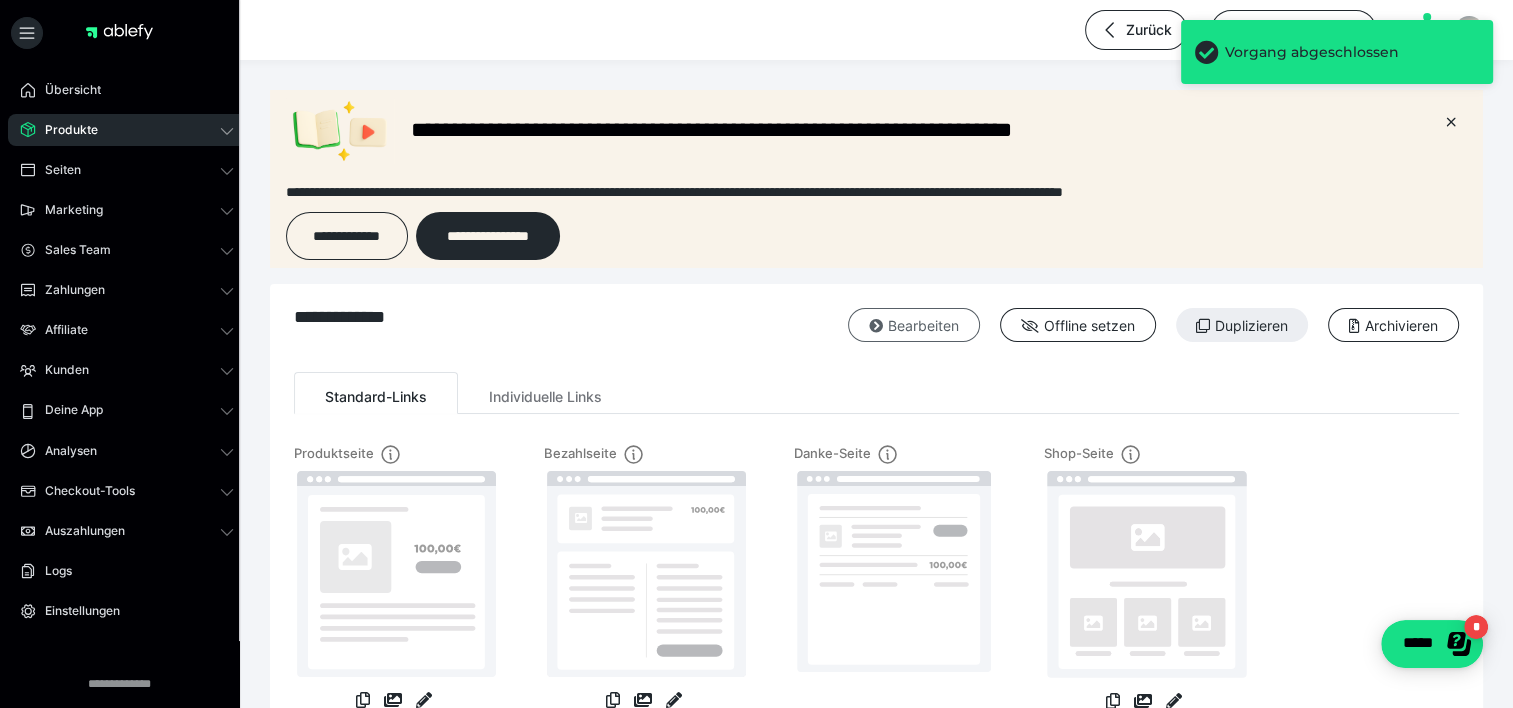 click on "Bearbeiten" at bounding box center [914, 325] 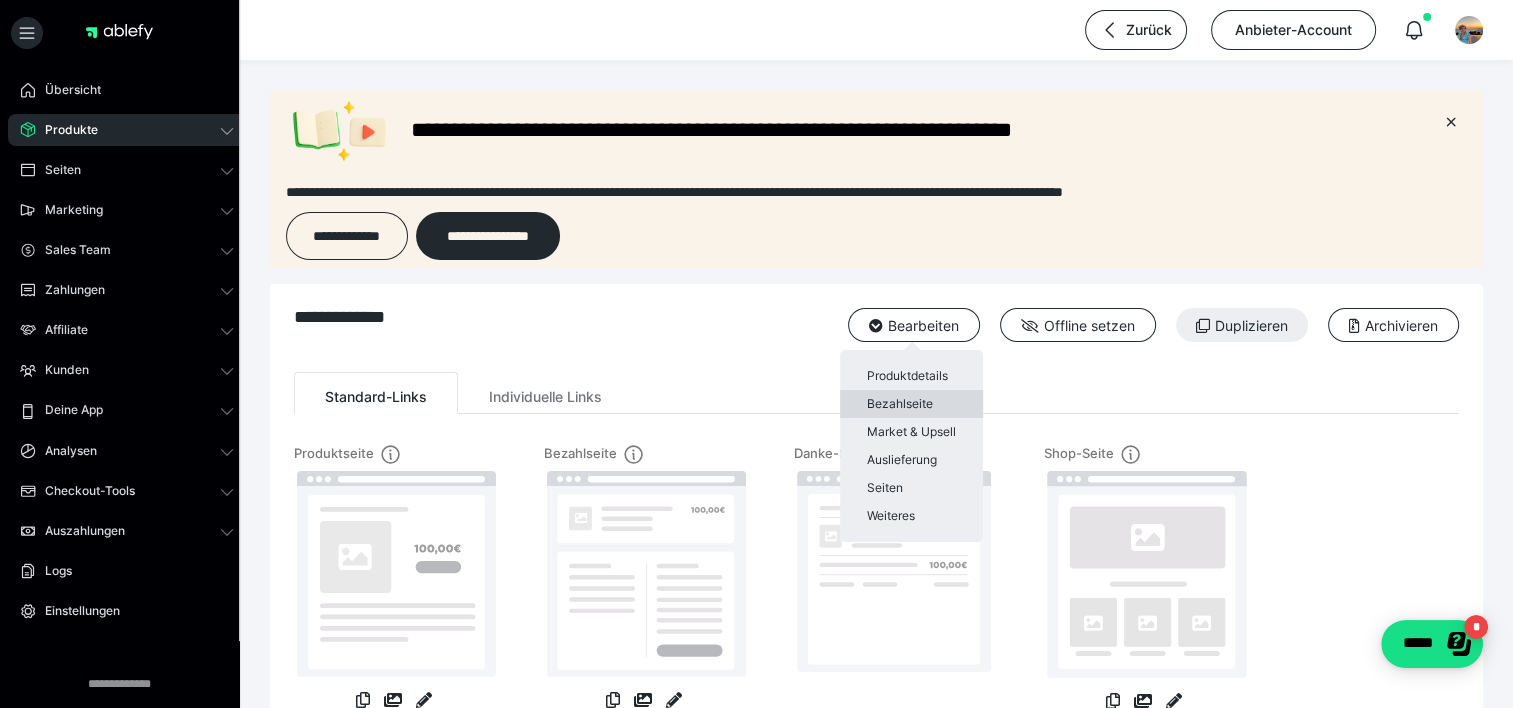 click on "Bezahlseite" at bounding box center [911, 404] 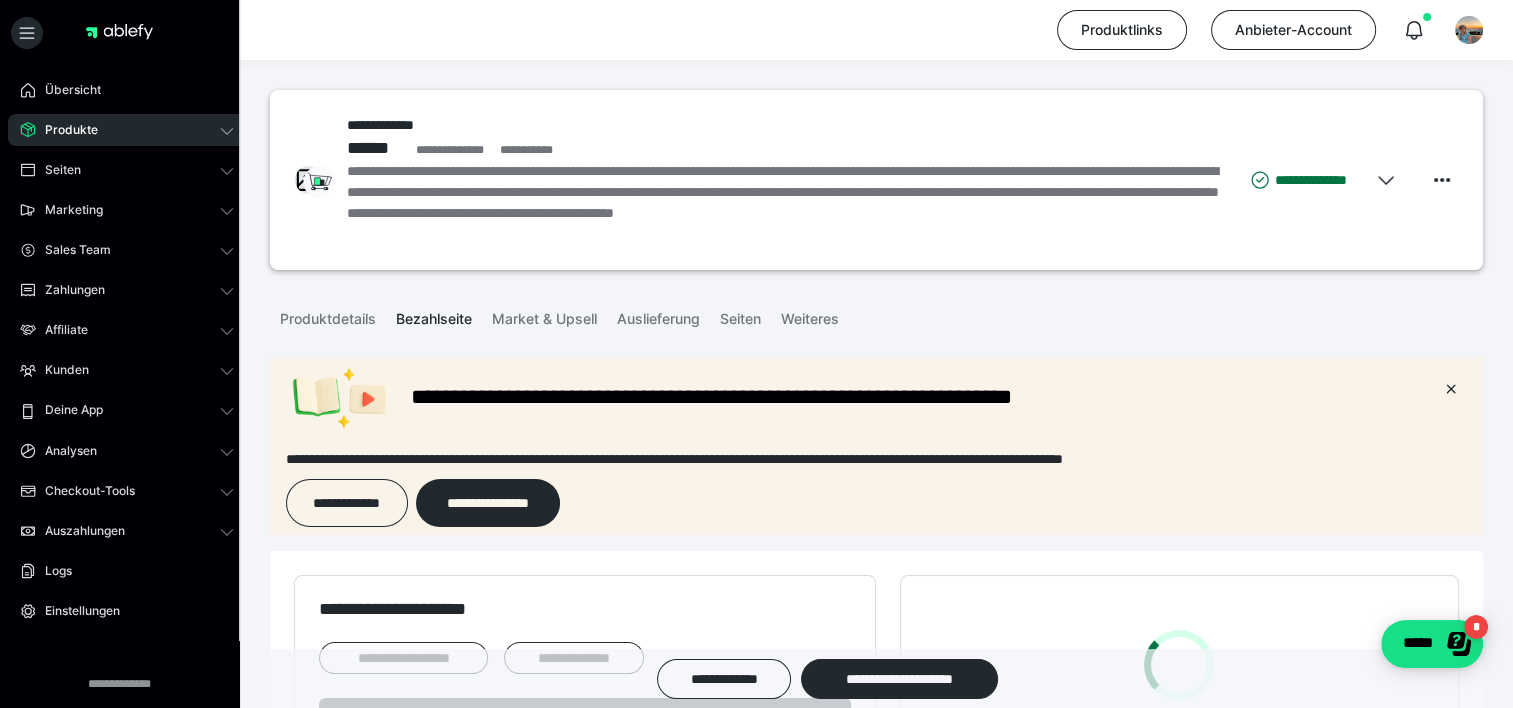 scroll, scrollTop: 0, scrollLeft: 0, axis: both 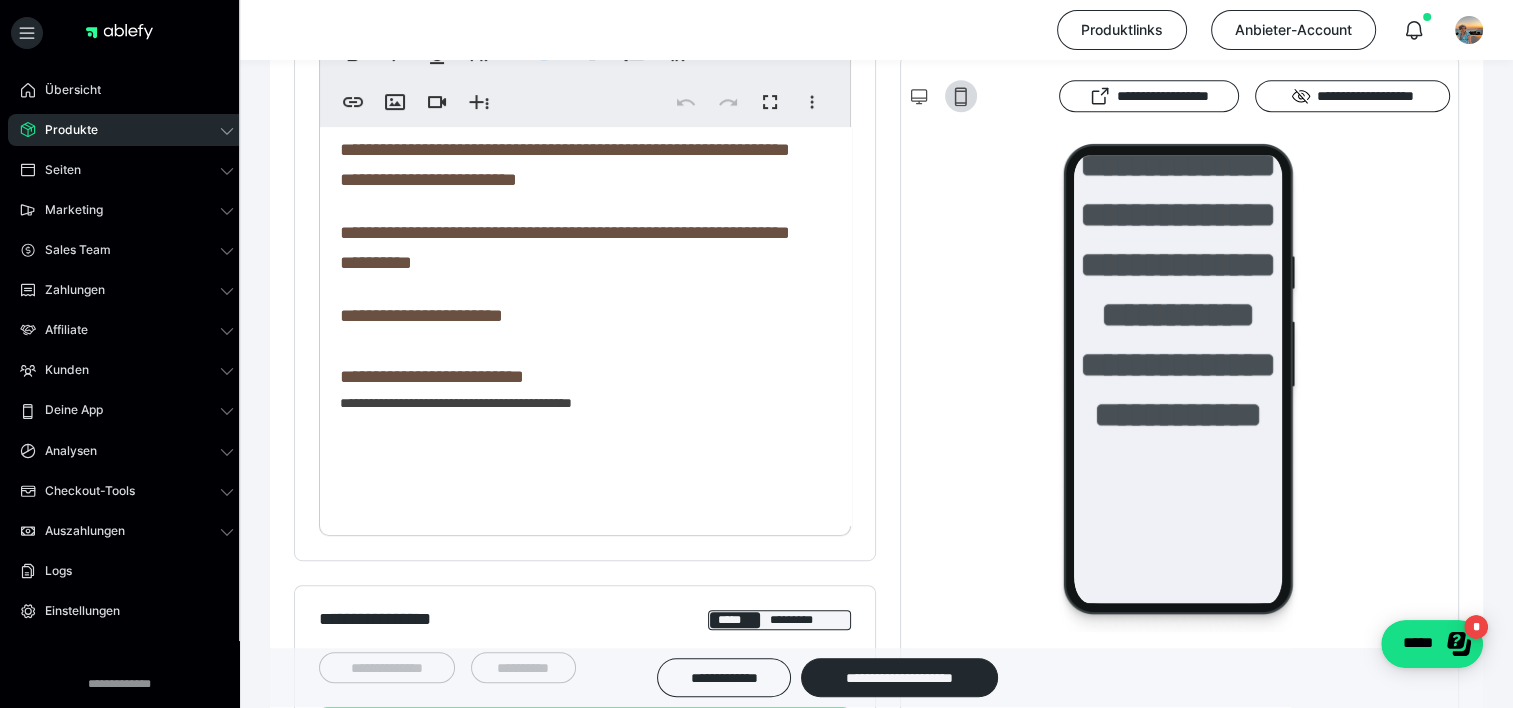 click on "**********" at bounding box center [578, 131] 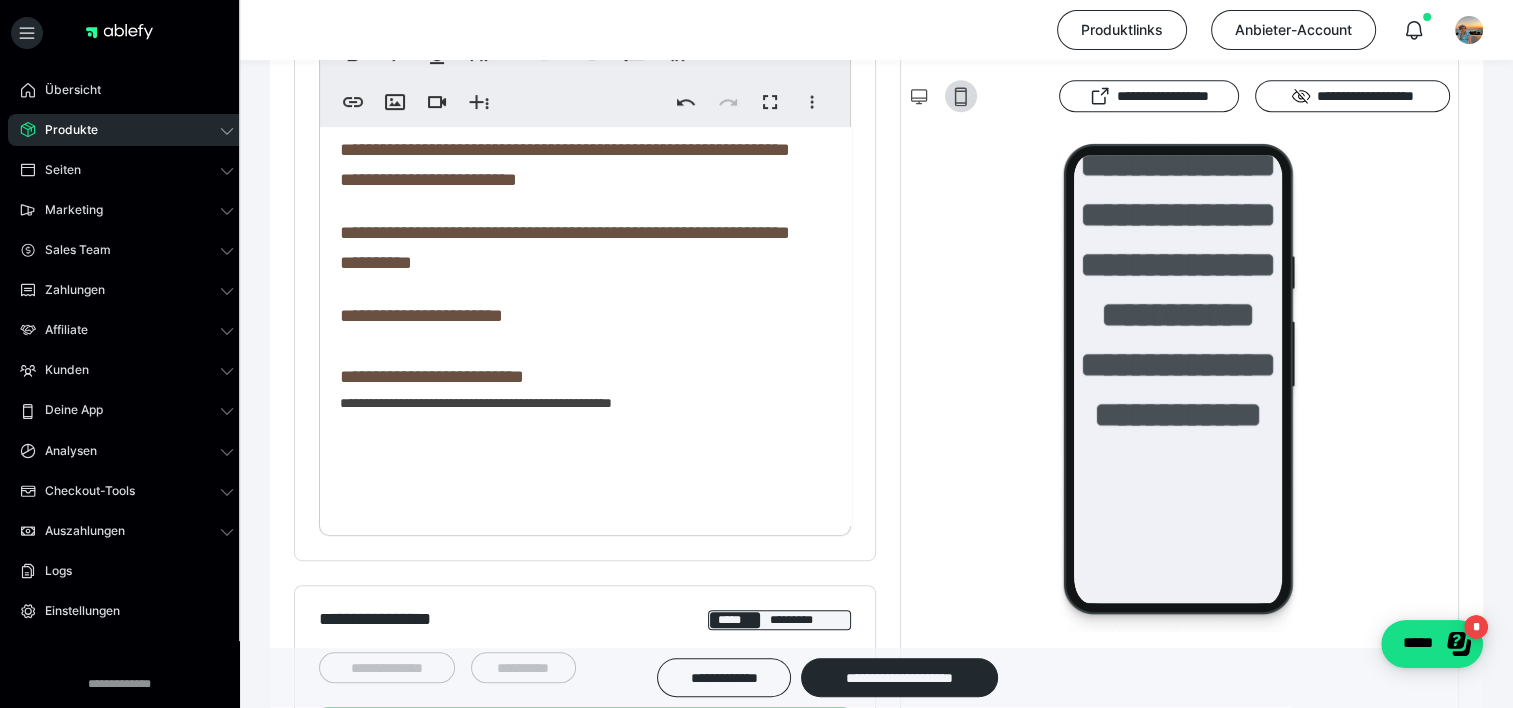 click on "**********" at bounding box center [578, 131] 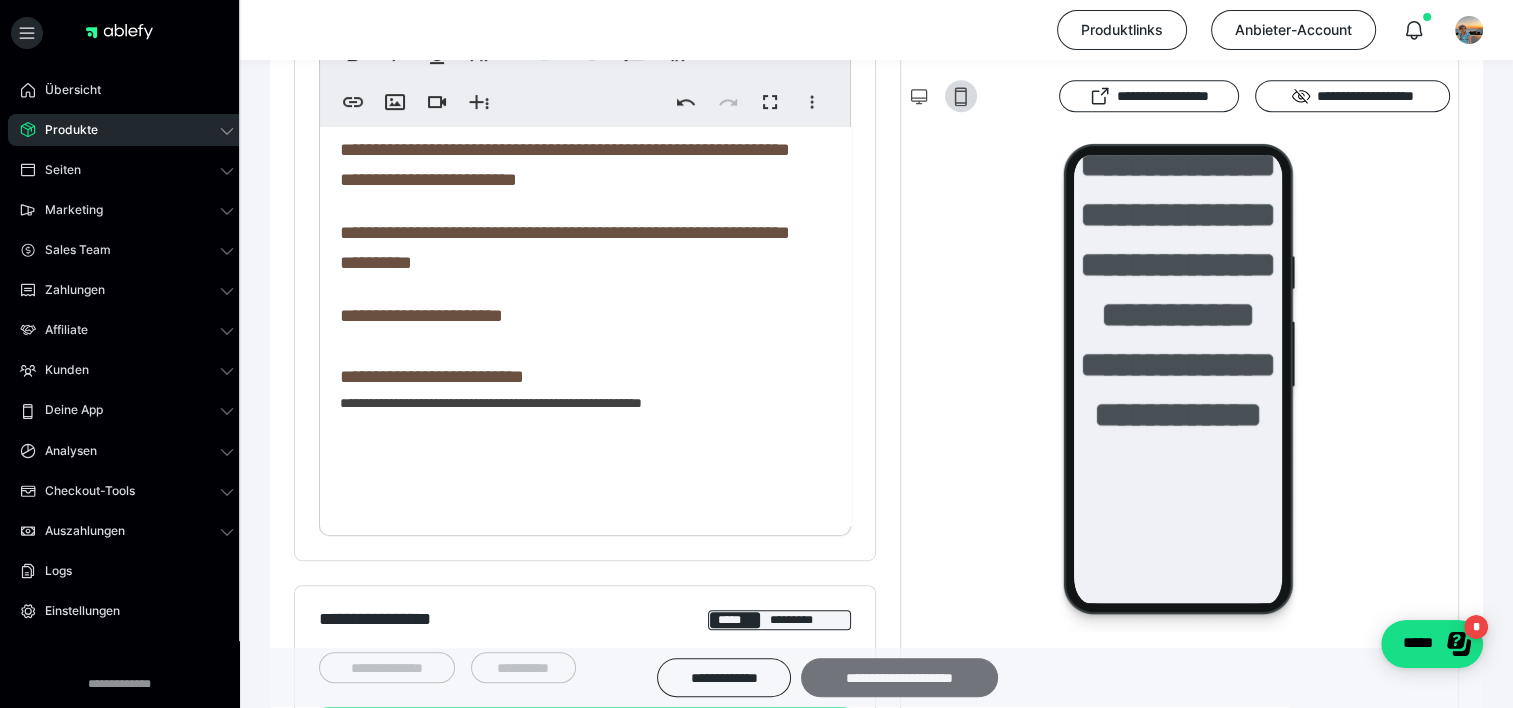 click on "**********" at bounding box center [899, 678] 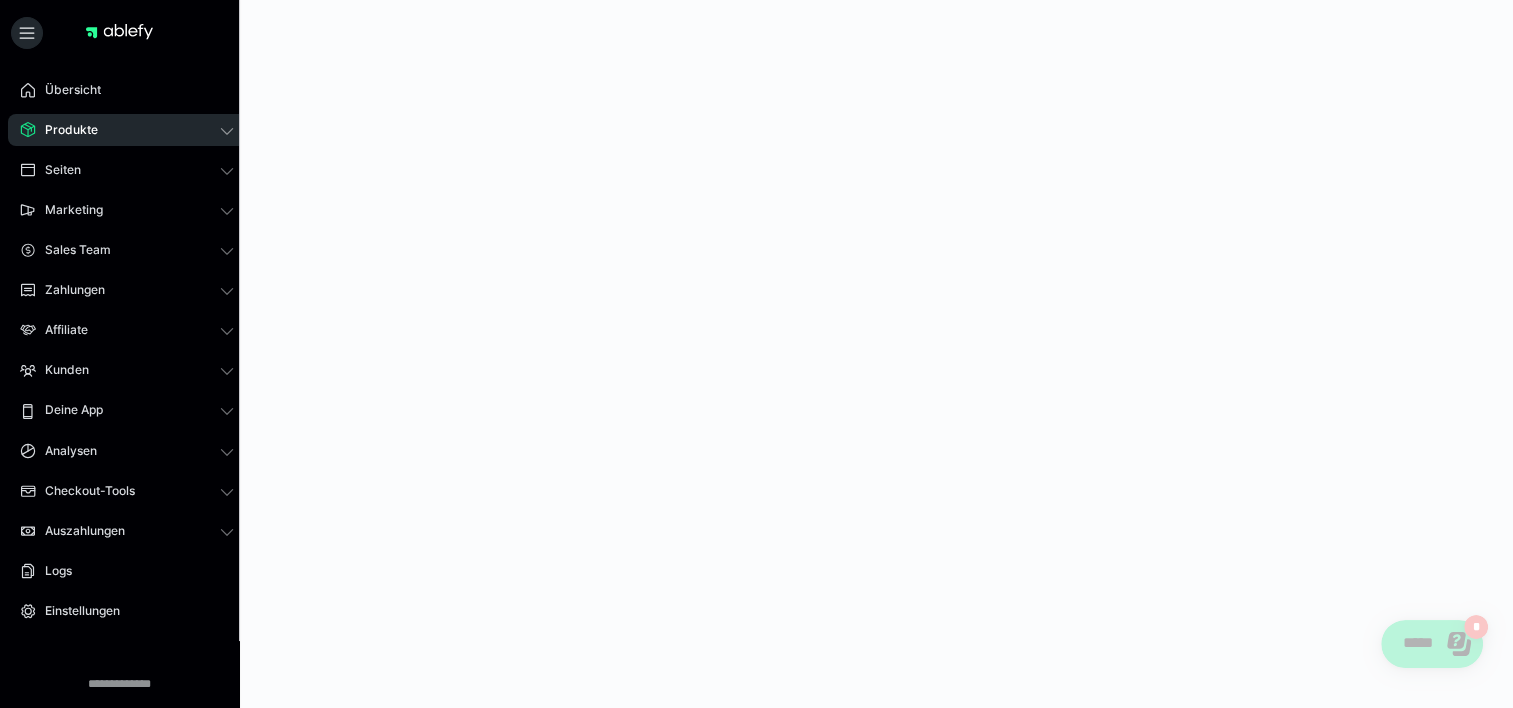 scroll, scrollTop: 0, scrollLeft: 0, axis: both 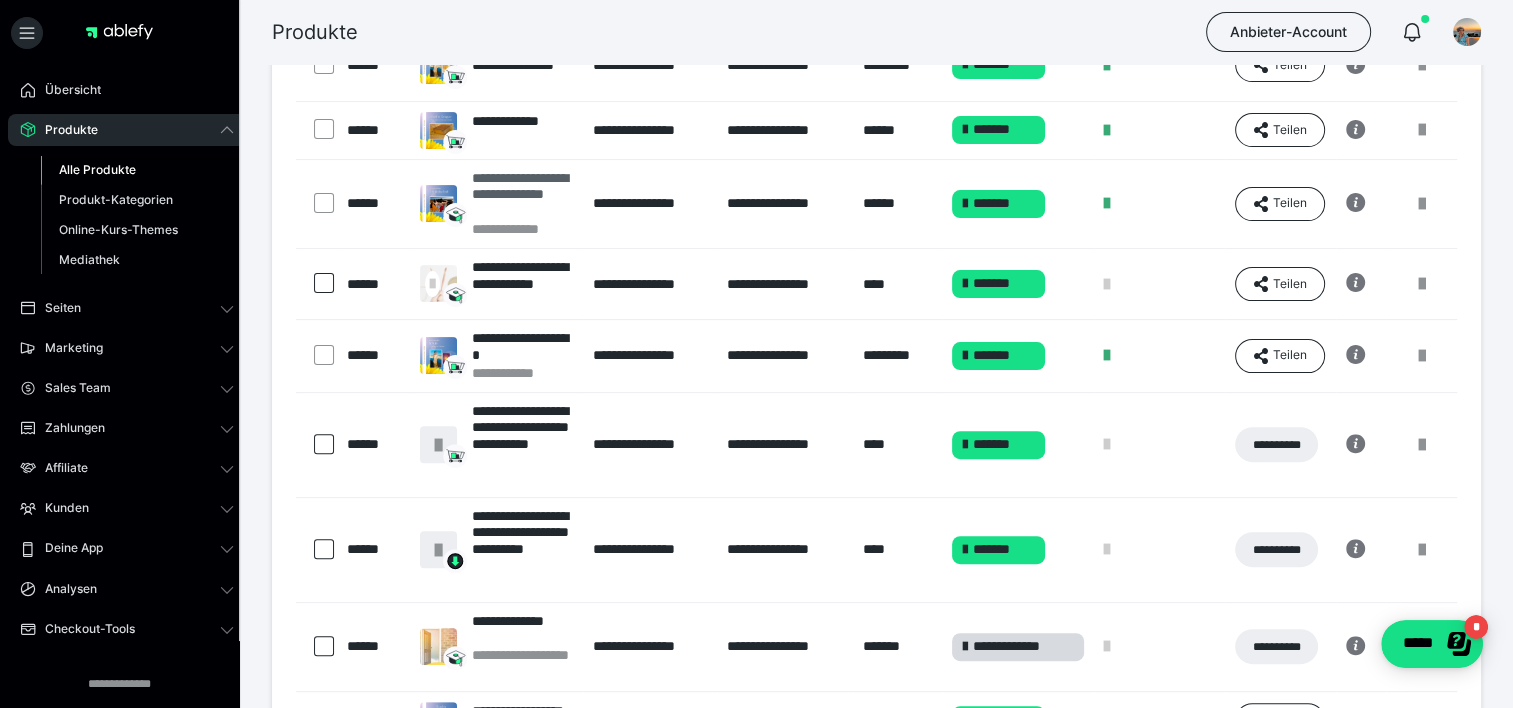 click on "**********" at bounding box center (522, 195) 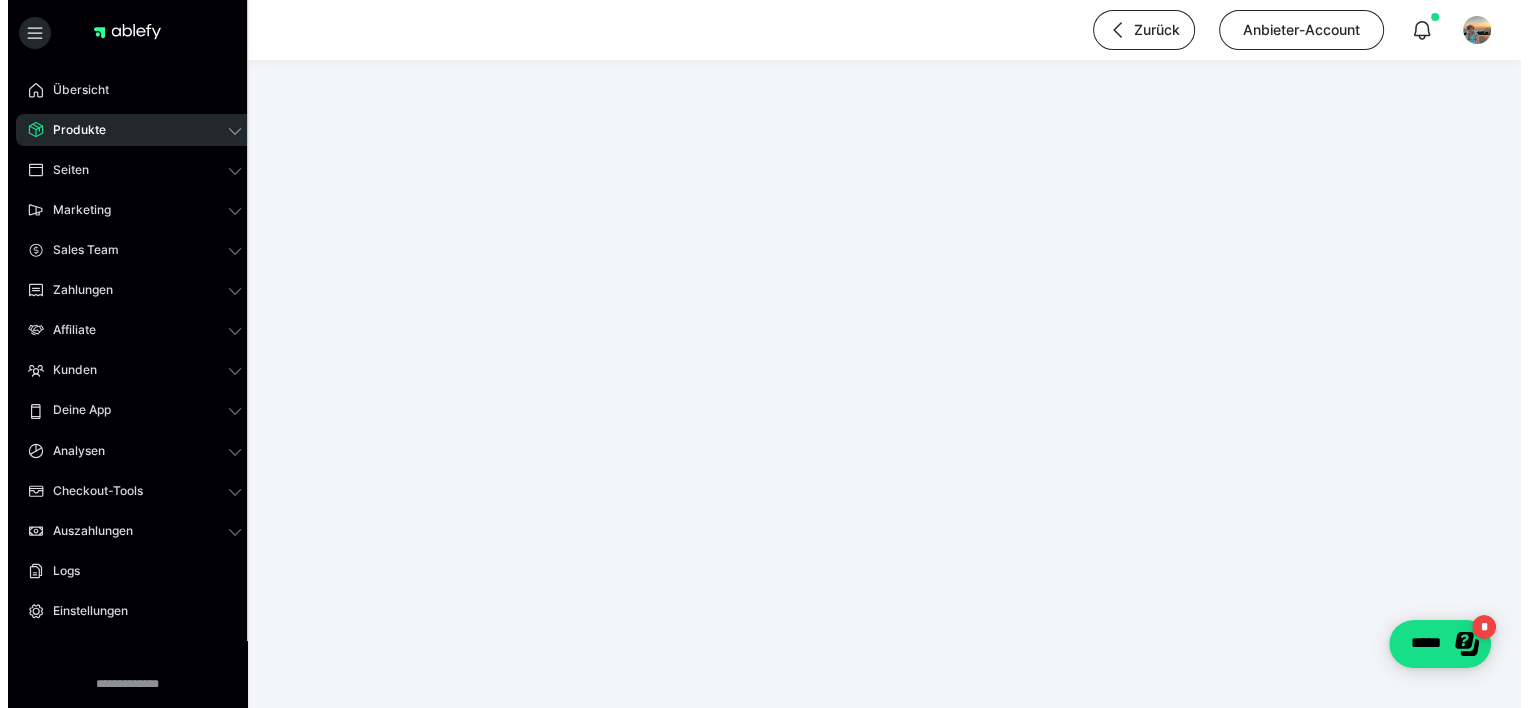 scroll, scrollTop: 0, scrollLeft: 0, axis: both 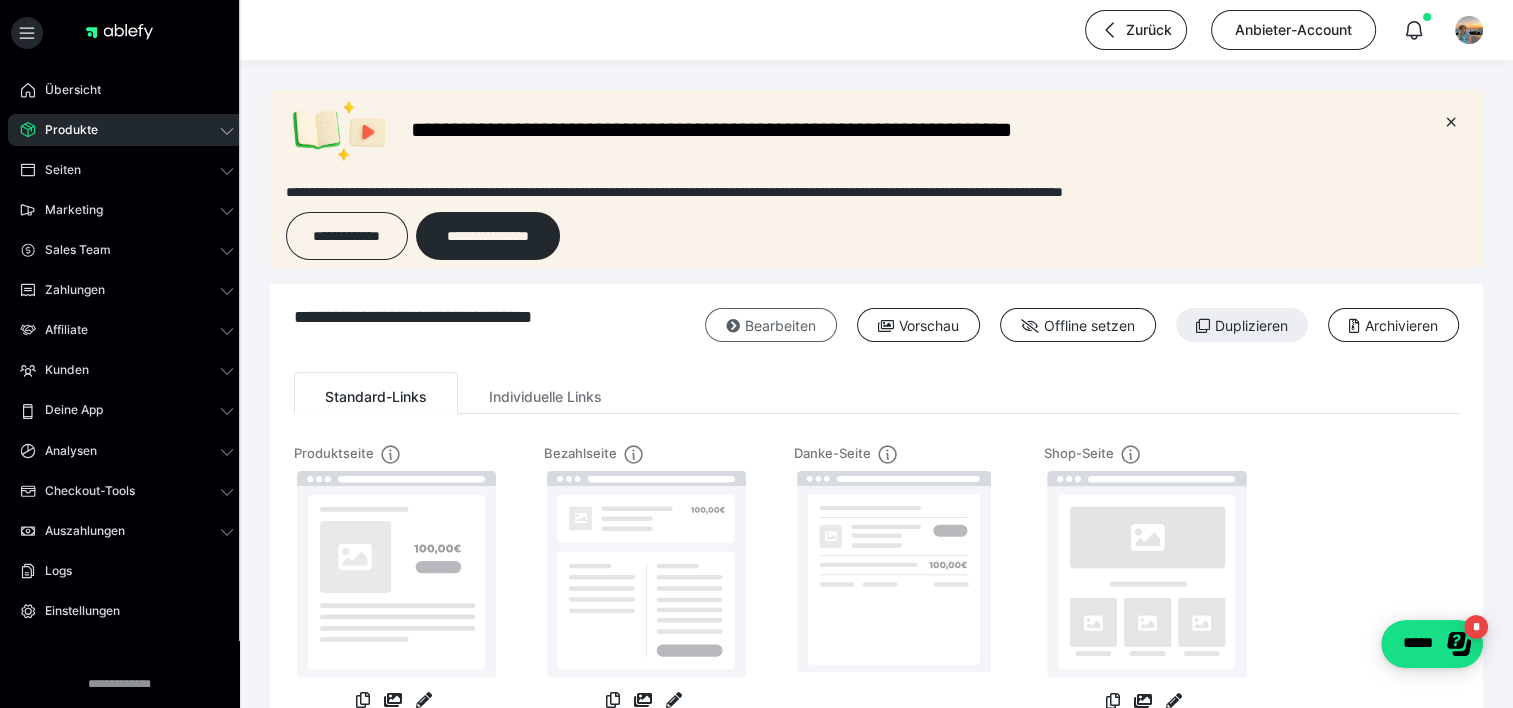 click on "Bearbeiten" at bounding box center (771, 325) 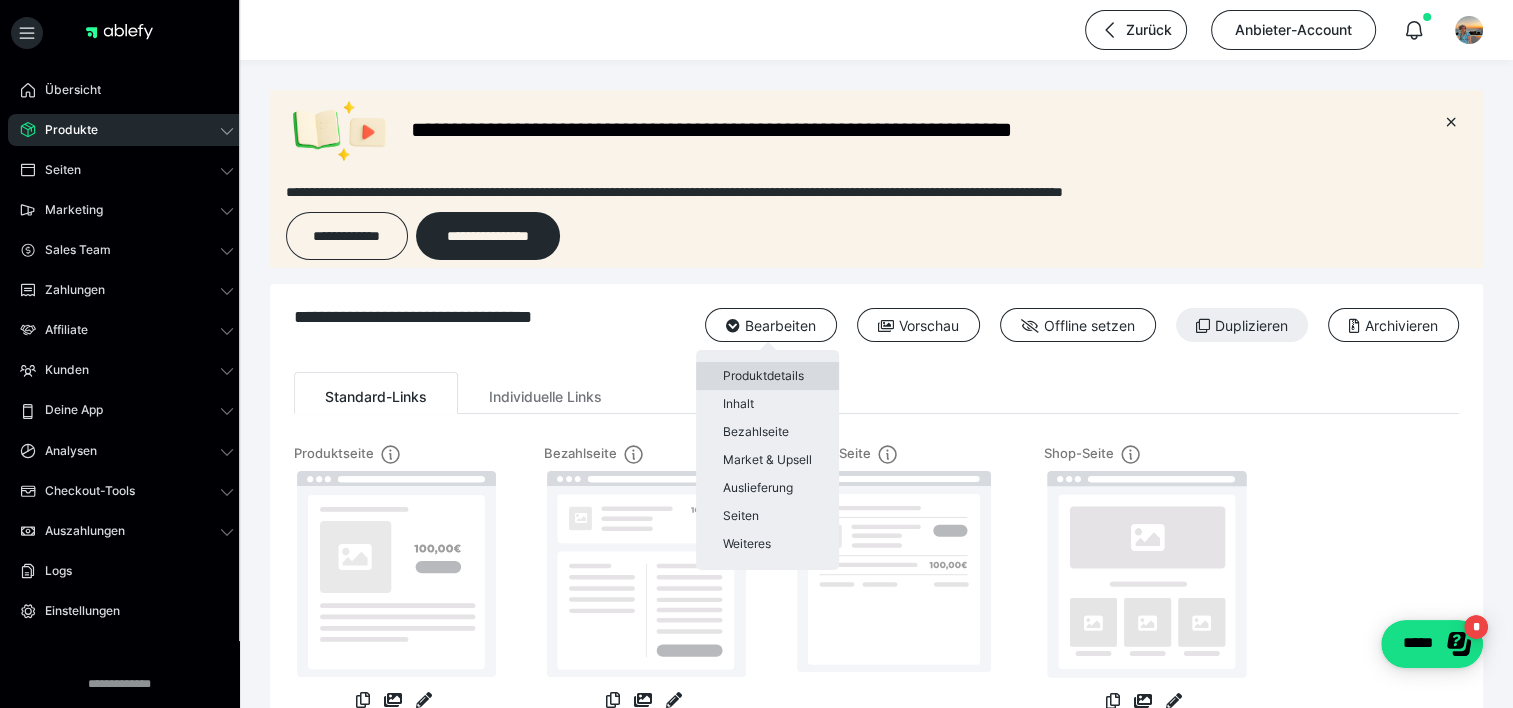 click on "Produktdetails" at bounding box center [767, 376] 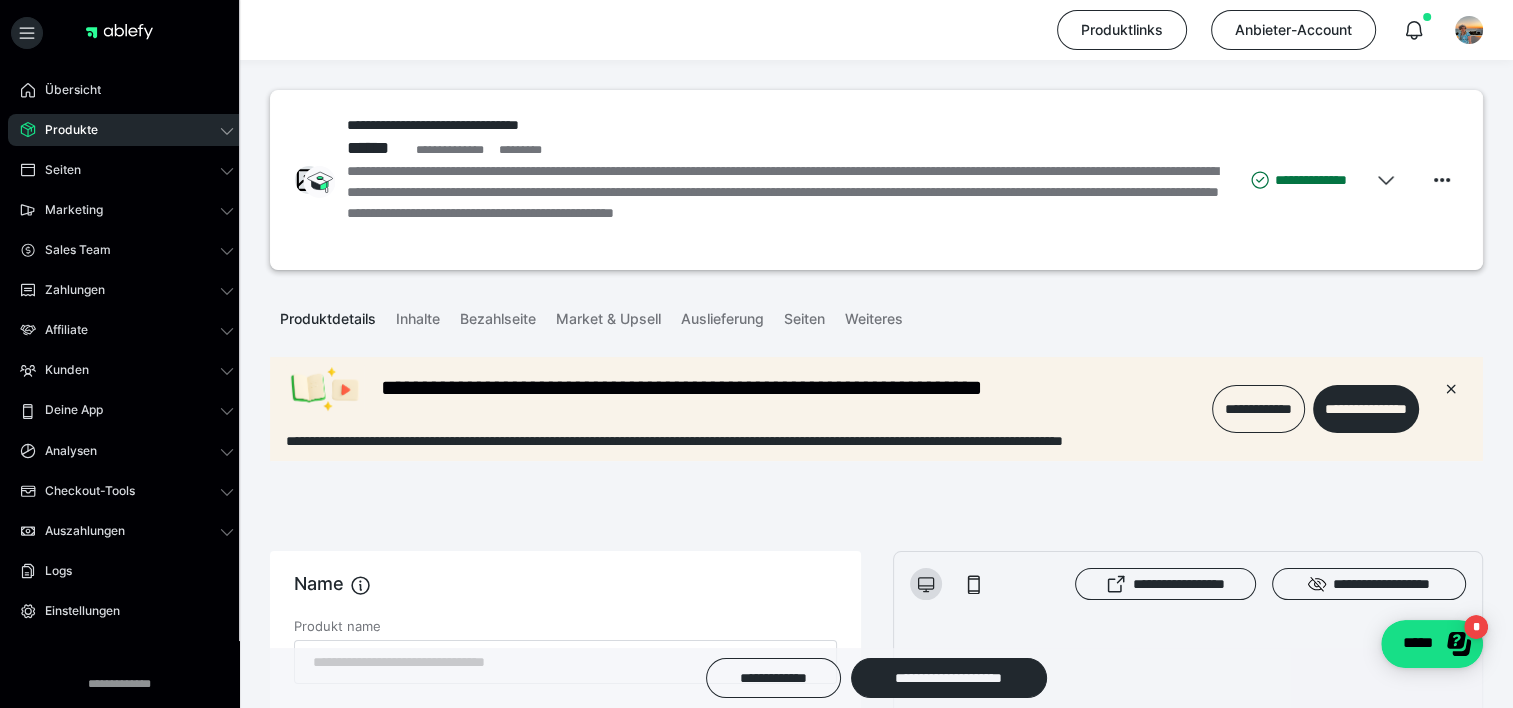 scroll, scrollTop: 0, scrollLeft: 0, axis: both 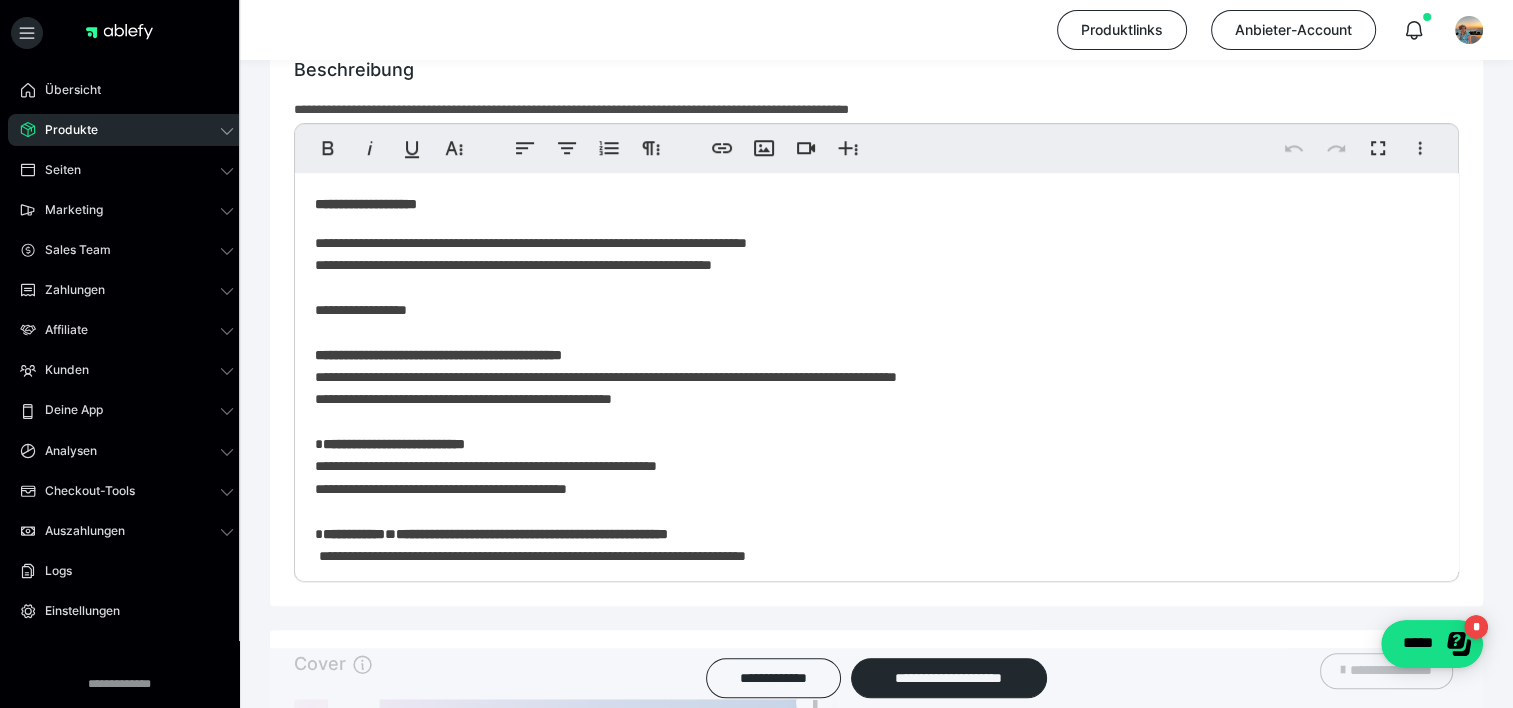 click on "**********" at bounding box center [869, 737] 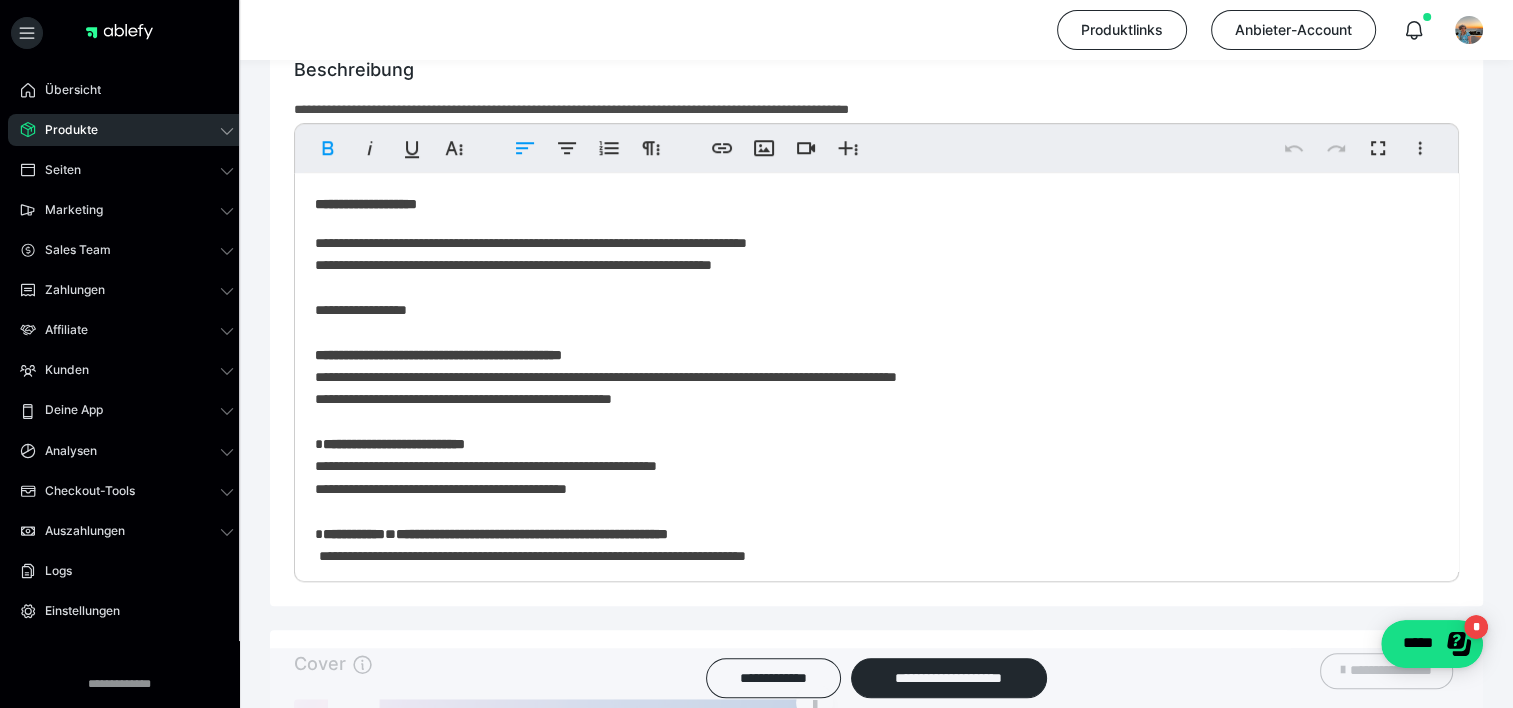 click on "**********" at bounding box center [366, 204] 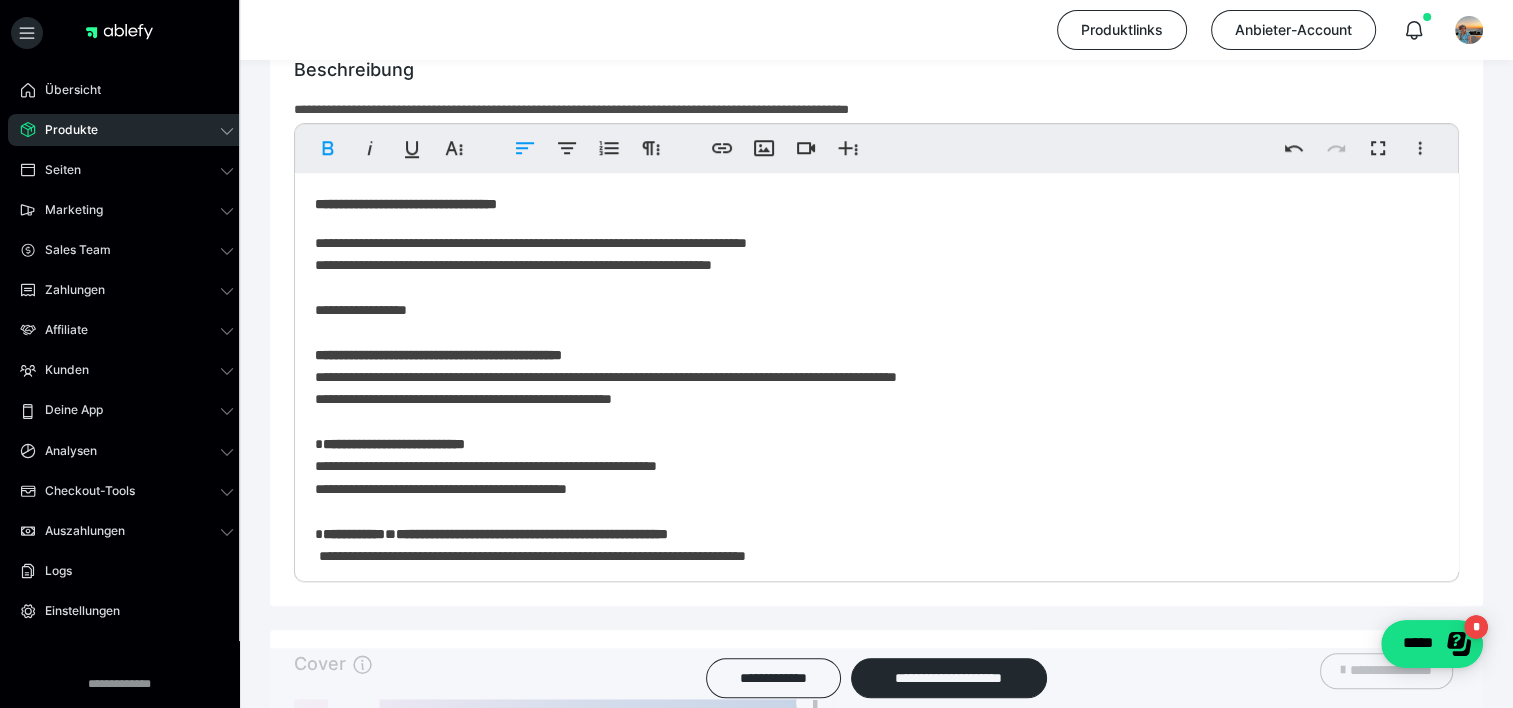 click on "**********" at bounding box center [406, 204] 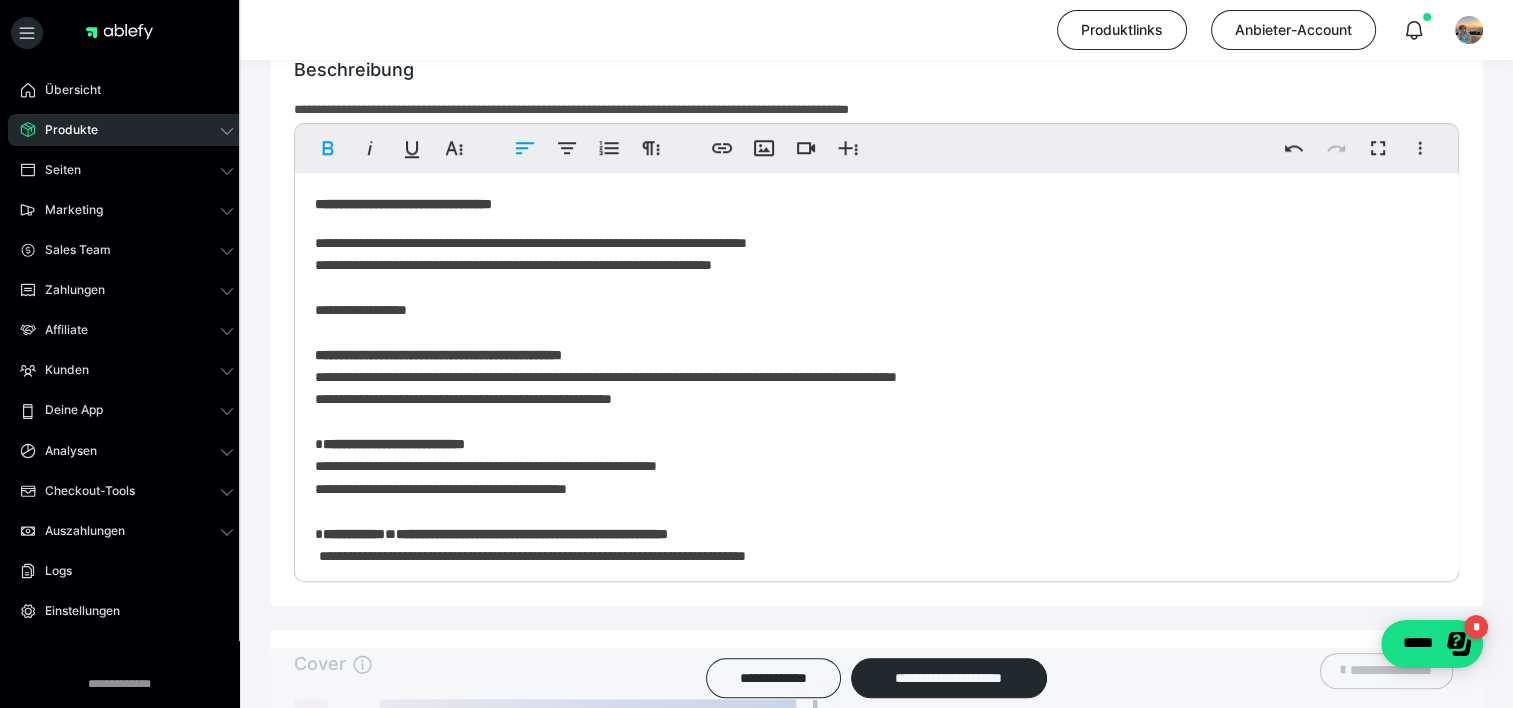 click on "**********" at bounding box center [403, 204] 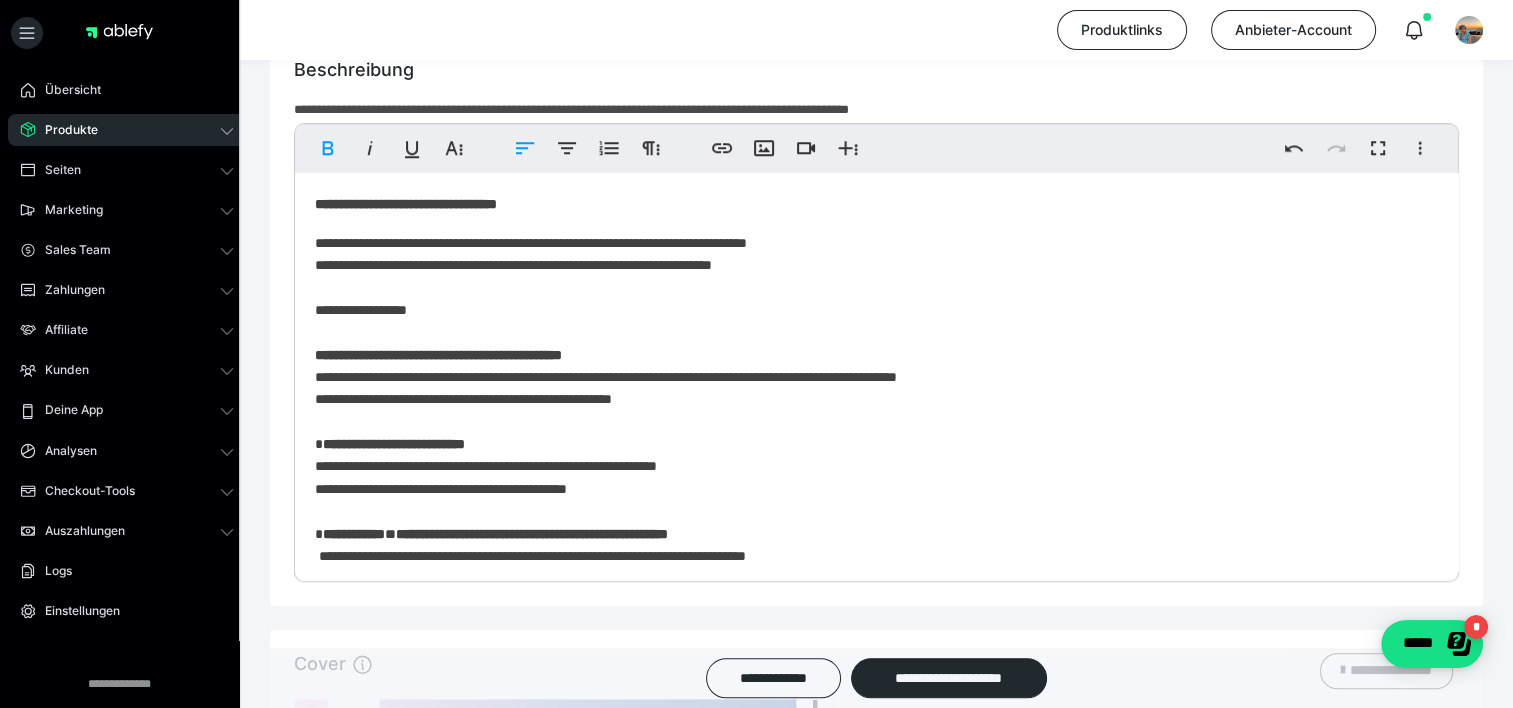 click on "**********" at bounding box center (869, 737) 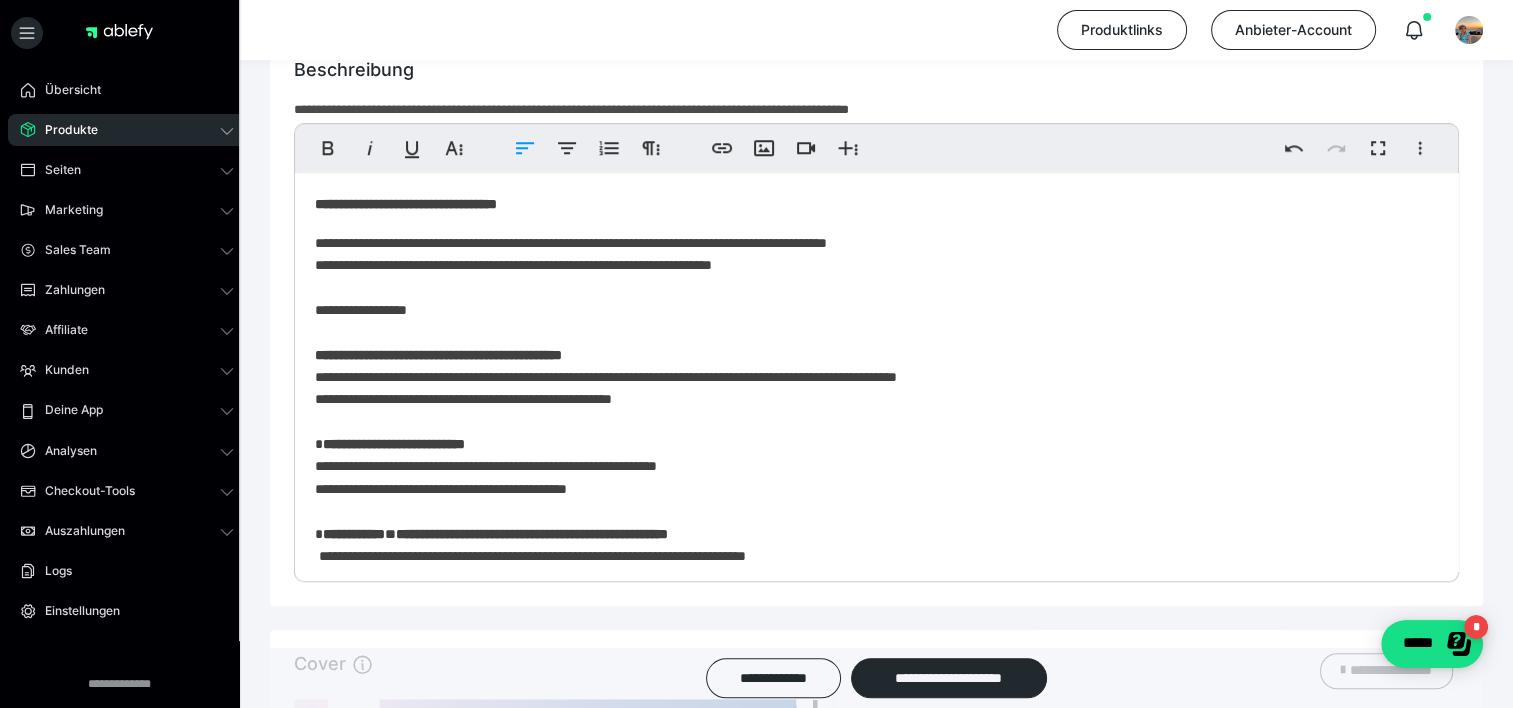 click on "**********" at bounding box center (869, 737) 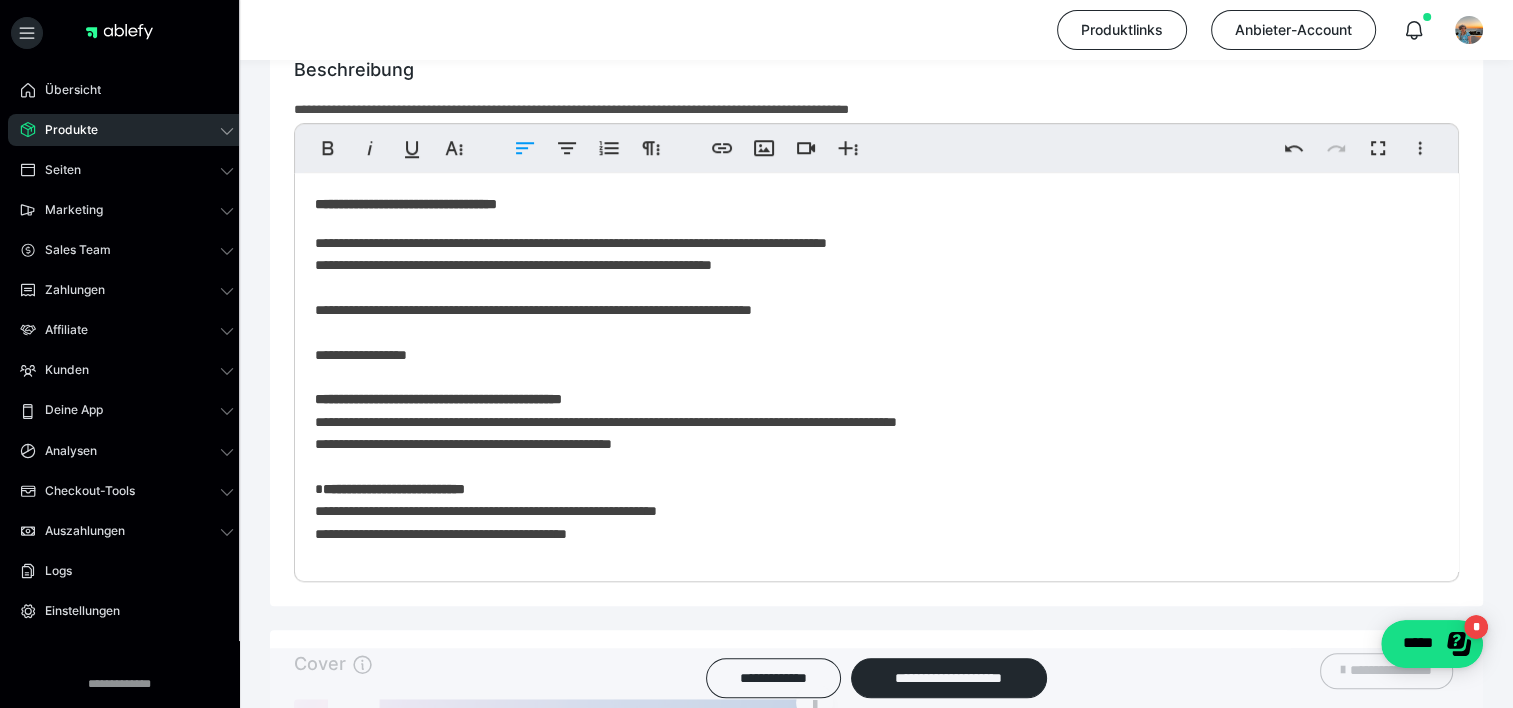 click on "**********" at bounding box center (869, 759) 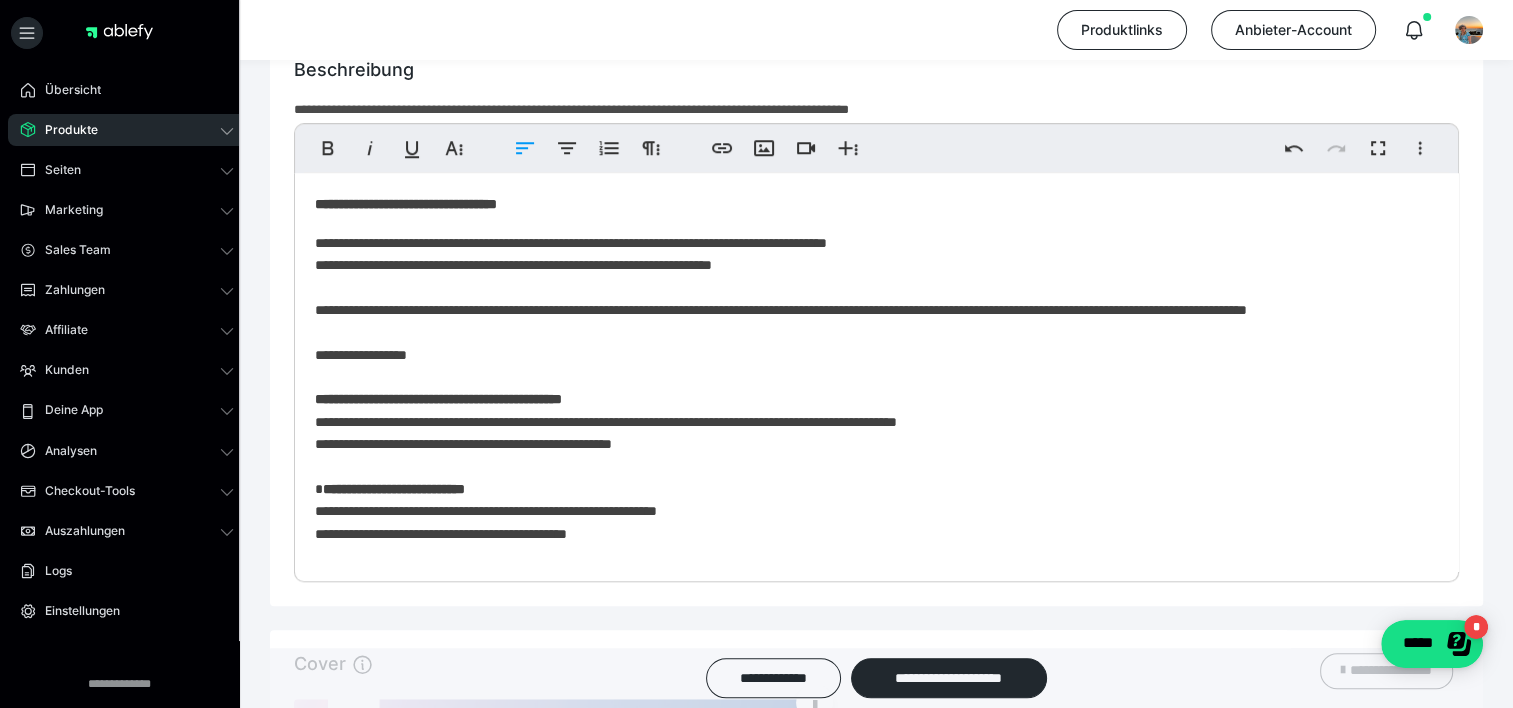 click on "**********" at bounding box center [869, 770] 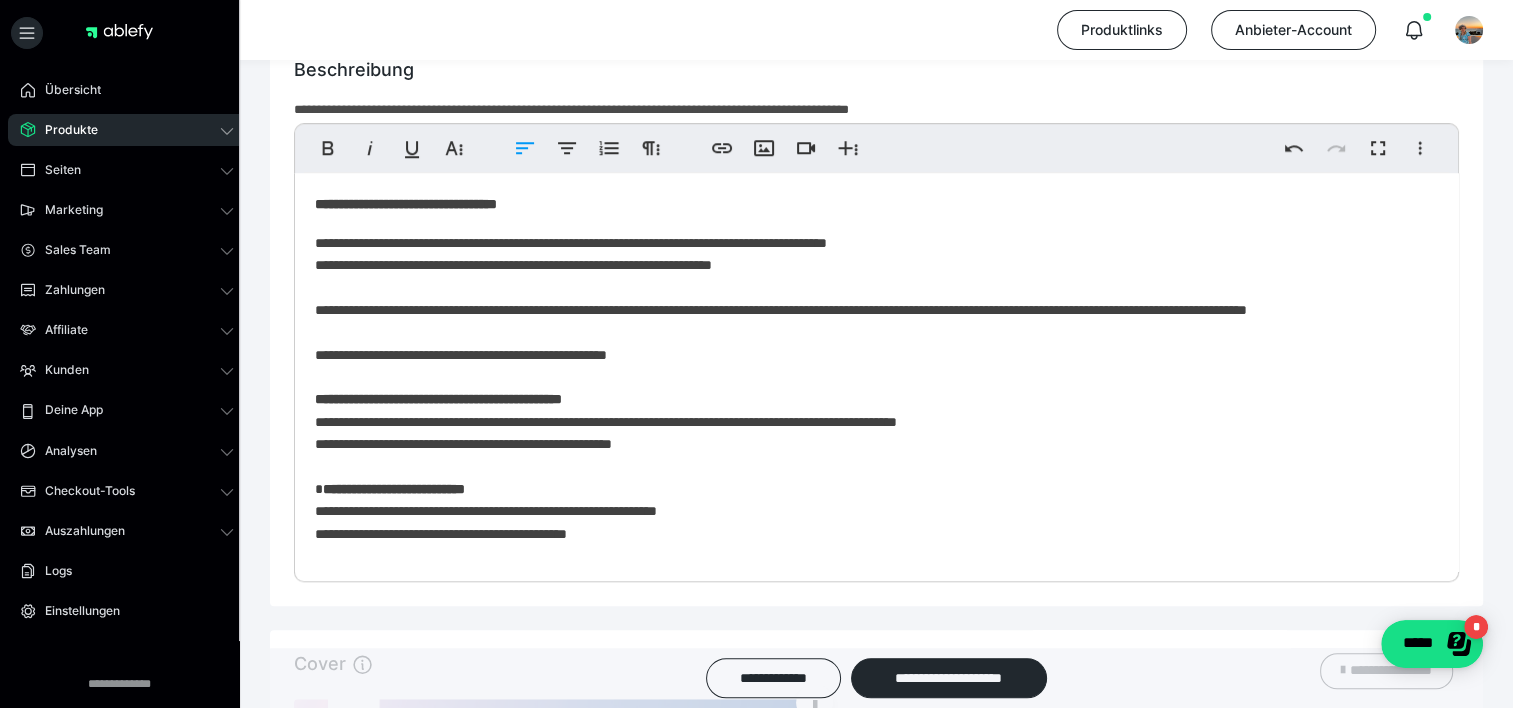 click on "**********" at bounding box center (869, 770) 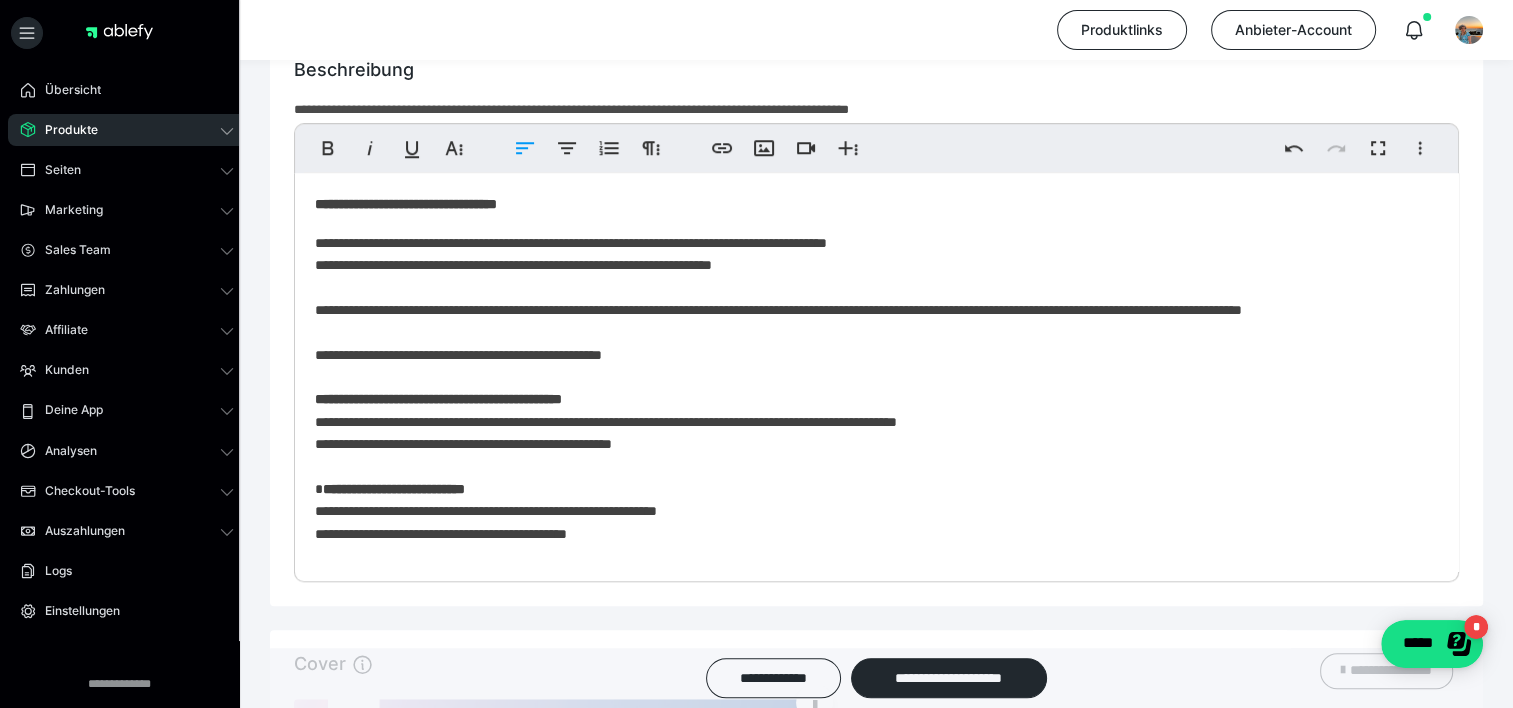 click on "**********" at bounding box center (869, 770) 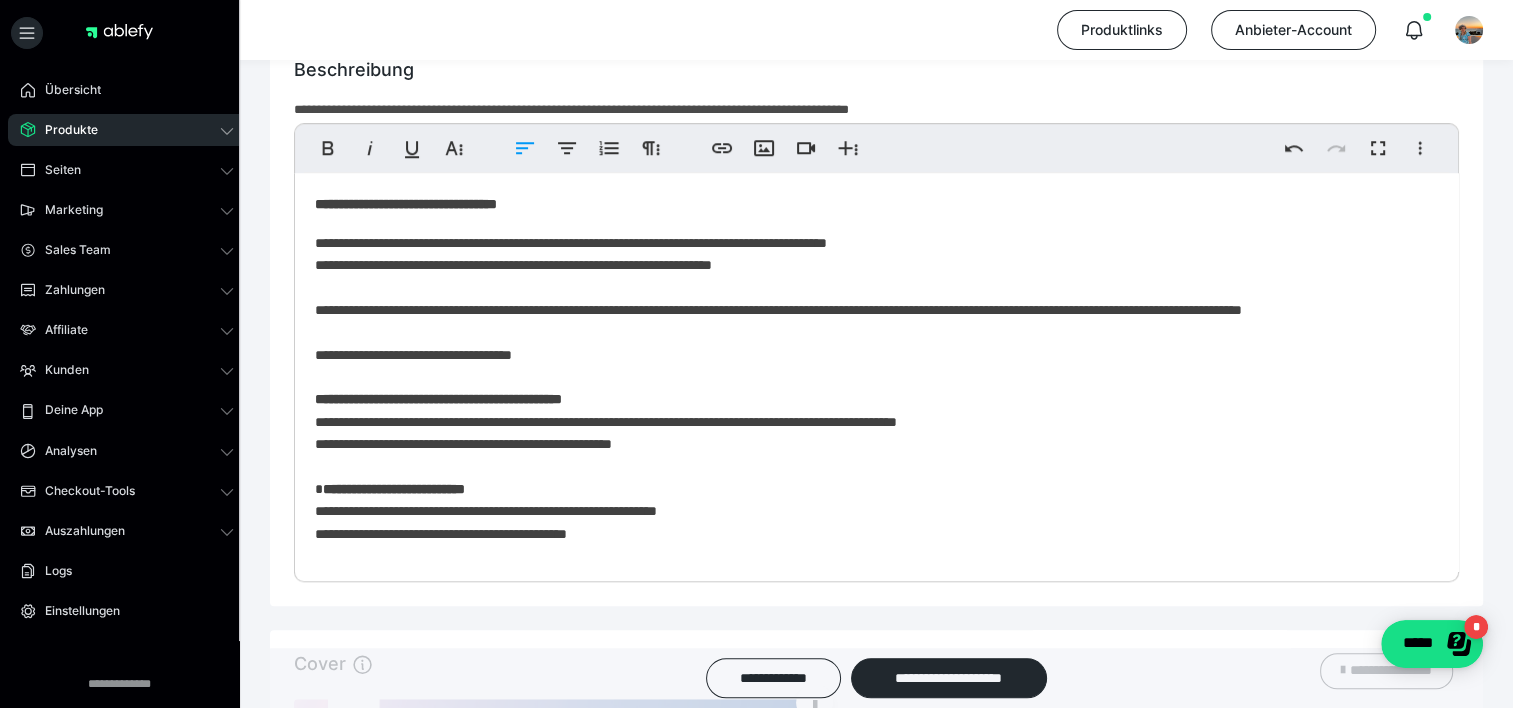 click on "**********" at bounding box center (438, 399) 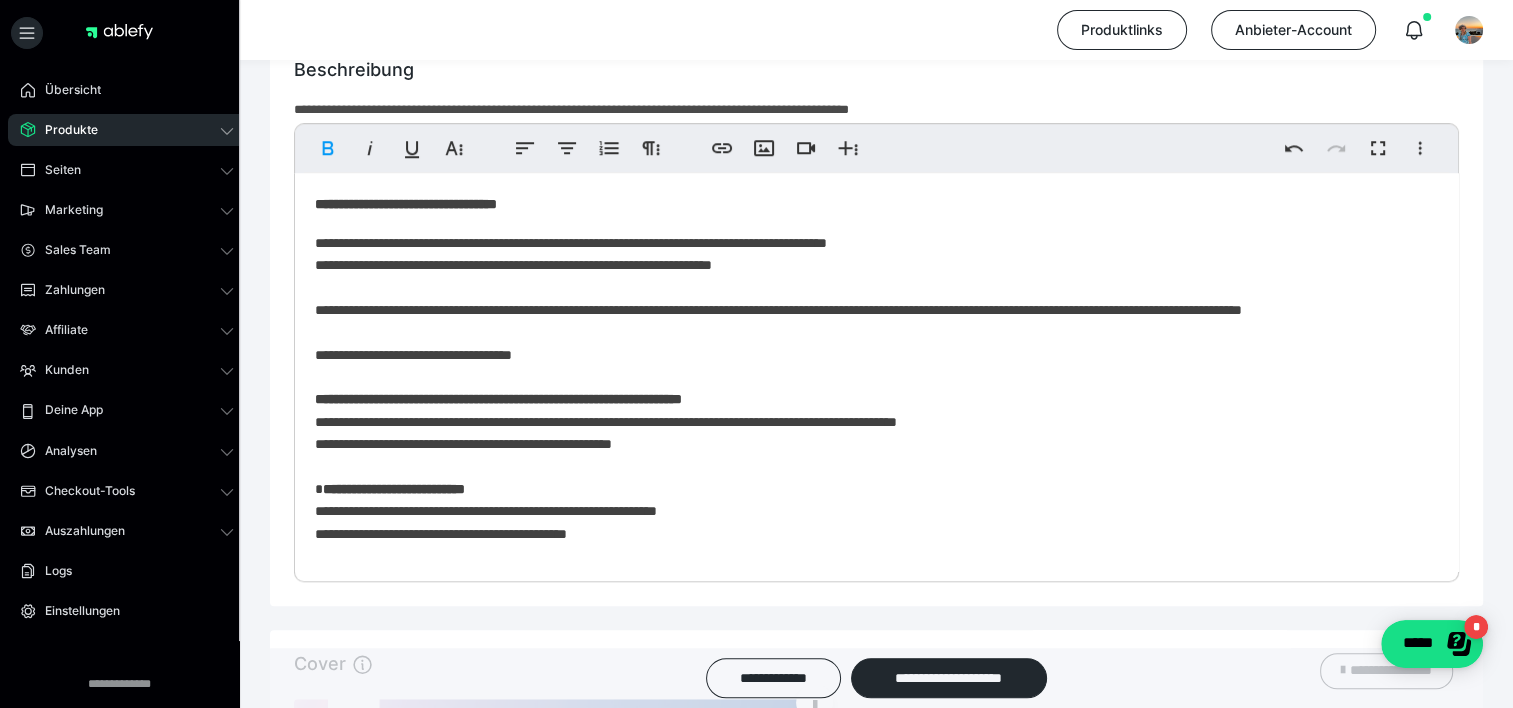 click on "**********" at bounding box center (498, 399) 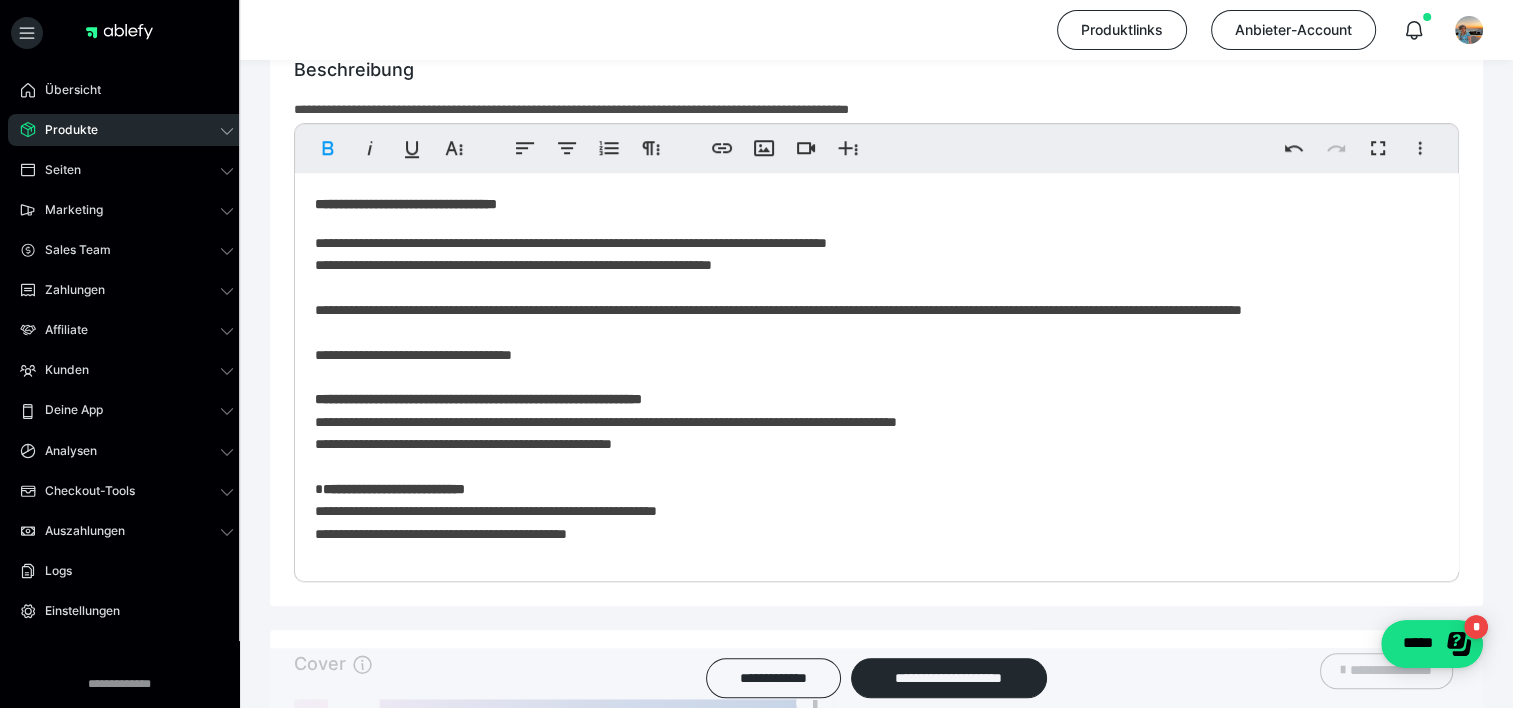 click on "**********" at bounding box center (478, 399) 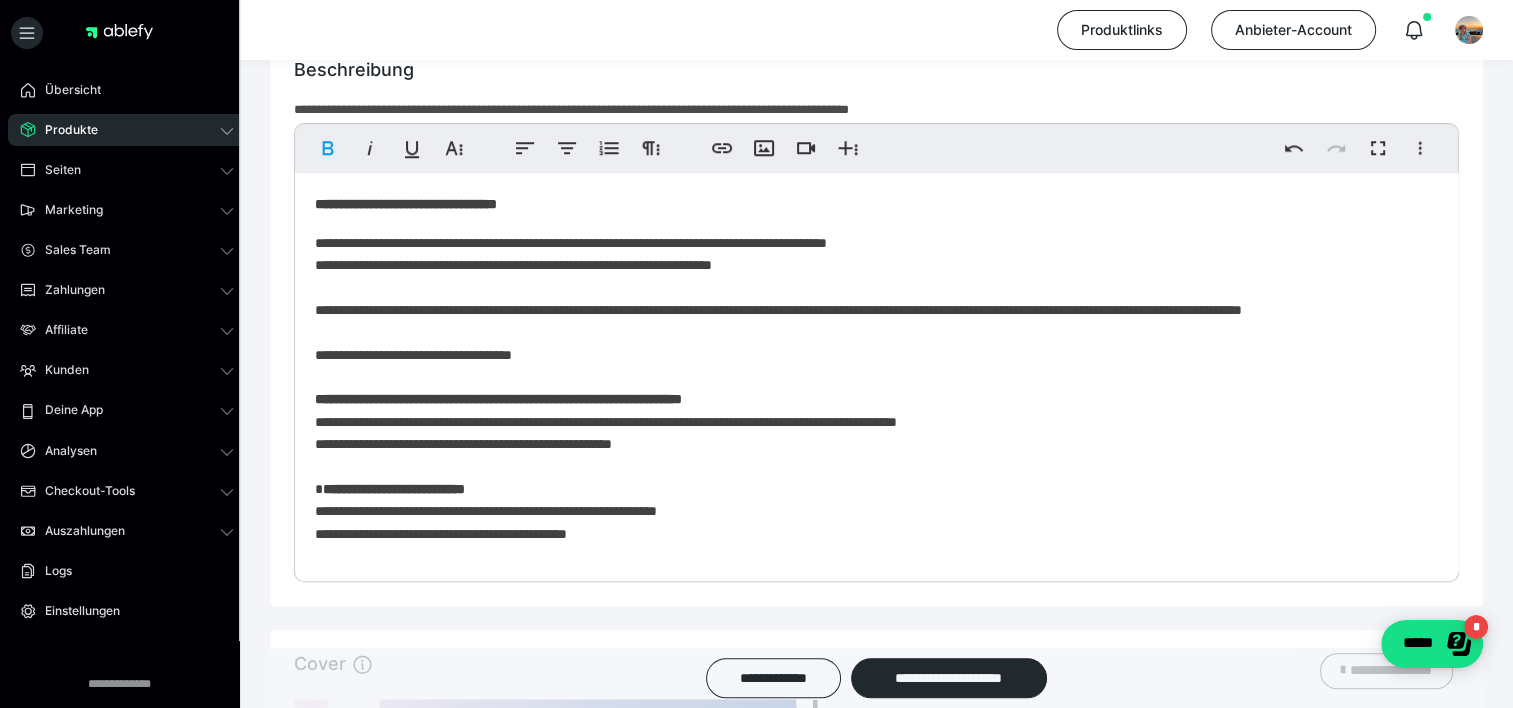 click on "**********" at bounding box center [500, 399] 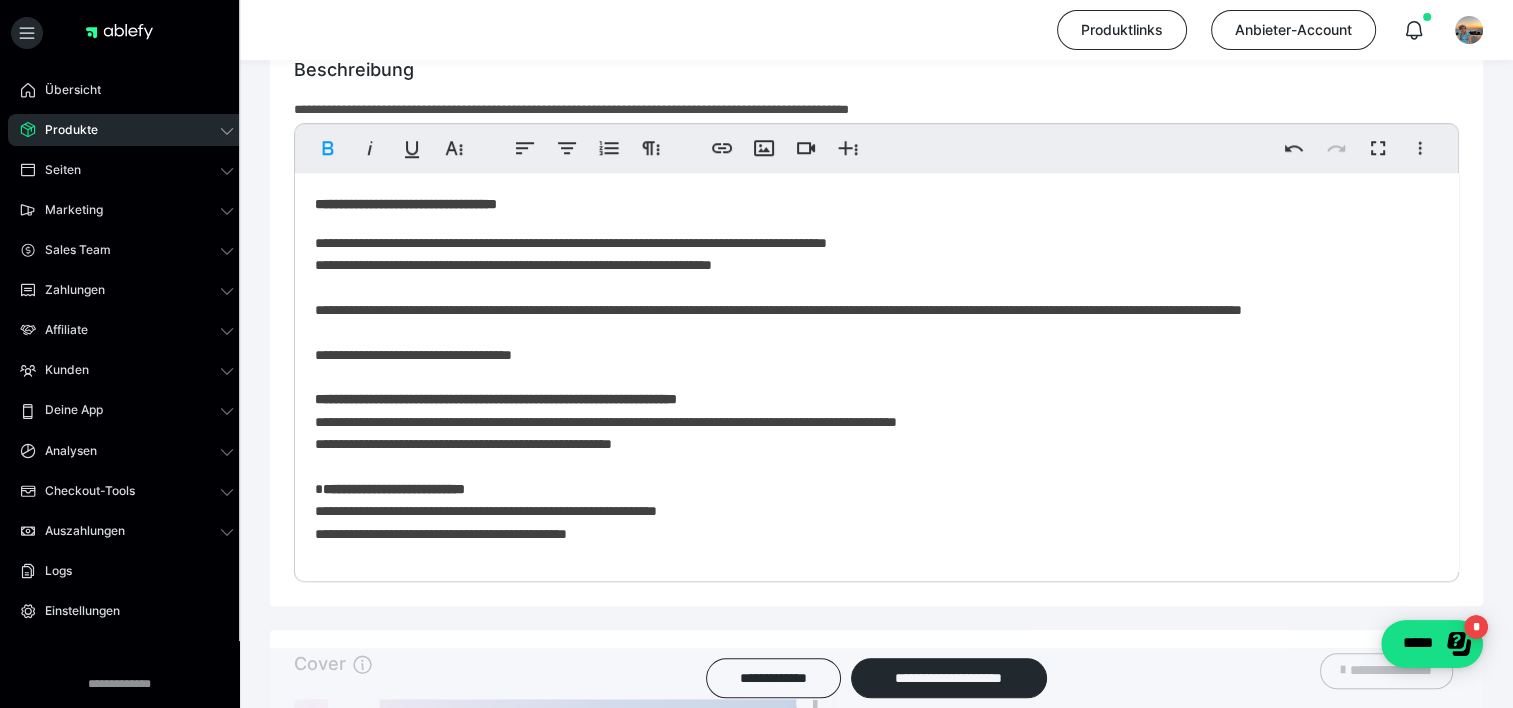 click on "**********" at bounding box center (869, 770) 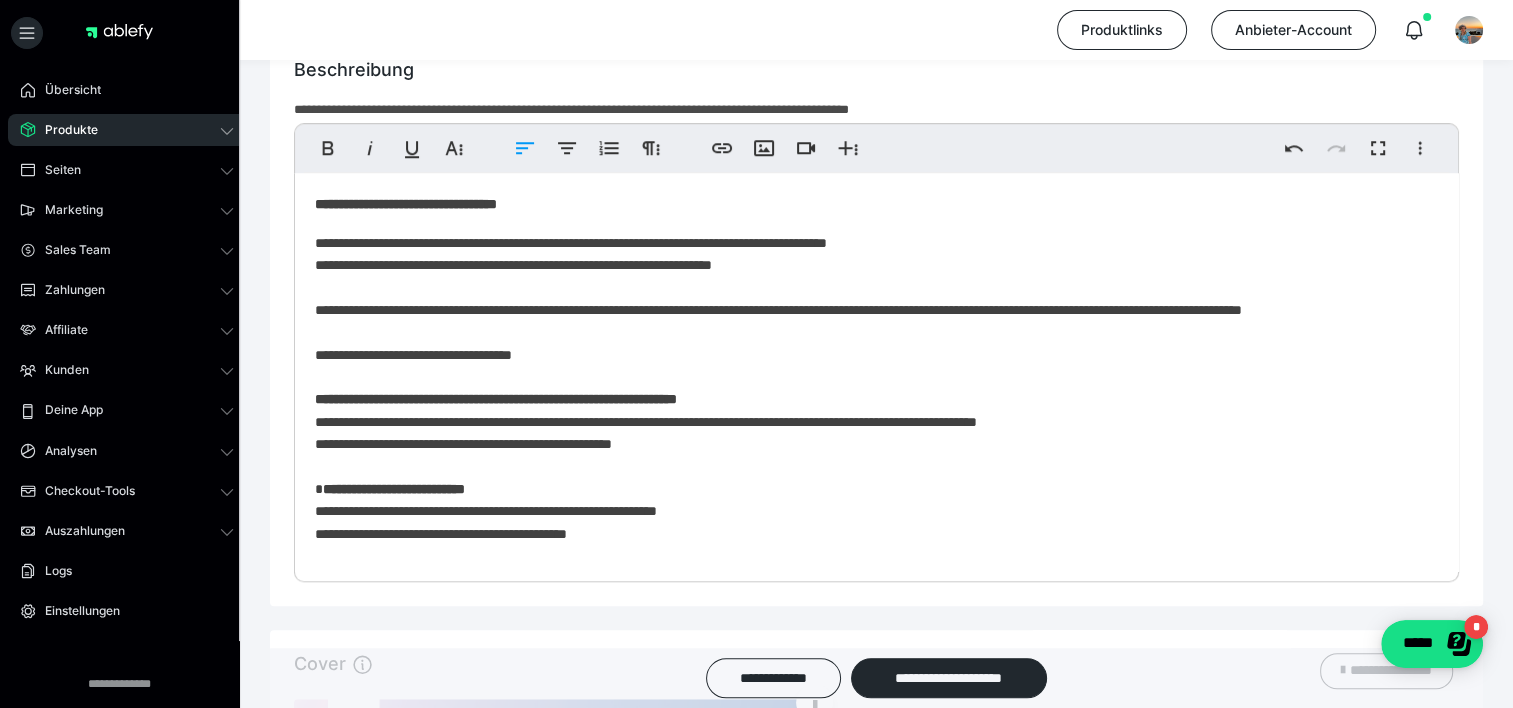 click on "**********" at bounding box center [869, 770] 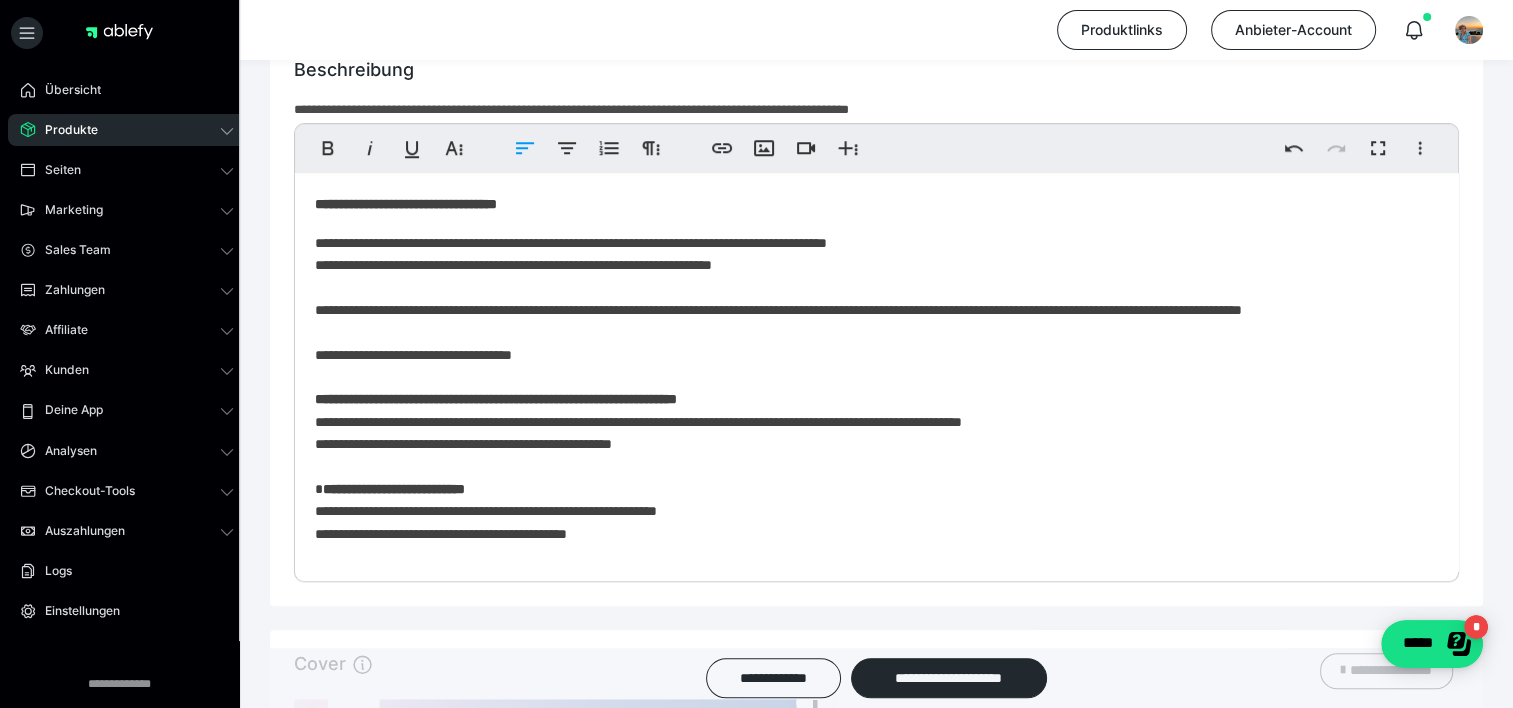 click on "**********" at bounding box center [869, 770] 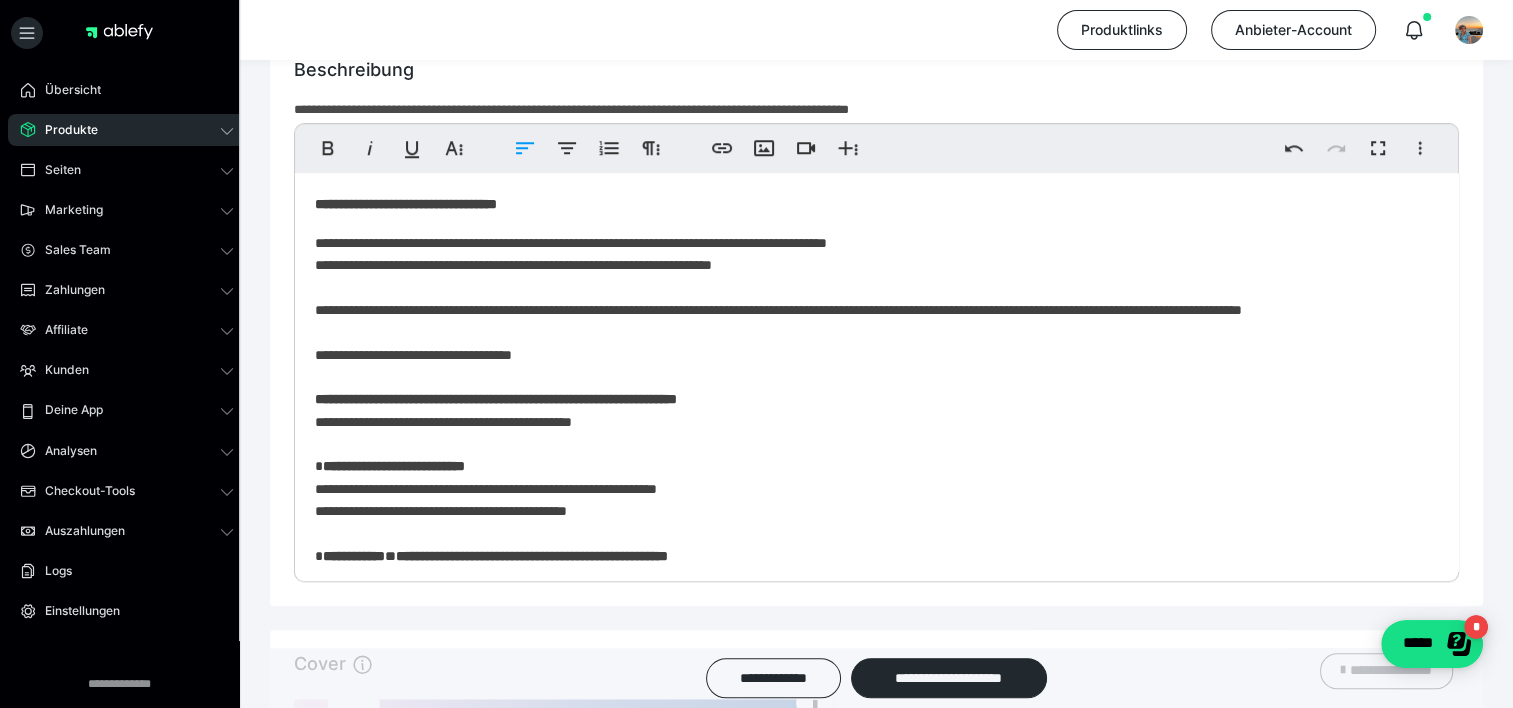 click on "**********" at bounding box center [496, 399] 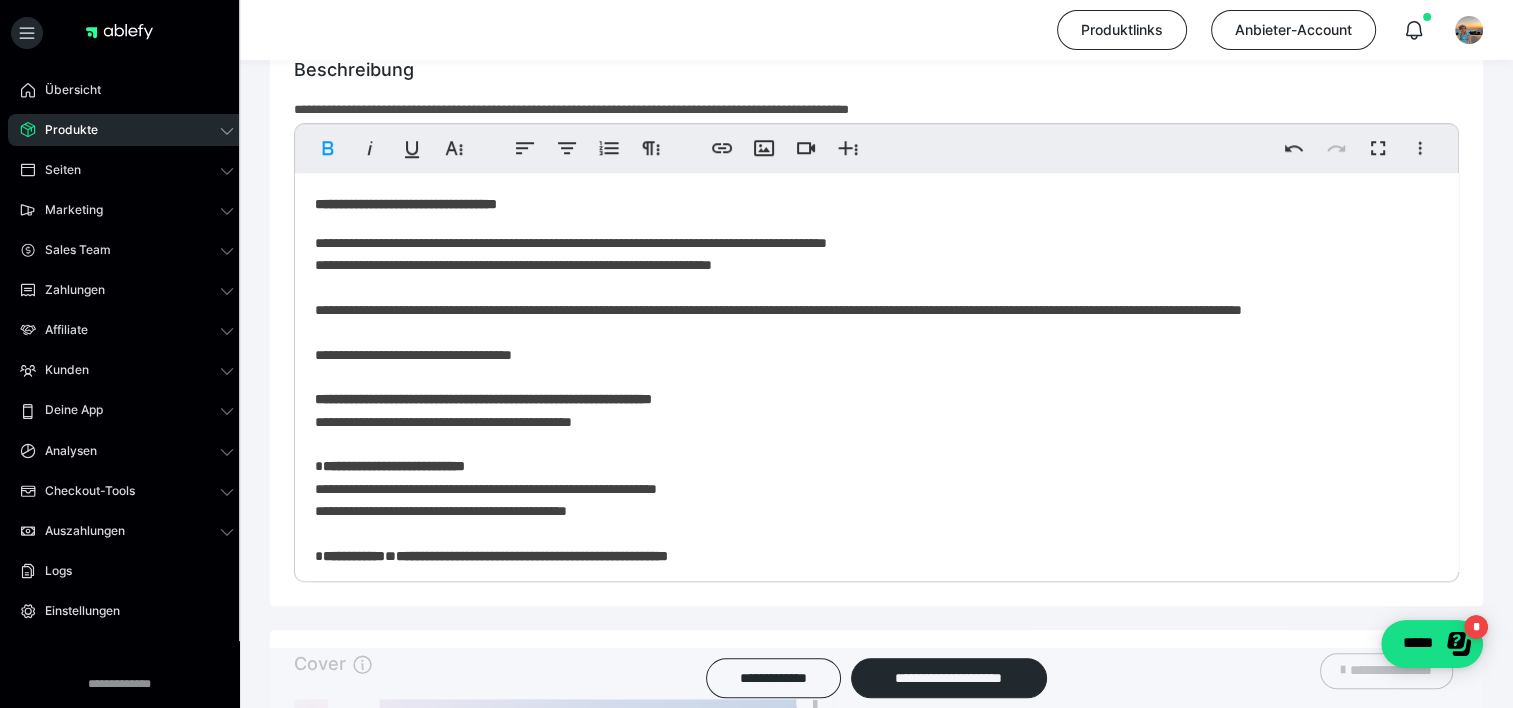 click on "**********" at bounding box center (394, 466) 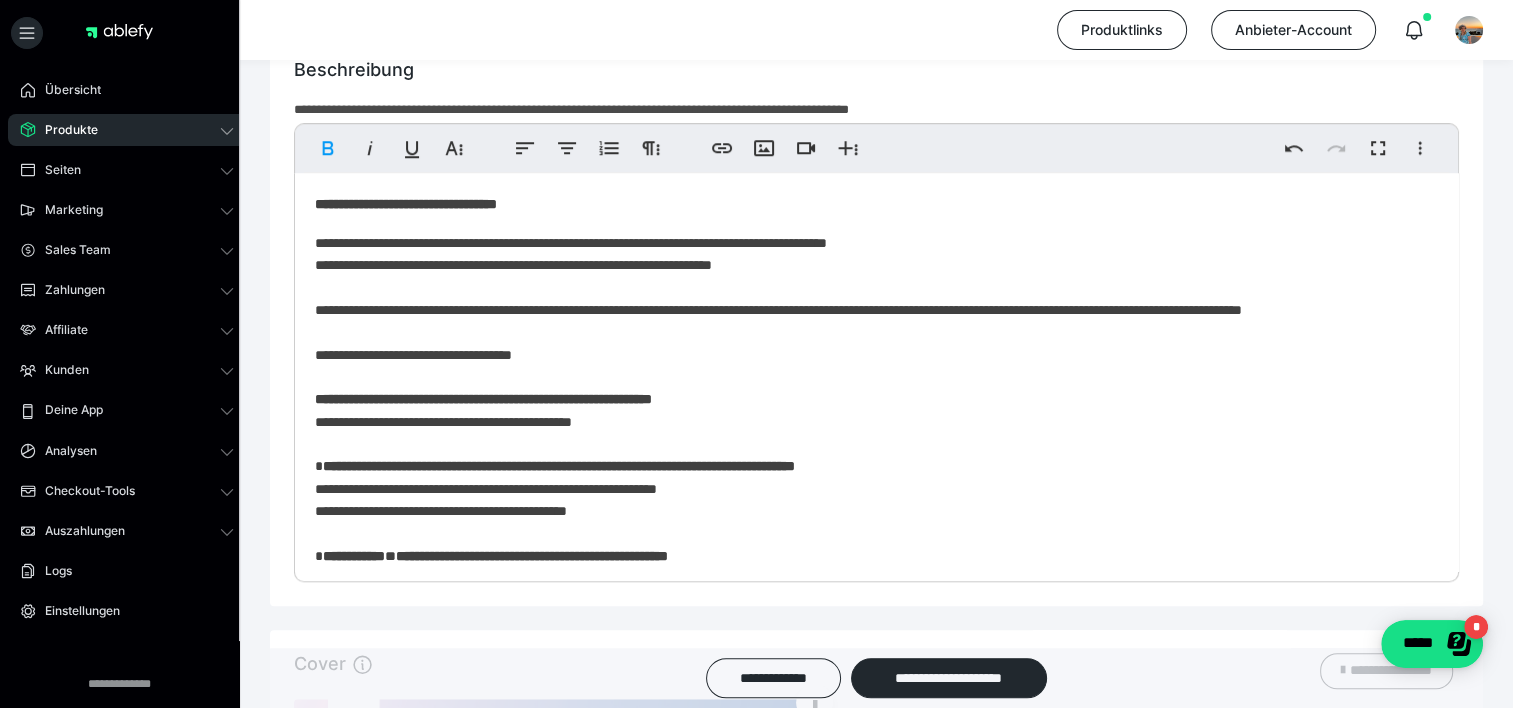 click on "**********" at bounding box center (559, 466) 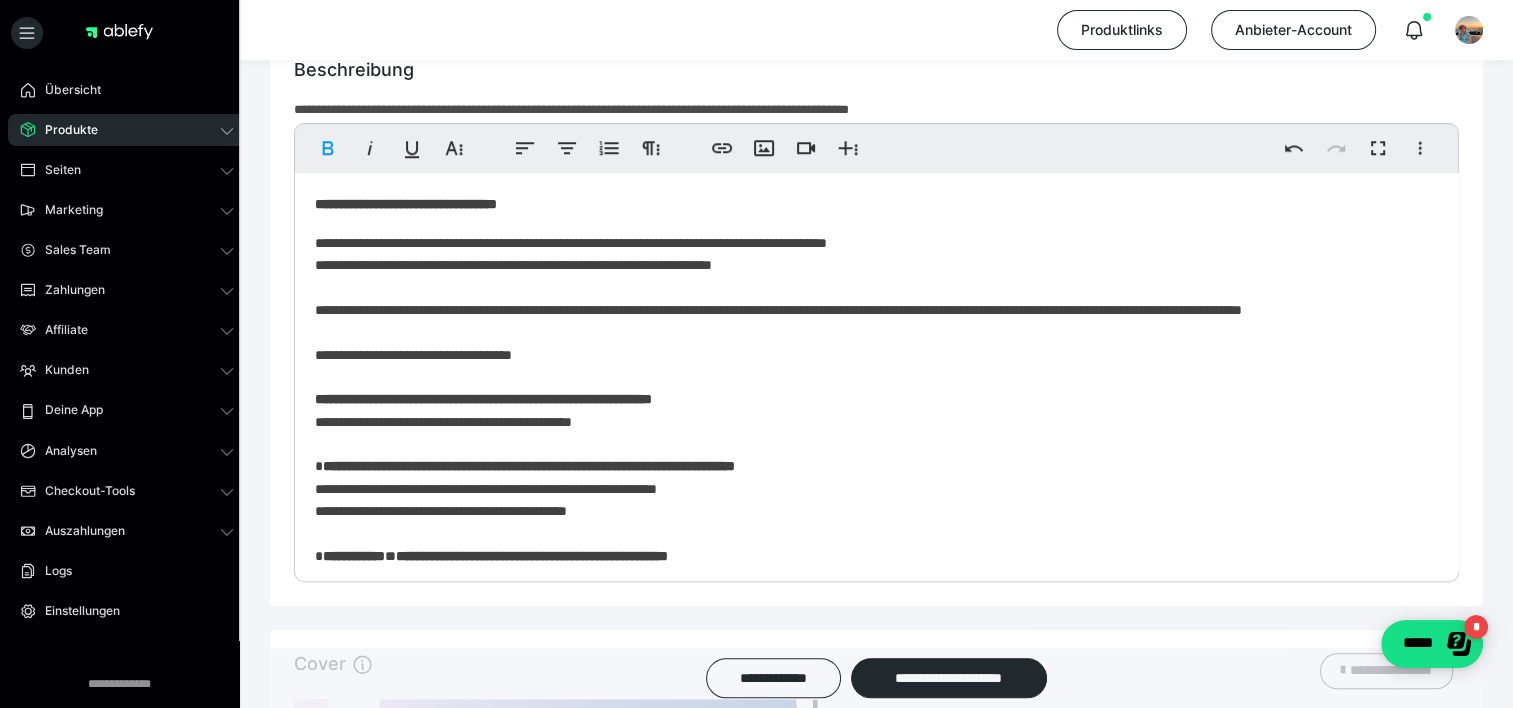 click on "**********" at bounding box center (529, 466) 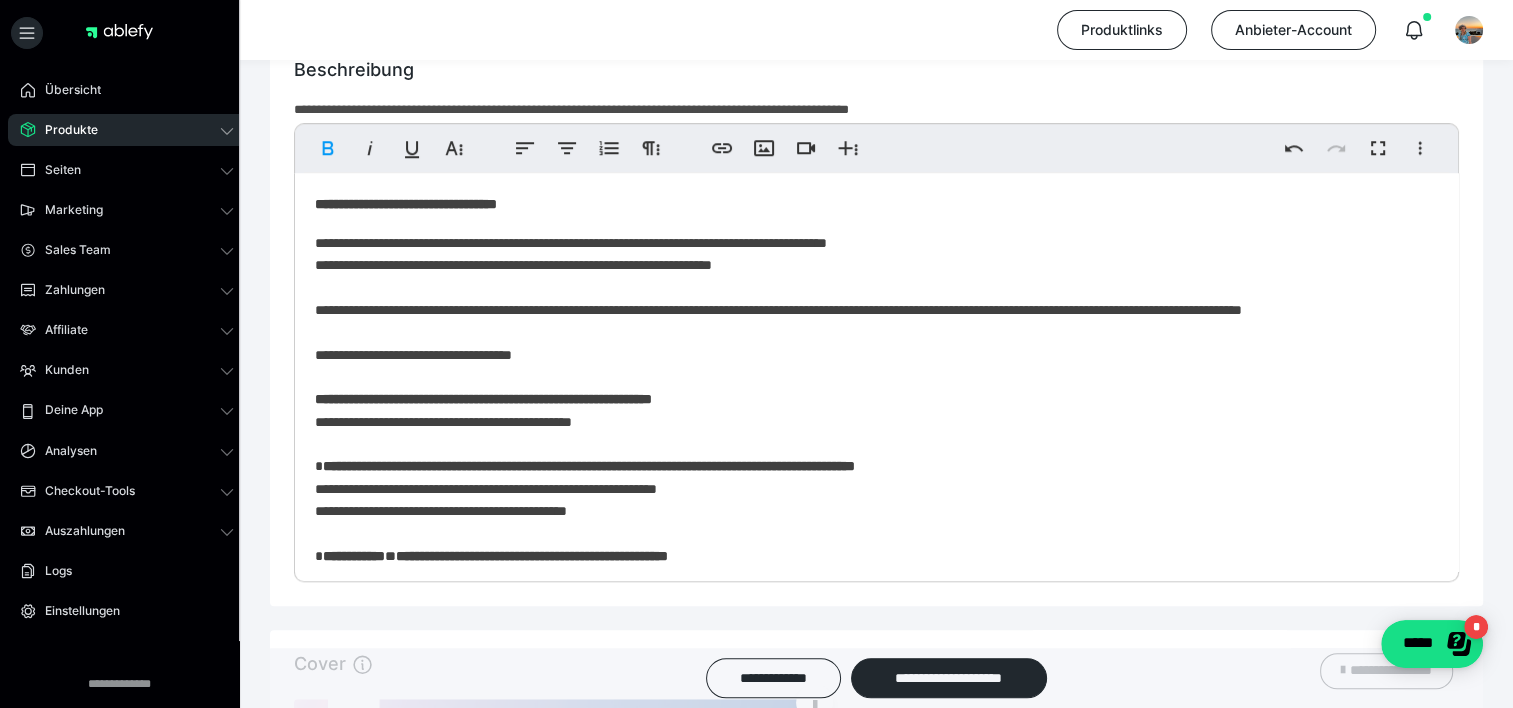 click on "**********" at bounding box center (589, 466) 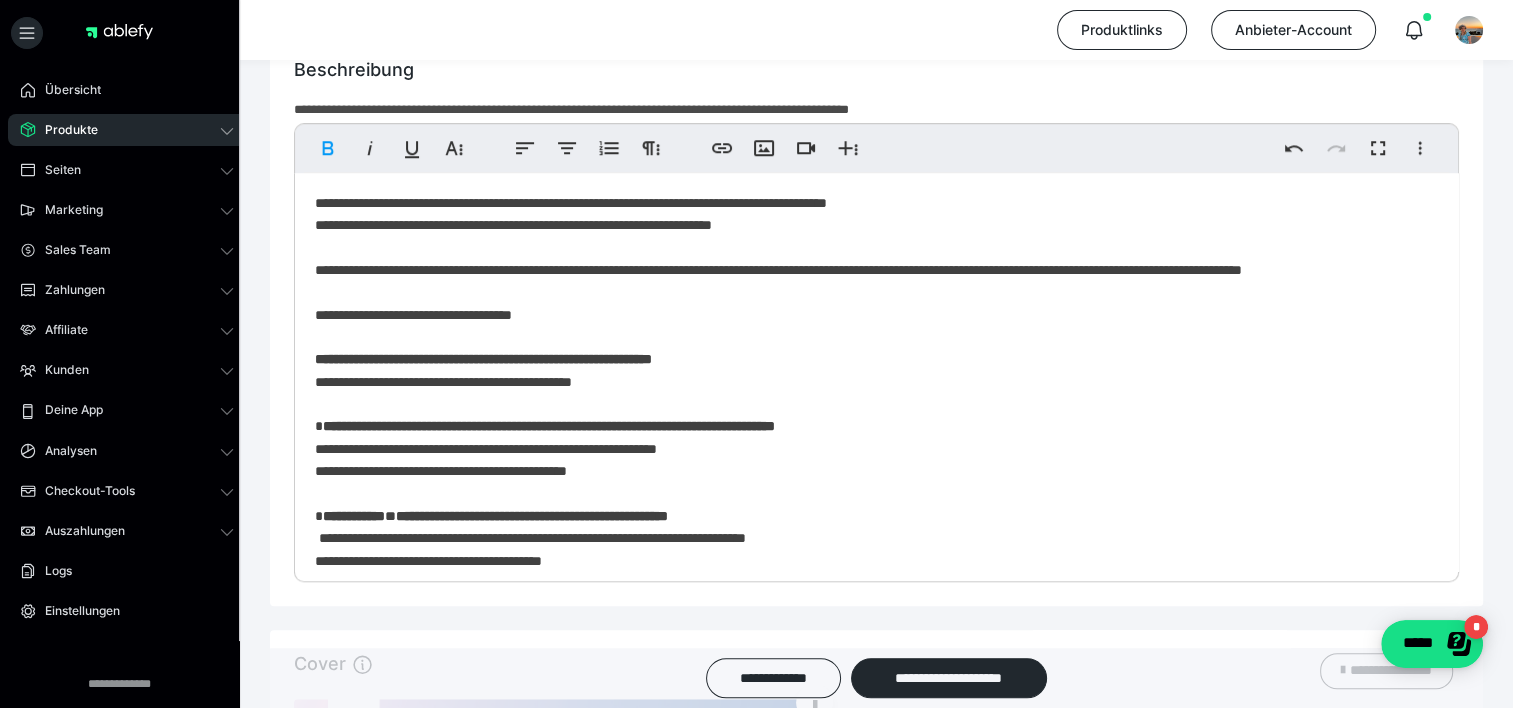 scroll, scrollTop: 106, scrollLeft: 0, axis: vertical 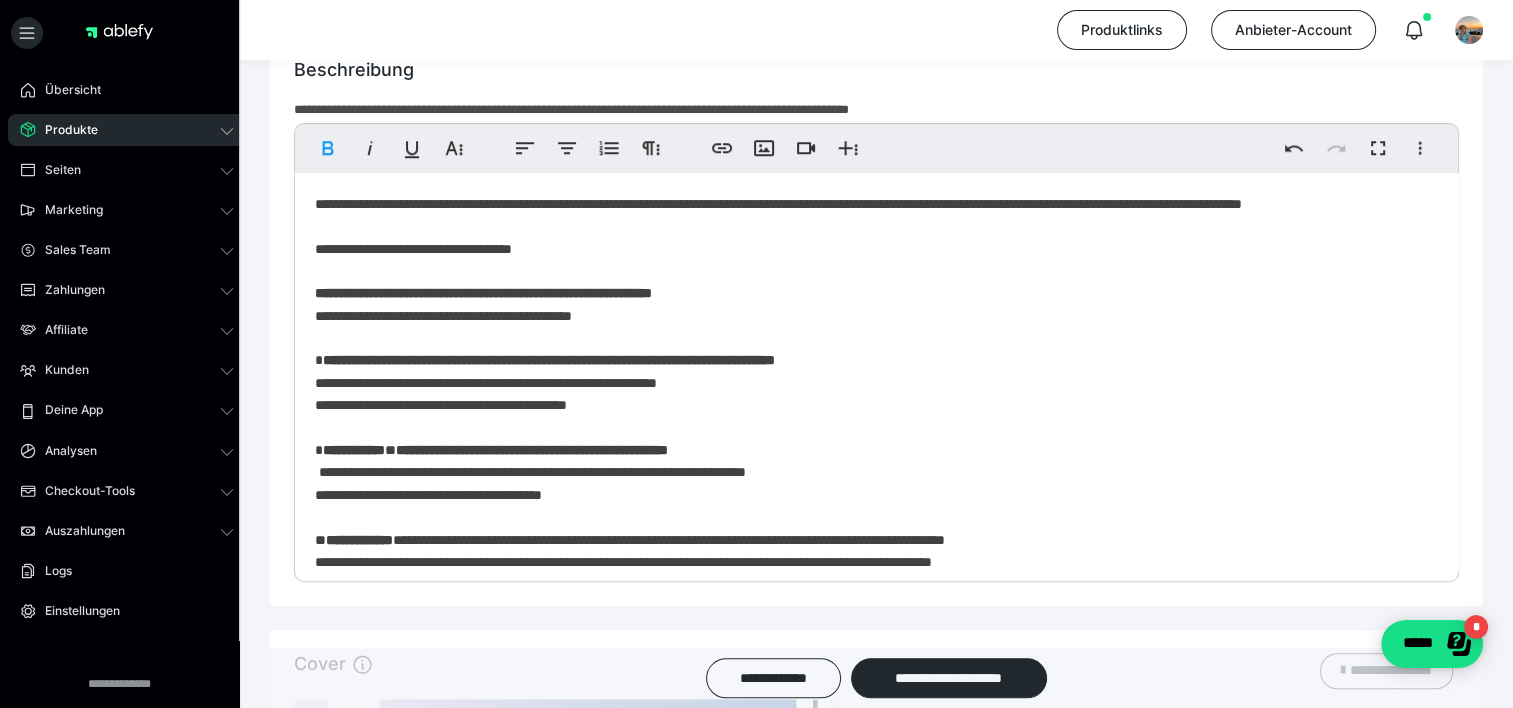 click on "**********" at bounding box center (869, 653) 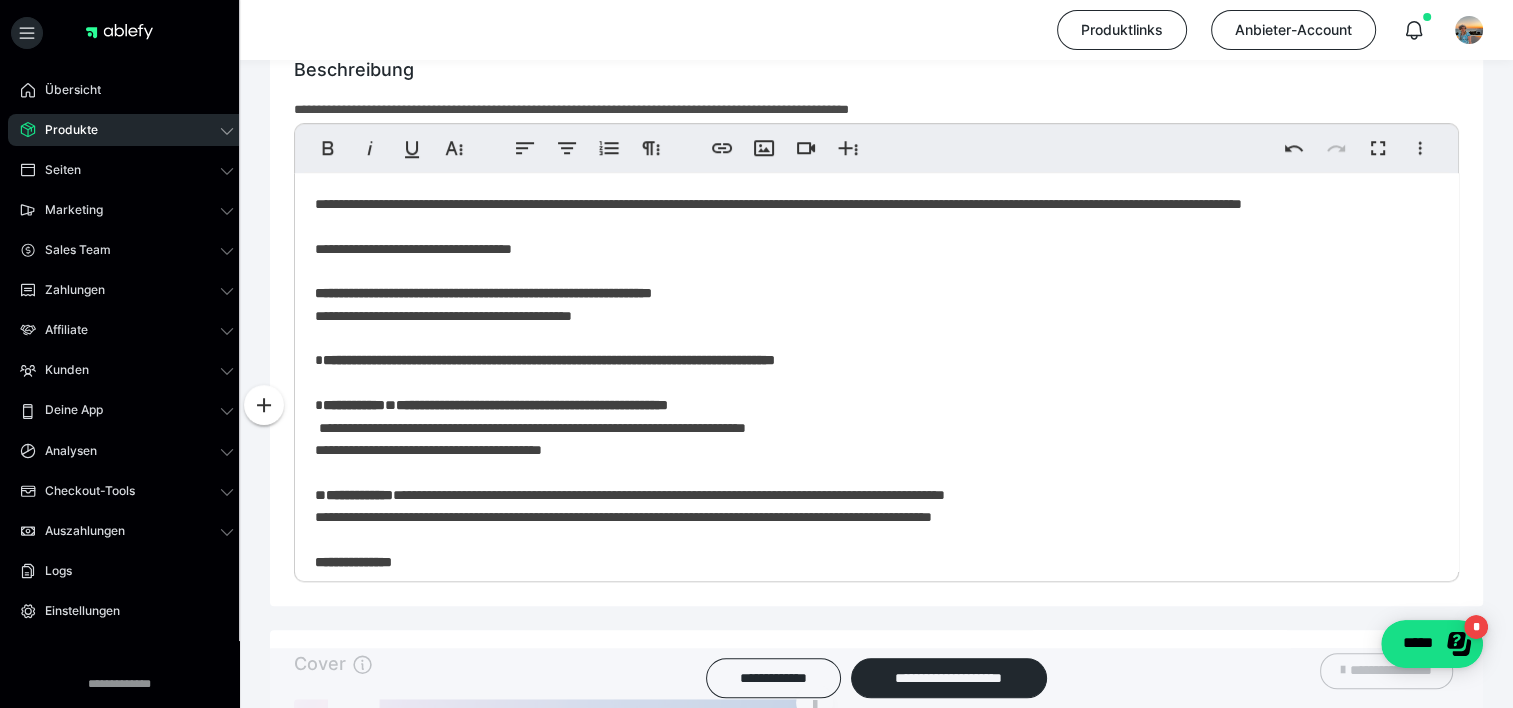 click on "**********" at bounding box center [869, 631] 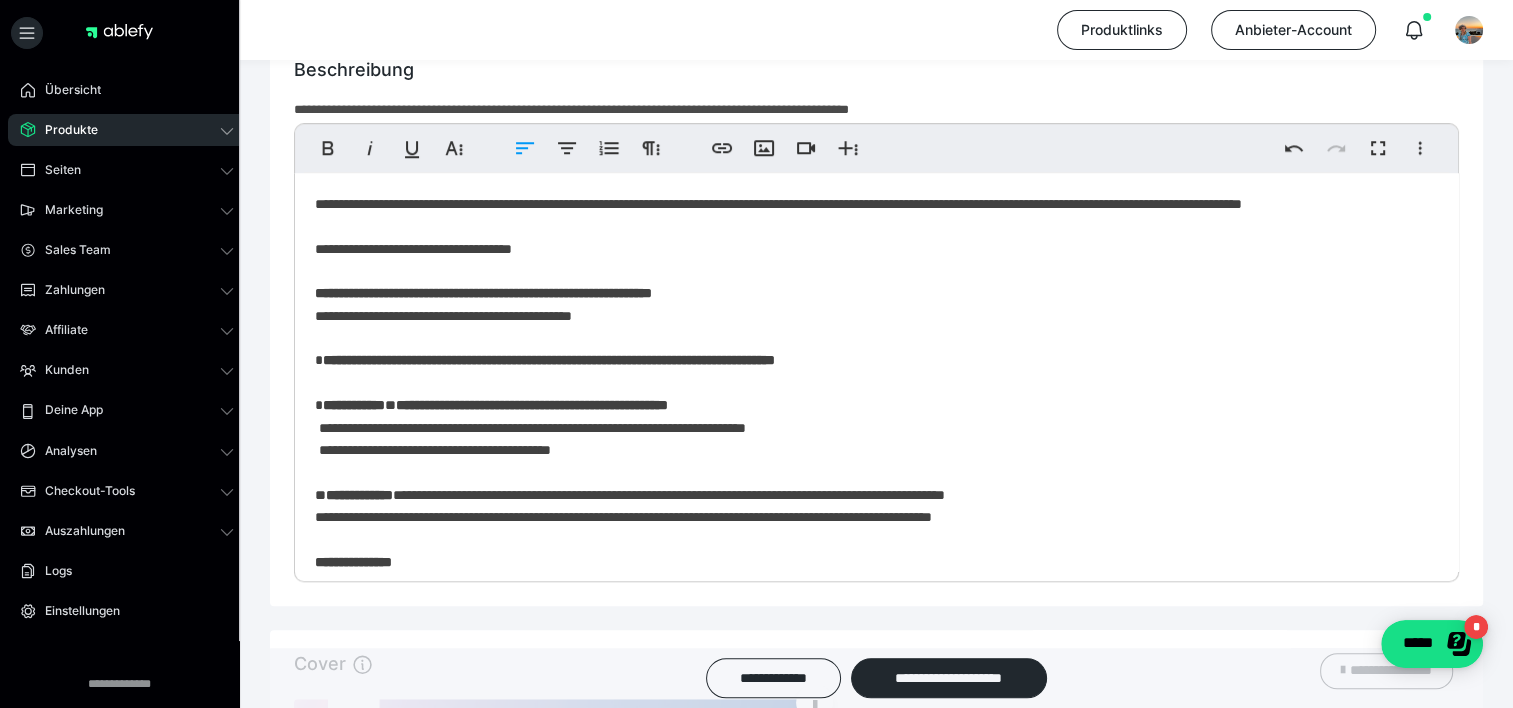 click on "**********" at bounding box center [869, 631] 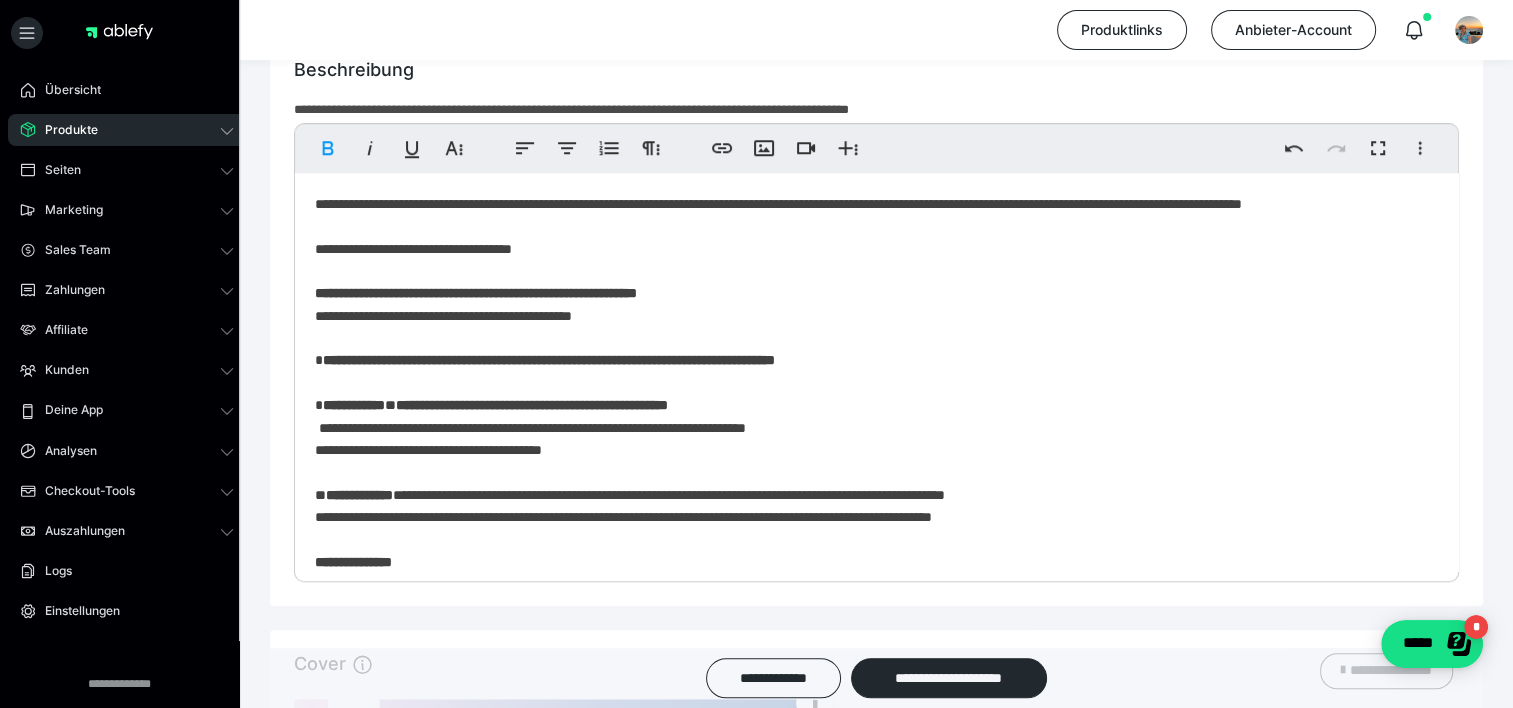 click on "**********" at bounding box center [869, 631] 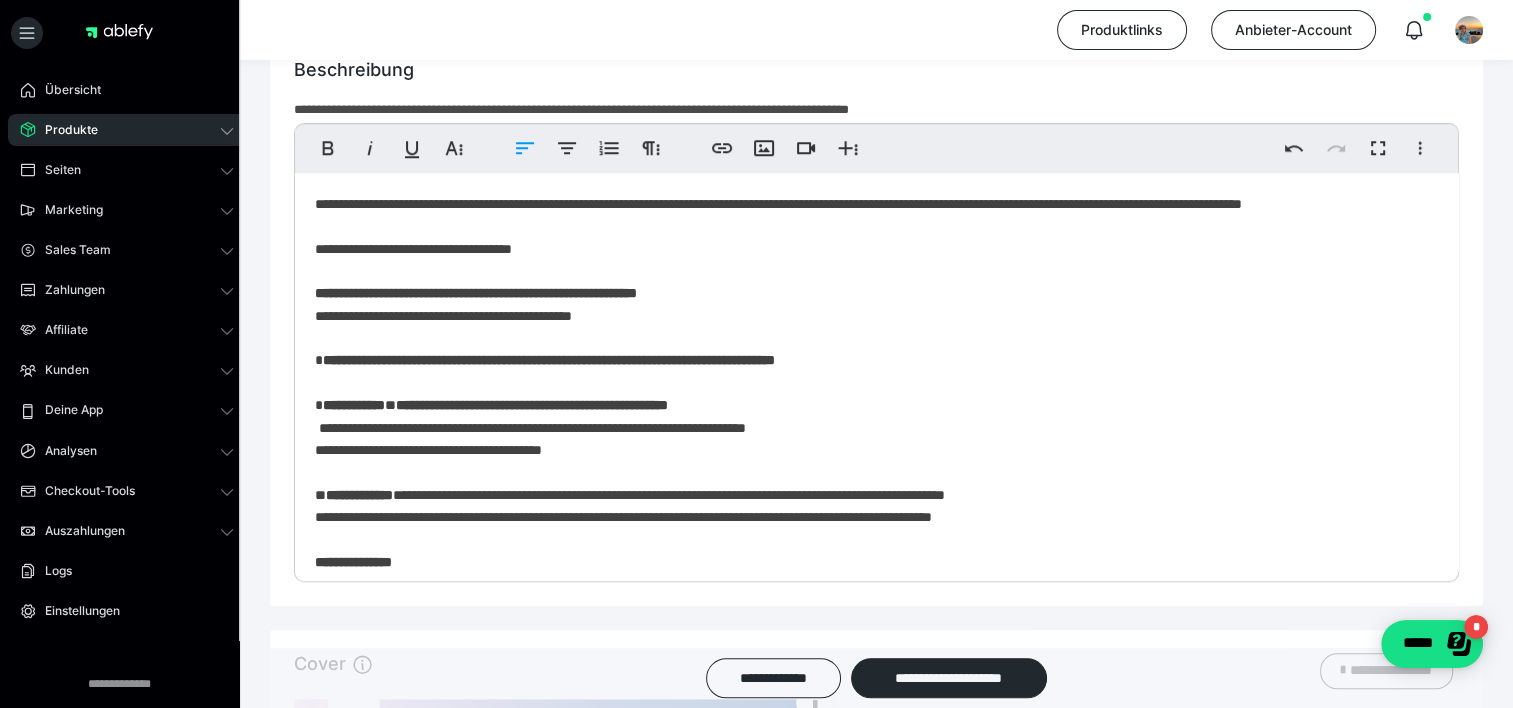 click on "**********" at bounding box center [869, 631] 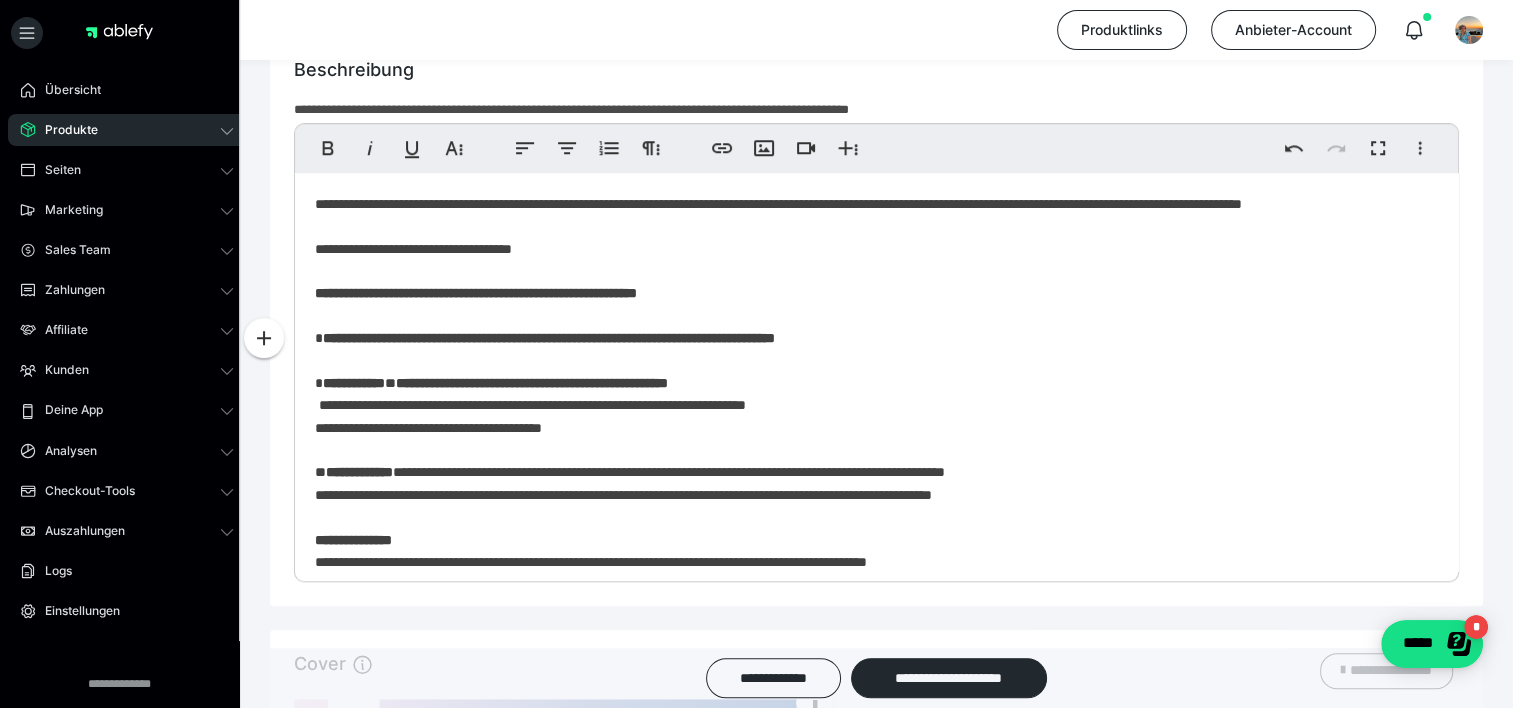 click on "**********" at bounding box center [549, 338] 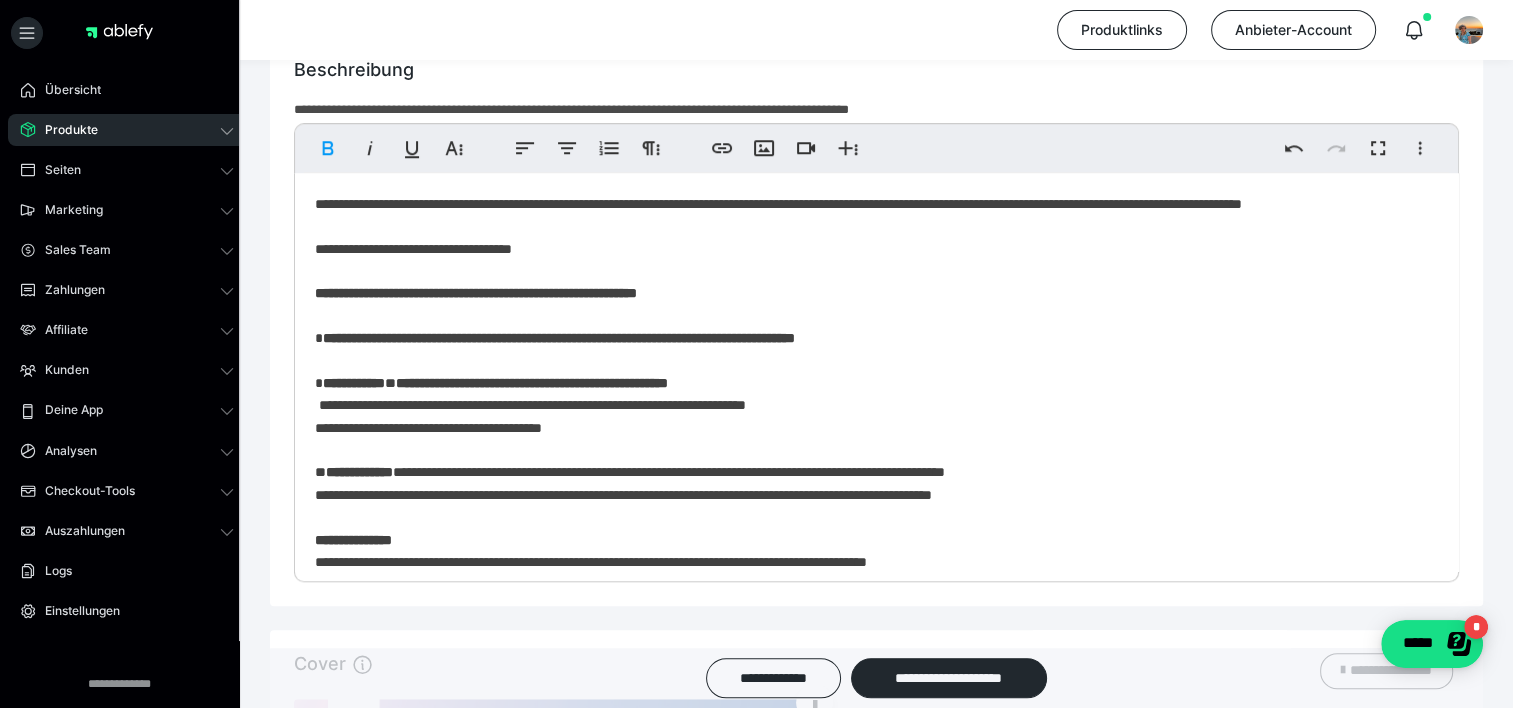 click on "**********" at bounding box center [354, 383] 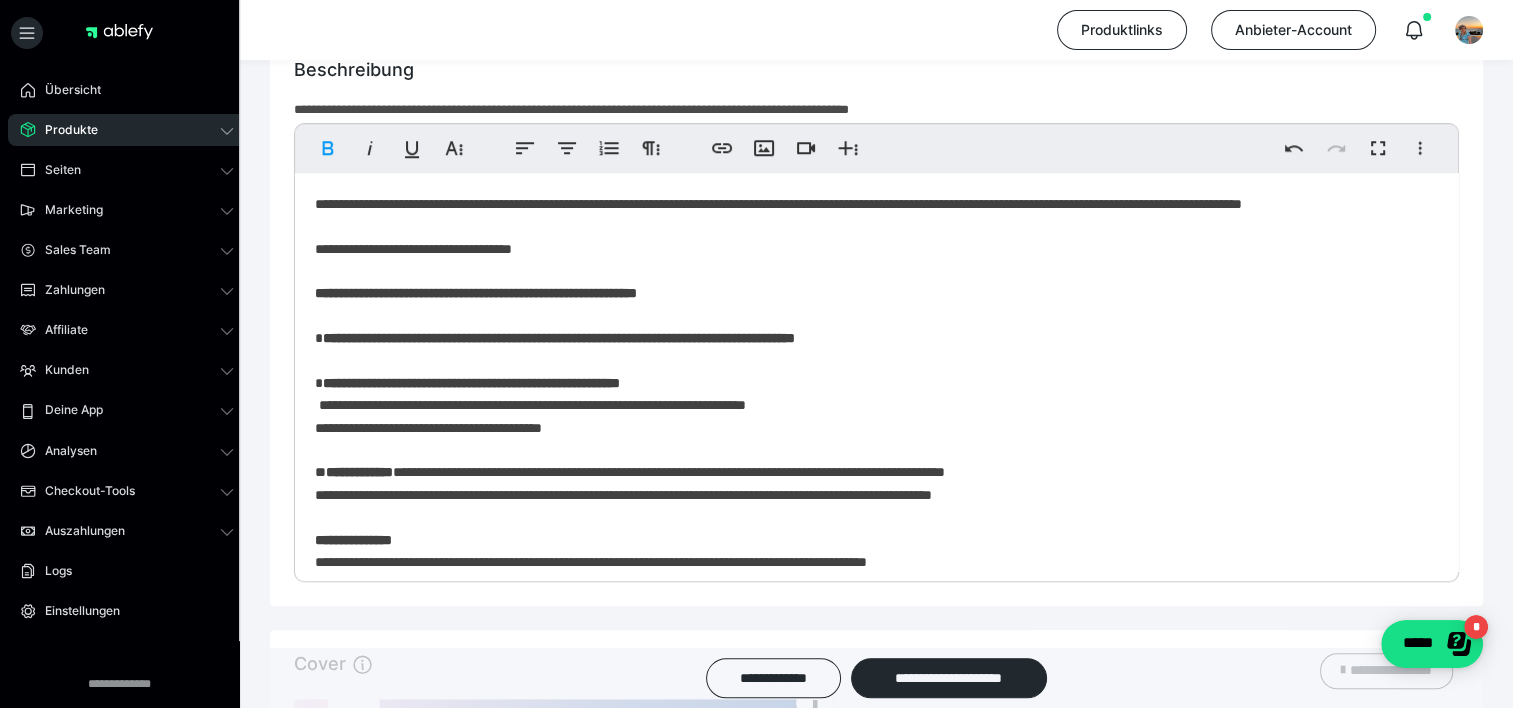 click on "**********" at bounding box center (359, 472) 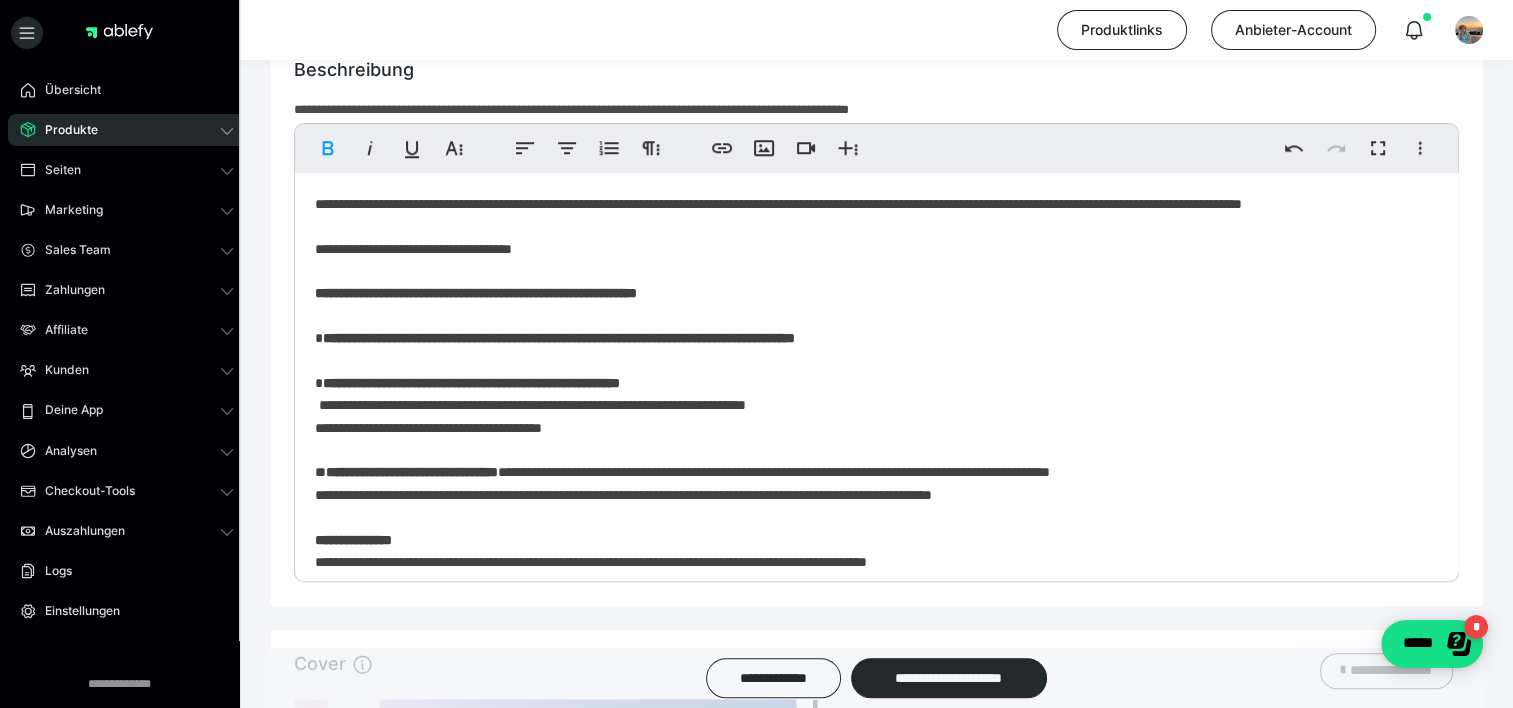 click on "**********" at bounding box center (412, 472) 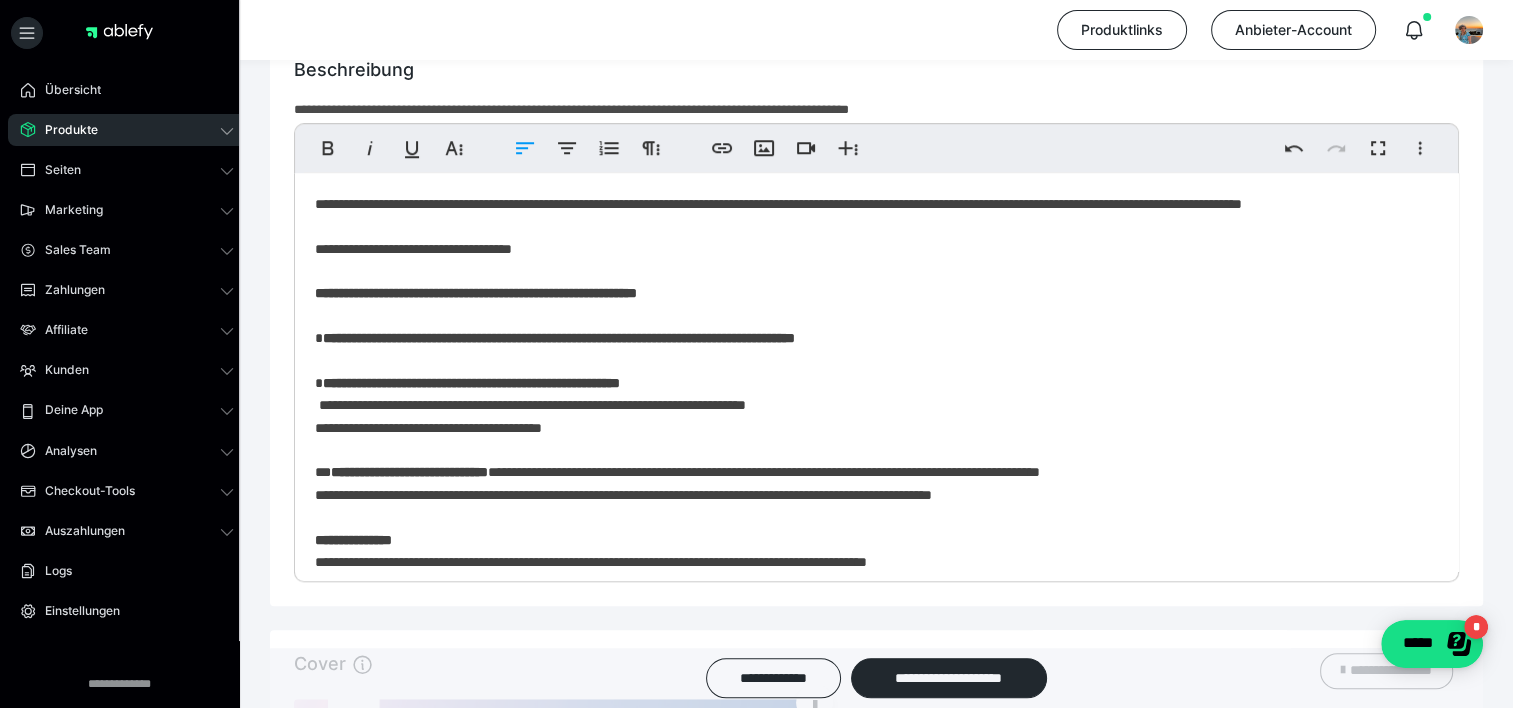 click on "**********" at bounding box center (409, 472) 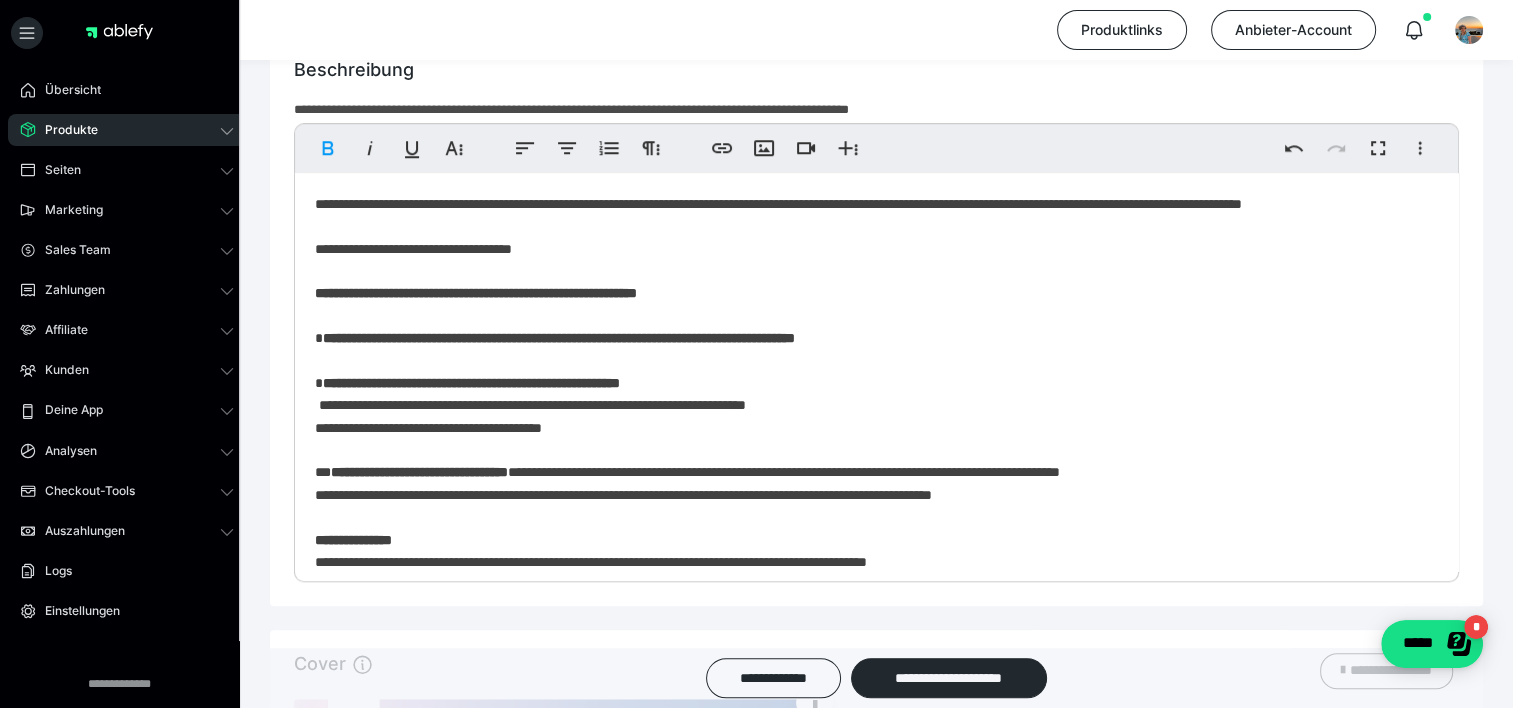 click on "**********" at bounding box center (869, 620) 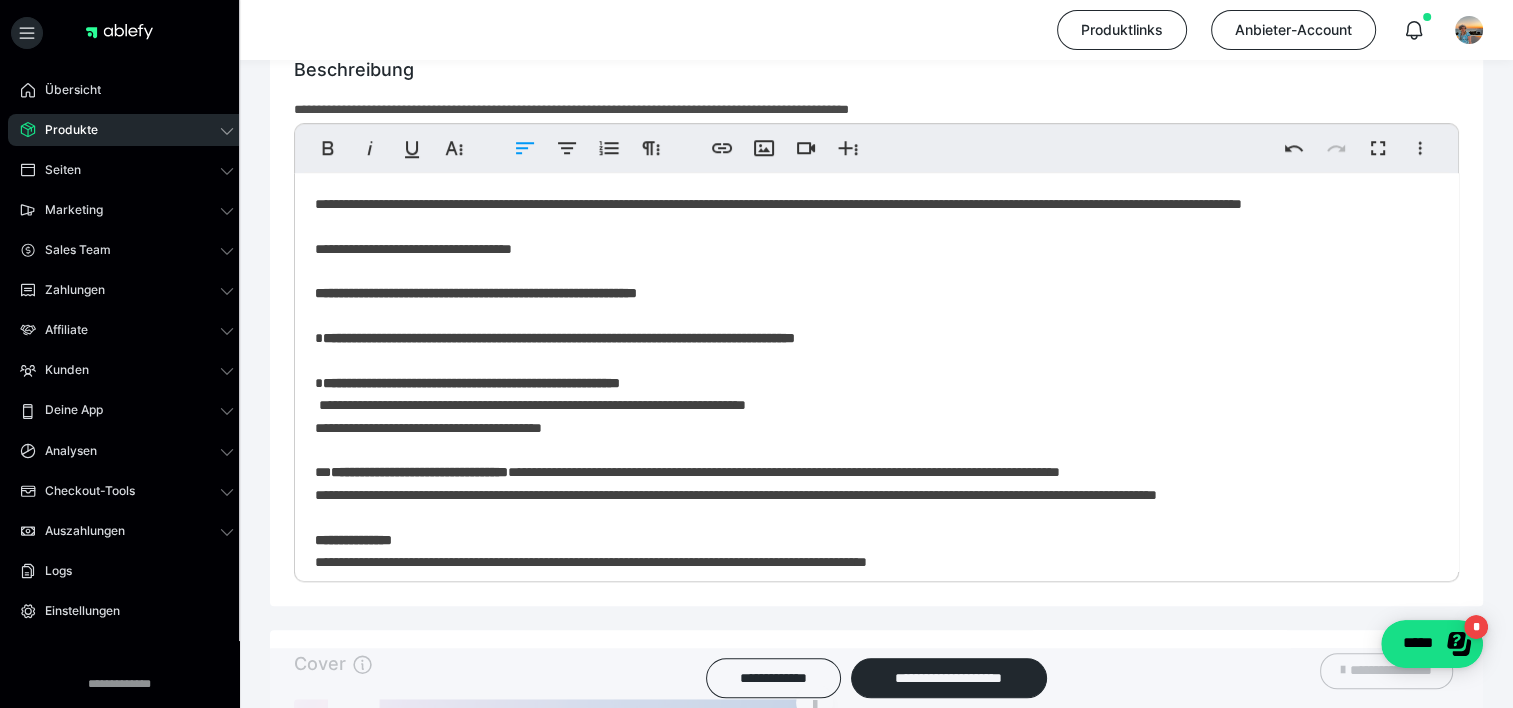click on "**********" at bounding box center [869, 620] 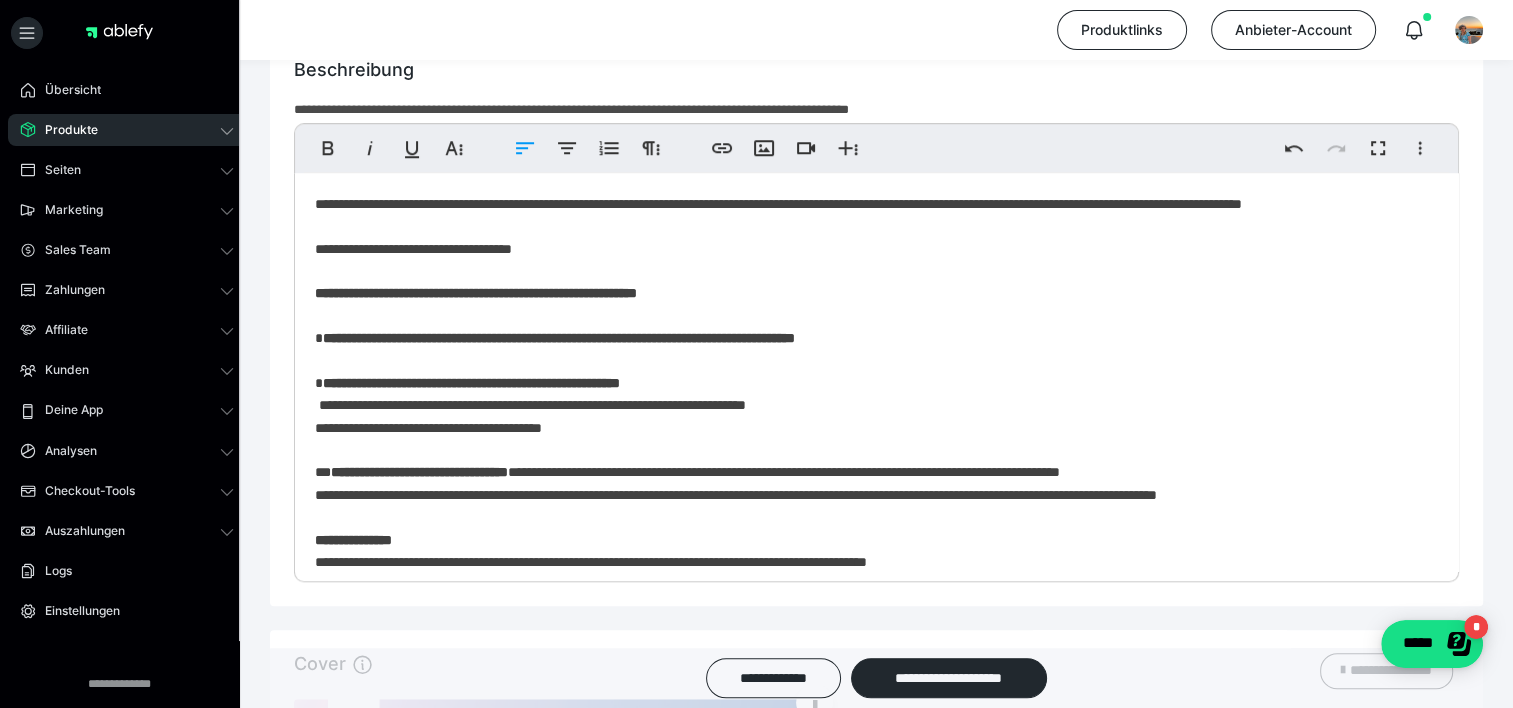 click on "**********" at bounding box center (869, 620) 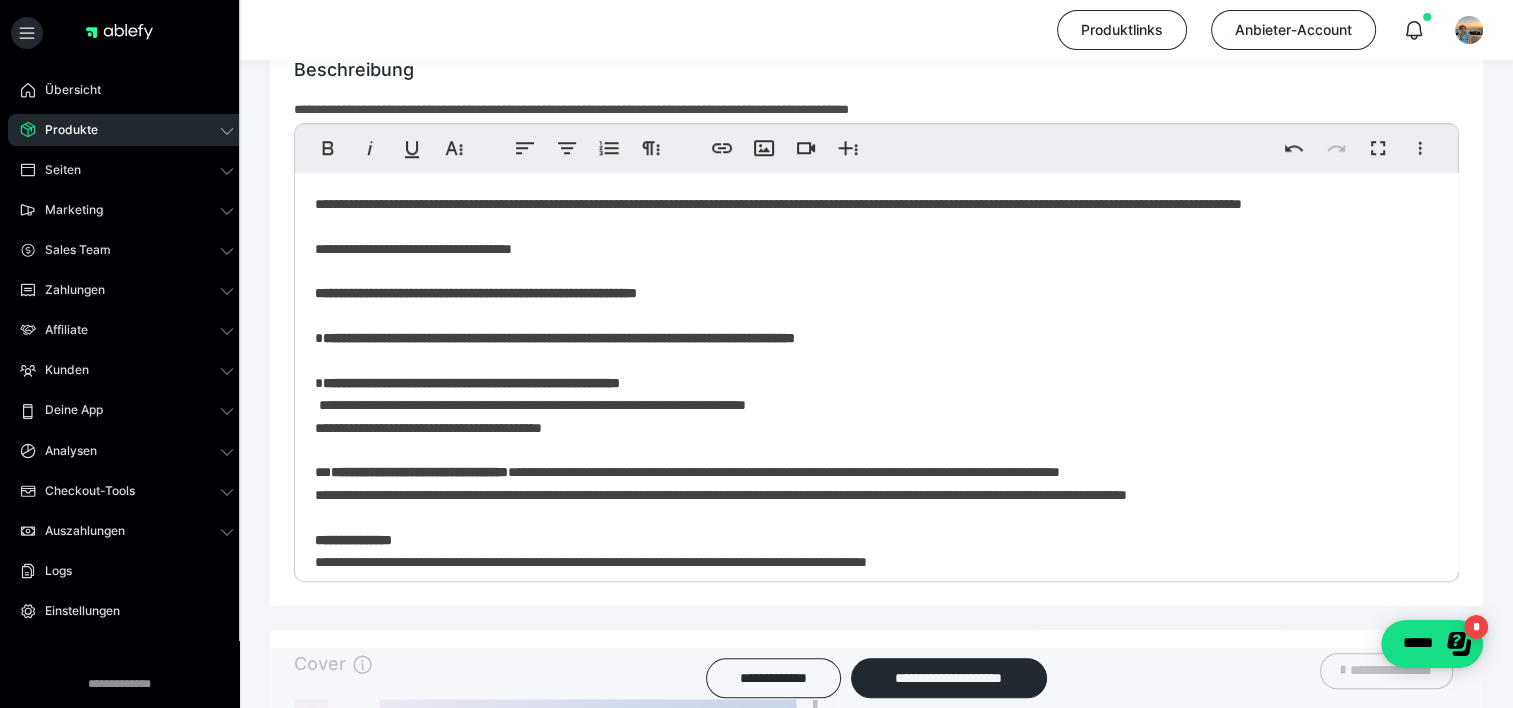 drag, startPoint x: 1477, startPoint y: 340, endPoint x: 1477, endPoint y: 368, distance: 28 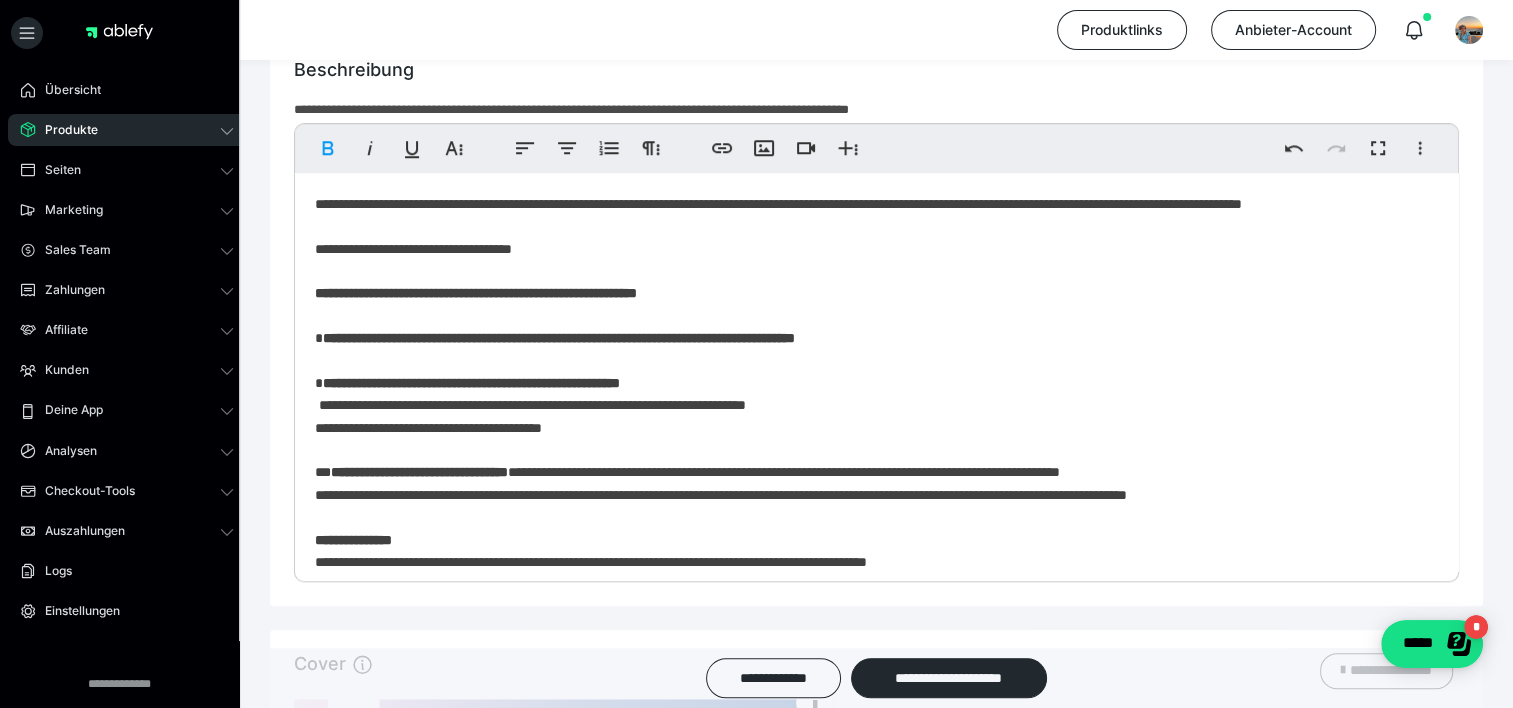 click on "**********" at bounding box center (419, 472) 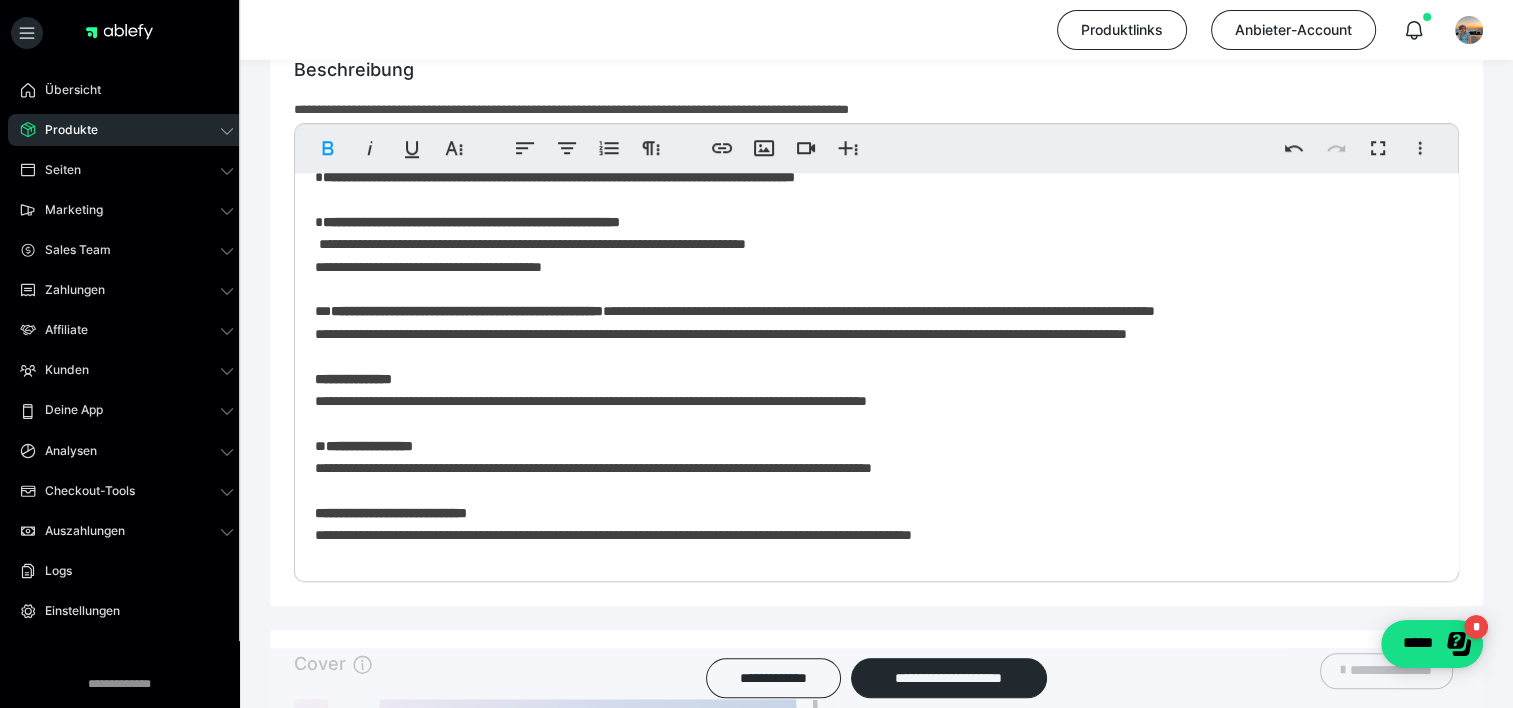 scroll, scrollTop: 269, scrollLeft: 0, axis: vertical 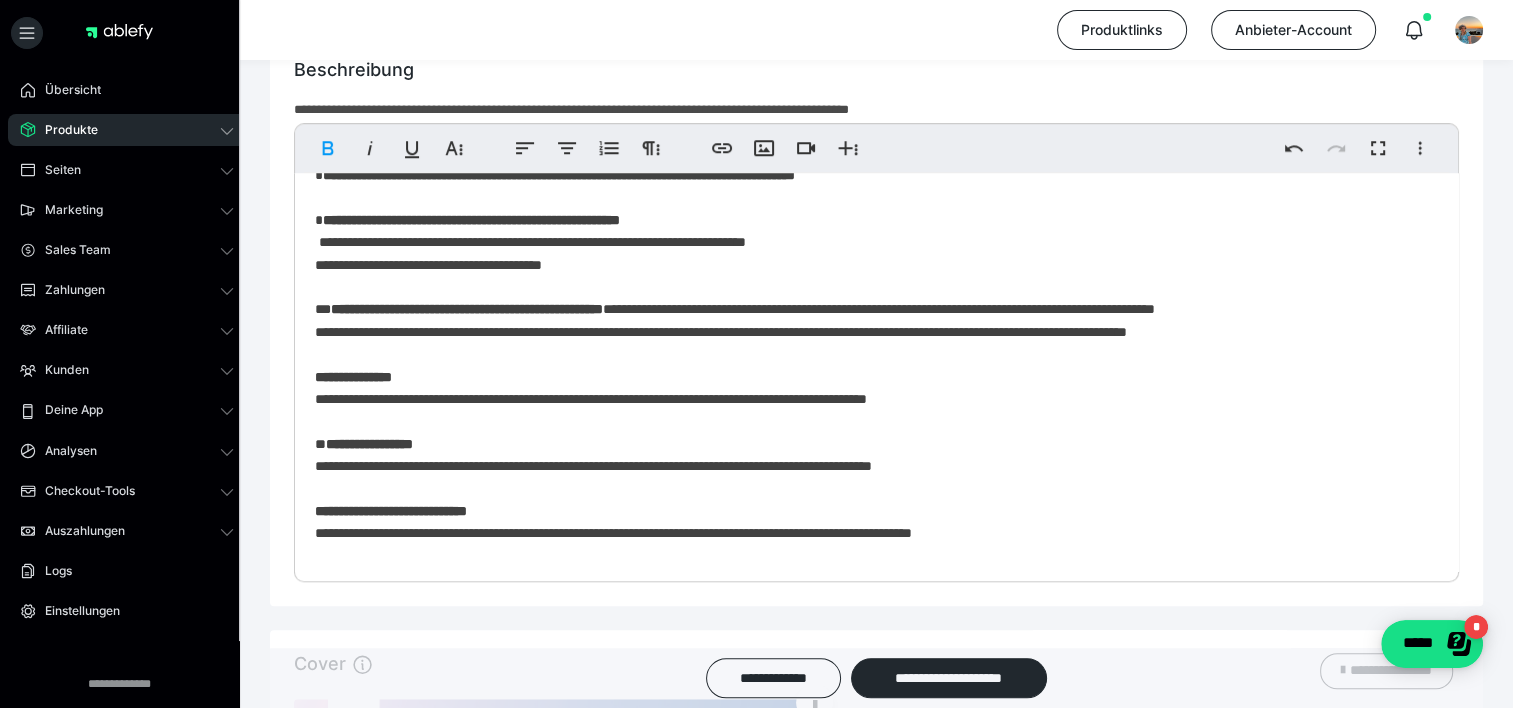 click on "**********" at bounding box center (353, 377) 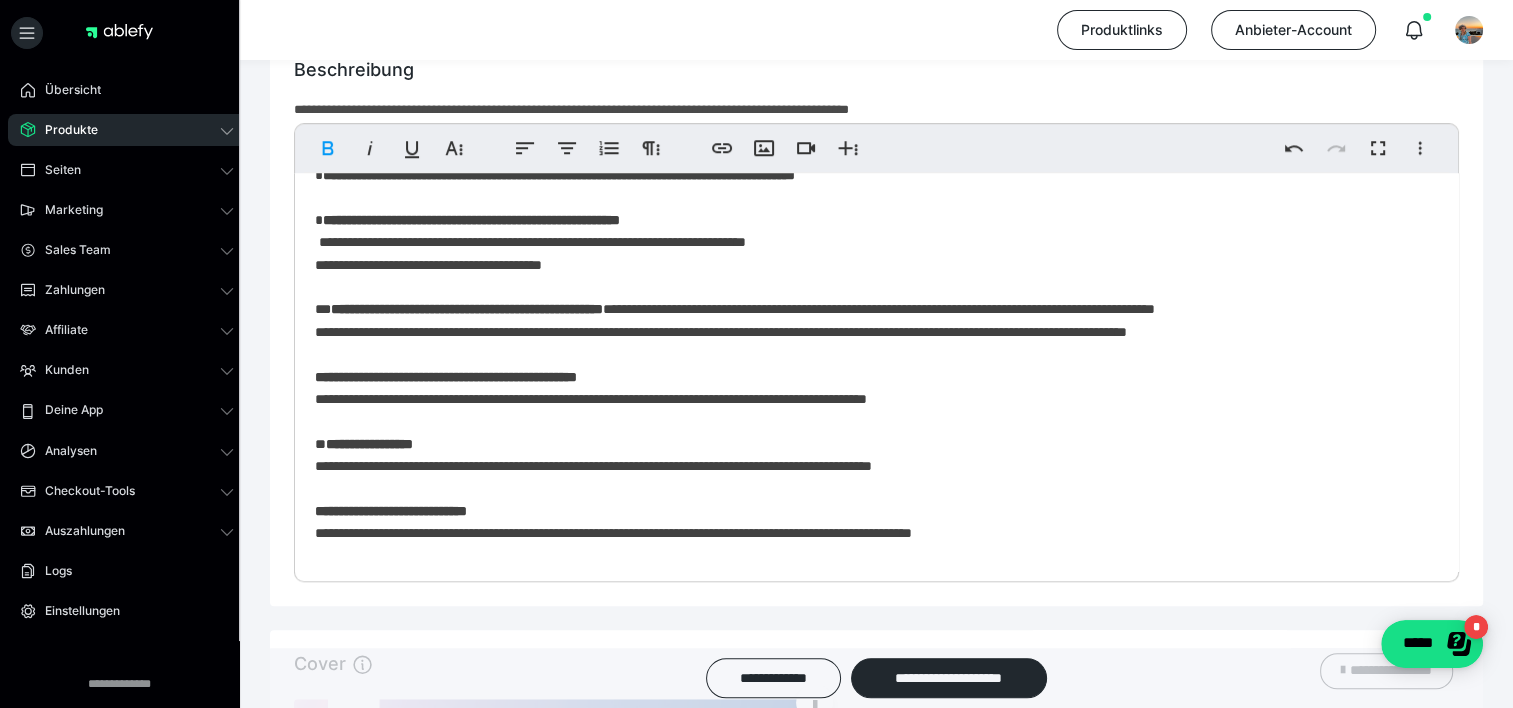 click on "**********" at bounding box center (446, 377) 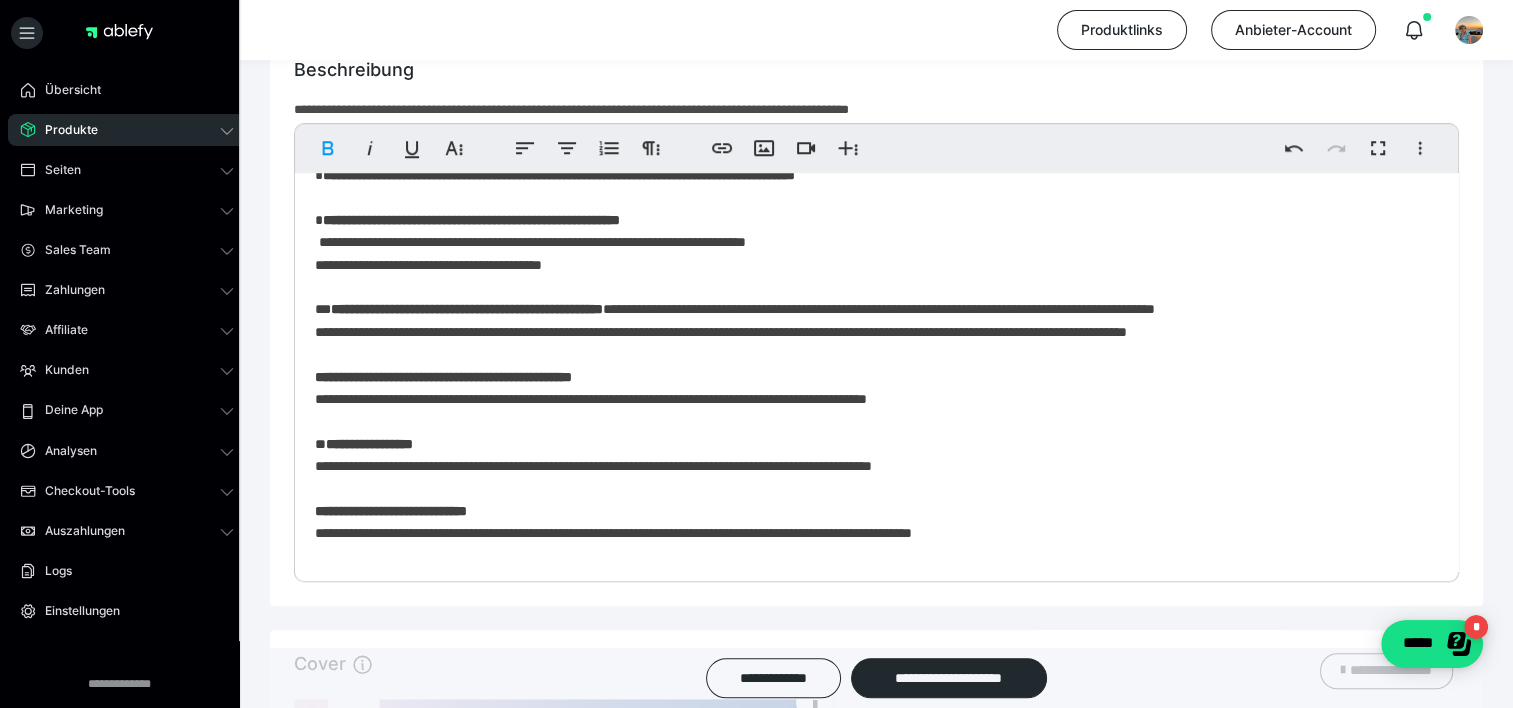 click on "**********" at bounding box center [869, 457] 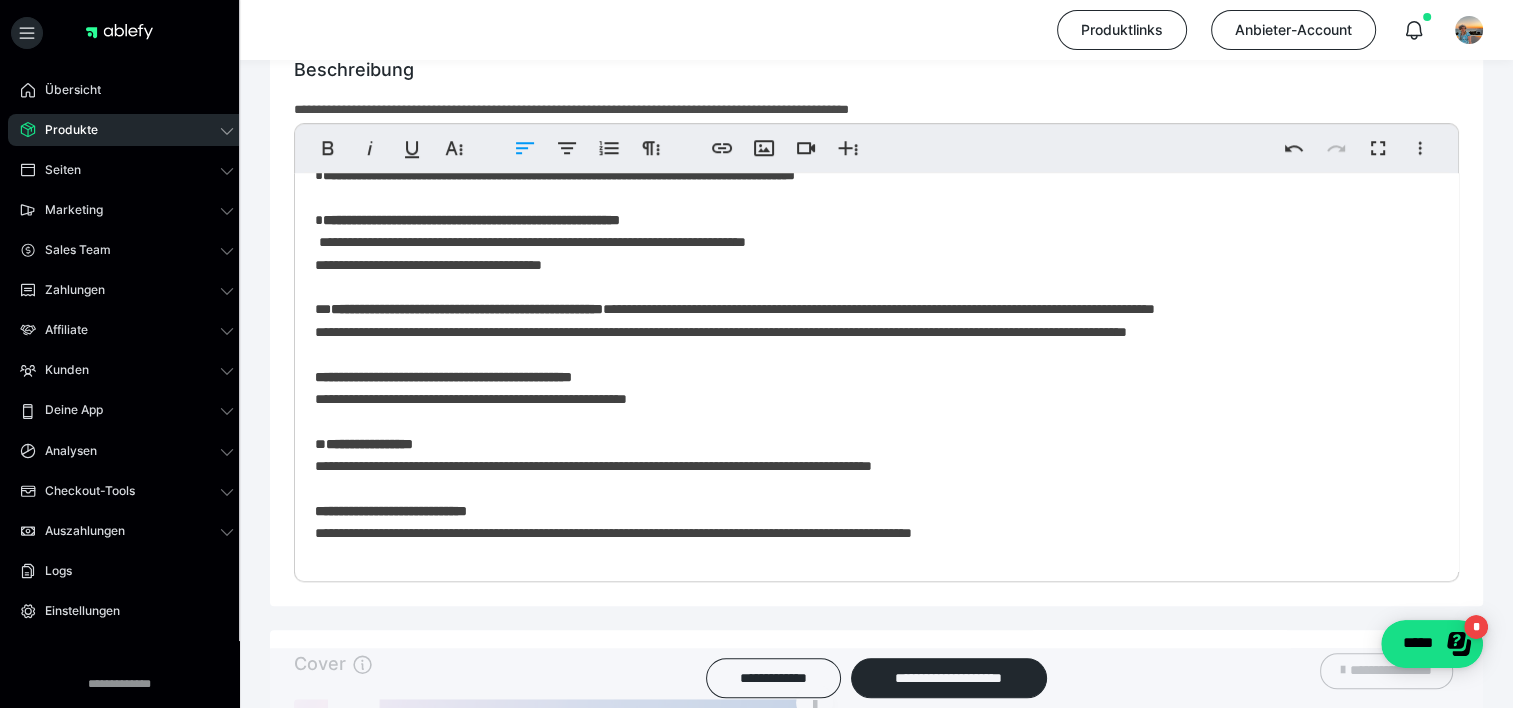 click on "**********" at bounding box center (443, 377) 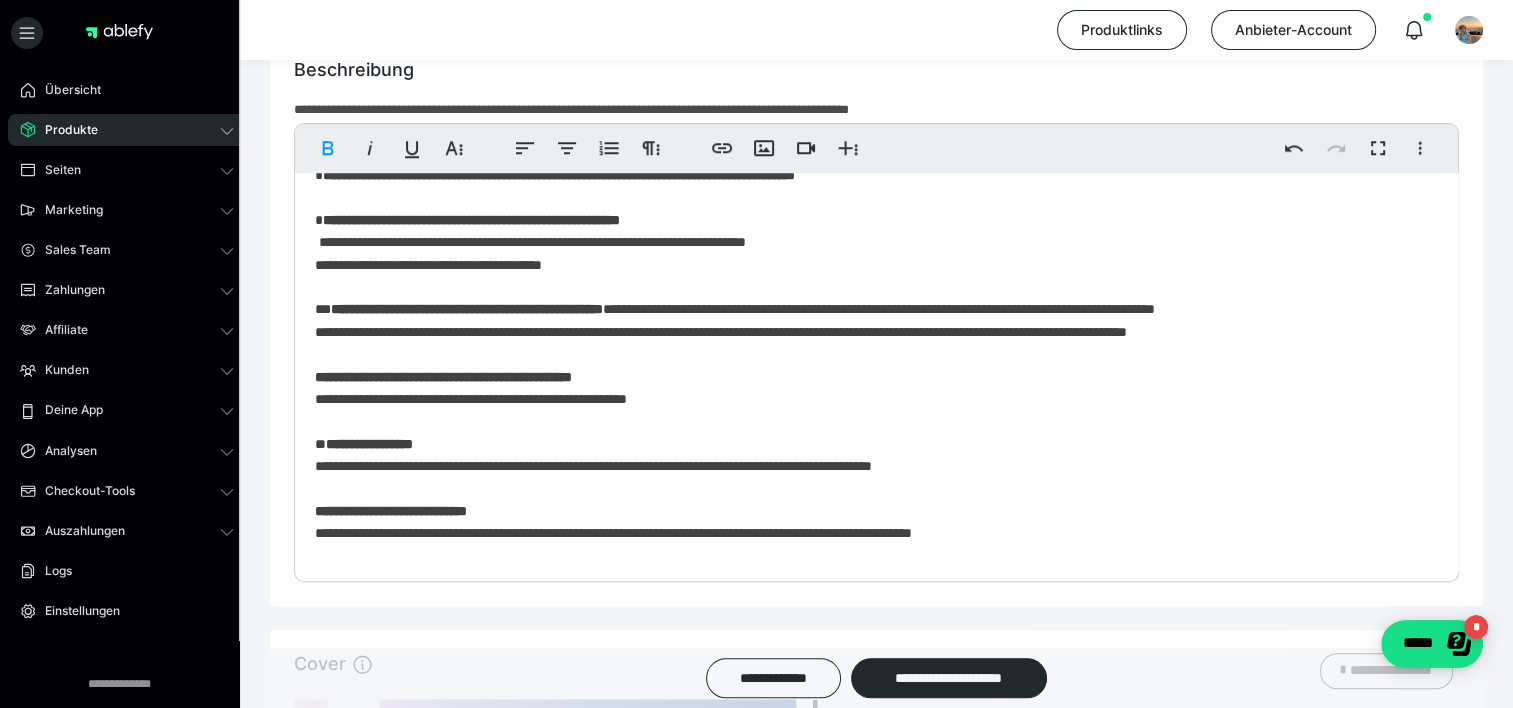 click on "**********" at bounding box center (869, 457) 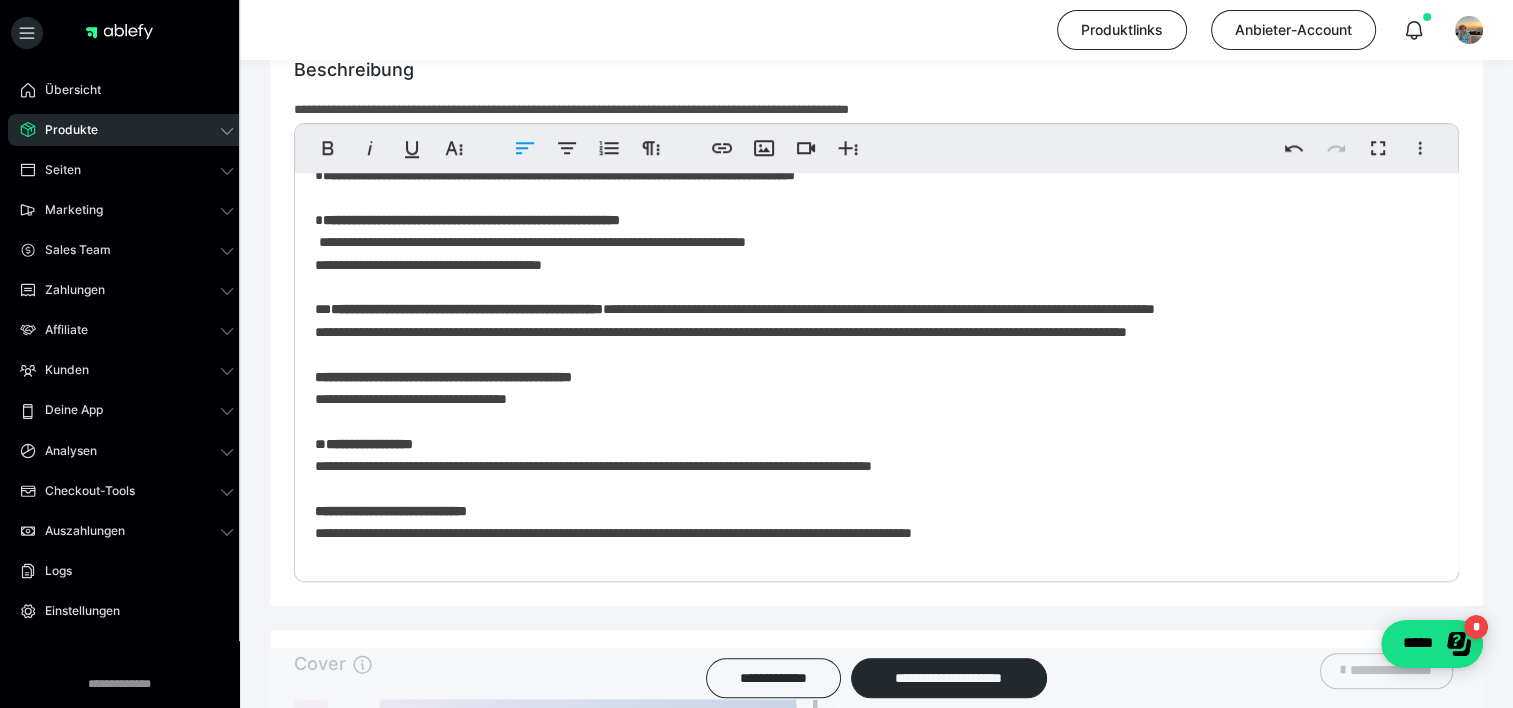 click on "**********" at bounding box center (869, 457) 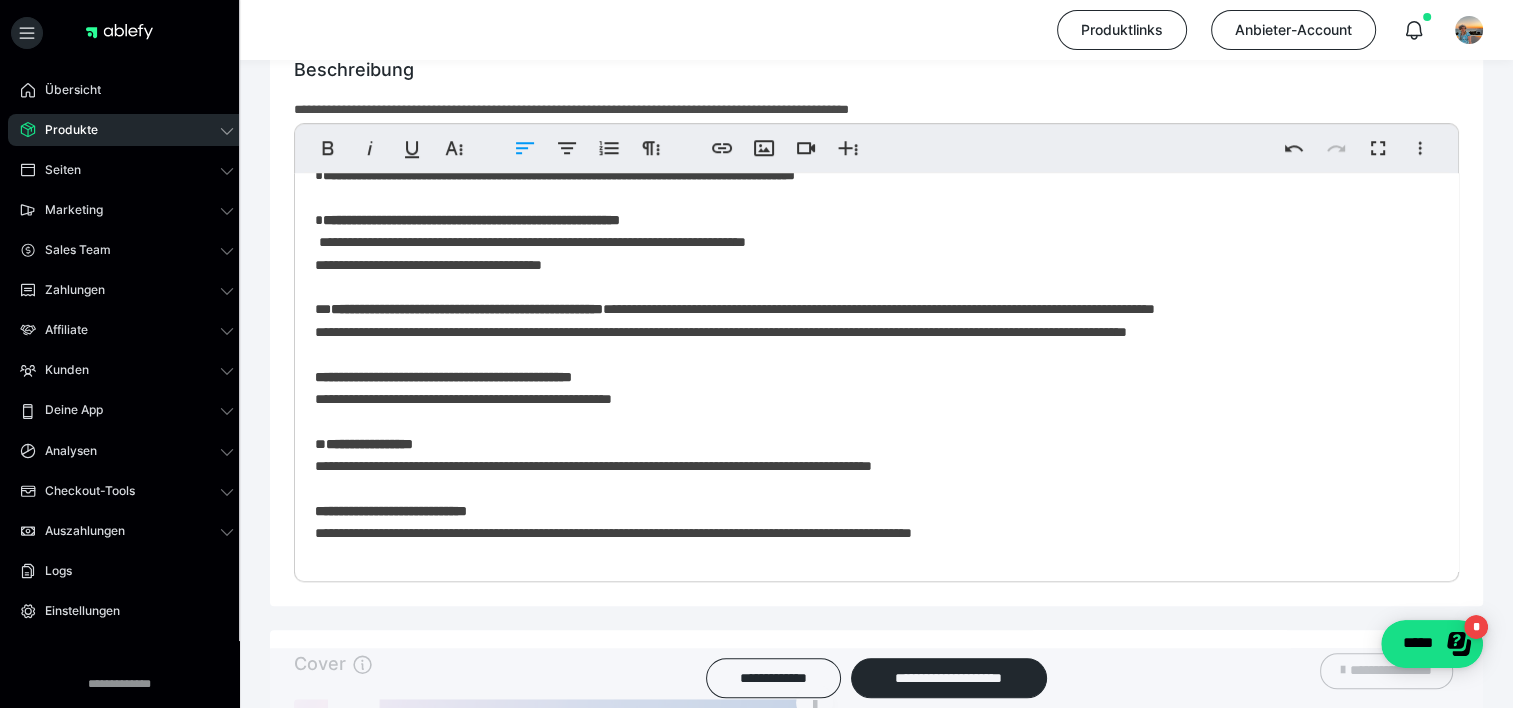 click on "**********" at bounding box center (869, 457) 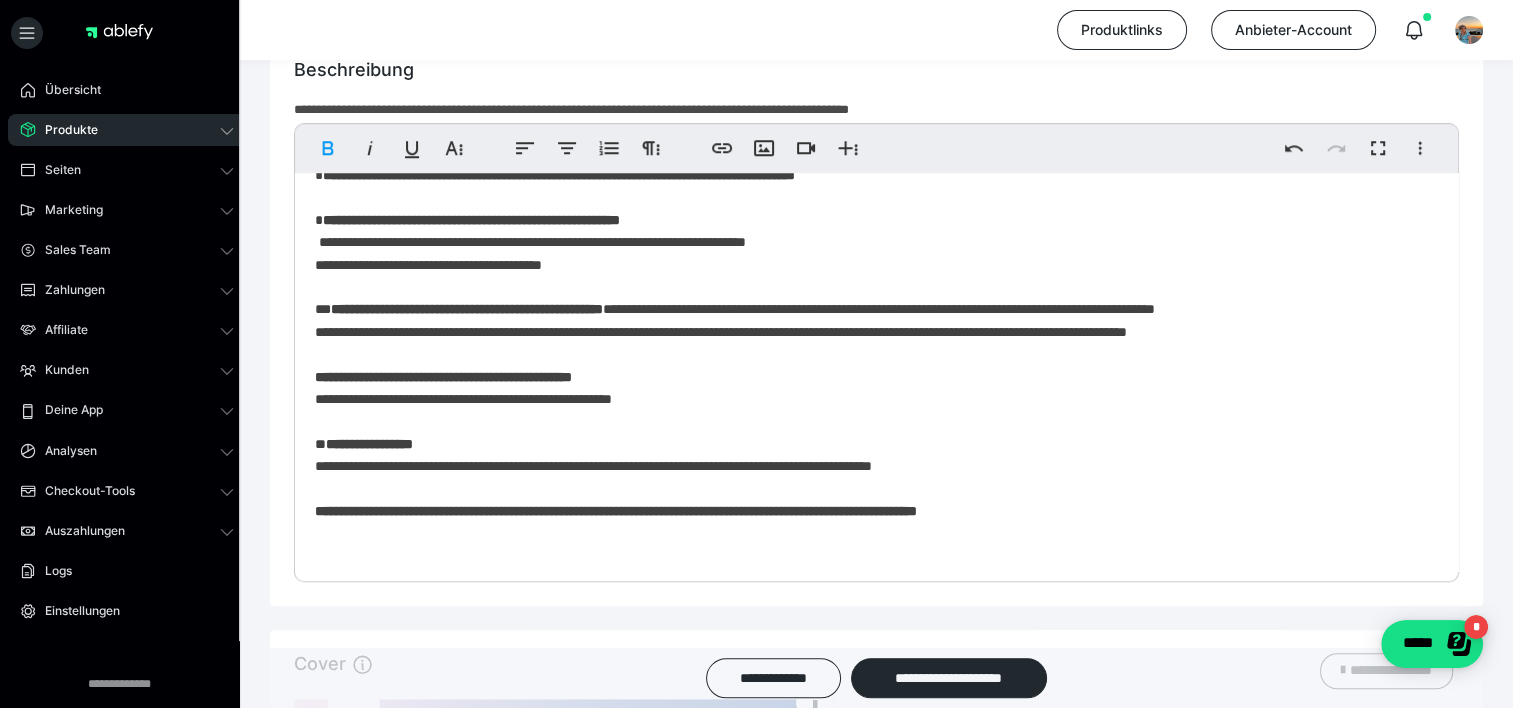 click on "**********" at bounding box center [616, 511] 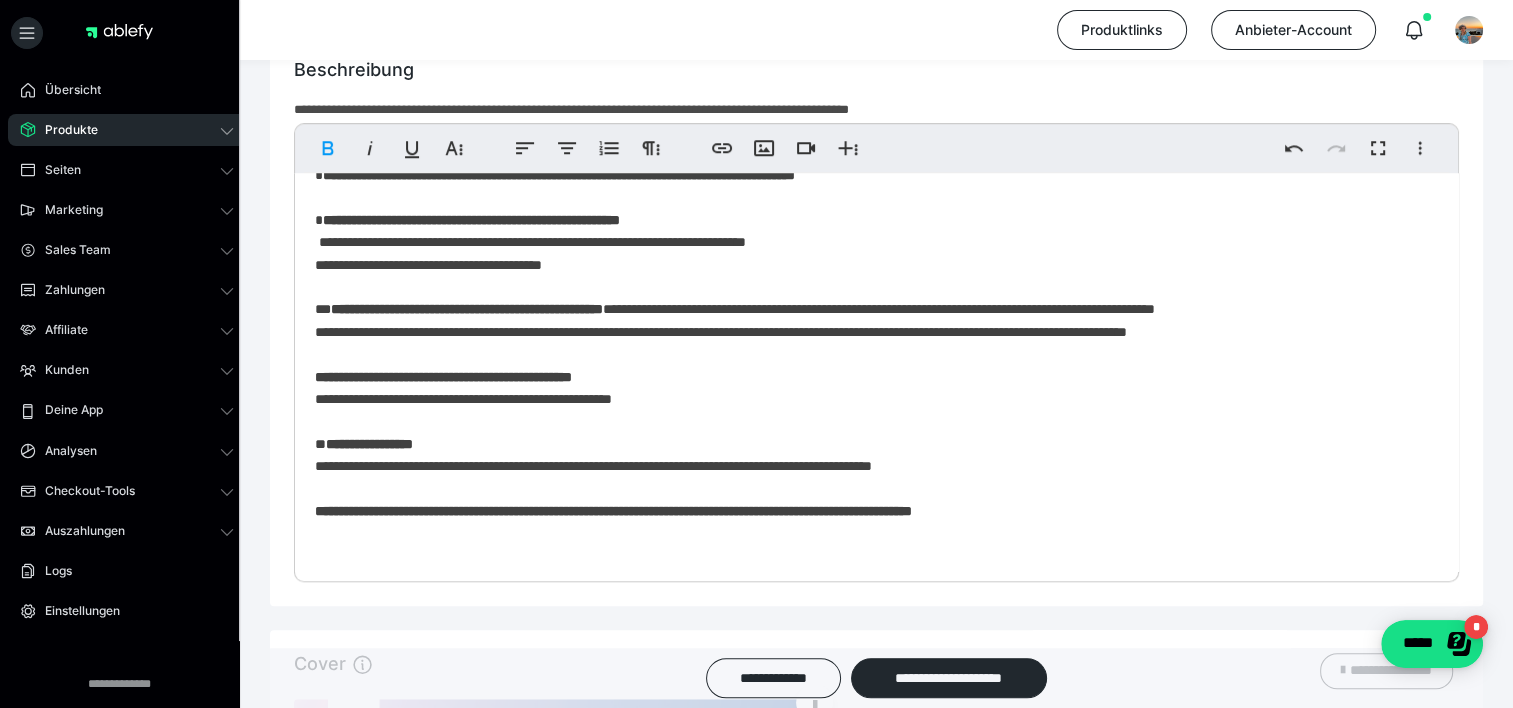 click on "**********" at bounding box center (613, 511) 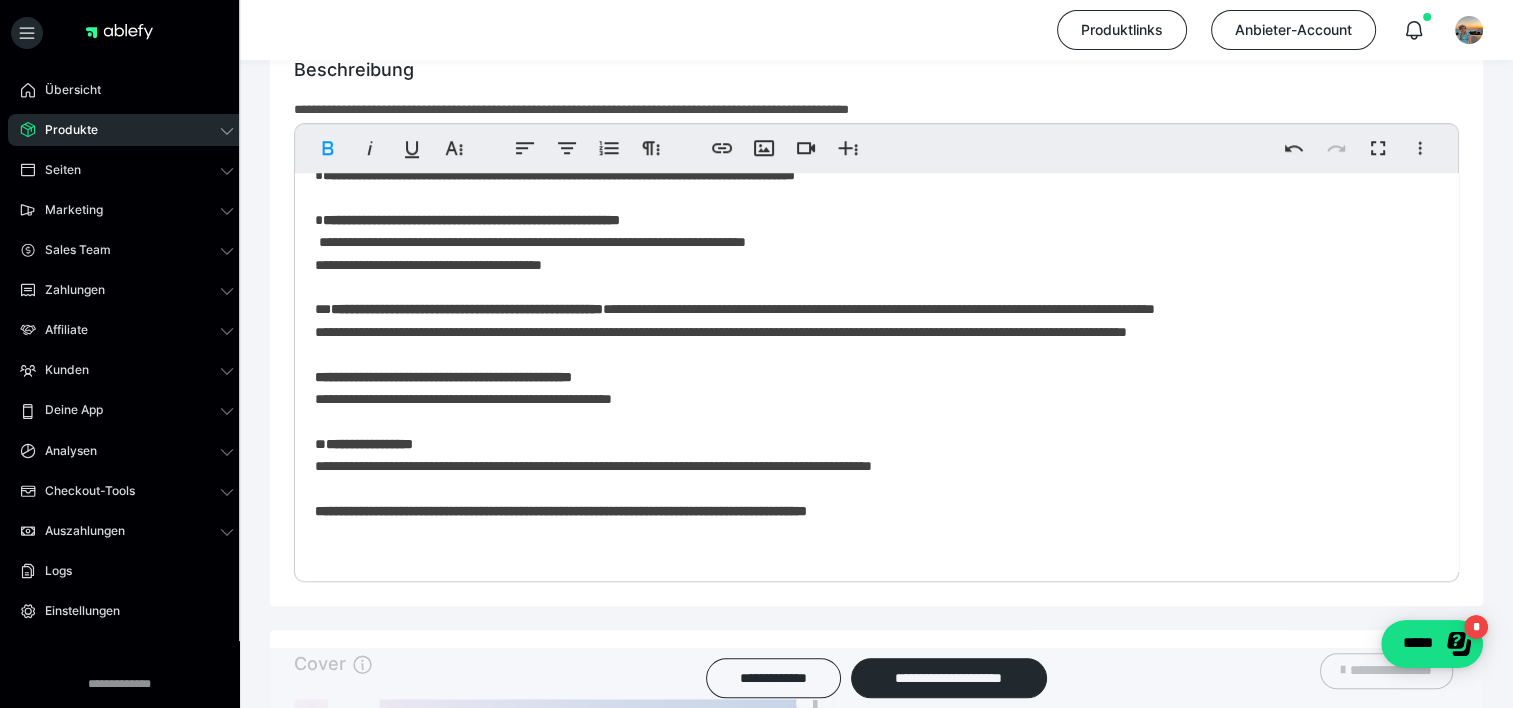 click on "**********" at bounding box center (561, 511) 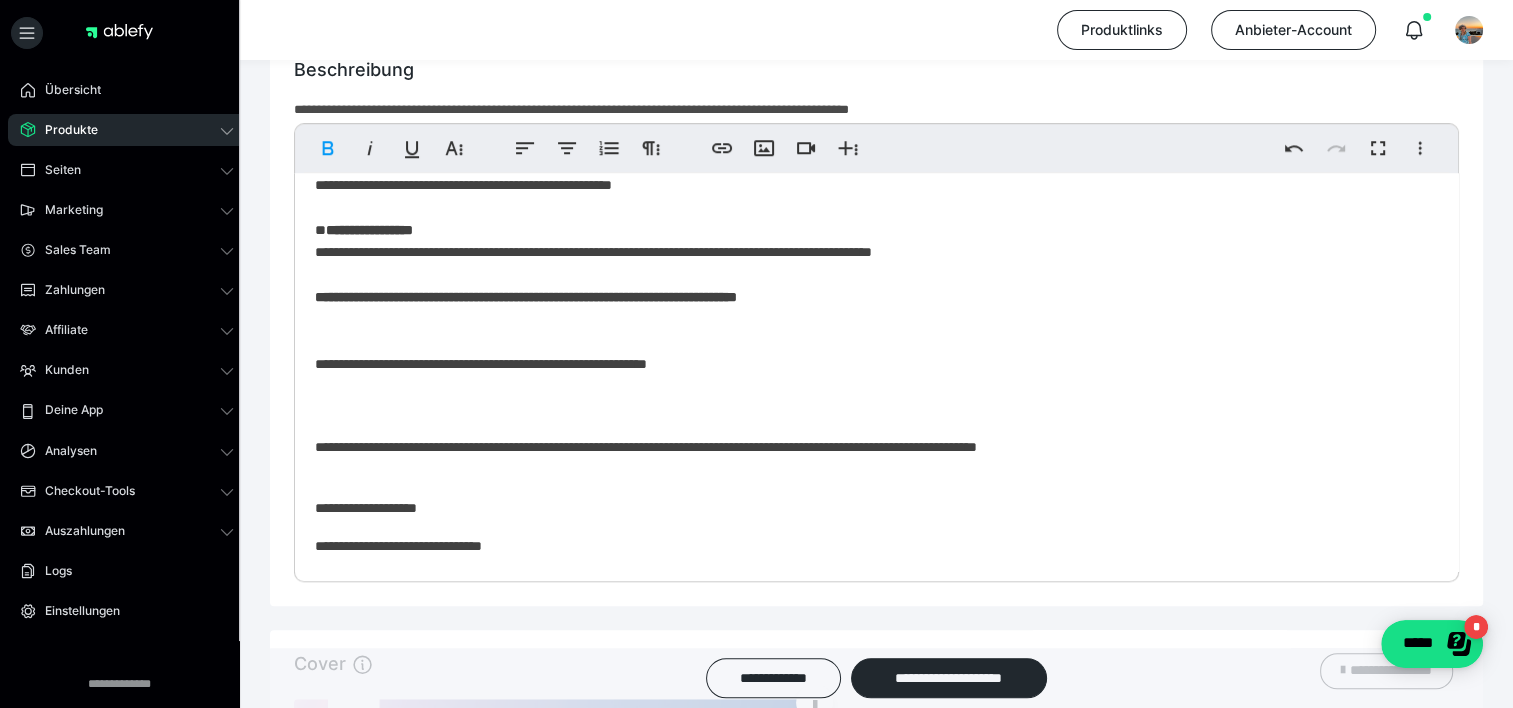 scroll, scrollTop: 523, scrollLeft: 0, axis: vertical 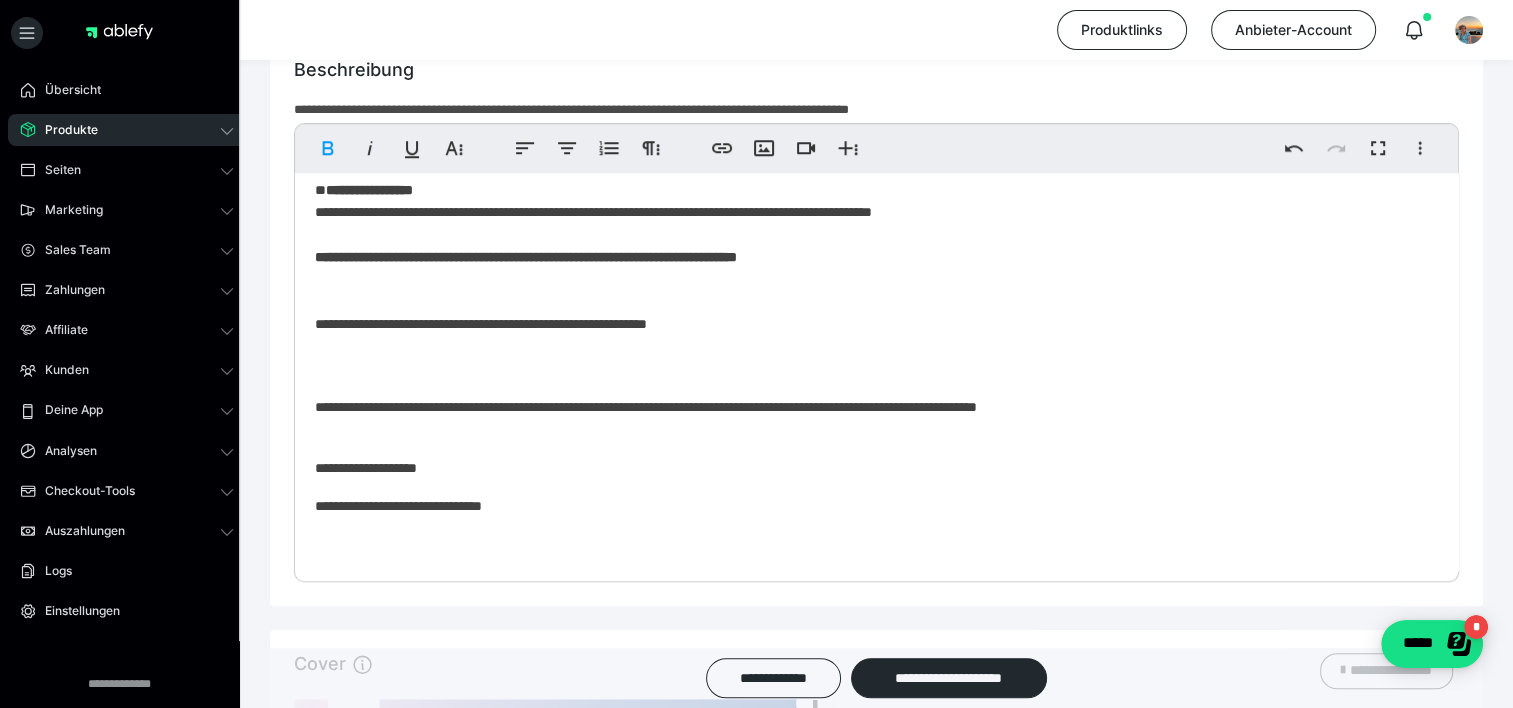 click on "**********" at bounding box center (869, 150) 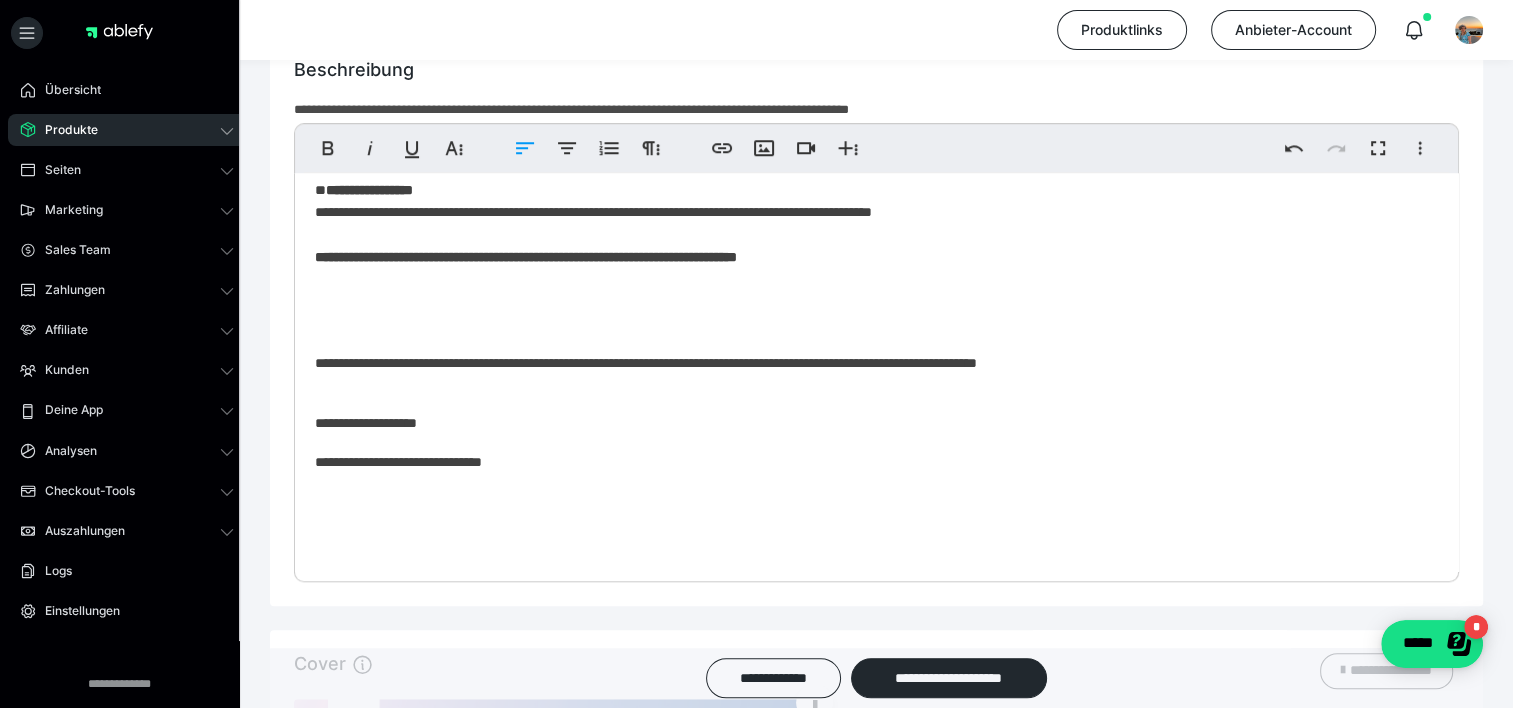 click on "**********" at bounding box center (869, 127) 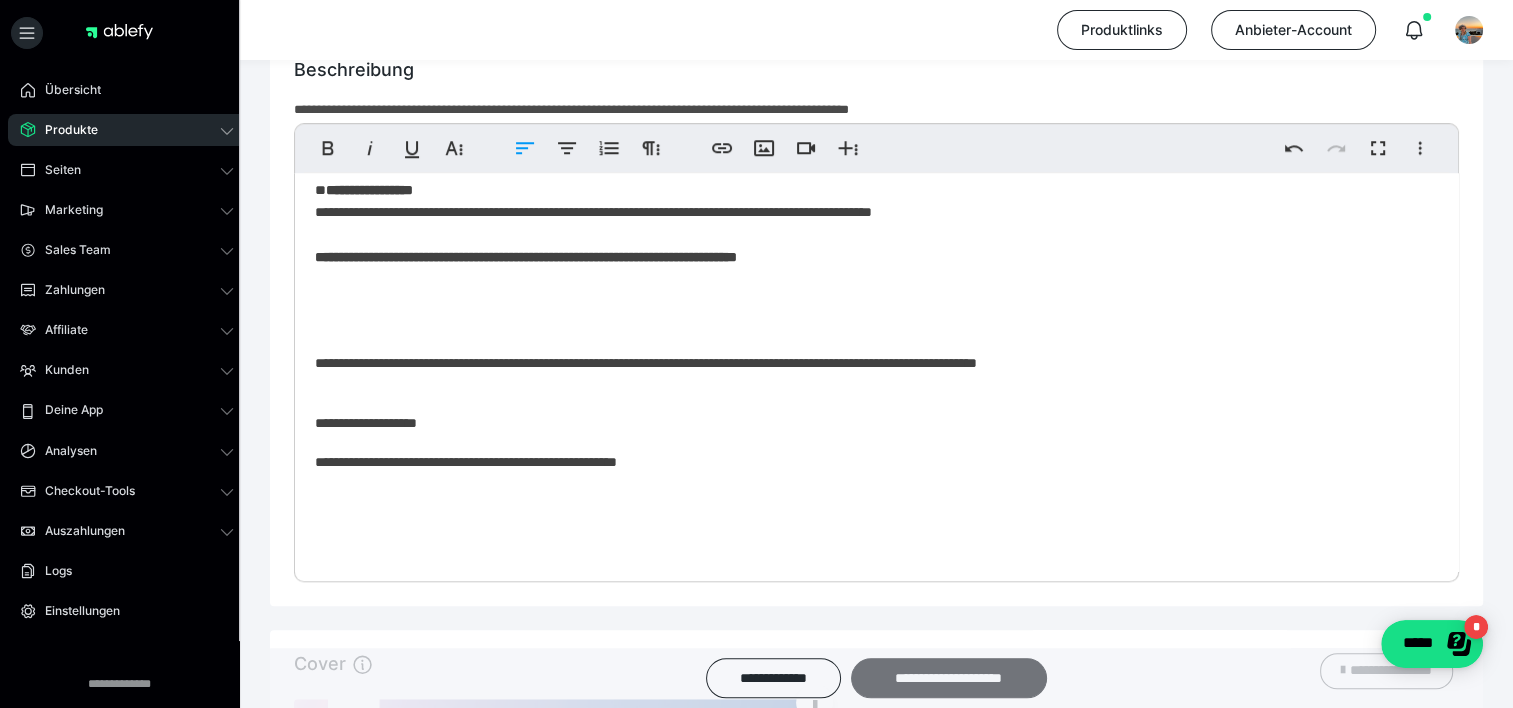 click on "**********" at bounding box center (949, 678) 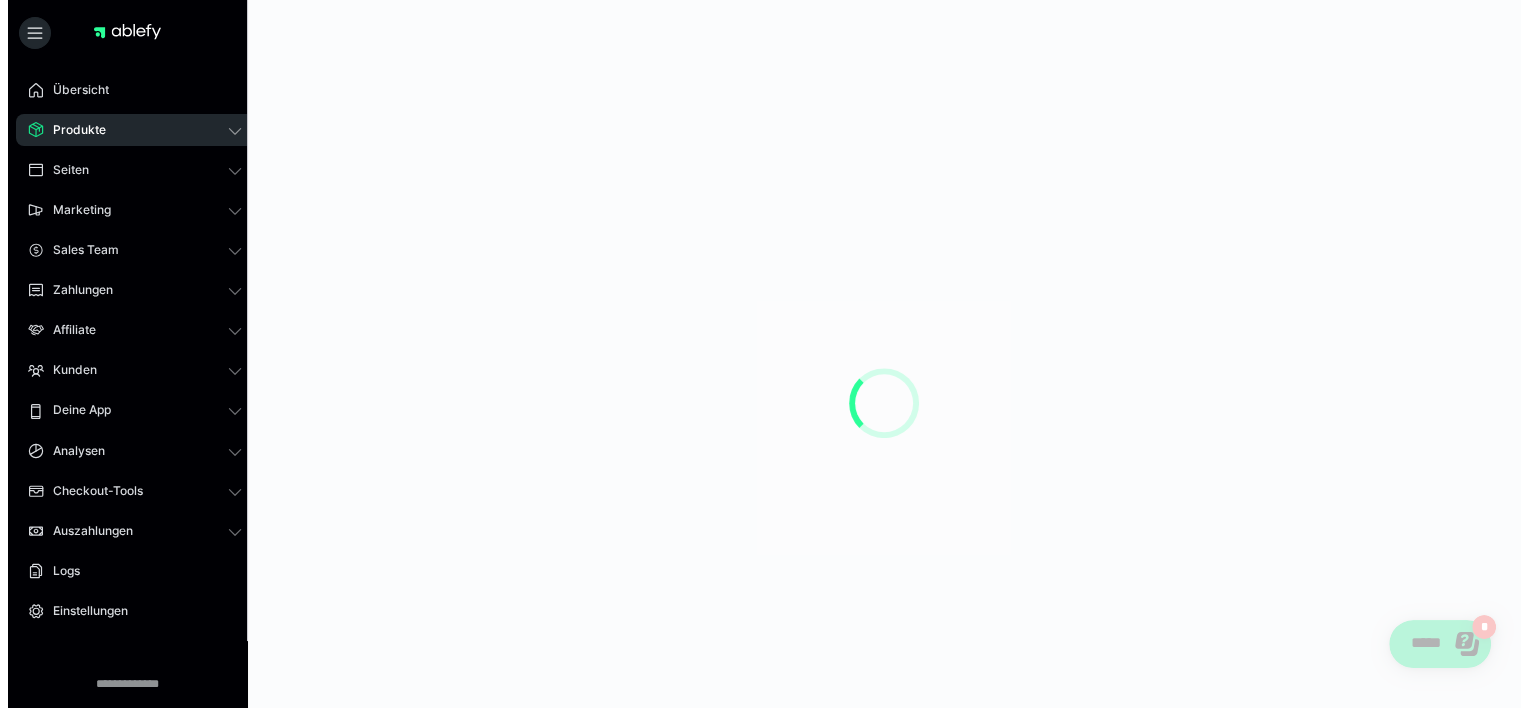 scroll, scrollTop: 0, scrollLeft: 0, axis: both 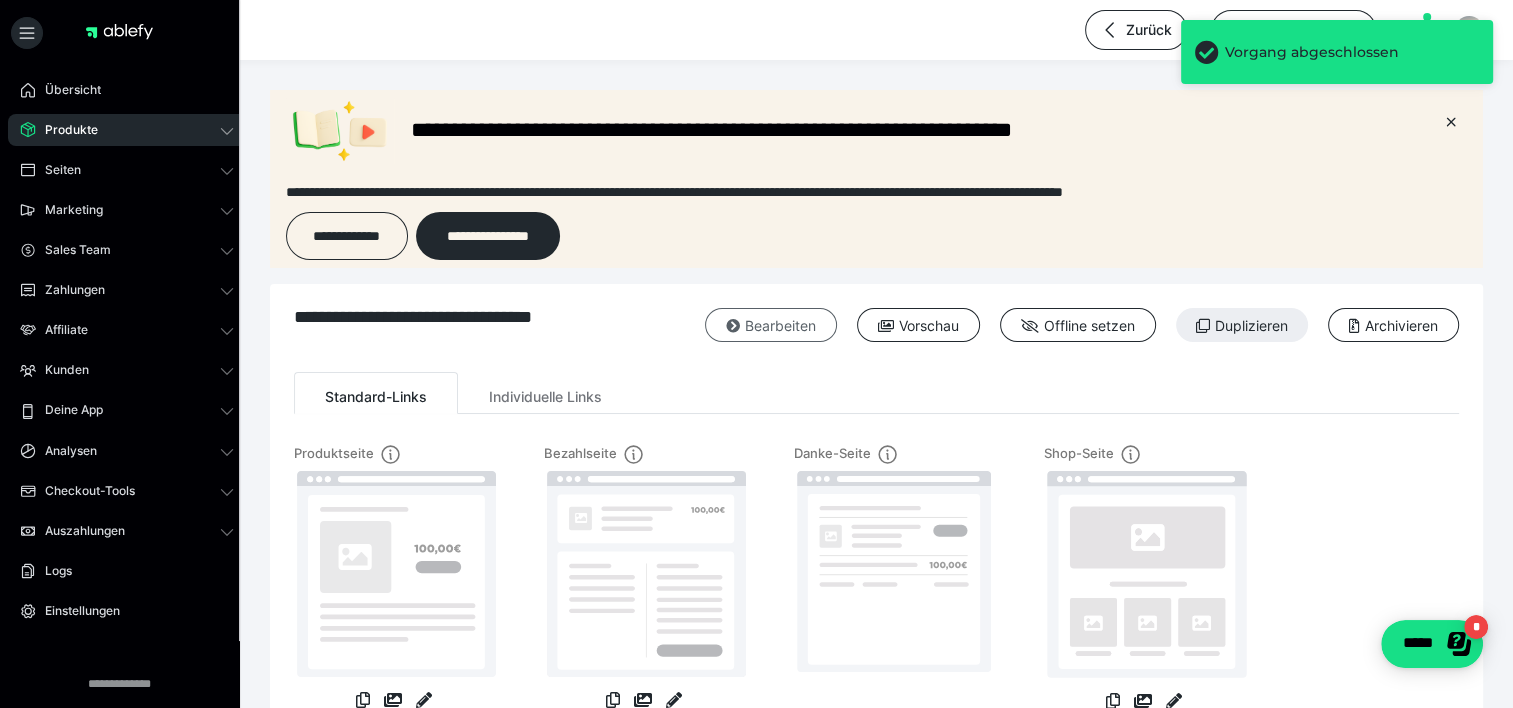 click on "Bearbeiten" at bounding box center [771, 325] 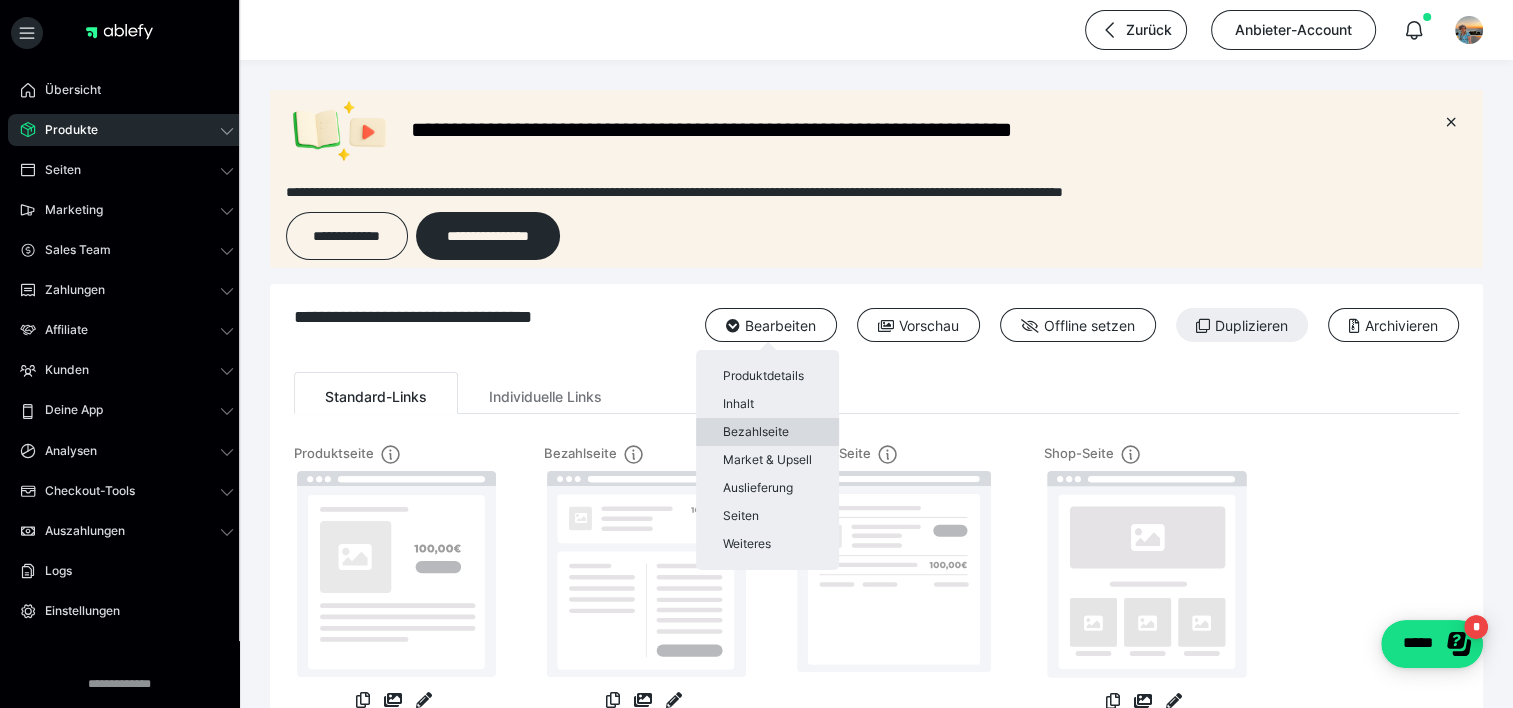 click on "Bezahlseite" at bounding box center (767, 432) 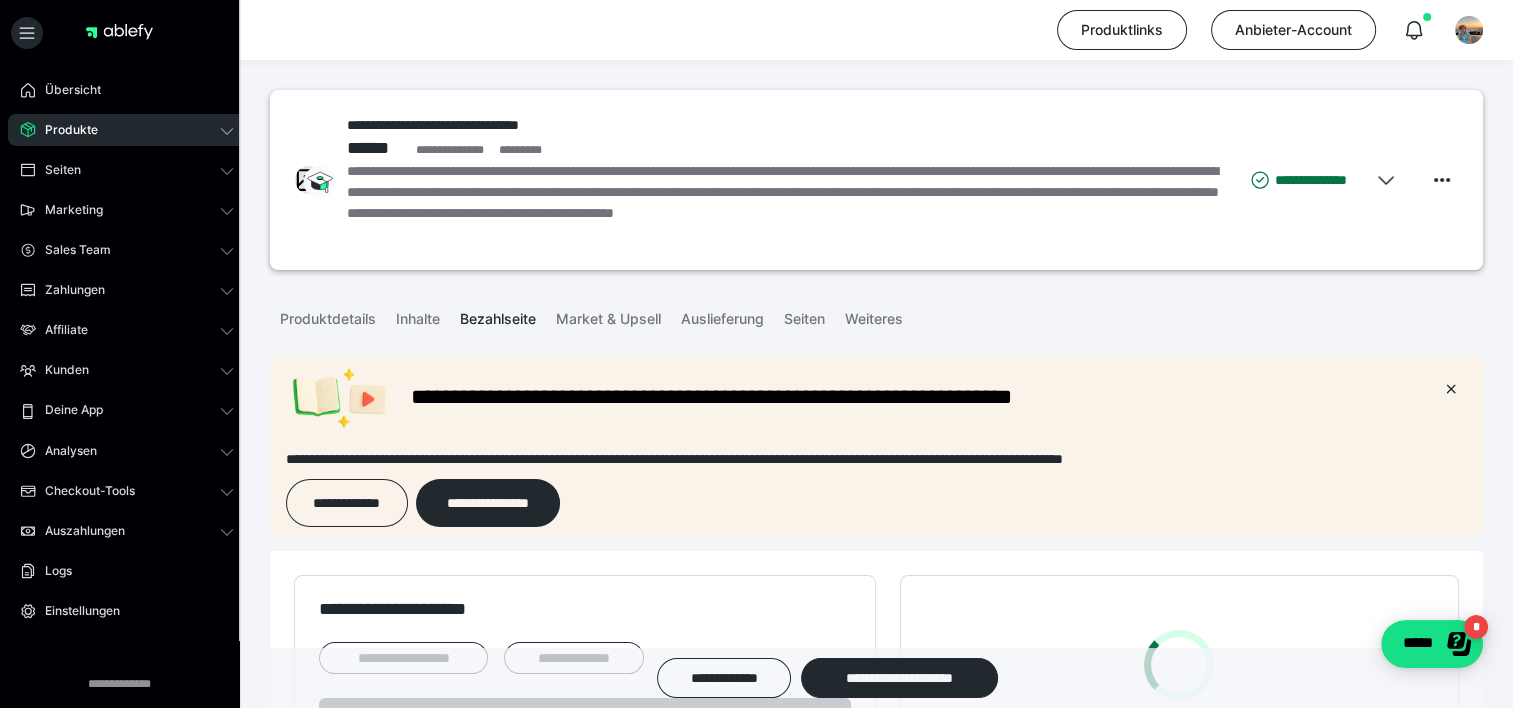 scroll, scrollTop: 0, scrollLeft: 0, axis: both 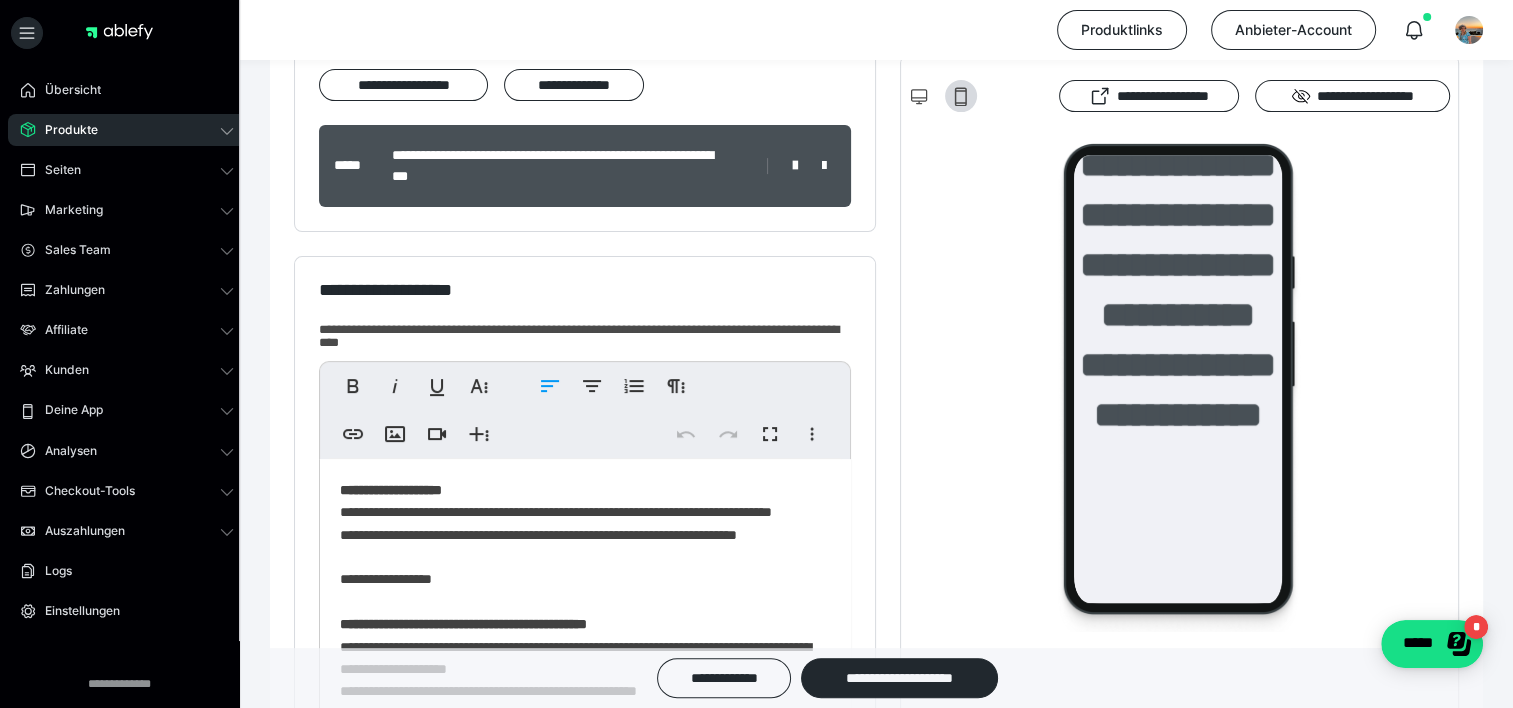 click on "**********" at bounding box center [578, 1016] 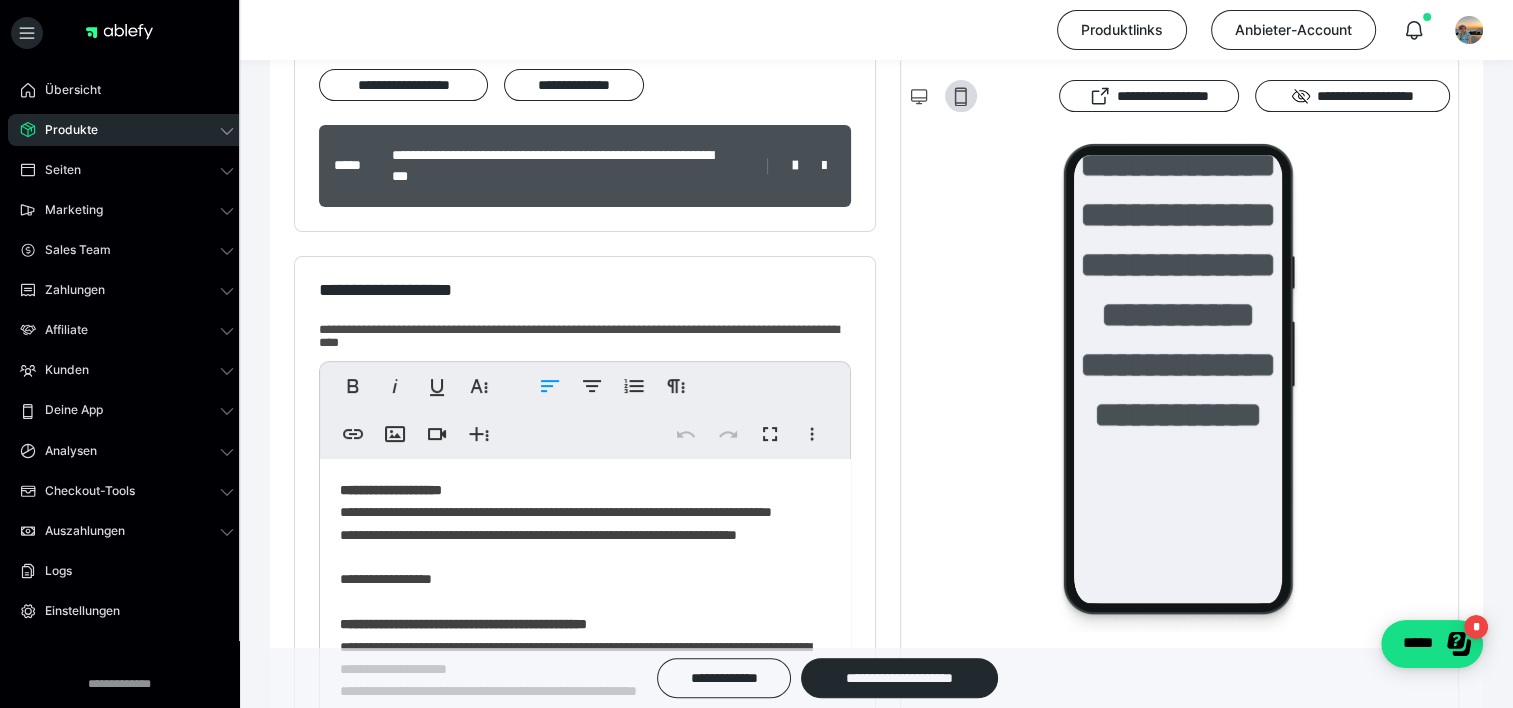 click on "**********" at bounding box center (578, 1016) 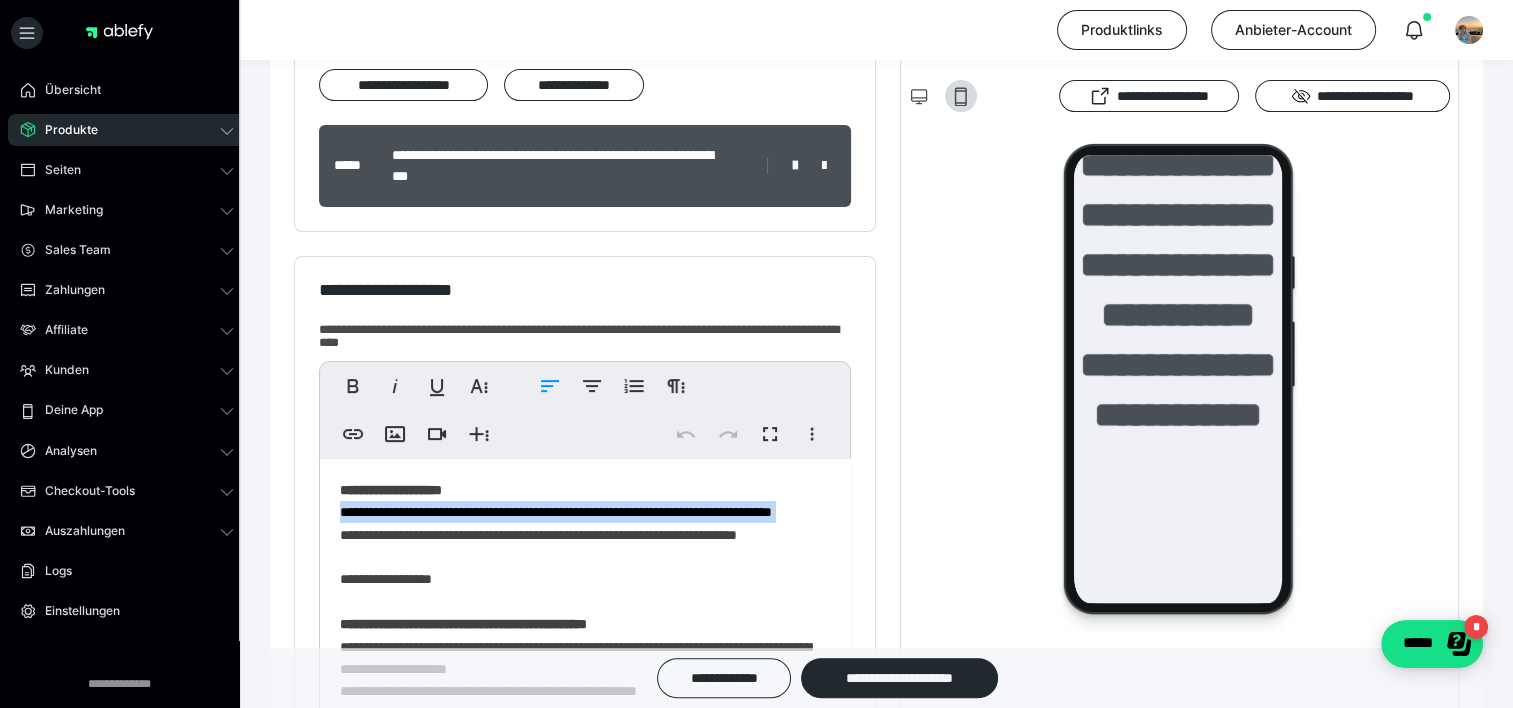 click on "**********" at bounding box center [578, 1016] 